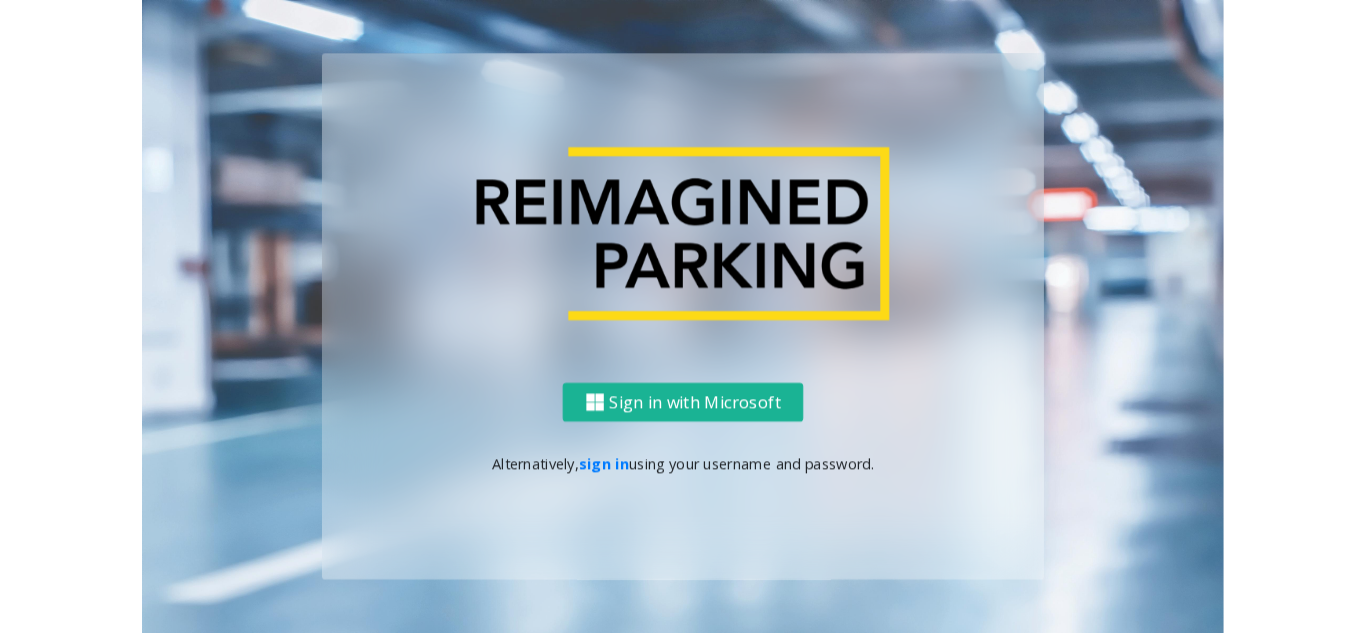 scroll, scrollTop: 0, scrollLeft: 0, axis: both 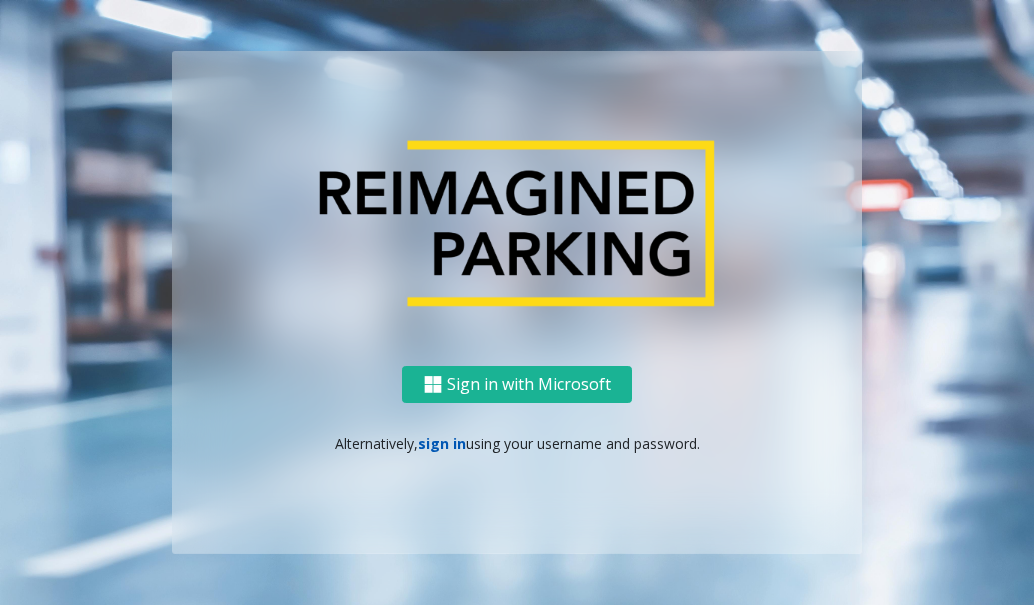 click on "sign in" 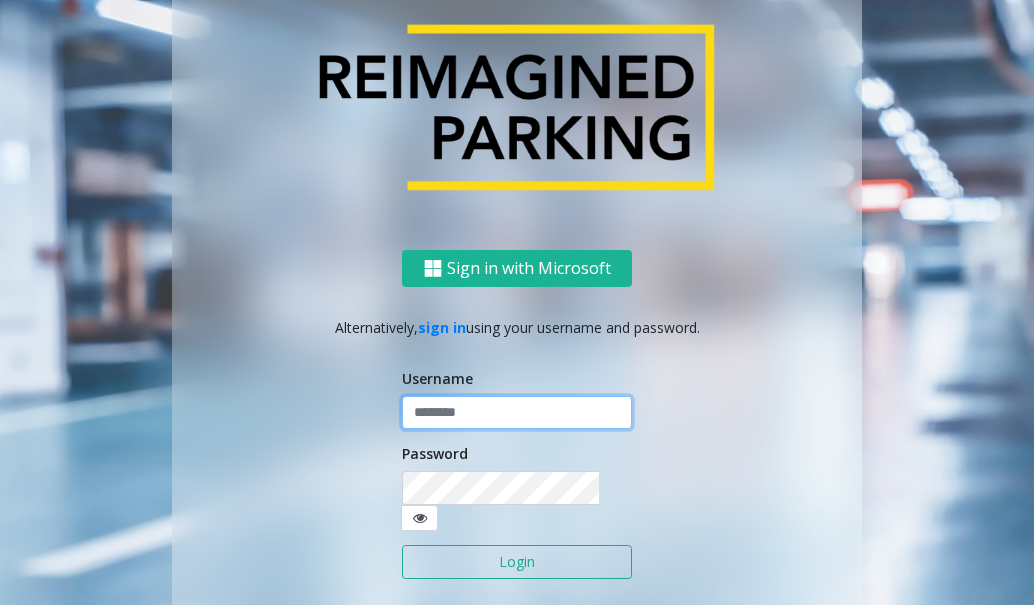 click 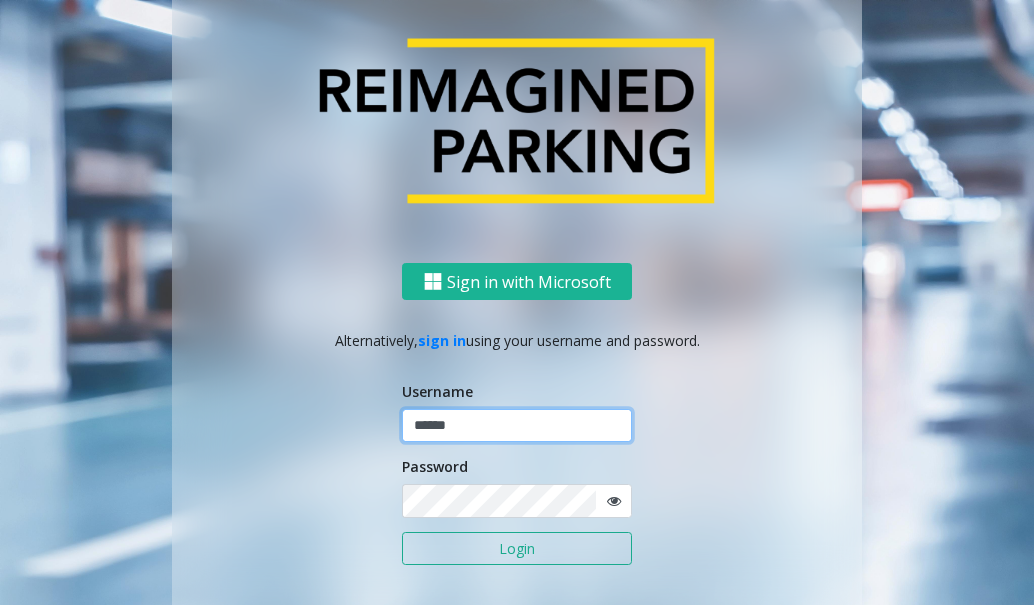 type on "******" 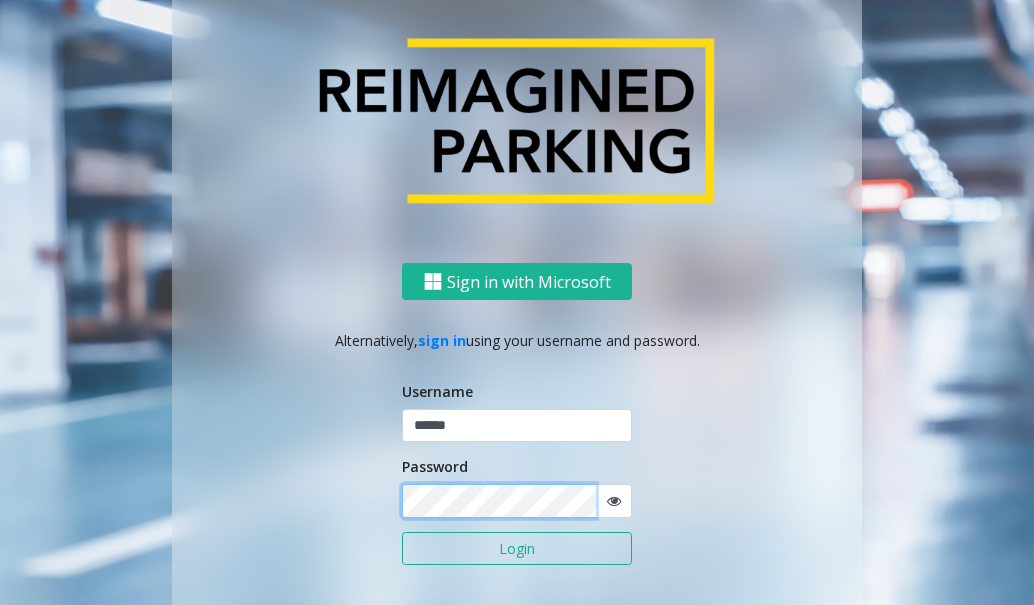 click on "Login" 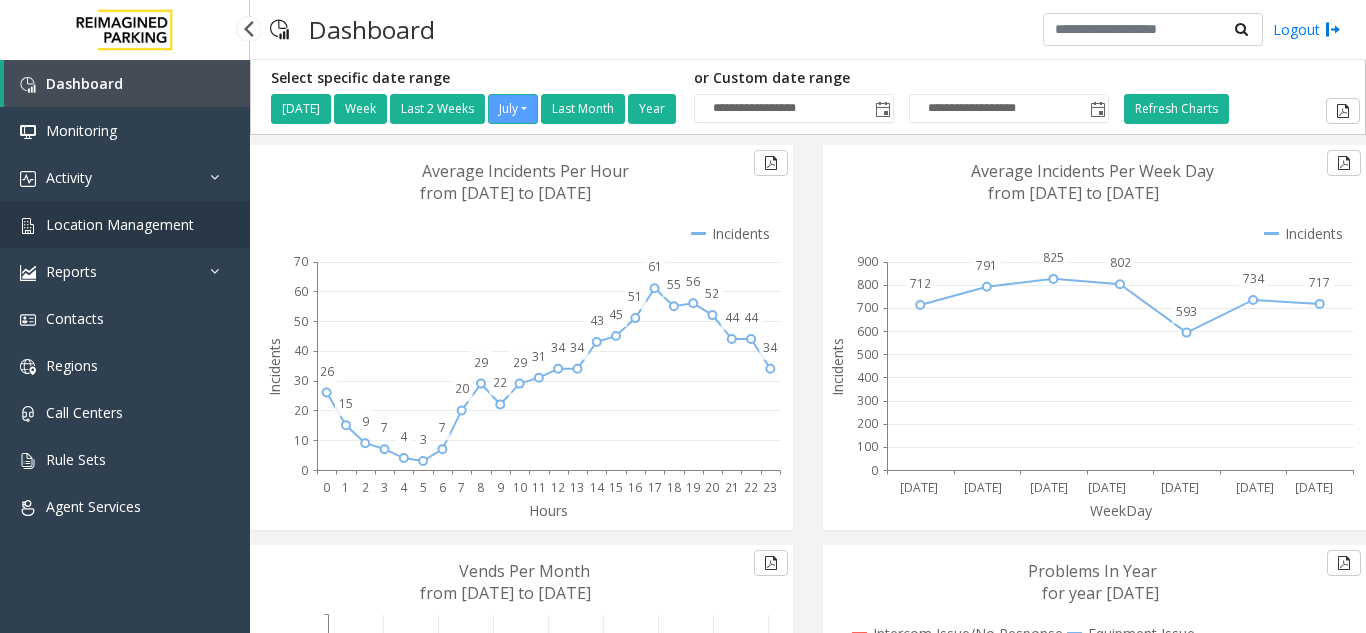 click on "Location Management" at bounding box center (120, 224) 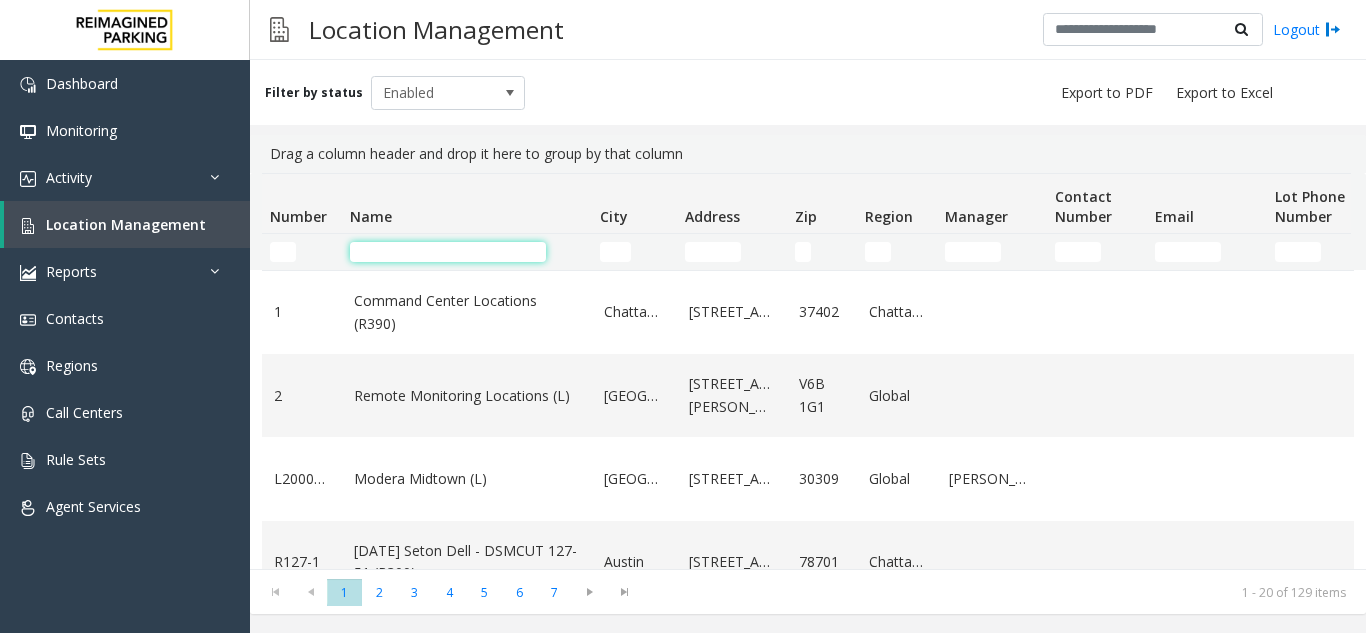 click 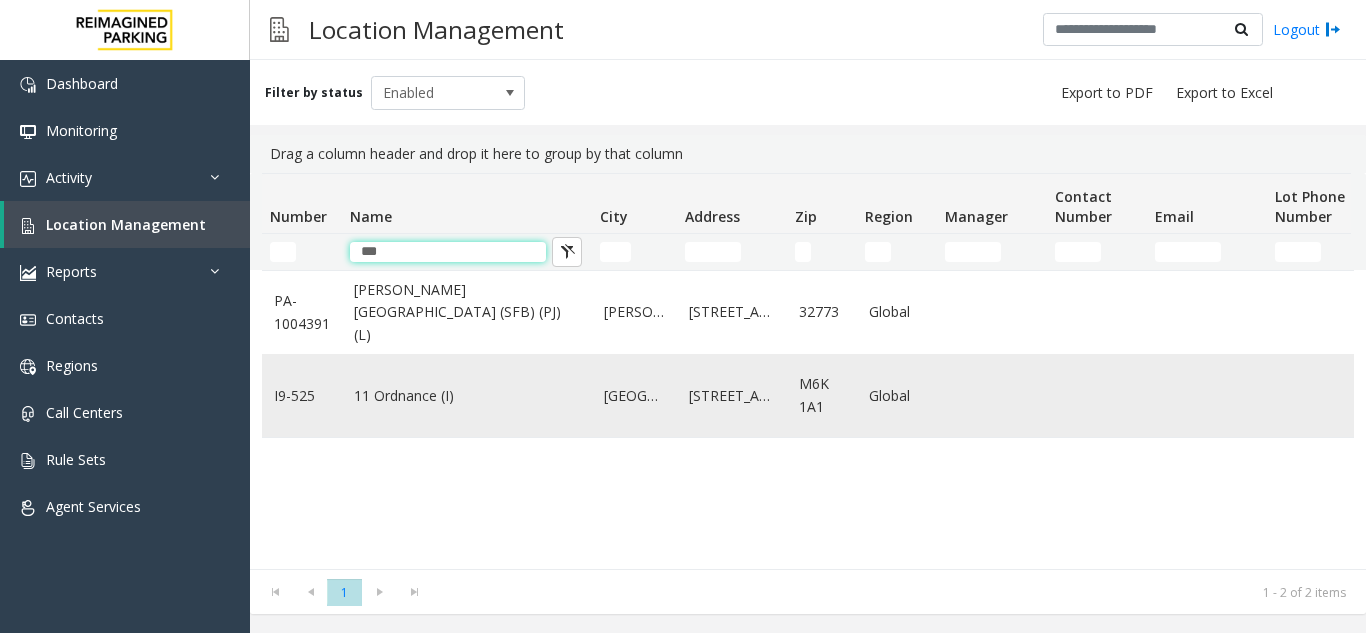 type on "***" 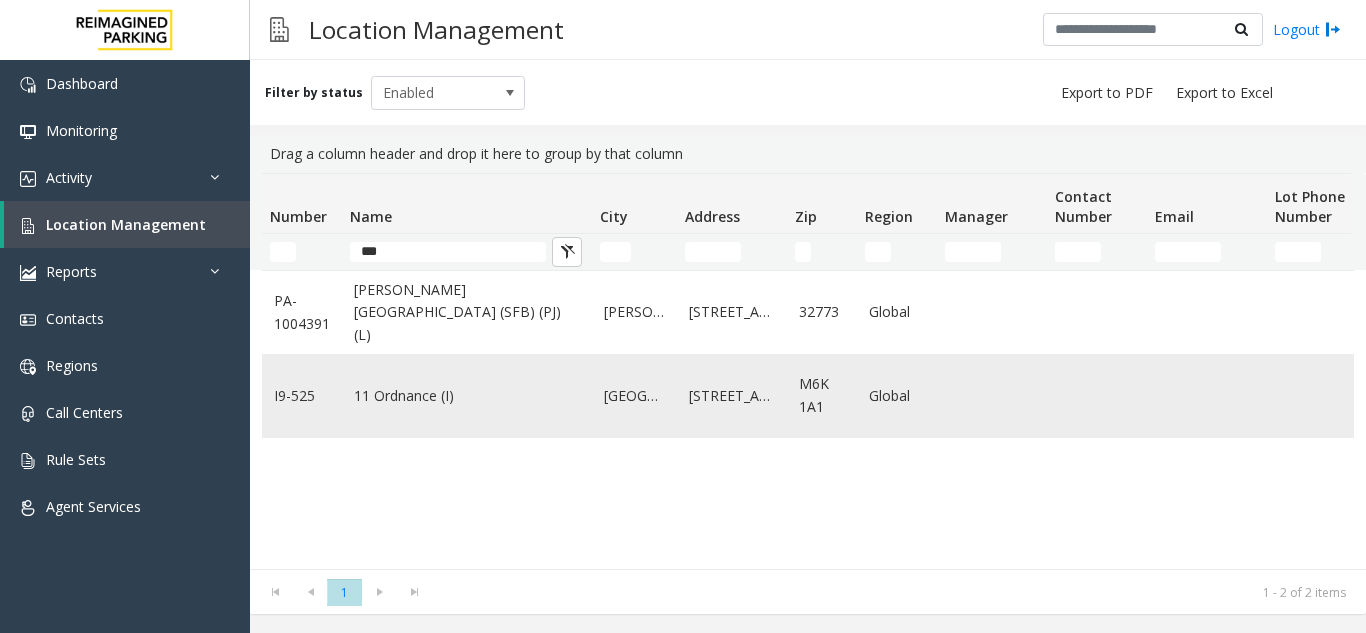 click on "11 Ordnance (I)" 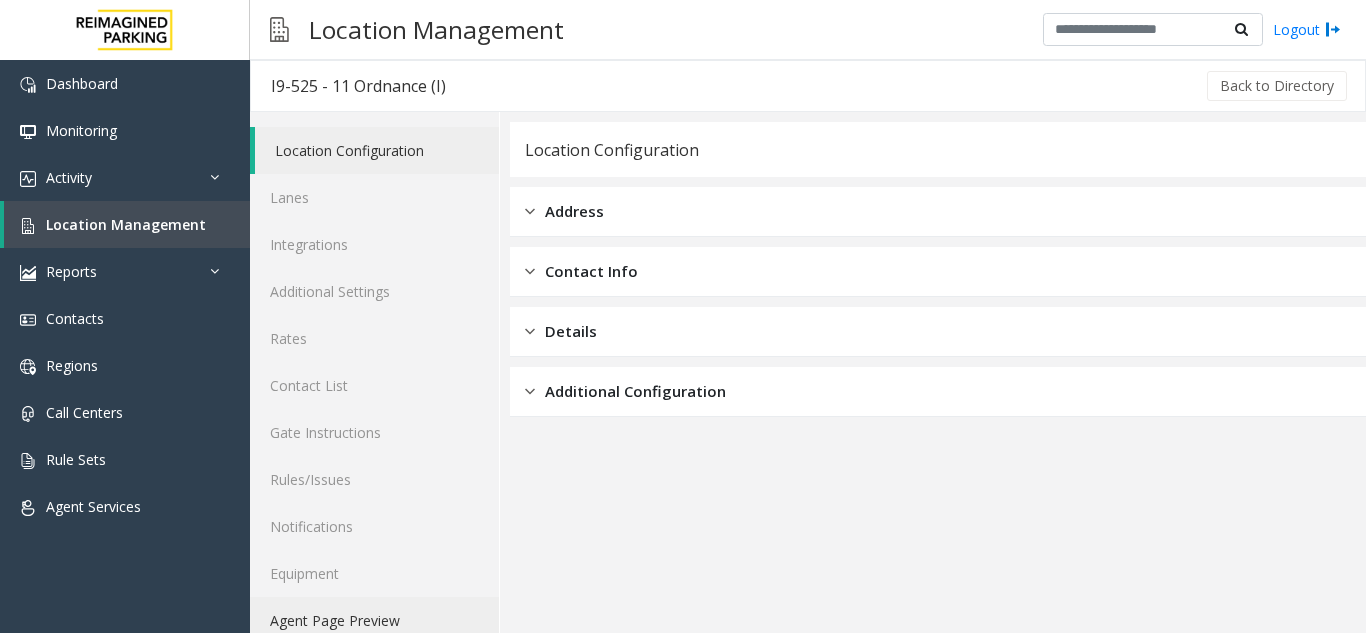 click on "Agent Page Preview" 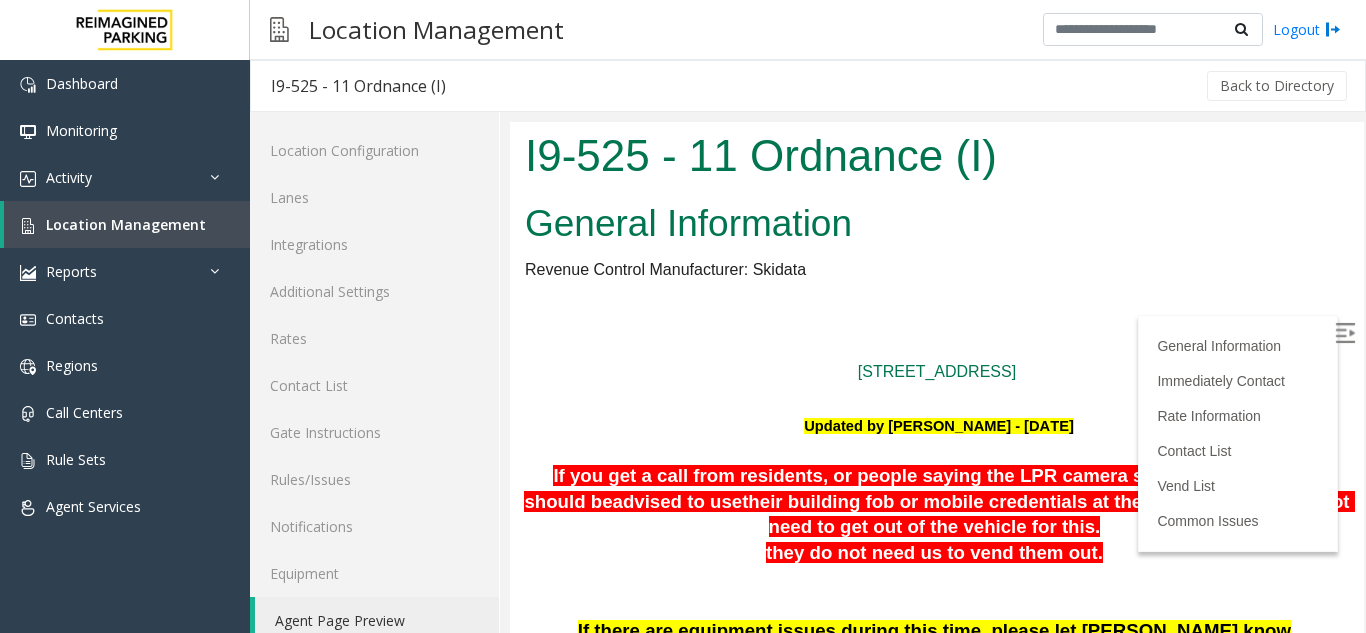 scroll, scrollTop: 0, scrollLeft: 0, axis: both 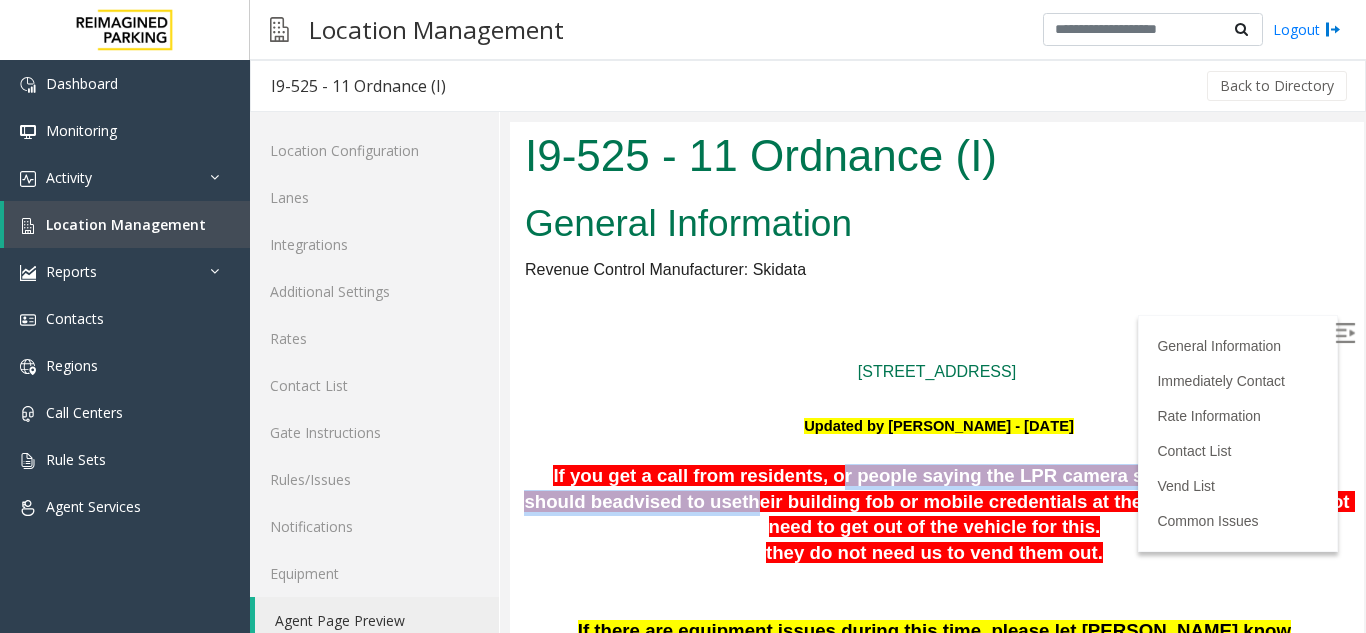 drag, startPoint x: 812, startPoint y: 477, endPoint x: 655, endPoint y: 491, distance: 157.62297 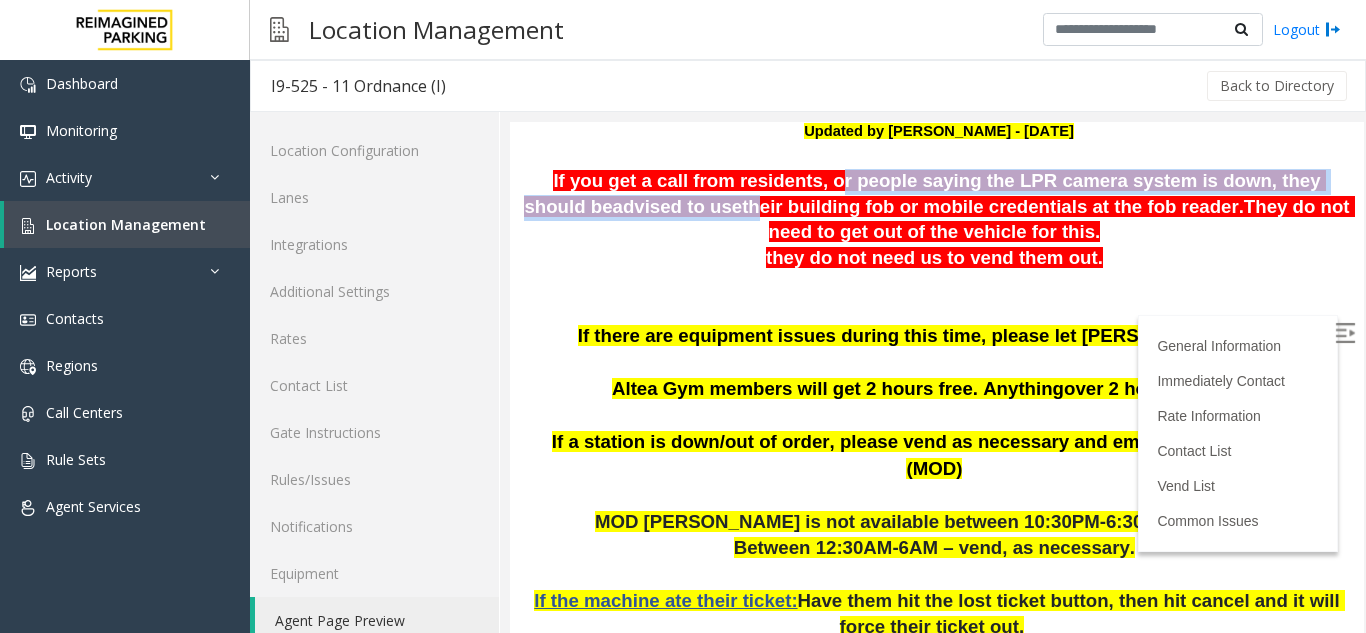 scroll, scrollTop: 300, scrollLeft: 0, axis: vertical 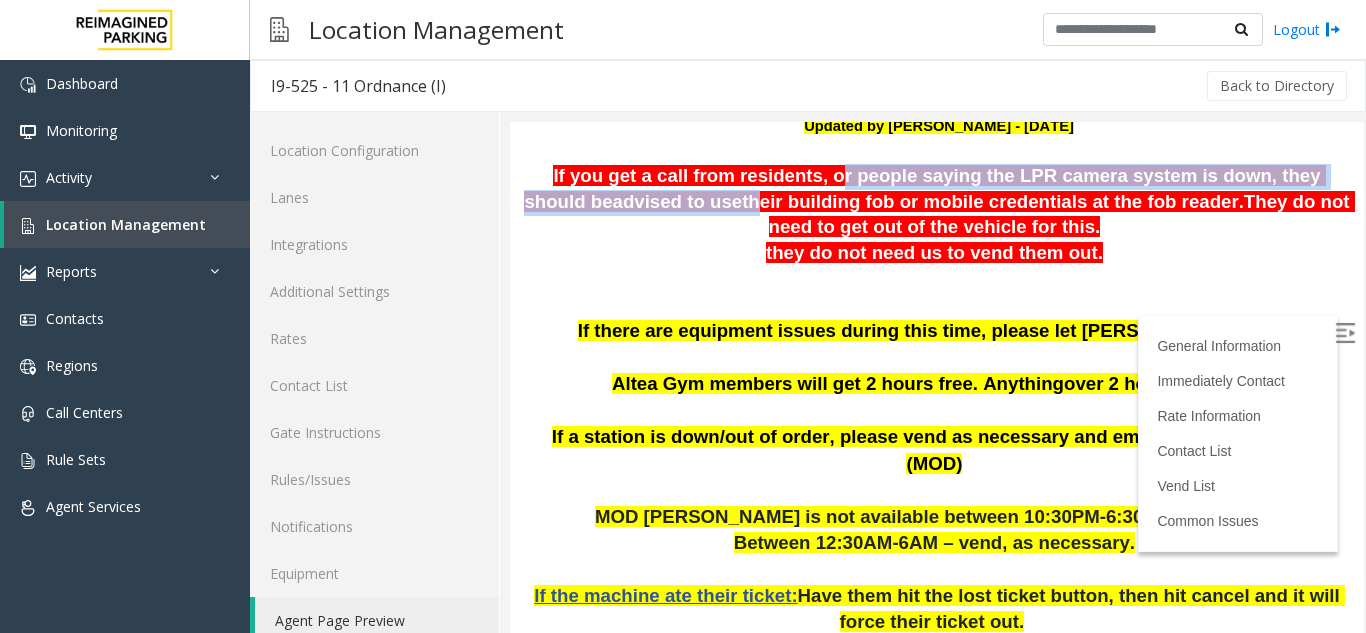 drag, startPoint x: 541, startPoint y: 330, endPoint x: 1275, endPoint y: 327, distance: 734.0061 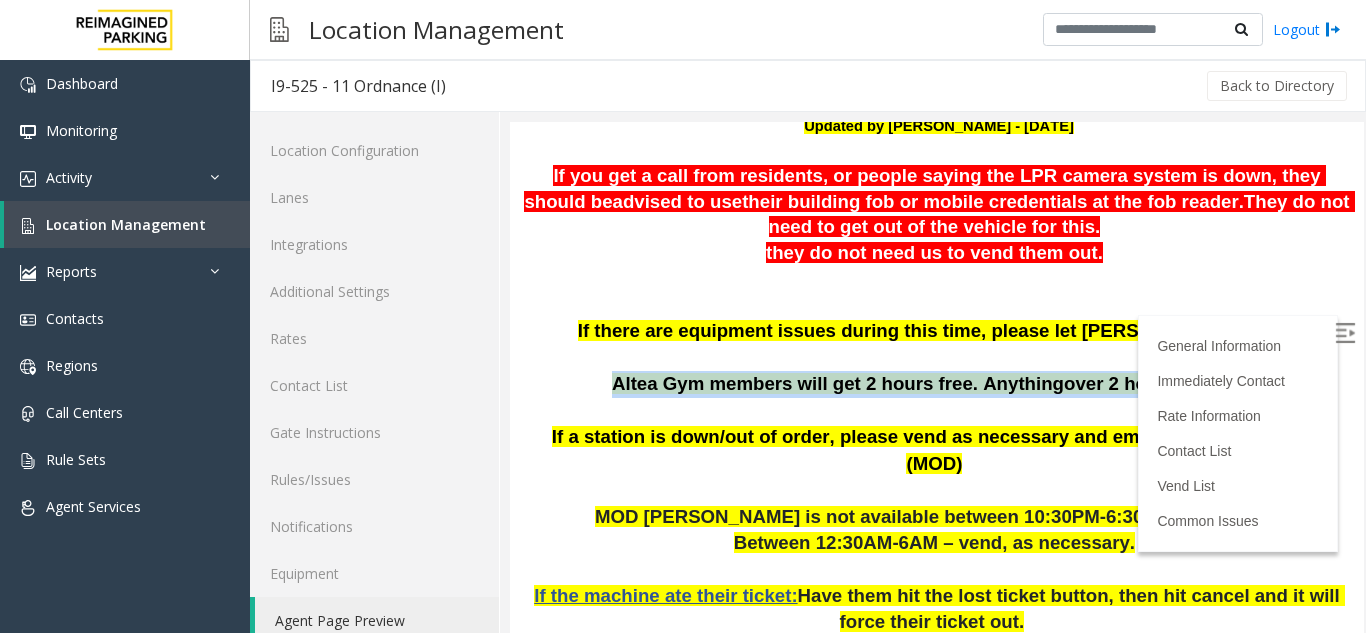 drag, startPoint x: 606, startPoint y: 382, endPoint x: 1152, endPoint y: 376, distance: 546.03296 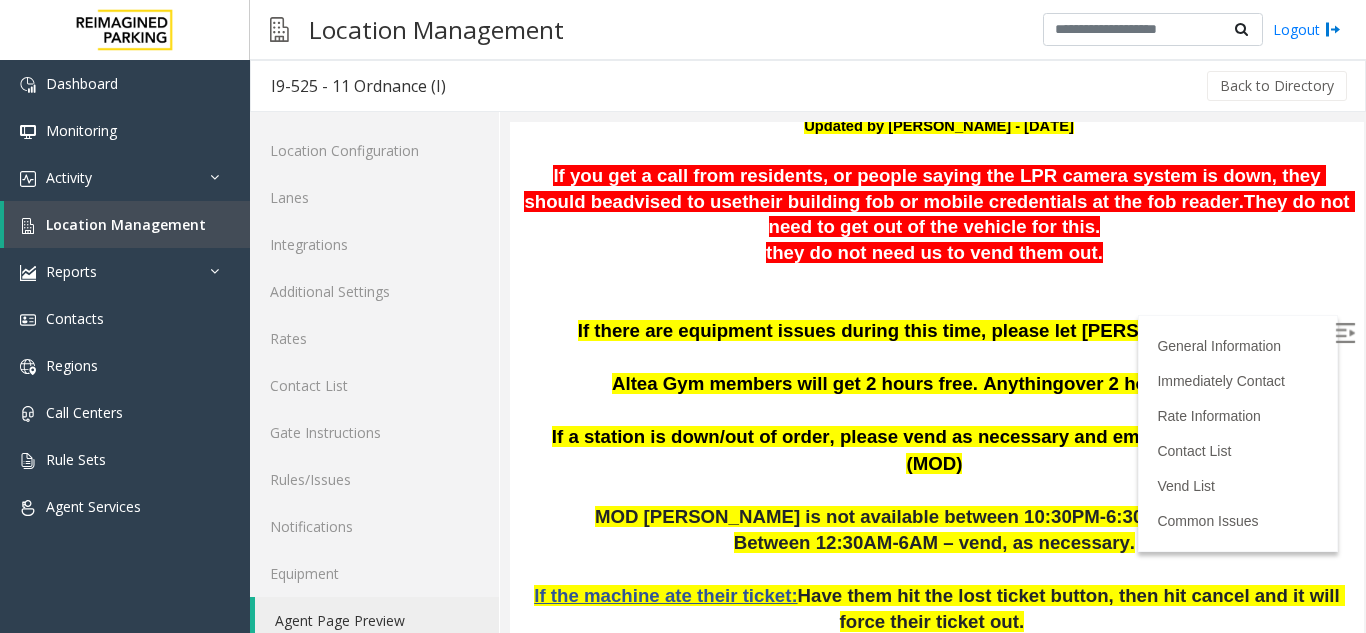 click on "If a station is down/out of order, please vend as necessary and email [PERSON_NAME] (MOD)" at bounding box center (939, 450) 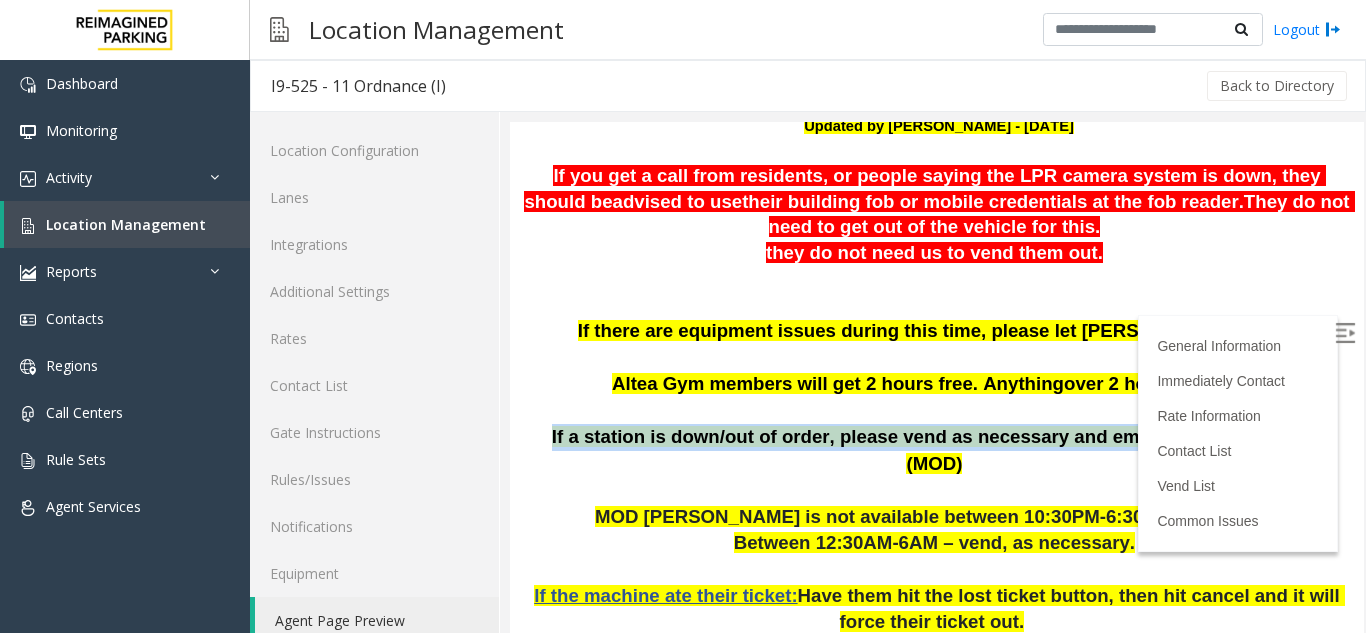 drag, startPoint x: 602, startPoint y: 439, endPoint x: 1210, endPoint y: 441, distance: 608.0033 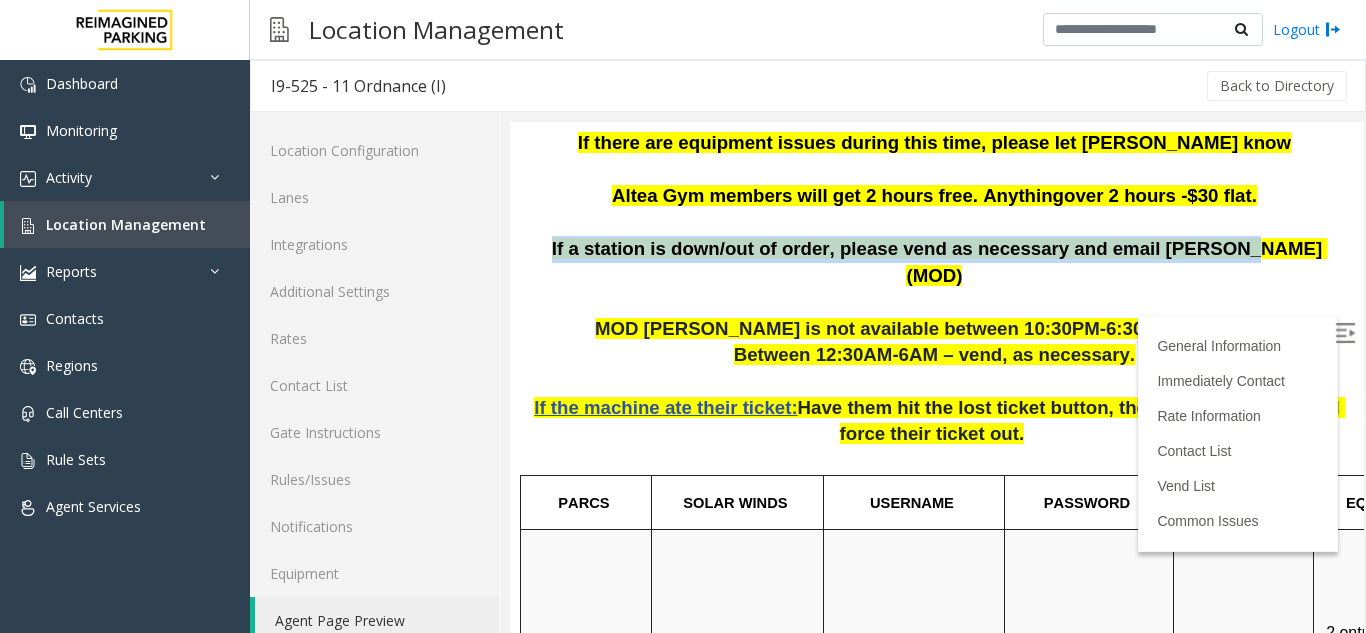 scroll, scrollTop: 500, scrollLeft: 0, axis: vertical 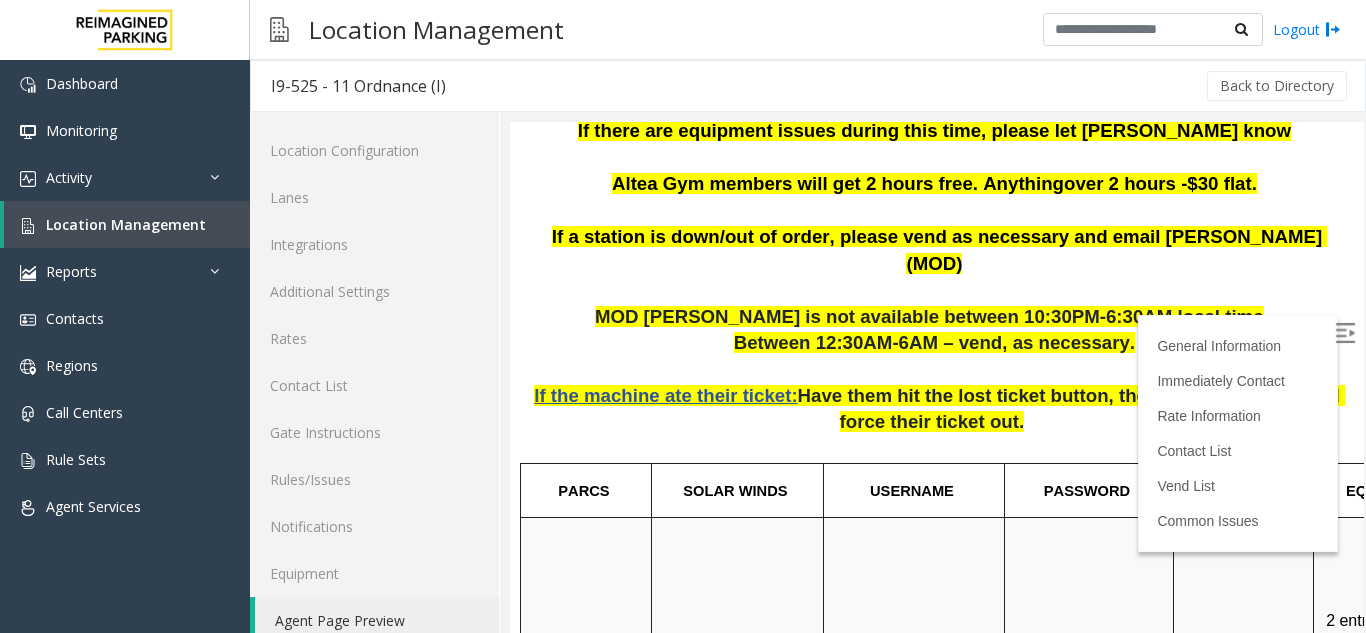 click on "Between 12:30AM-6AM – vend, as necessary." at bounding box center [937, 343] 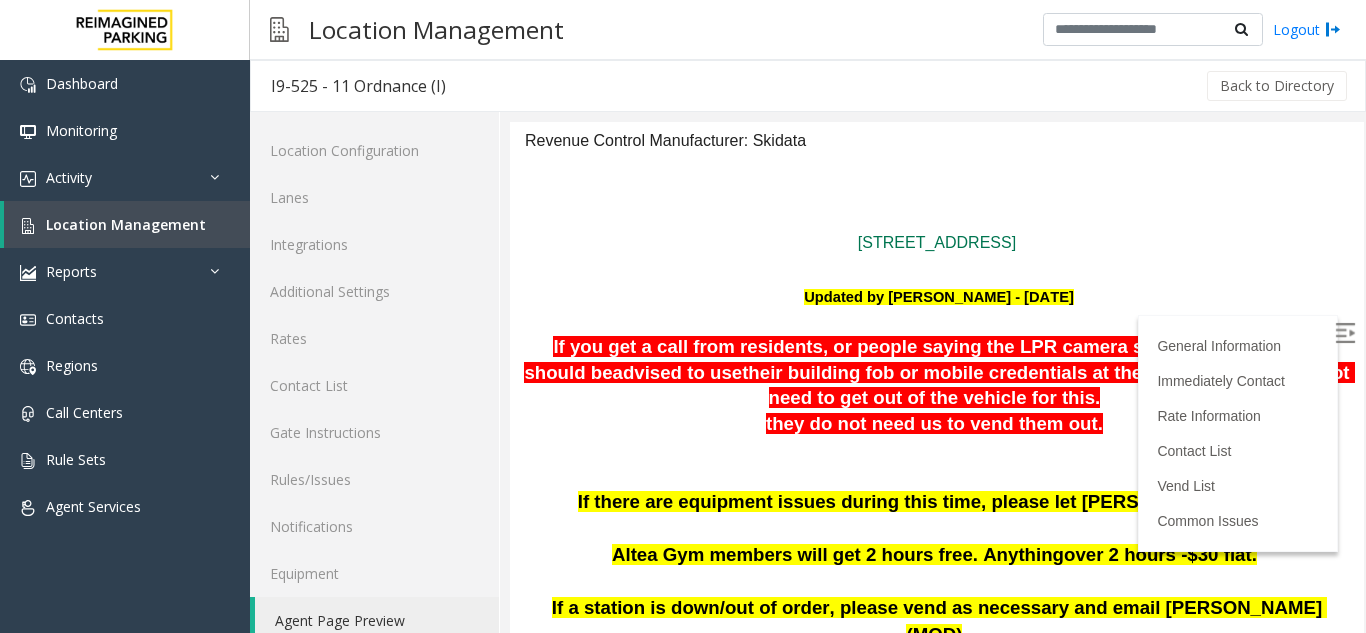 scroll, scrollTop: 0, scrollLeft: 0, axis: both 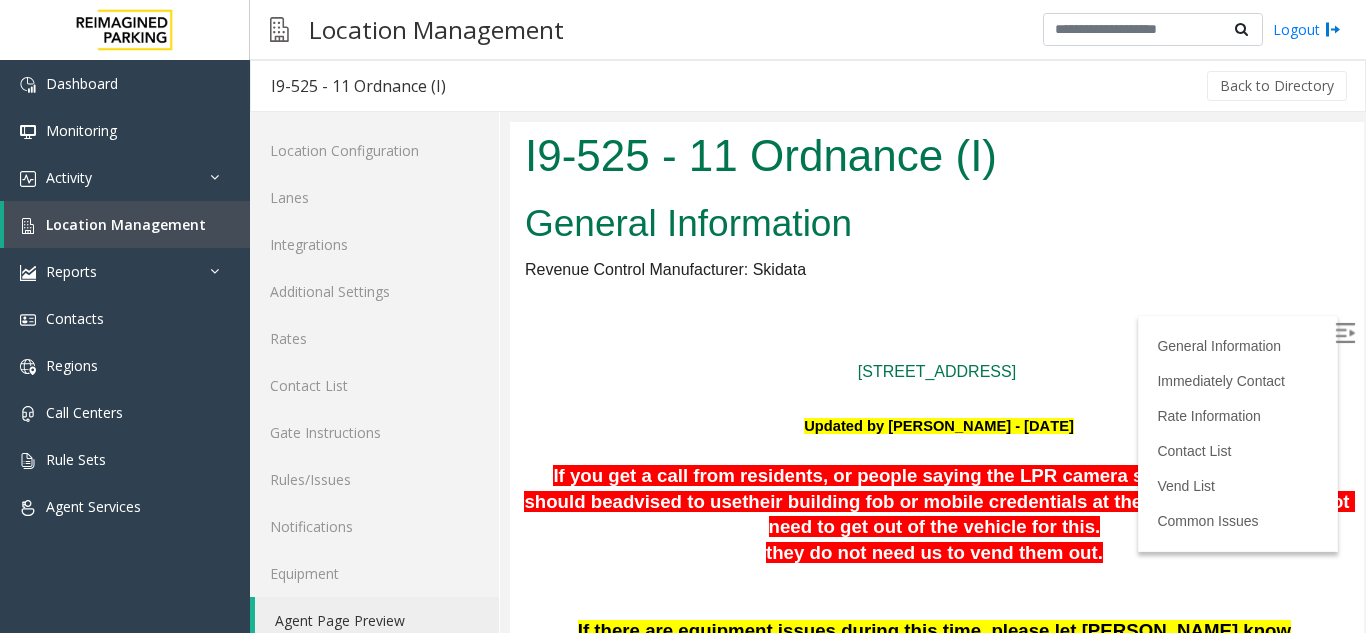 click at bounding box center (937, 397) 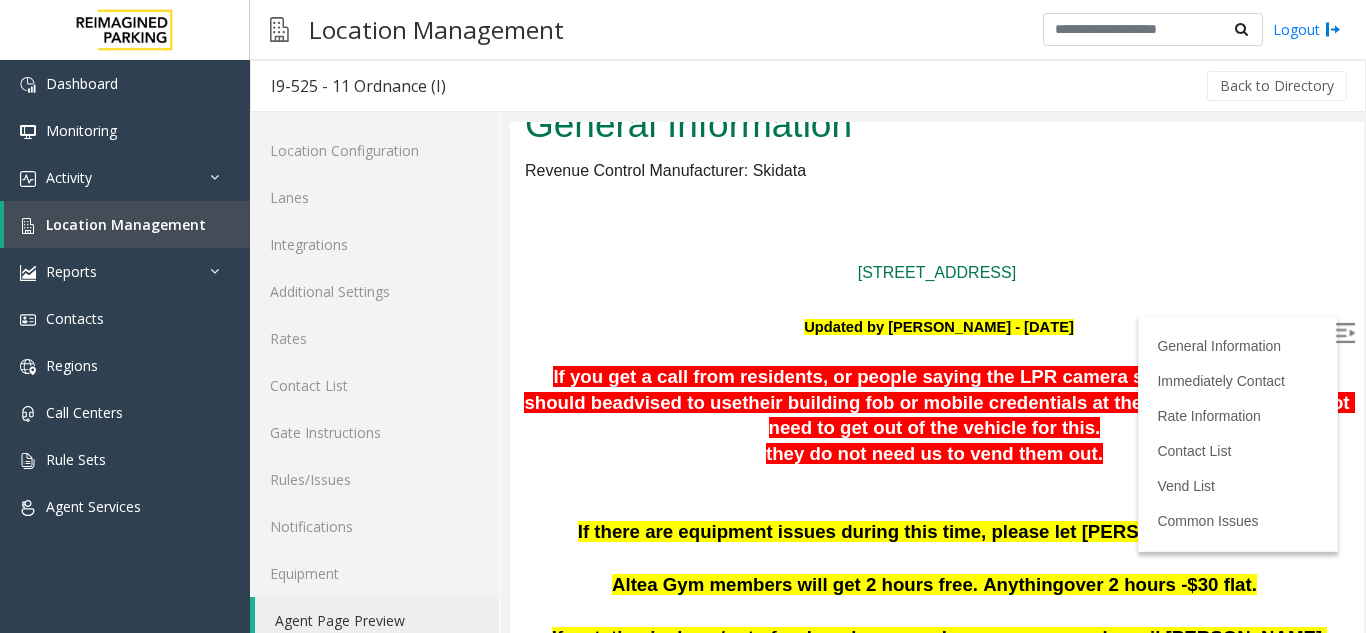 scroll, scrollTop: 100, scrollLeft: 0, axis: vertical 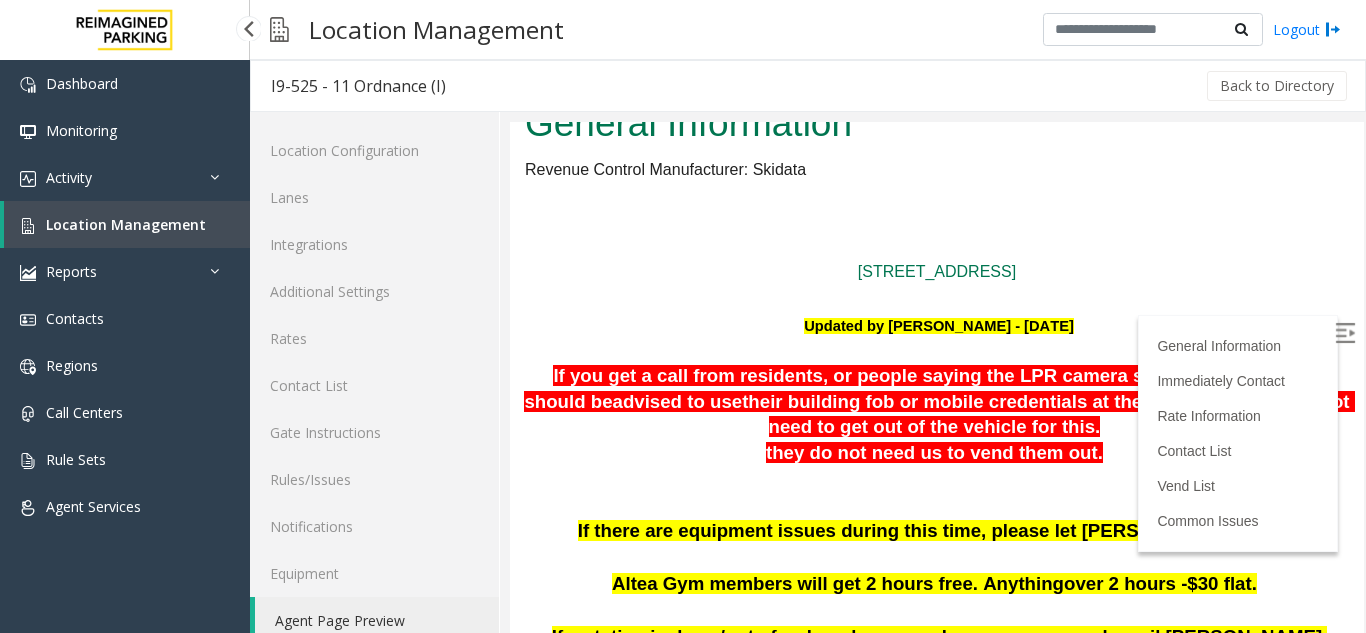 click on "Location Management" at bounding box center [126, 224] 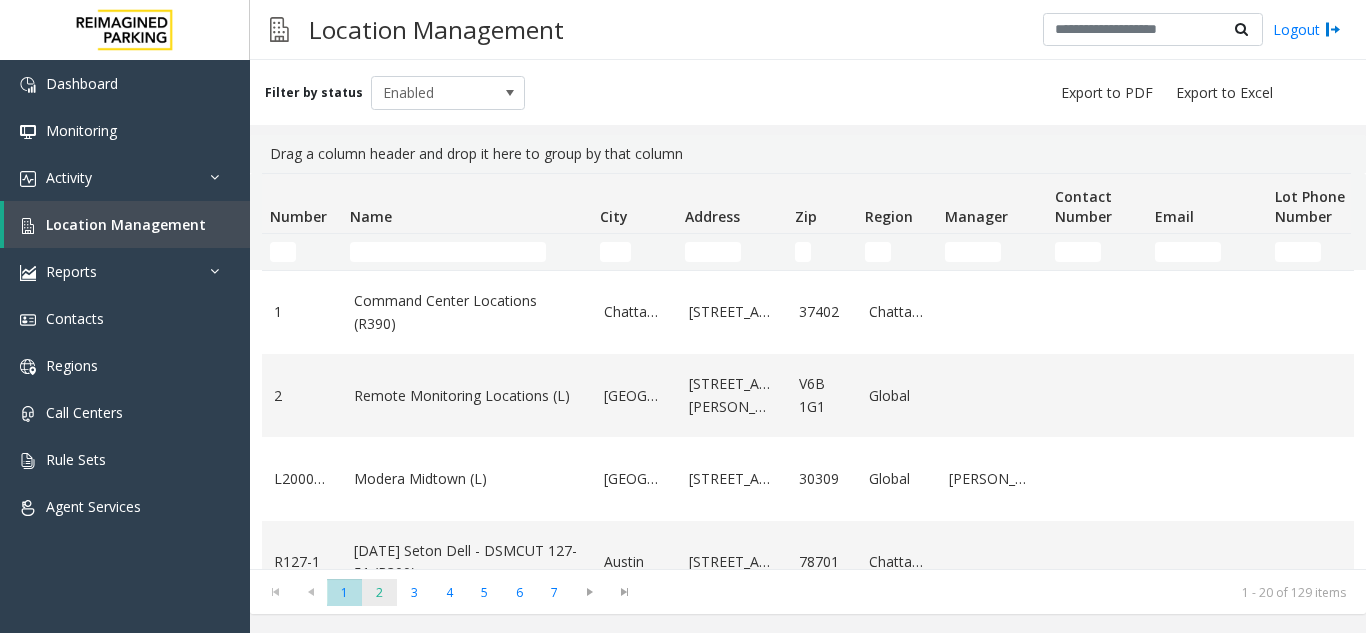 click on "2" 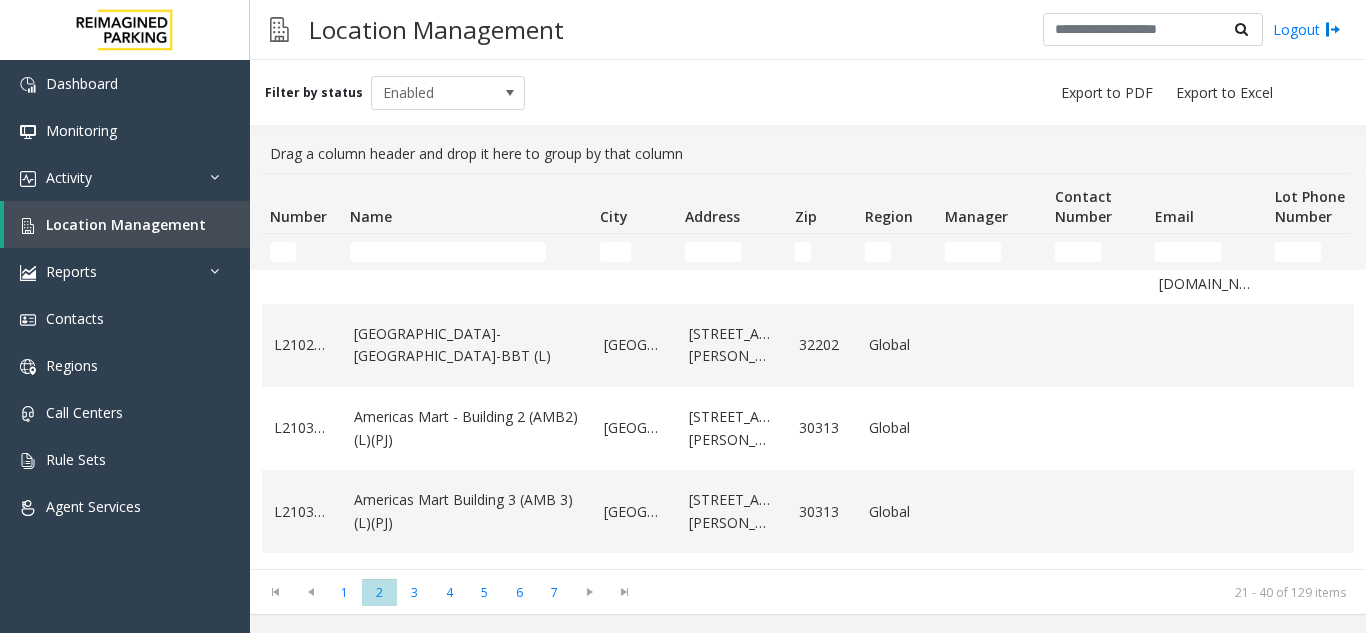 scroll, scrollTop: 800, scrollLeft: 0, axis: vertical 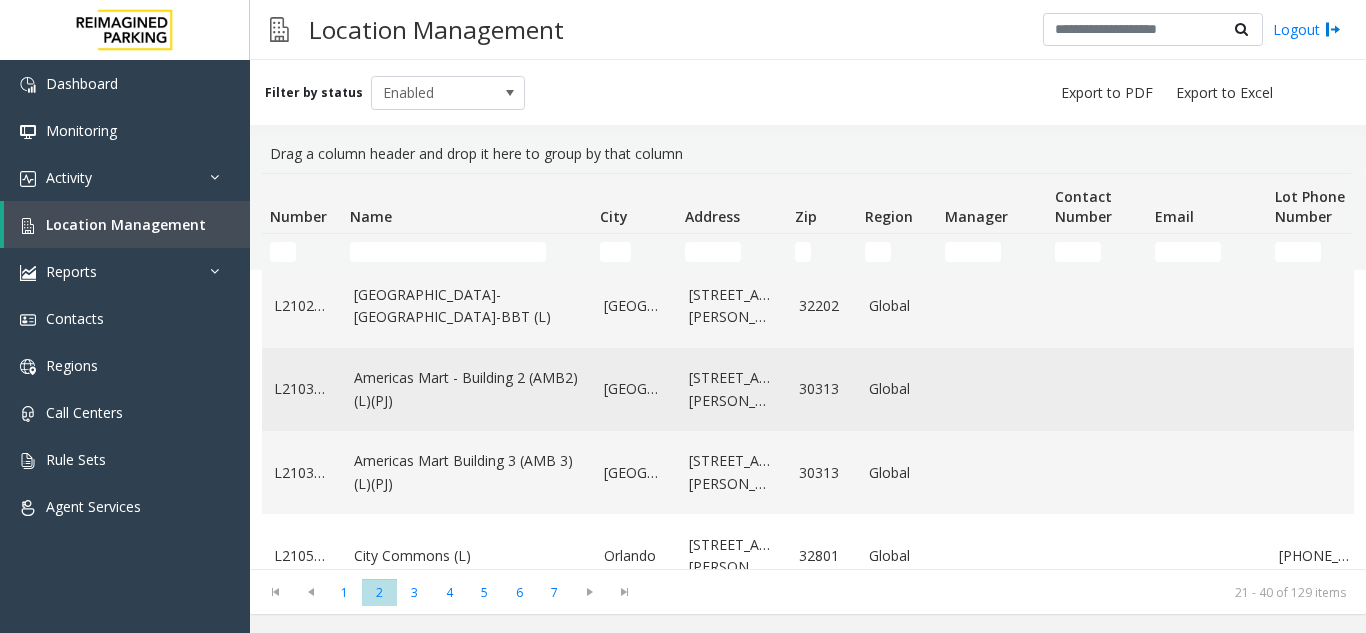 click on "Americas Mart - Building 2 (AMB2) (L)(PJ)" 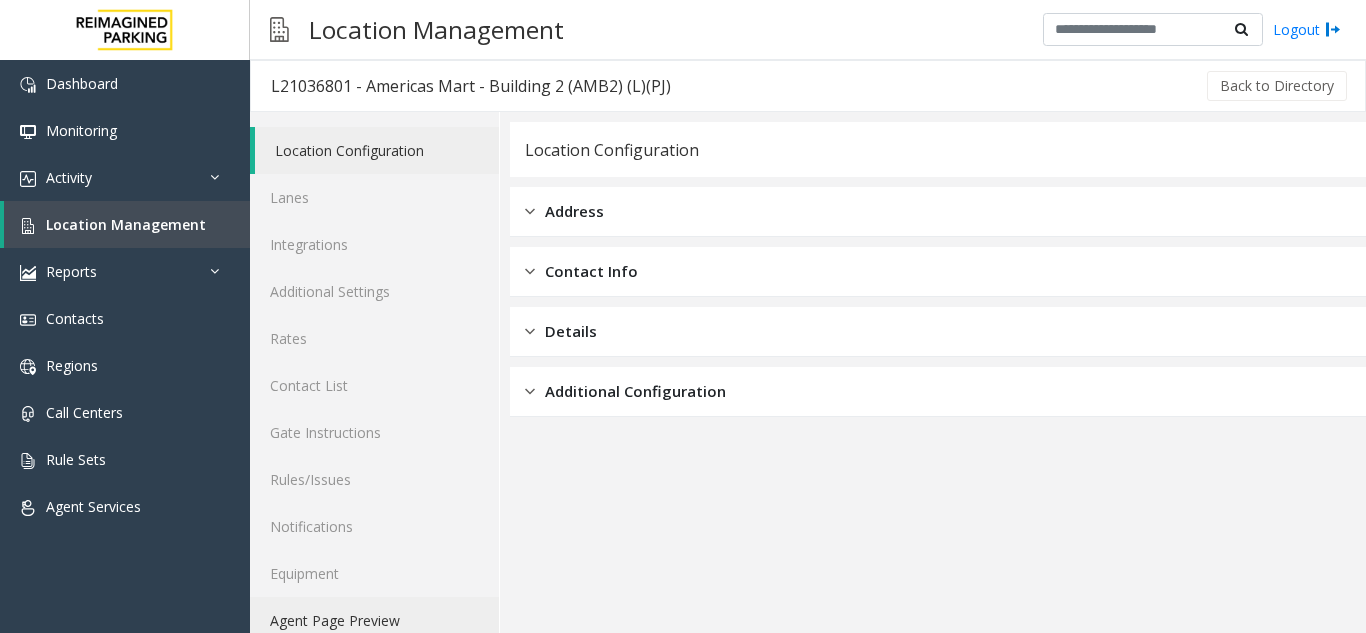 click on "Agent Page Preview" 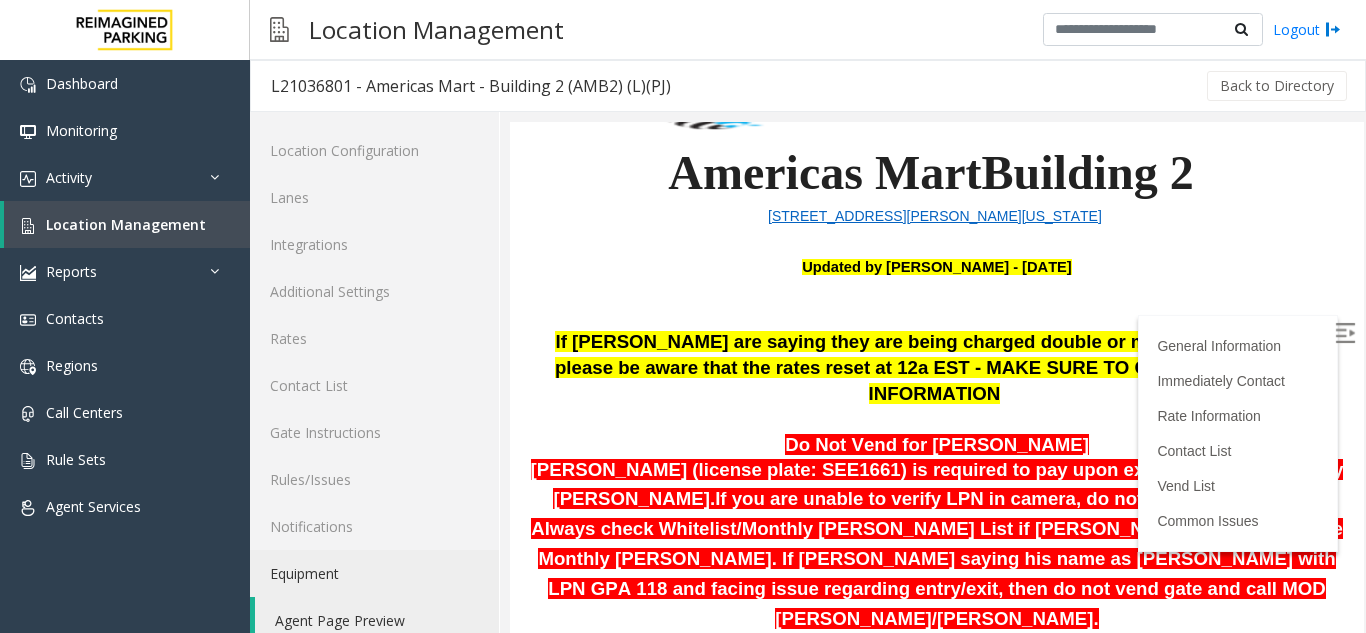 scroll, scrollTop: 300, scrollLeft: 0, axis: vertical 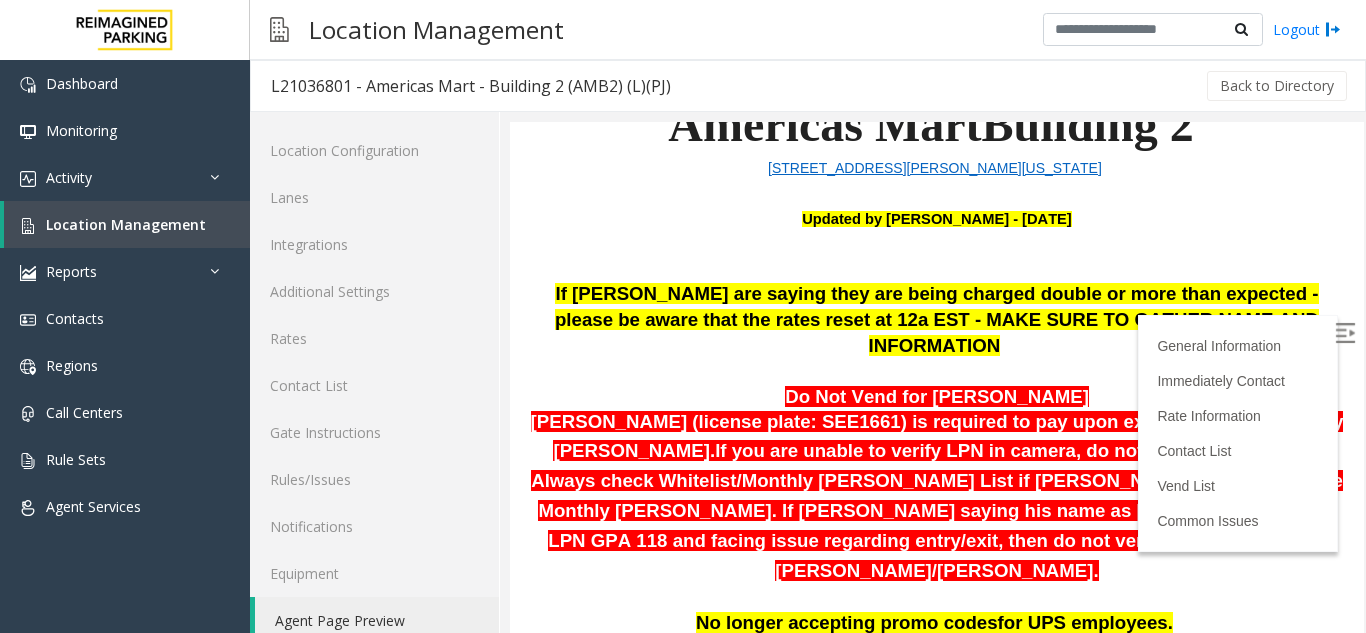 click at bounding box center [1345, 333] 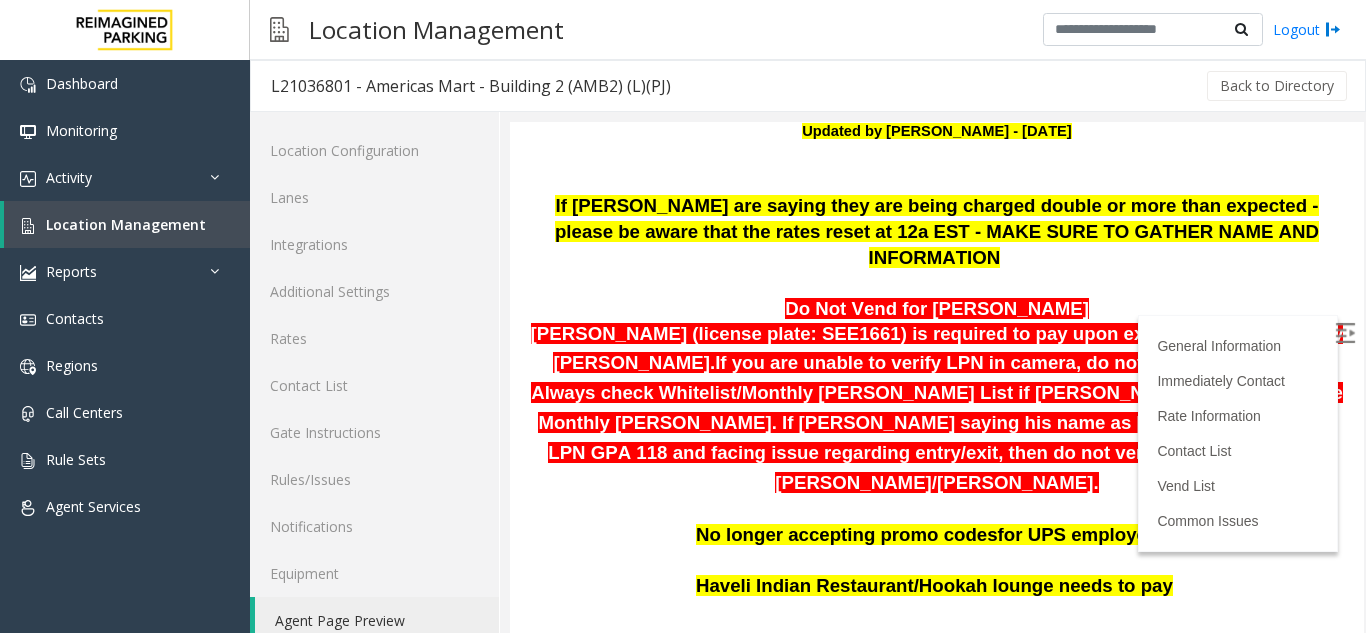 scroll, scrollTop: 288, scrollLeft: 0, axis: vertical 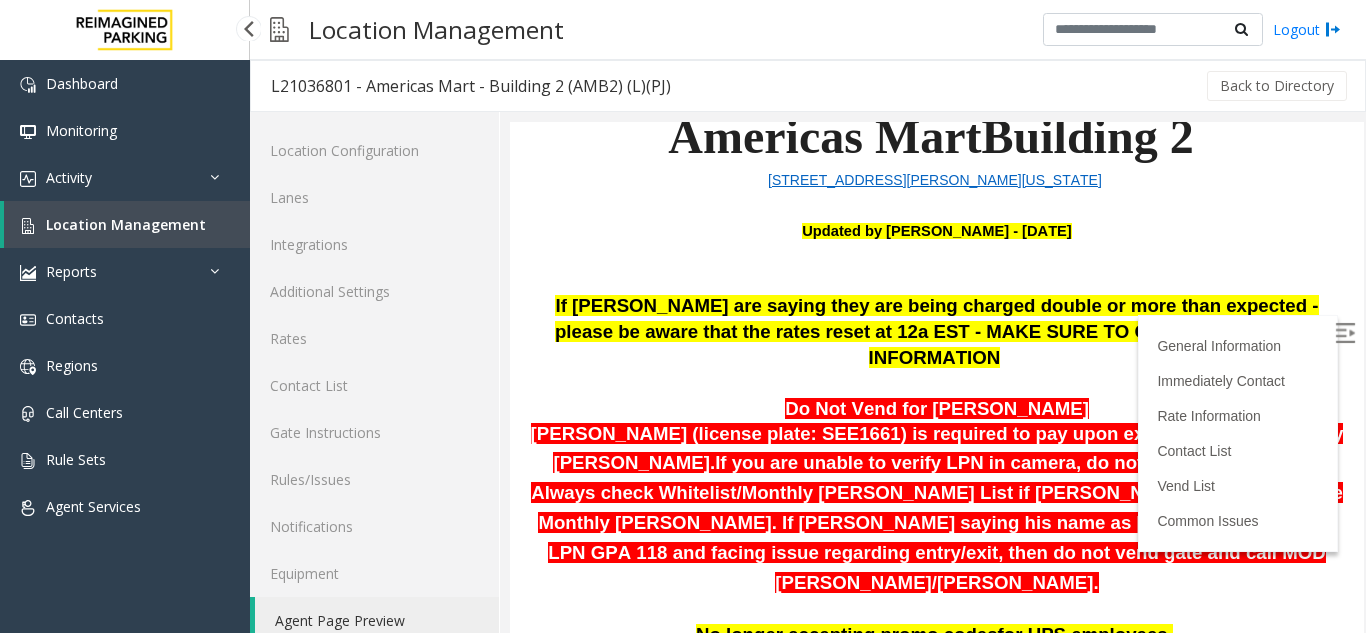 click on "Location Management" at bounding box center (126, 224) 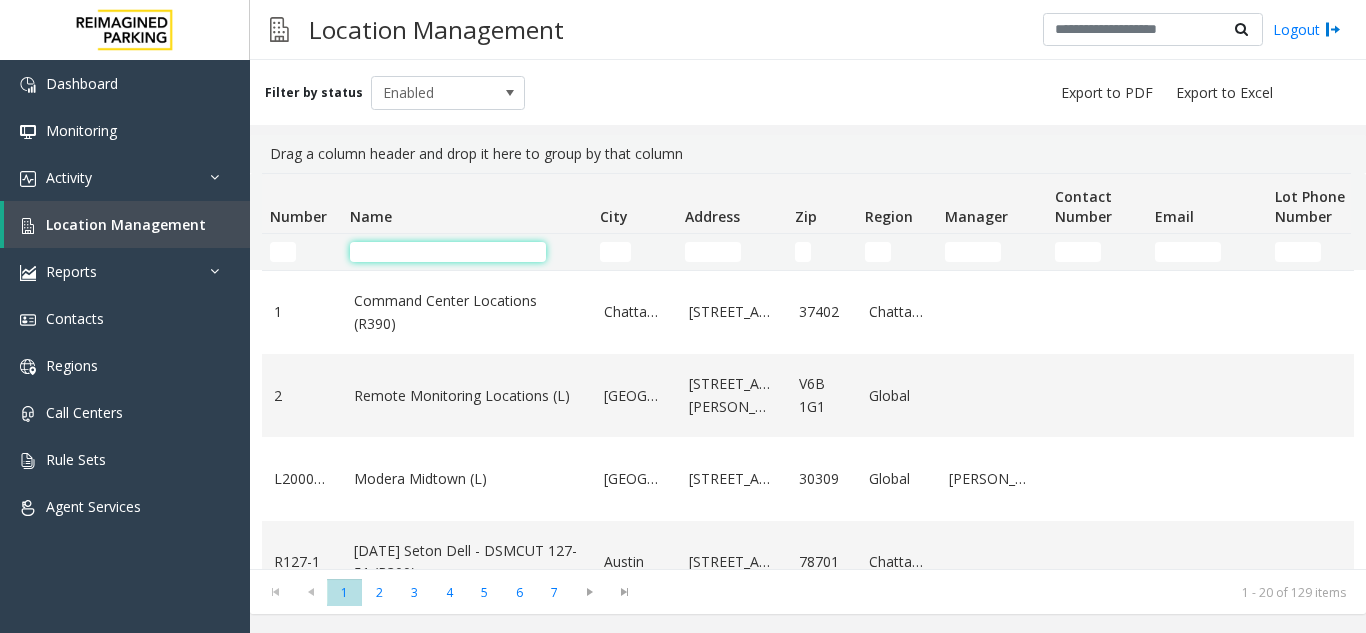click 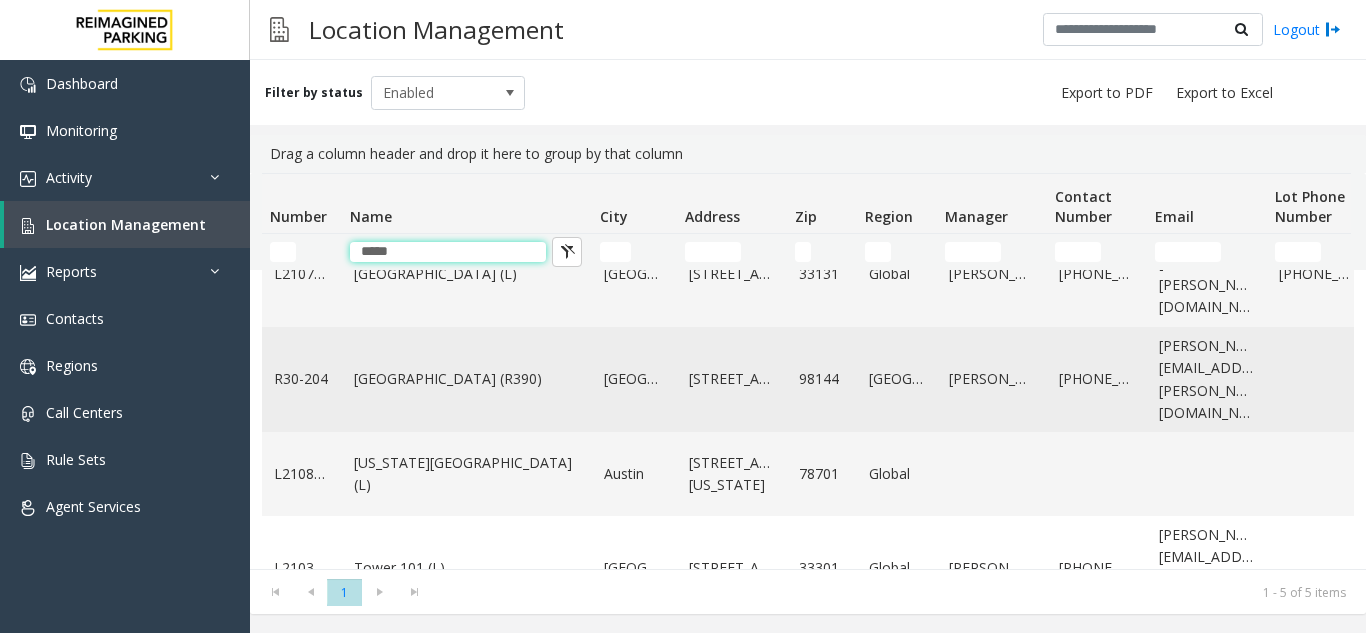scroll, scrollTop: 134, scrollLeft: 0, axis: vertical 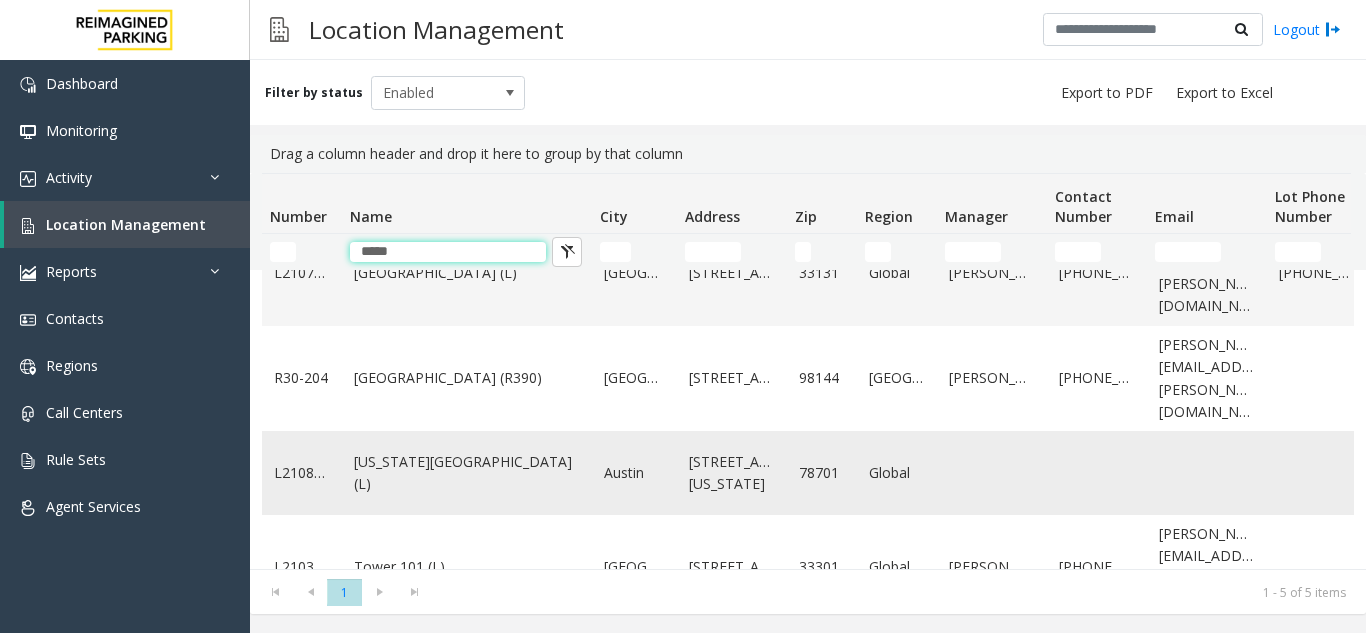 type on "*****" 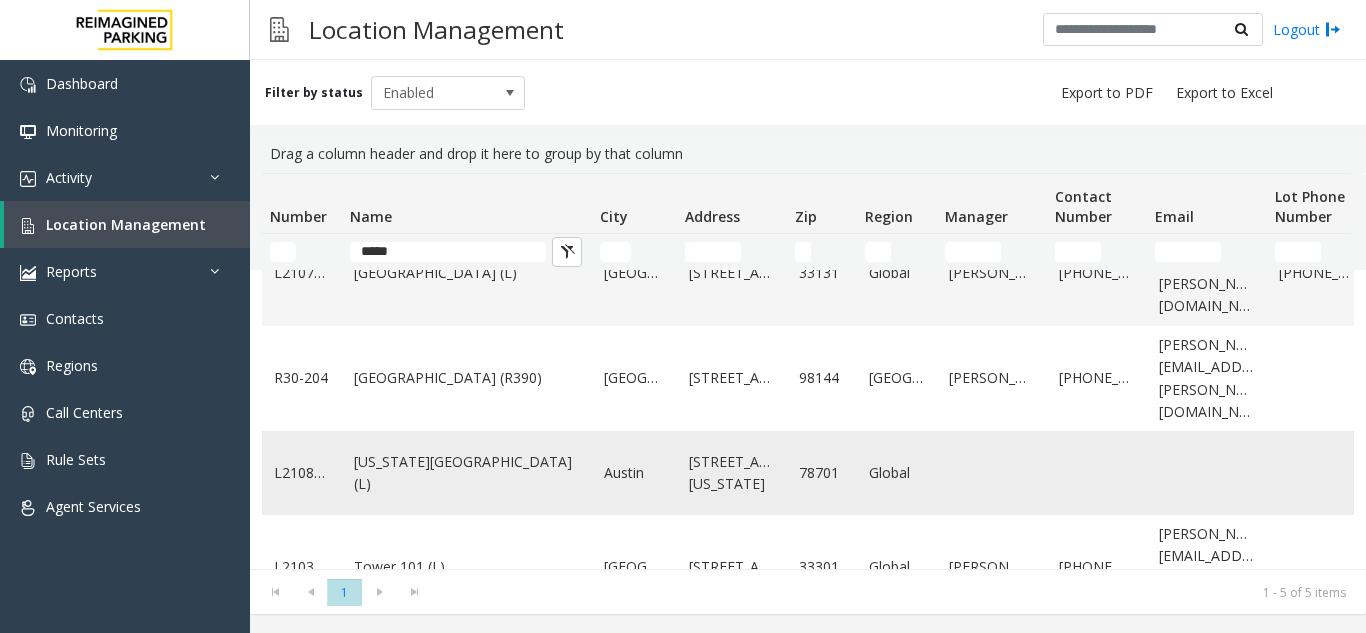 click on "[US_STATE][GEOGRAPHIC_DATA] (L)" 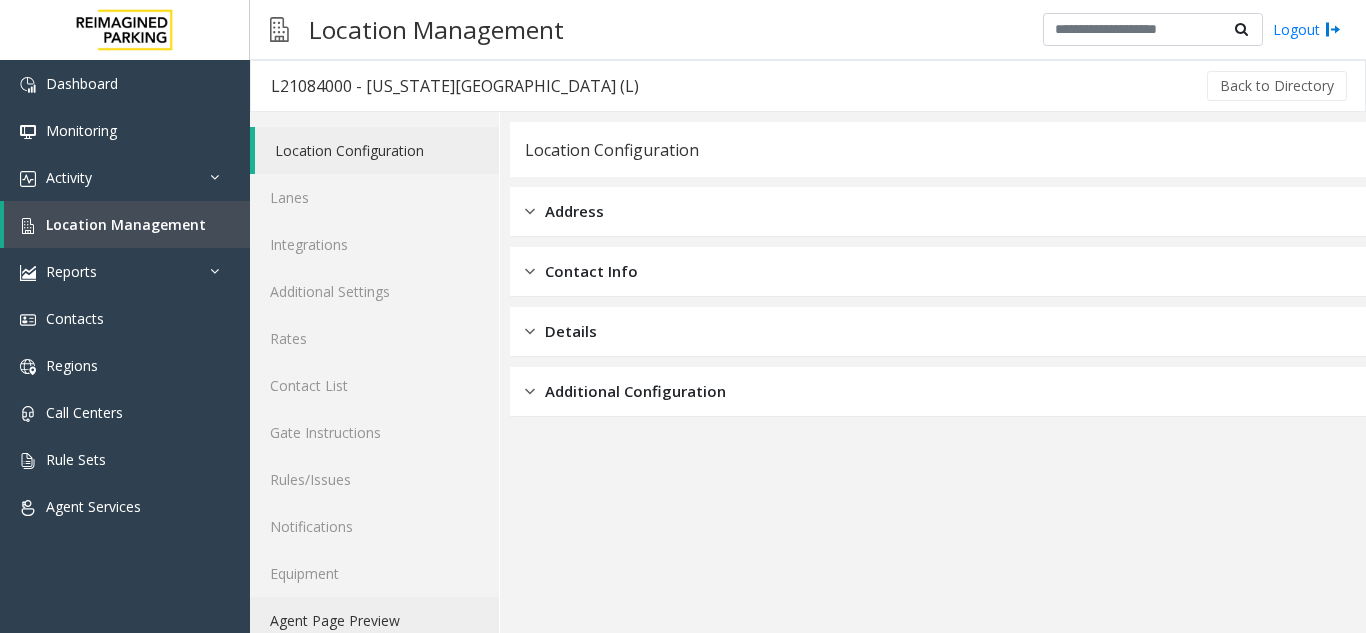 click on "Agent Page Preview" 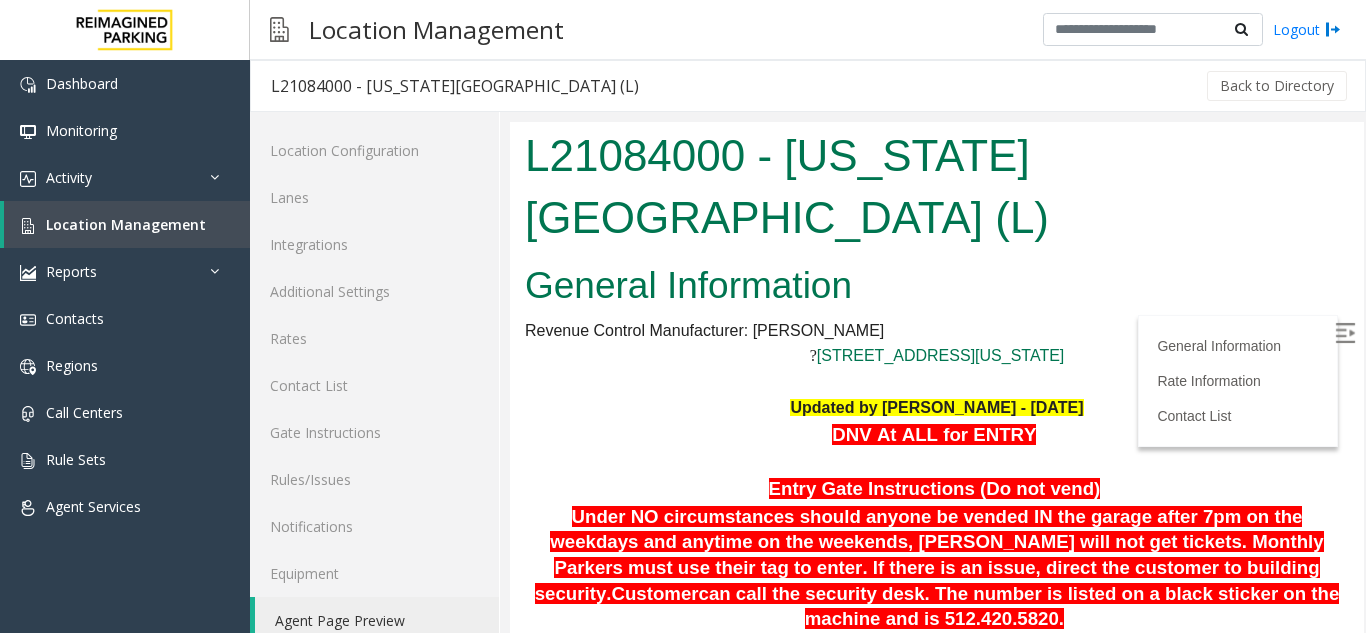 scroll, scrollTop: 0, scrollLeft: 0, axis: both 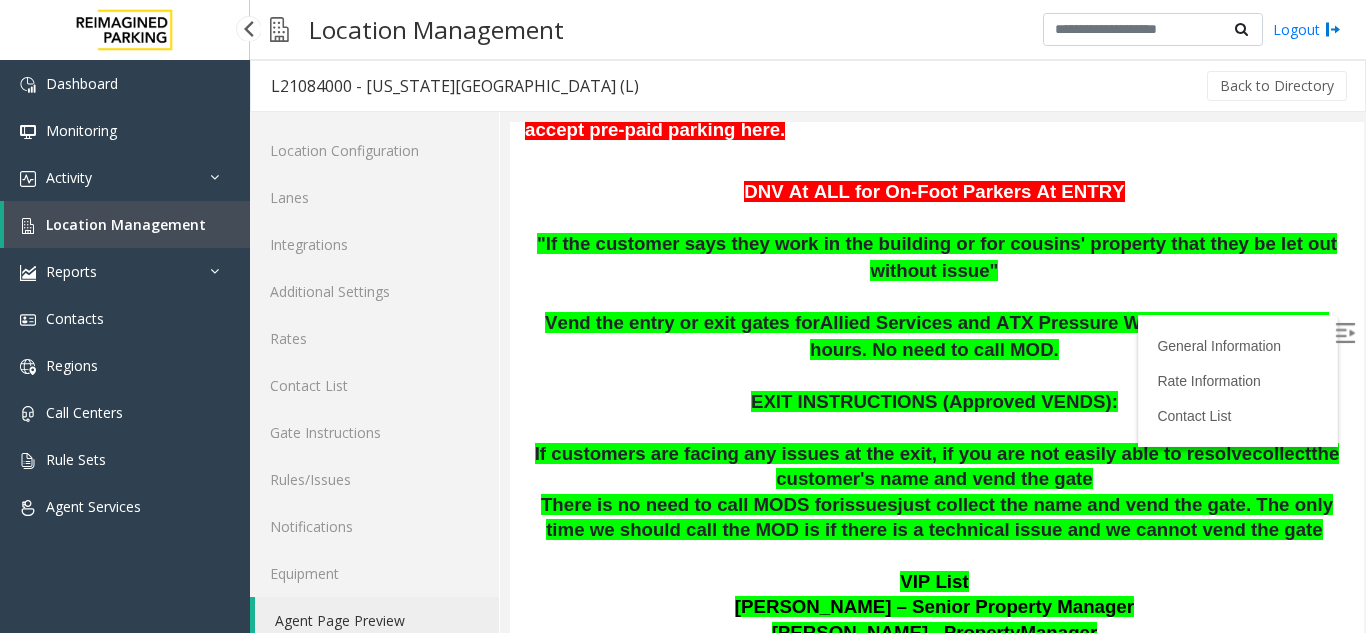 click on "Location Management" at bounding box center [126, 224] 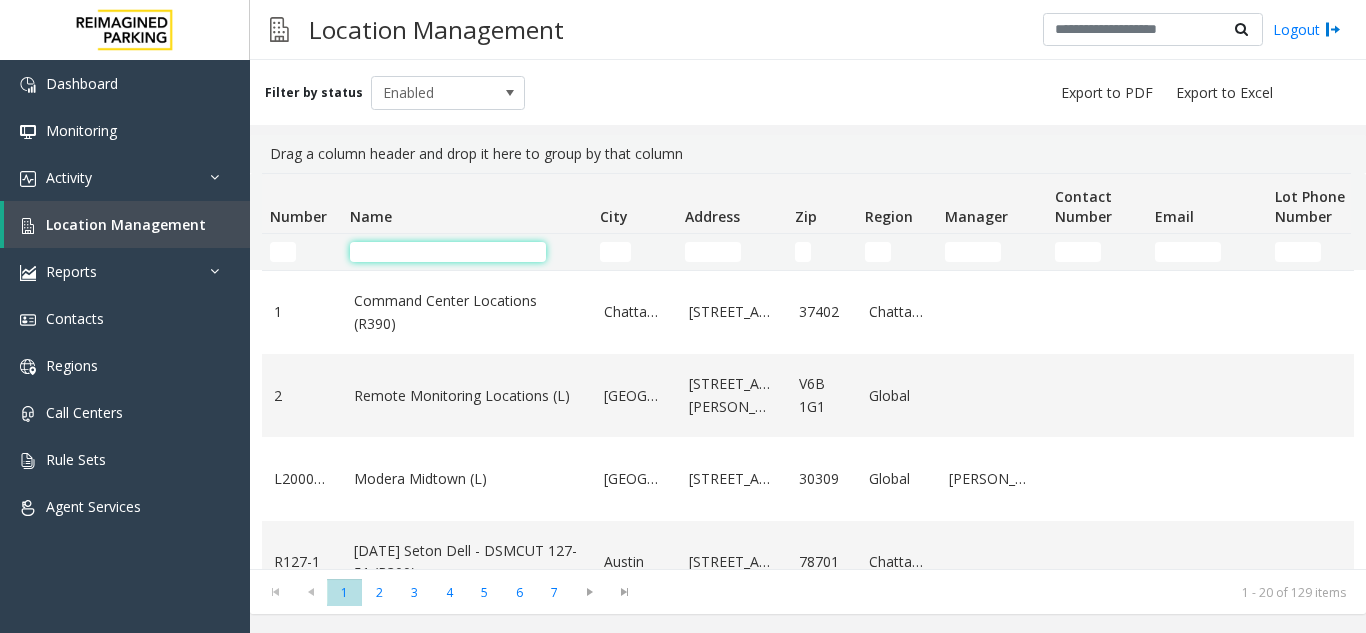 click 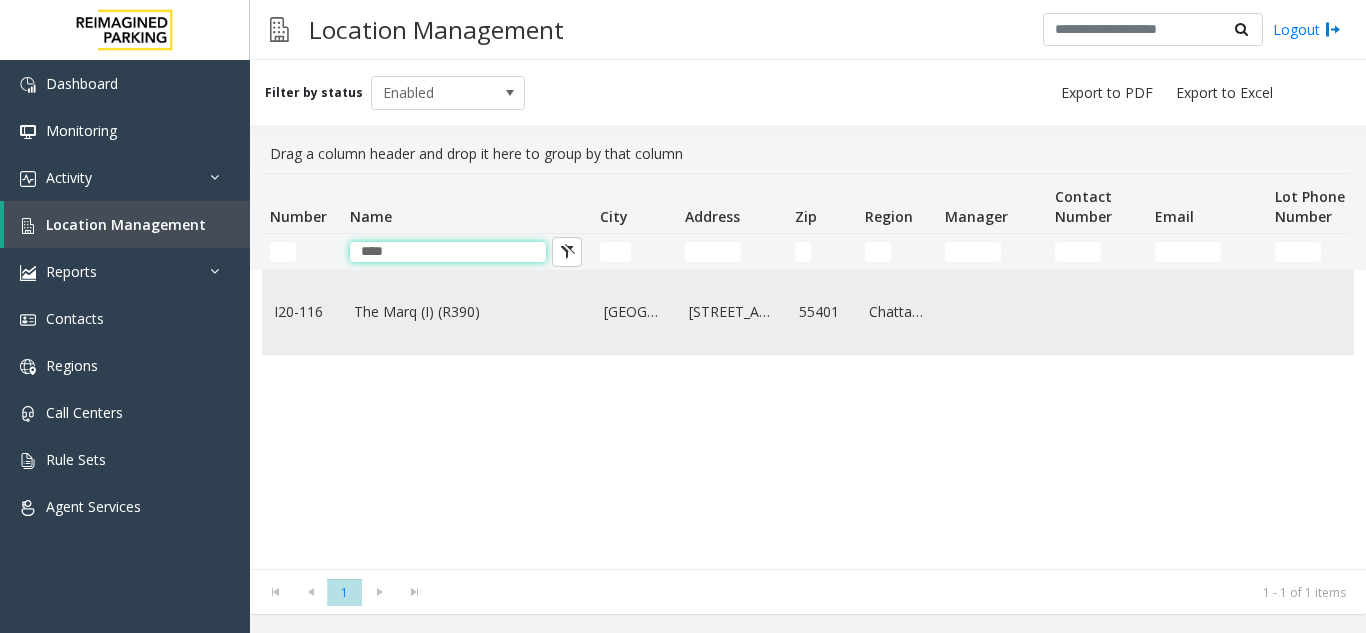 type on "****" 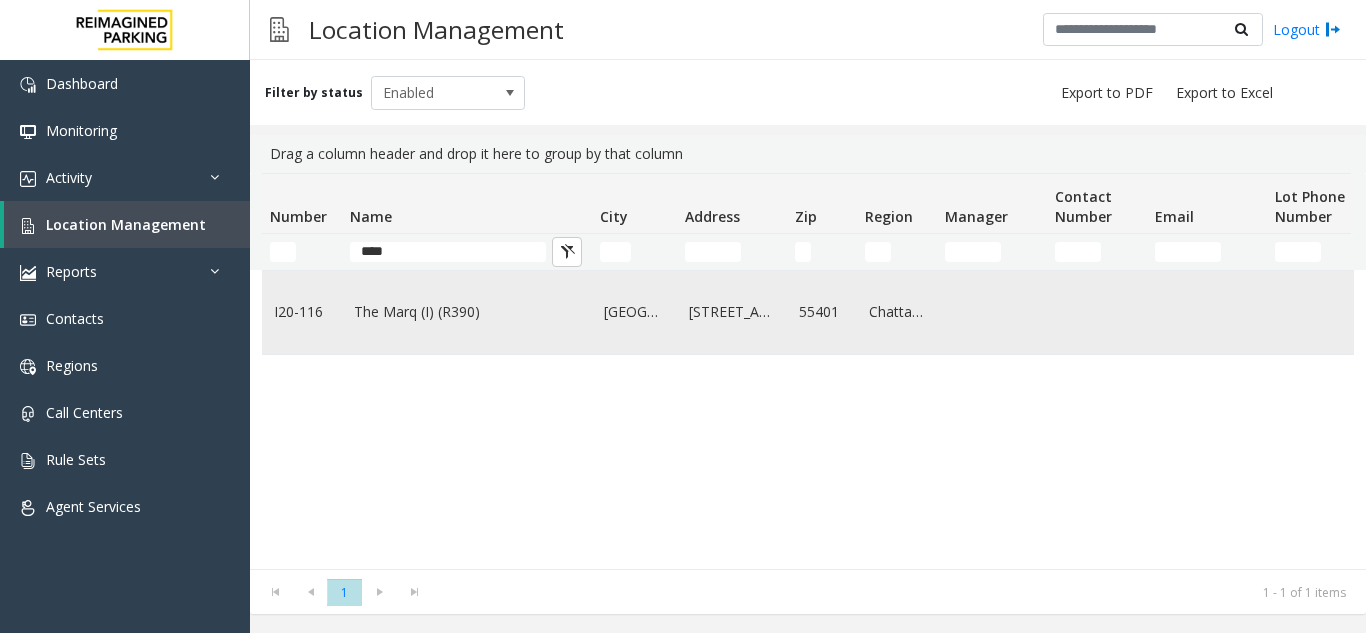 click on "The Marq (I) (R390)" 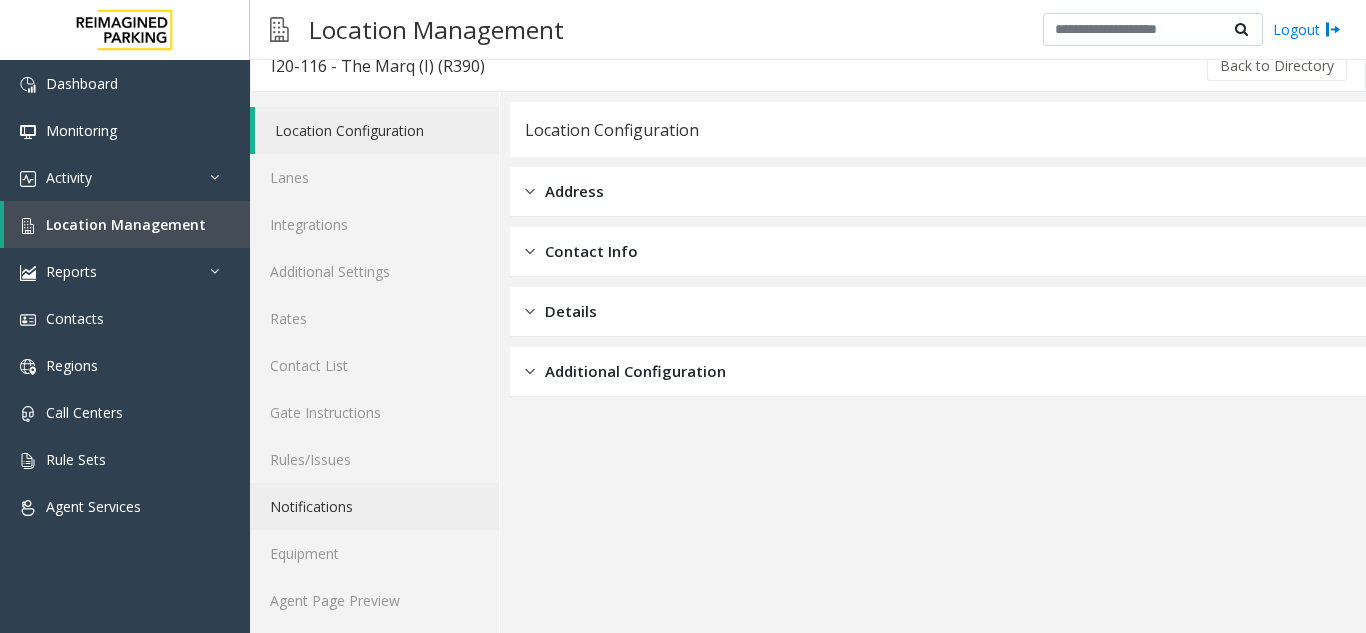 scroll, scrollTop: 26, scrollLeft: 0, axis: vertical 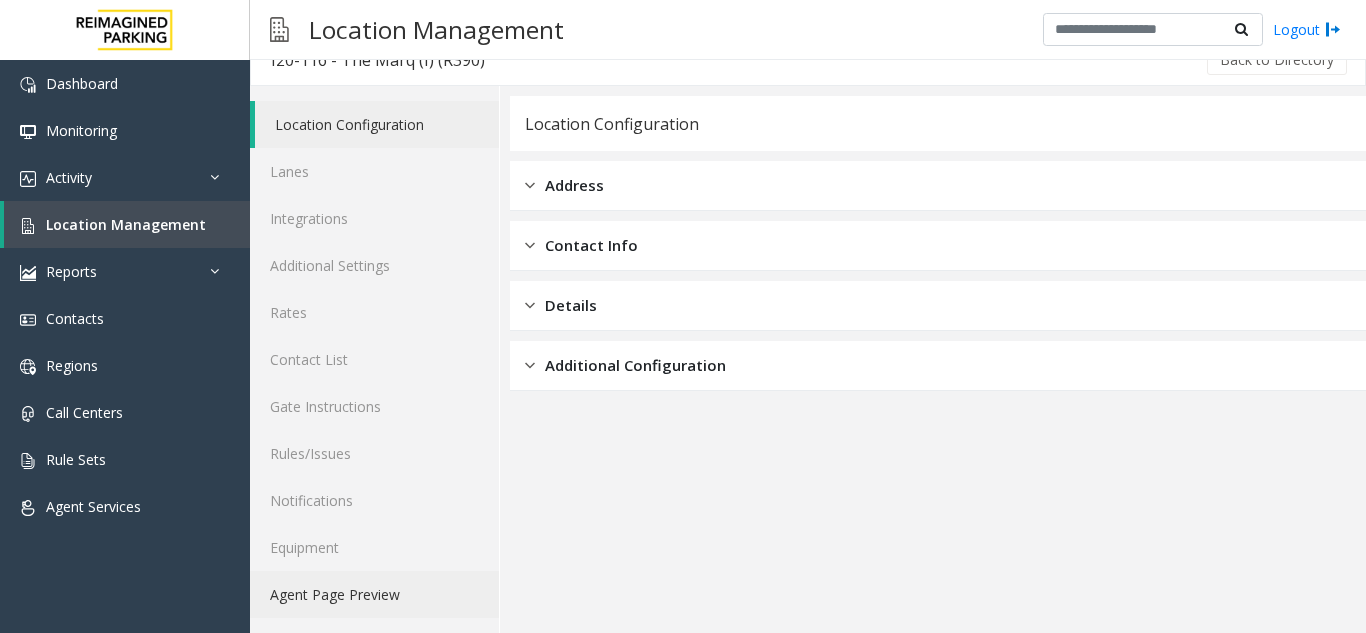 click on "Agent Page Preview" 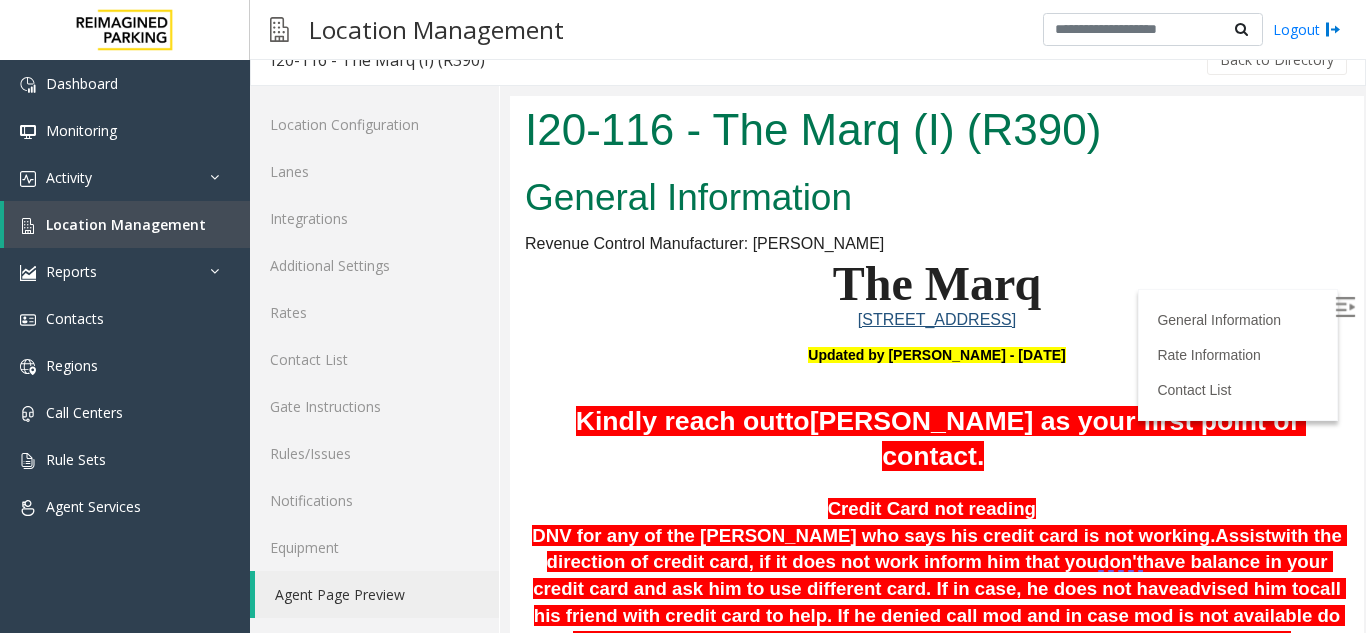 scroll, scrollTop: 0, scrollLeft: 0, axis: both 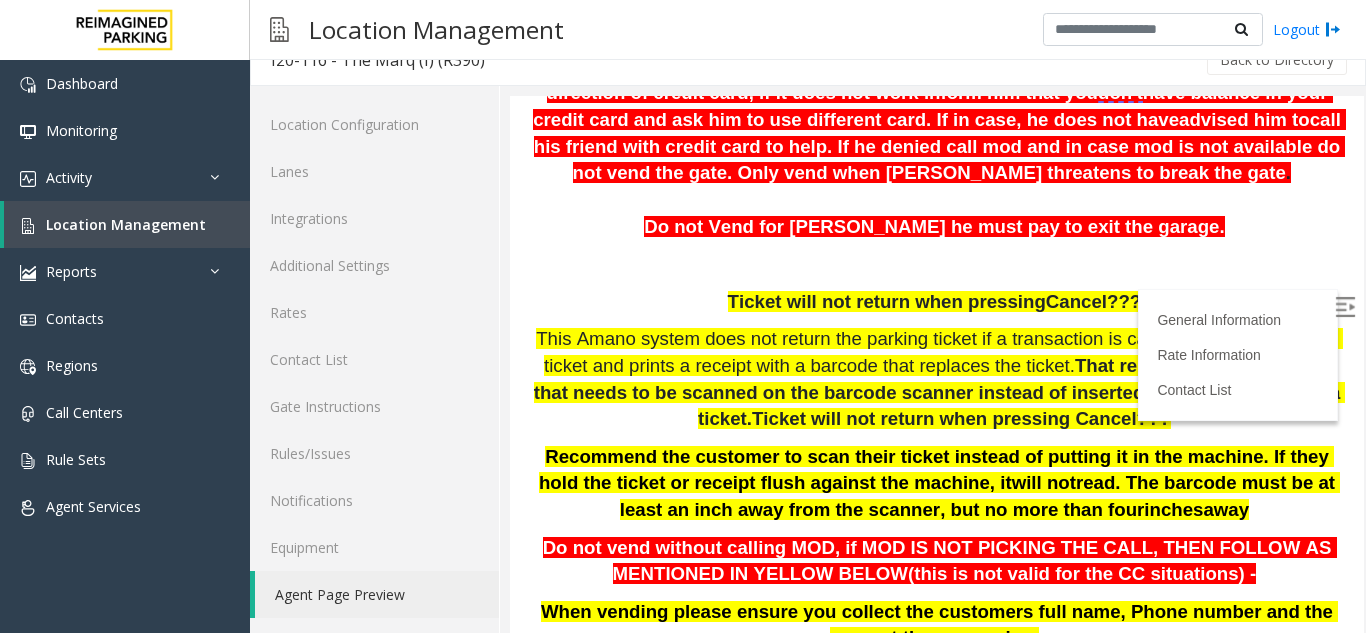 click on "General Information
Revenue Control Manufacturer: [PERSON_NAME]
The Marq [STREET_ADDRESS] Updated by [PERSON_NAME] - [DATE] Kindly reach out  to  [PERSON_NAME] as your first point of contact.   Credit Card not reading     DNV for any of the [PERSON_NAME] who says his credit card is not working.  Assist  with the direction of credit card, if it does not work inform him that you  don't  have balance in your credit card and ask him to use different card. If in case, he does not have  advised him to  call his friend with credit card to help. If he denied call mod and in case mod is not available do not vend the gate. Only vend when [PERSON_NAME] threatens to break the gate .       Do not Vend for [PERSON_NAME] he must pay to exit the garage.      Ticket will not return when pressing  Cancel???   That receipt is the new ticket that needs to be scanned on the barcode scanner instead of inserted since it is no longer a ticket.   will not inches  away     -" at bounding box center (937, 1886) 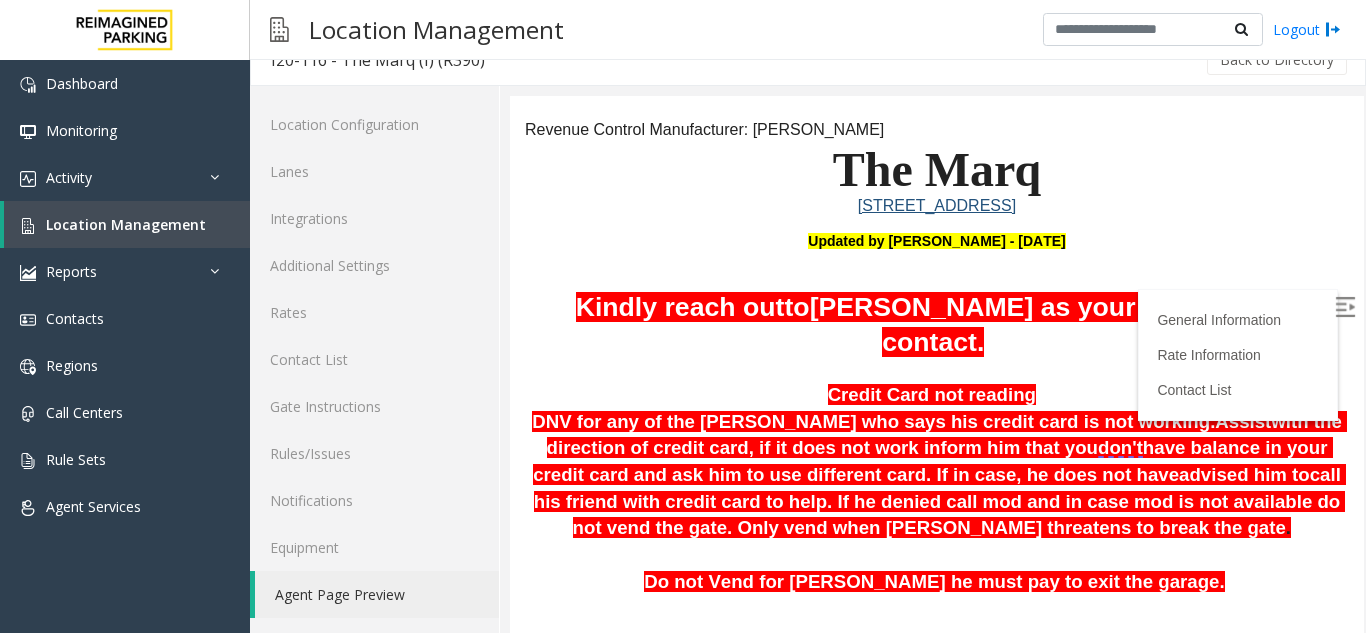 scroll, scrollTop: 0, scrollLeft: 0, axis: both 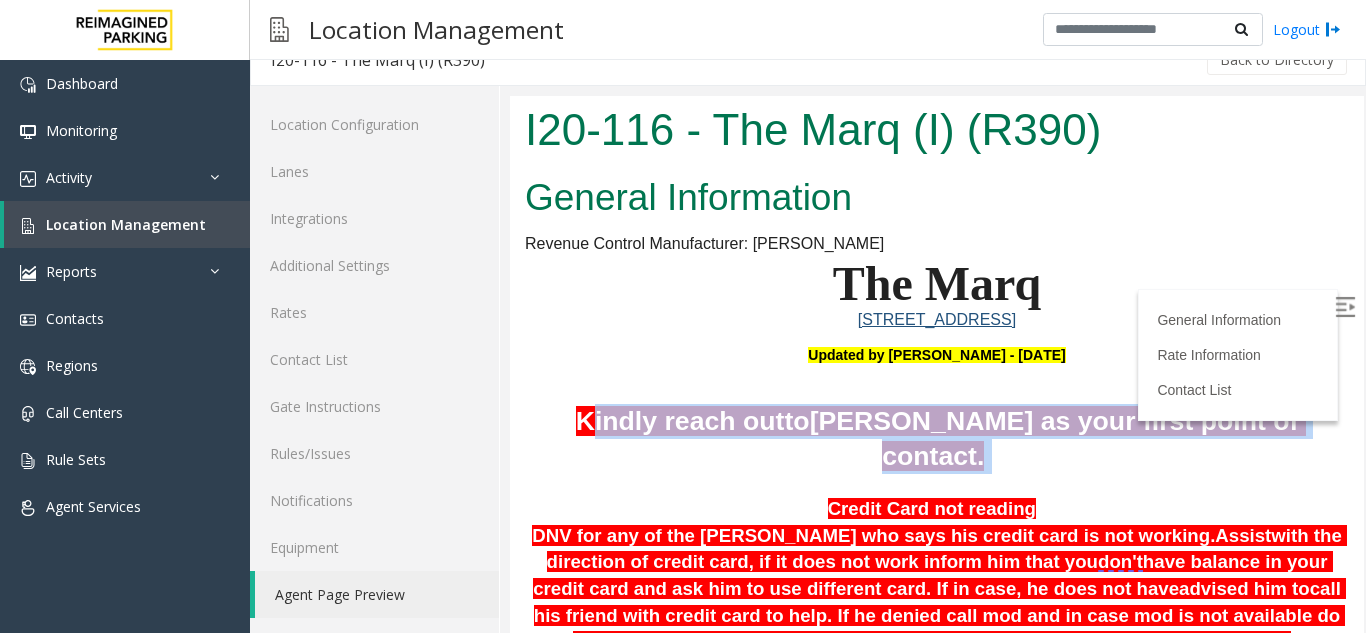 drag, startPoint x: 583, startPoint y: 425, endPoint x: 1271, endPoint y: 443, distance: 688.2354 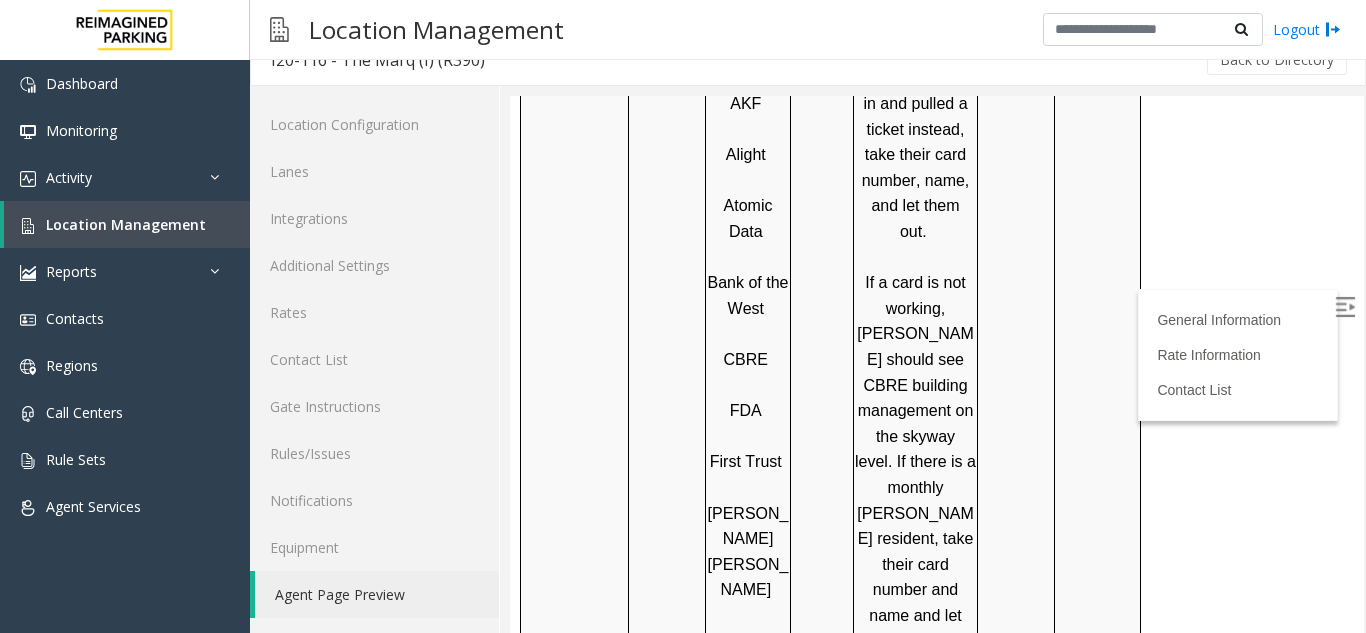 scroll, scrollTop: 2200, scrollLeft: 0, axis: vertical 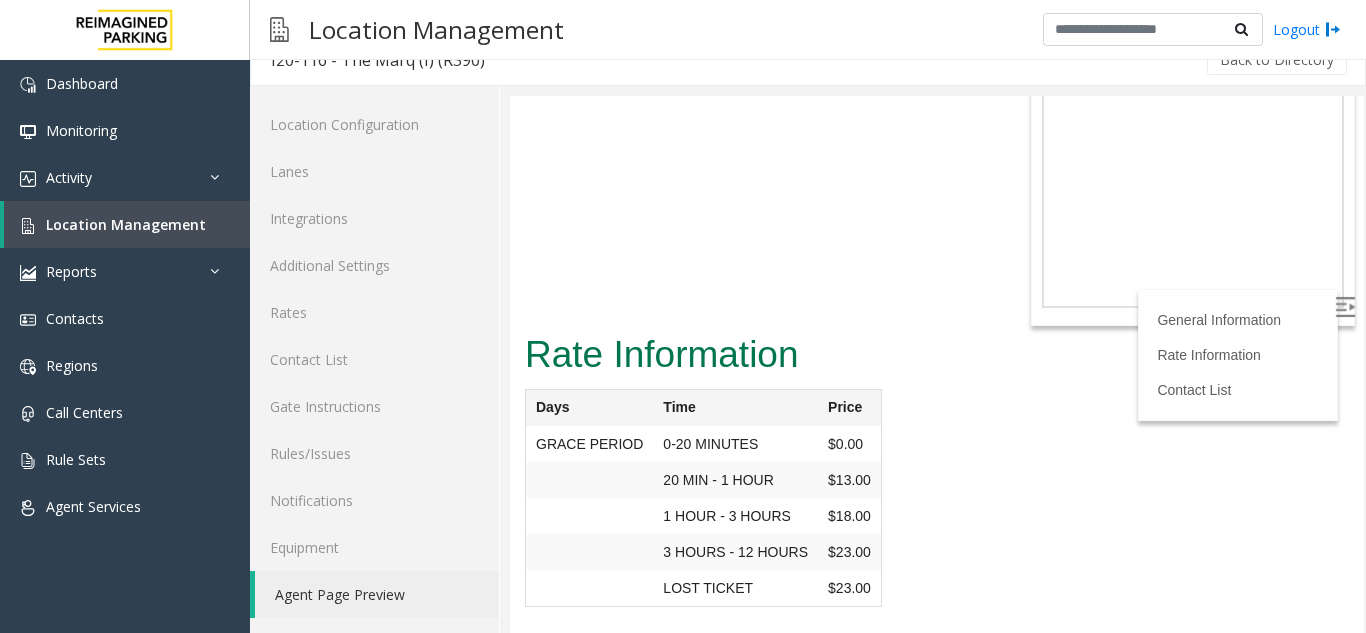 drag, startPoint x: 548, startPoint y: 472, endPoint x: 705, endPoint y: 472, distance: 157 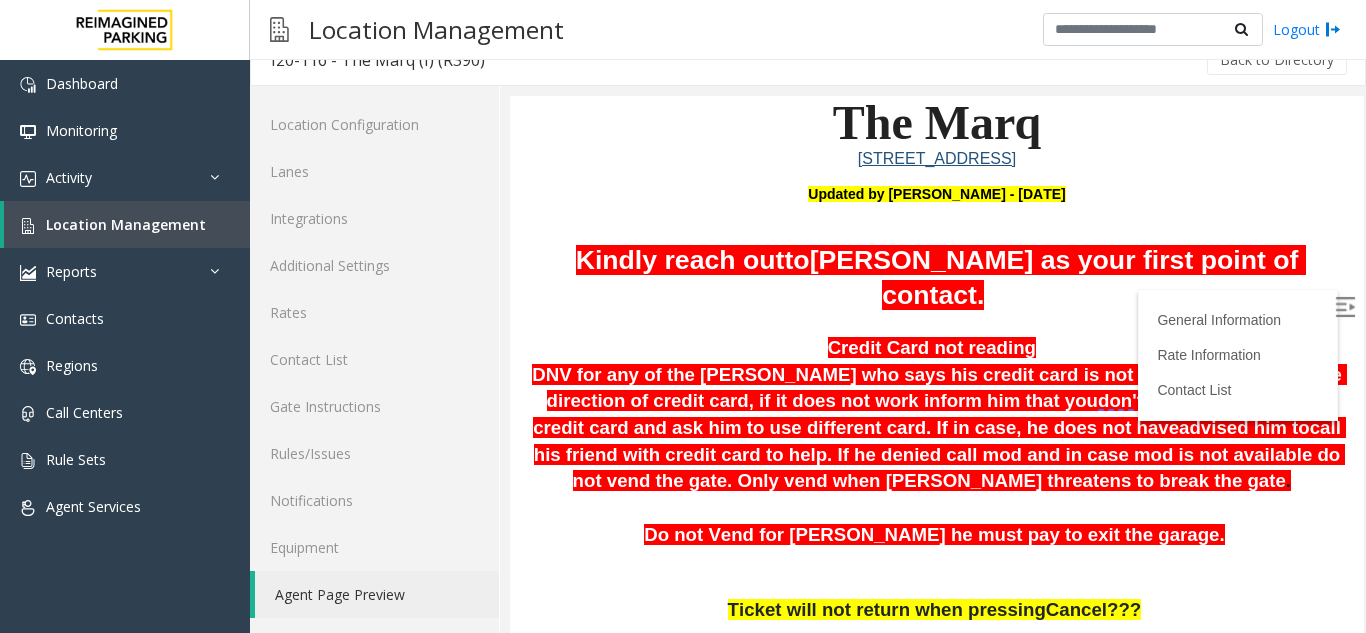 scroll, scrollTop: 20, scrollLeft: 0, axis: vertical 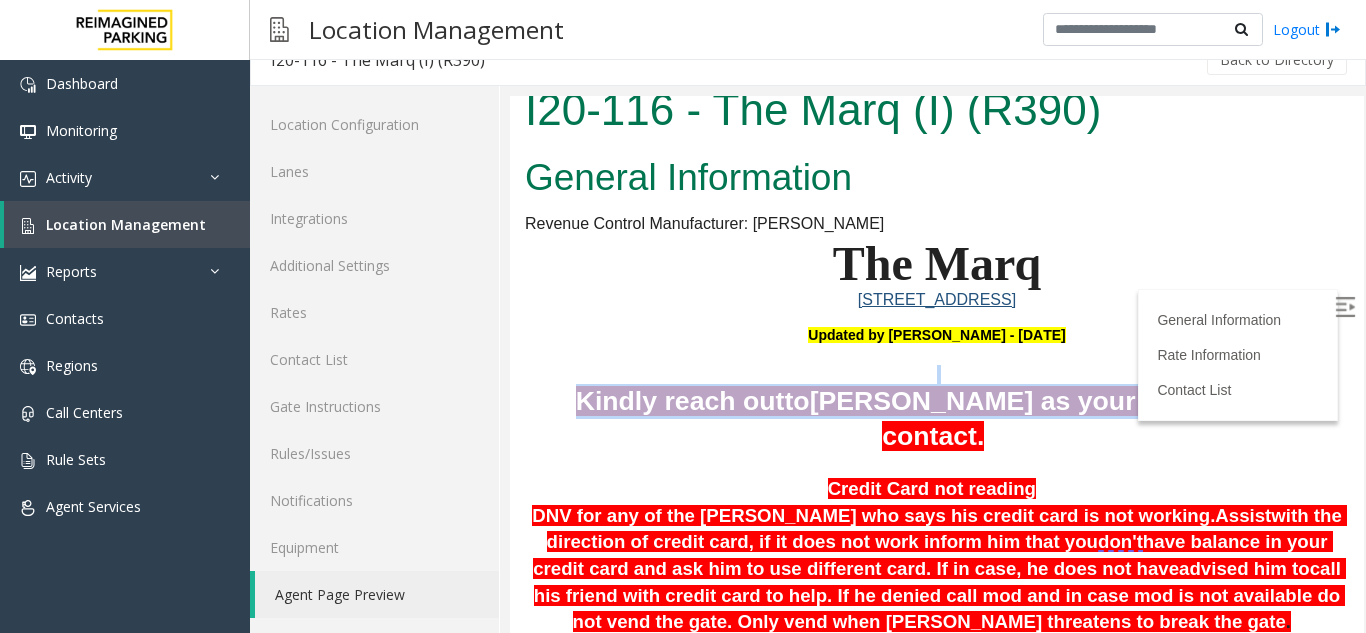 drag, startPoint x: 571, startPoint y: 377, endPoint x: 1125, endPoint y: 395, distance: 554.29236 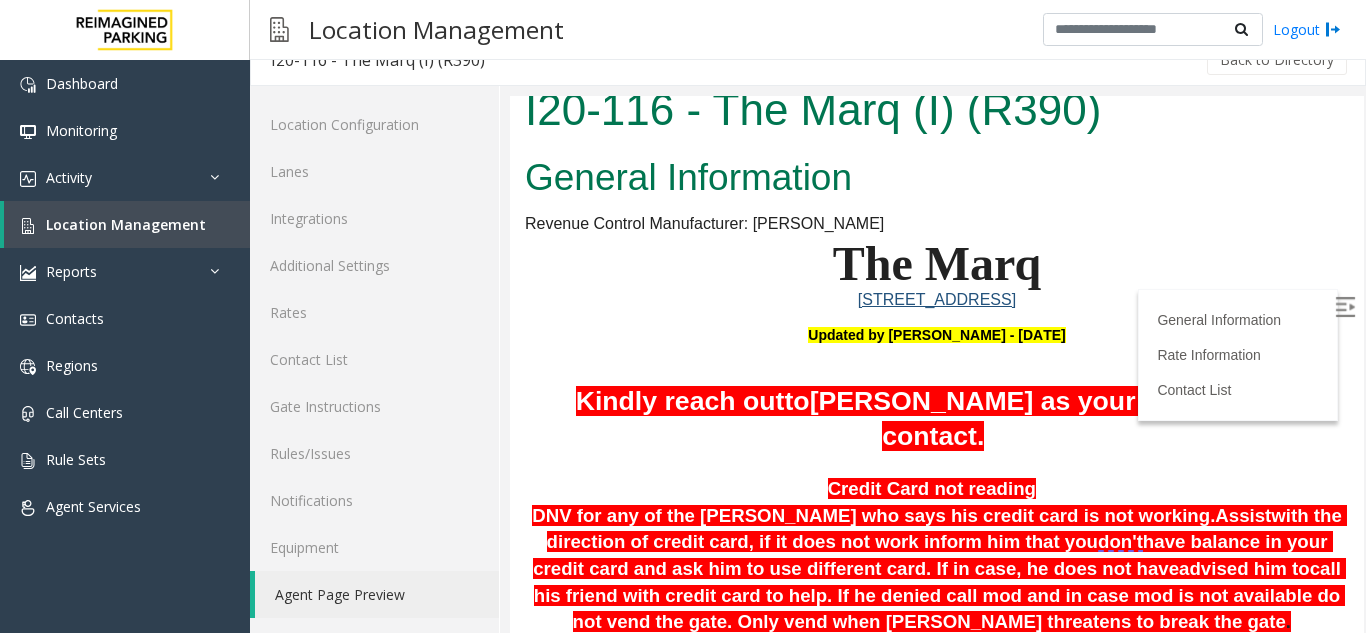 click on "[PERSON_NAME] as your first point of contact." at bounding box center (1058, 418) 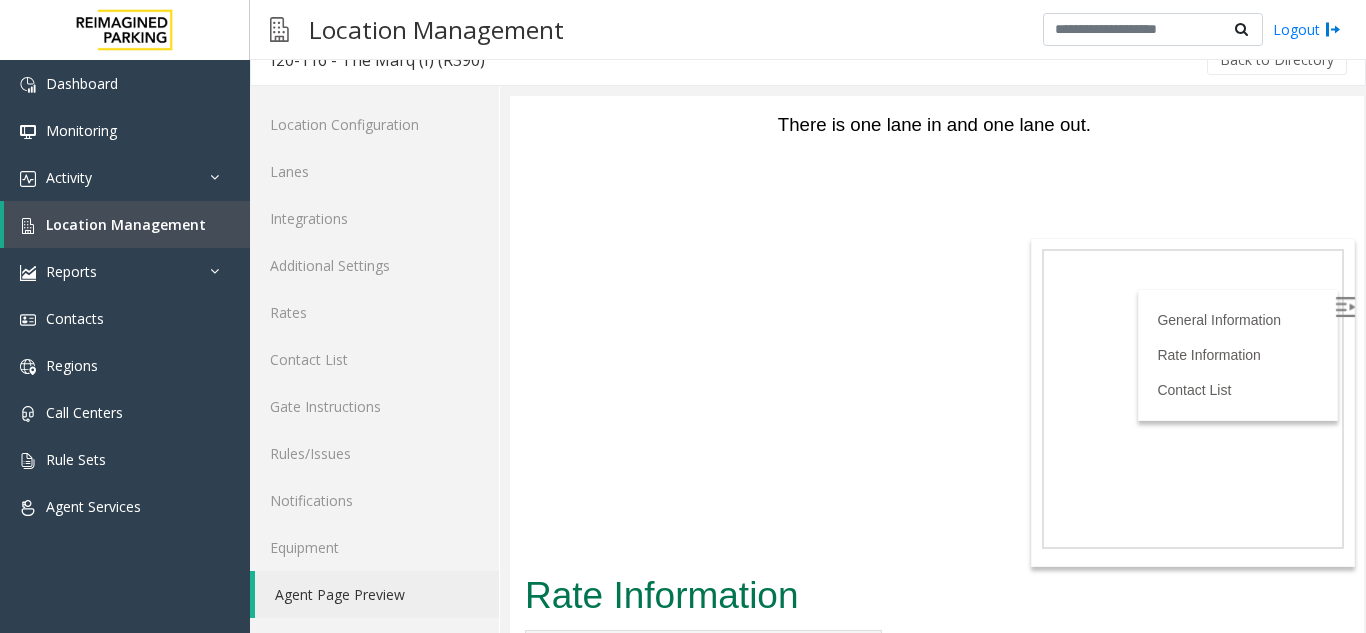 scroll, scrollTop: 4484, scrollLeft: 0, axis: vertical 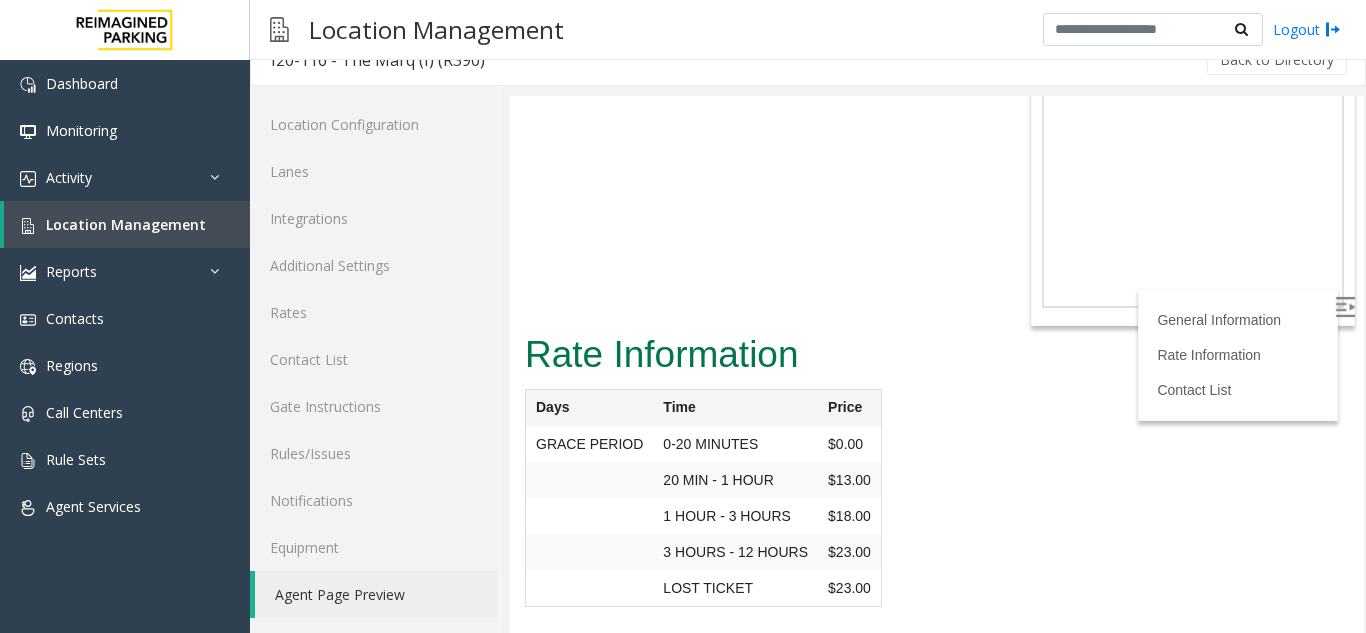 click on "[PERSON_NAME]" at bounding box center [626, 772] 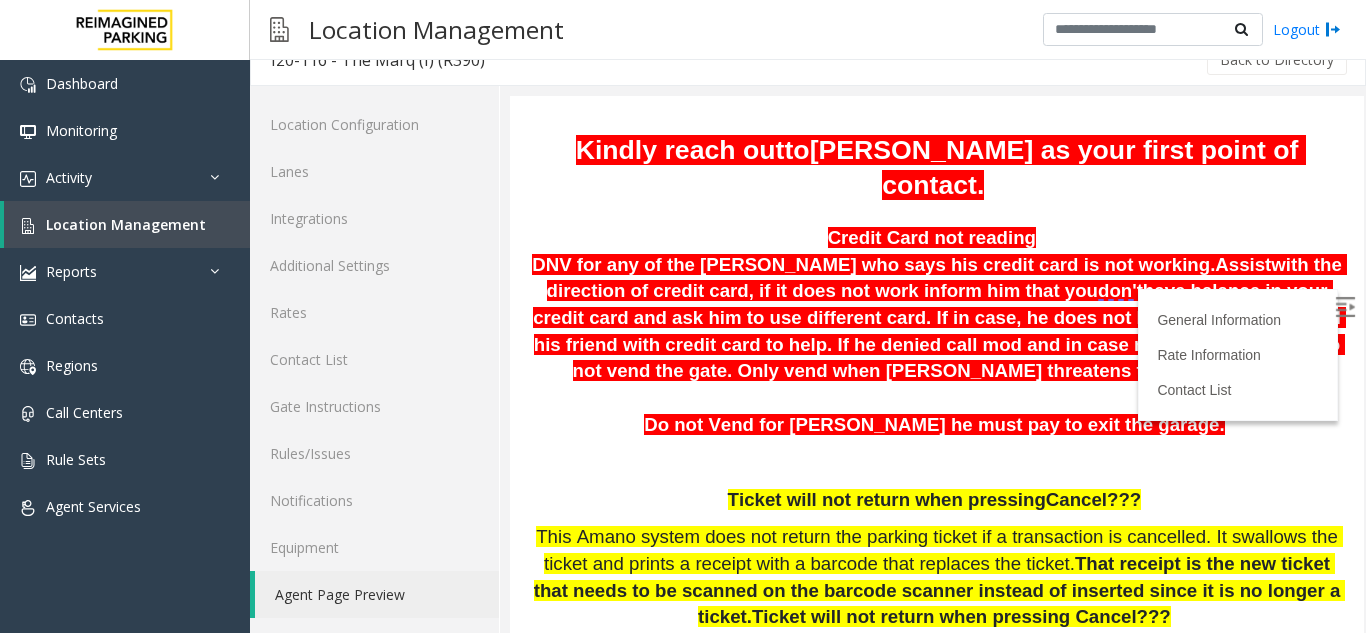 scroll, scrollTop: 4484, scrollLeft: 0, axis: vertical 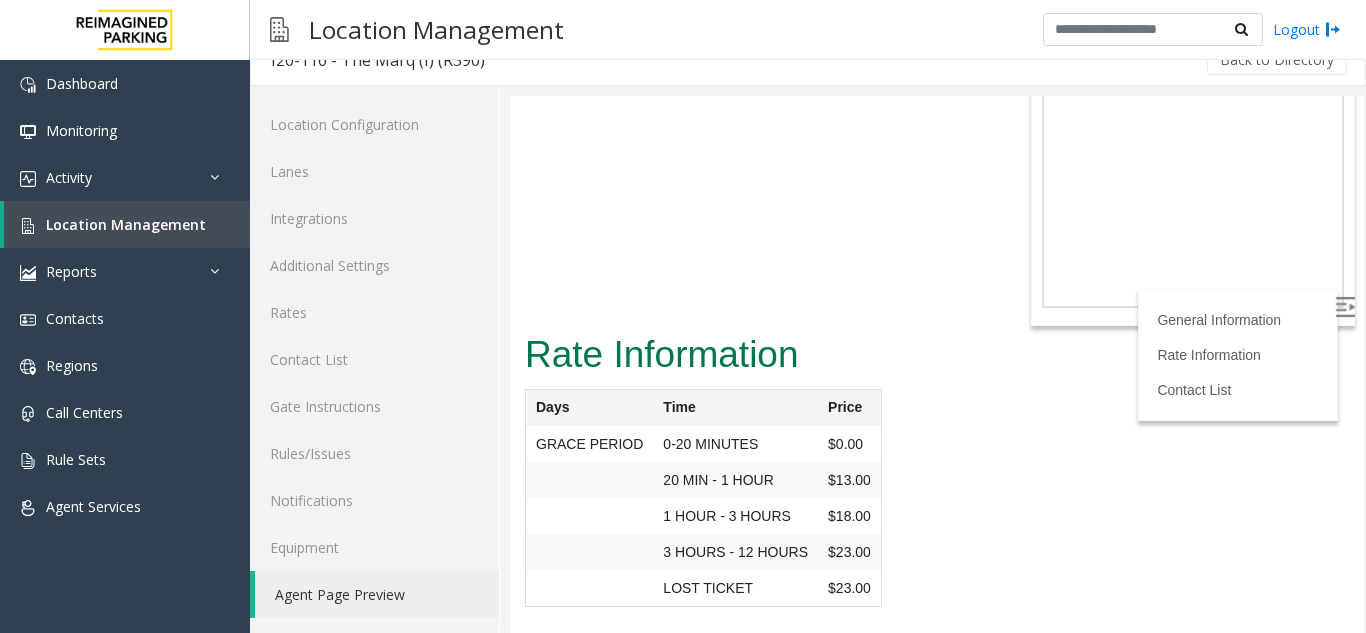 drag, startPoint x: 1195, startPoint y: 495, endPoint x: 1277, endPoint y: 514, distance: 84.17244 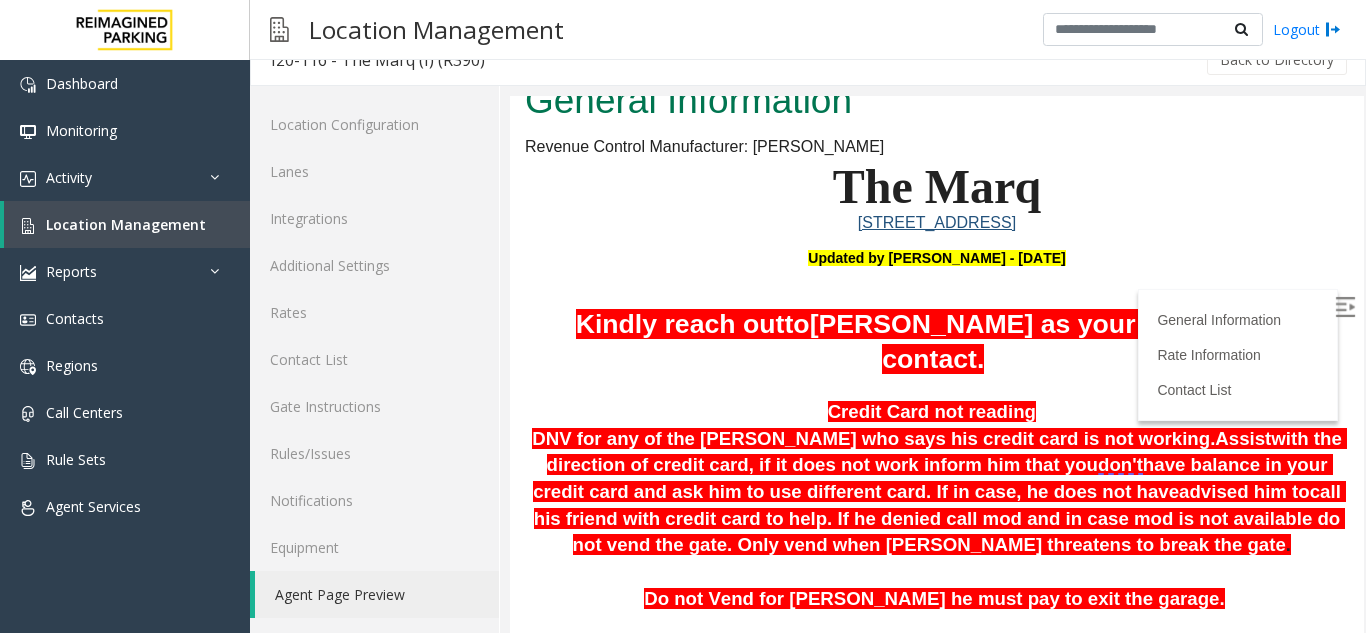 scroll, scrollTop: 210, scrollLeft: 0, axis: vertical 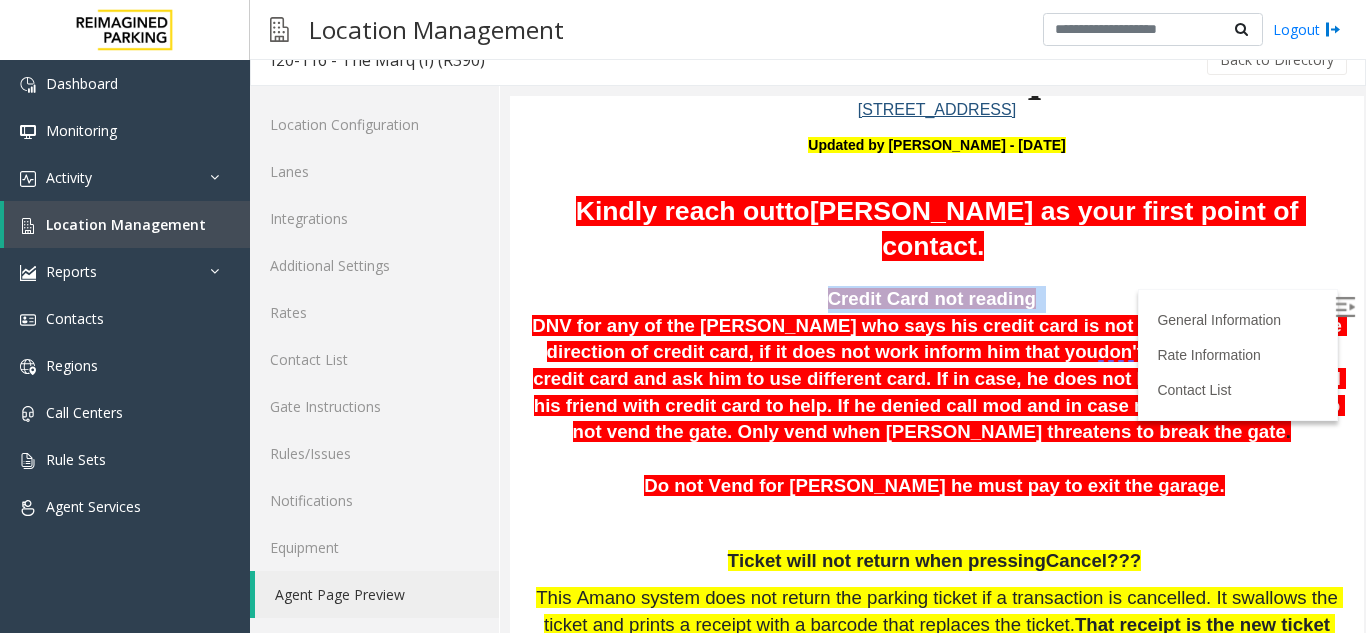 drag, startPoint x: 816, startPoint y: 298, endPoint x: 1073, endPoint y: 301, distance: 257.01752 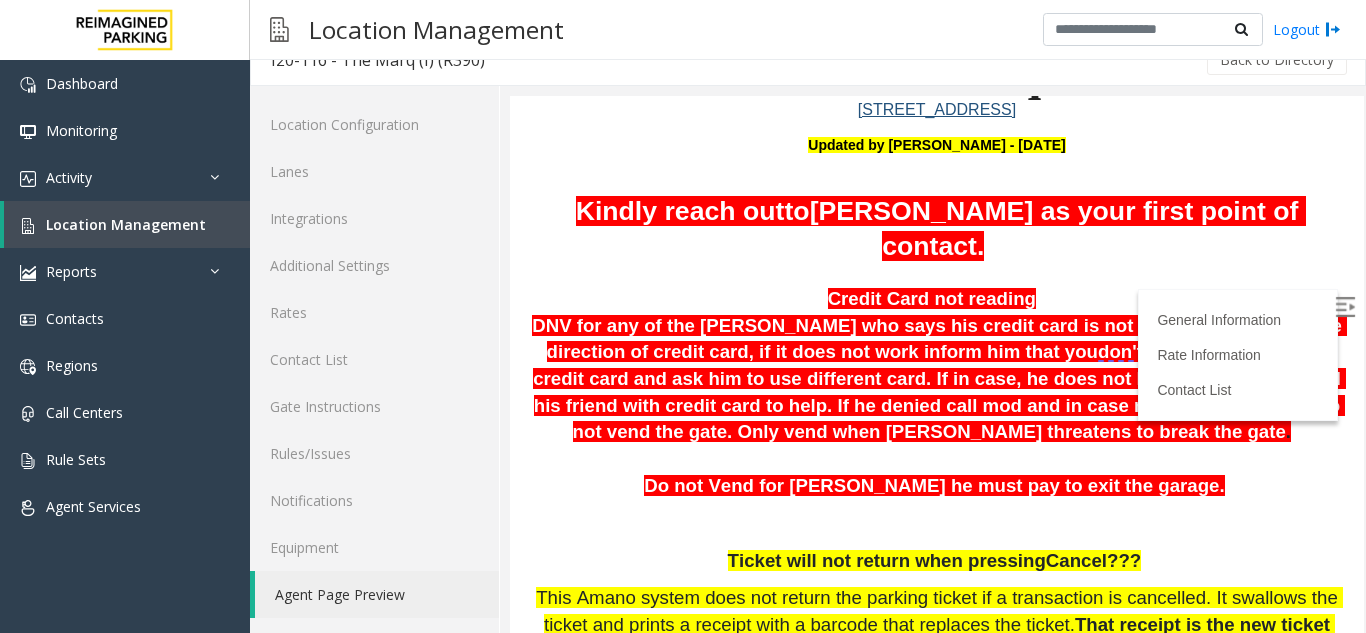 click on "Credit Card not reading     DNV for any of the [PERSON_NAME] who says his credit card is not working.  Assist  with the direction of credit card, if it does not work inform him that you  don't  have balance in your credit card and ask him to use different card. If in case, he does not have  advised him to  call his friend with credit card to help. If he denied call mod and in case mod is not available do not vend the gate. Only vend when [PERSON_NAME] threatens to break the gate ." at bounding box center [937, 366] 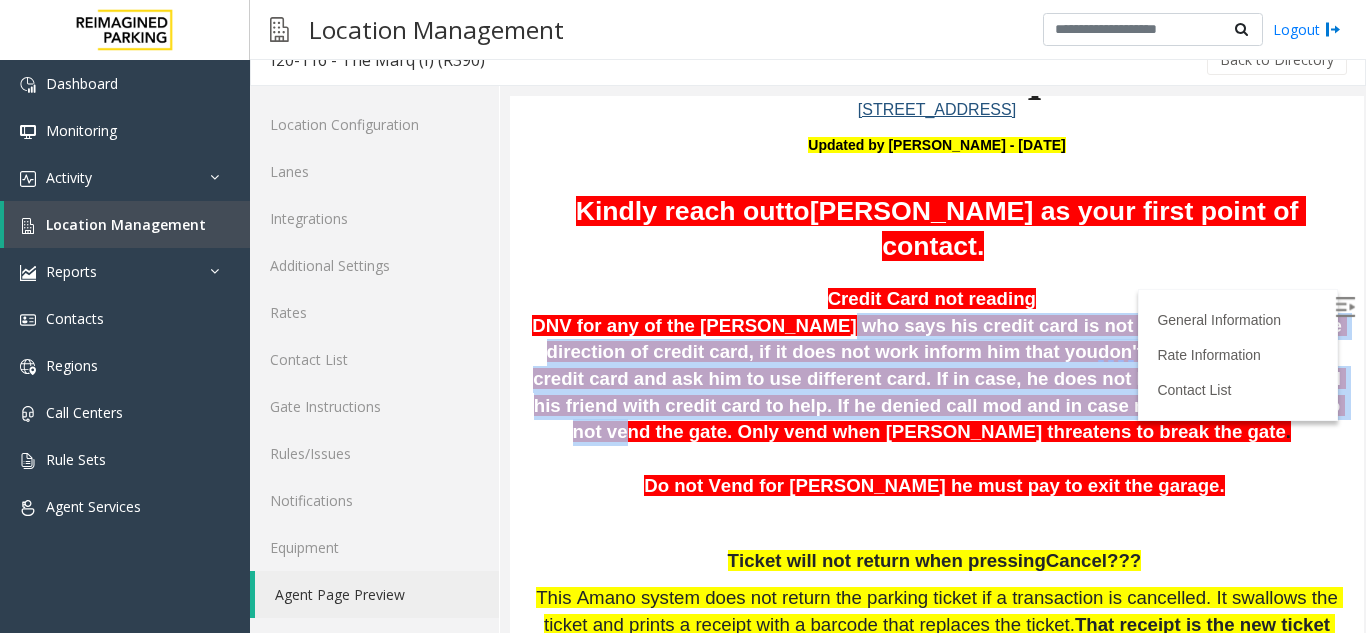 drag, startPoint x: 798, startPoint y: 338, endPoint x: 999, endPoint y: 398, distance: 209.76416 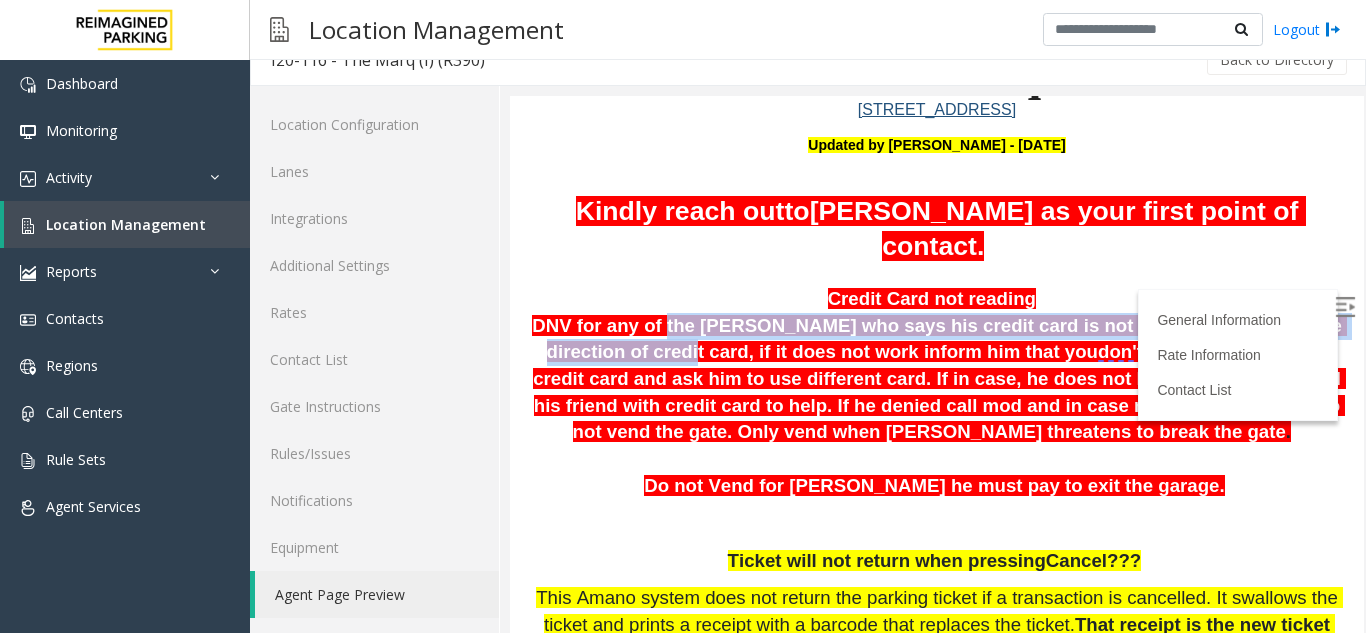 drag, startPoint x: 658, startPoint y: 323, endPoint x: 1293, endPoint y: 320, distance: 635.0071 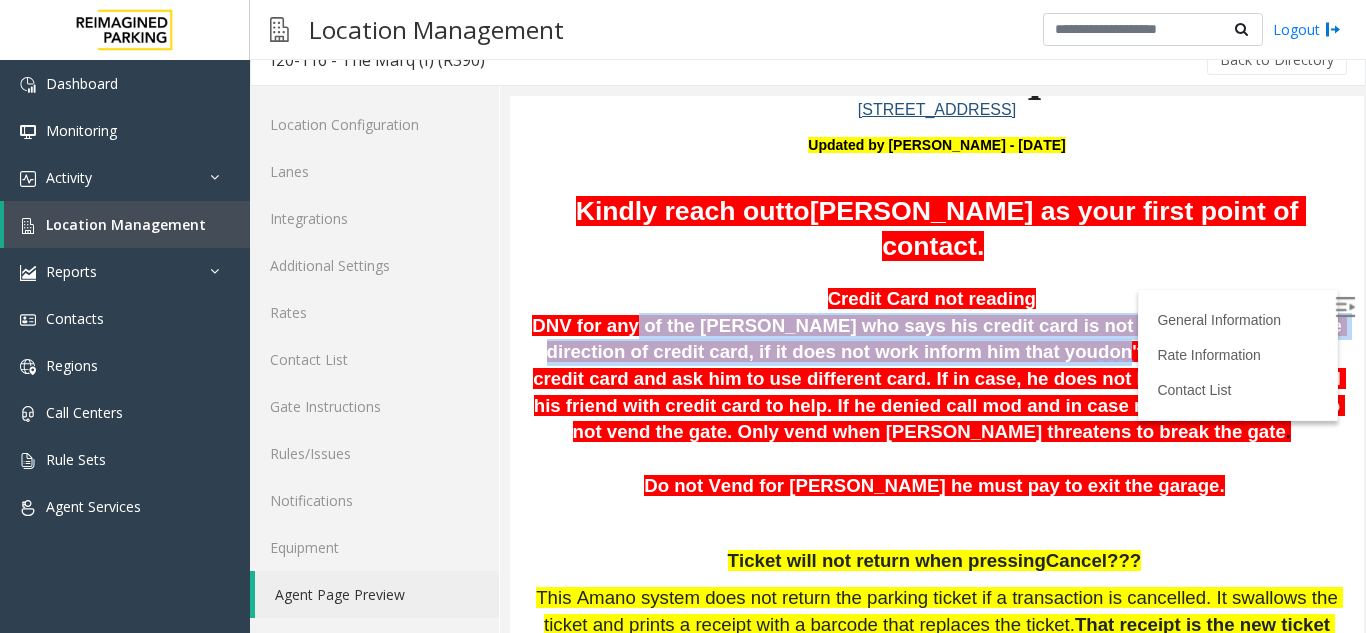 drag, startPoint x: 632, startPoint y: 325, endPoint x: 905, endPoint y: 355, distance: 274.6434 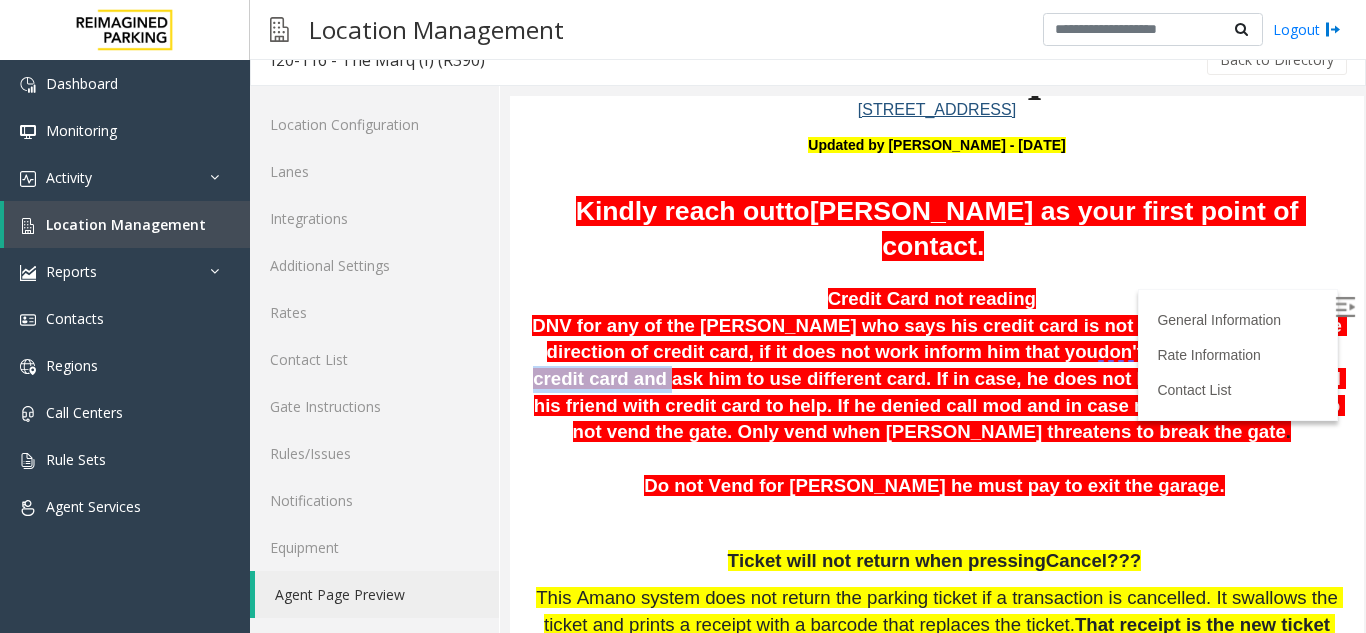 drag, startPoint x: 1009, startPoint y: 361, endPoint x: 1199, endPoint y: 345, distance: 190.6725 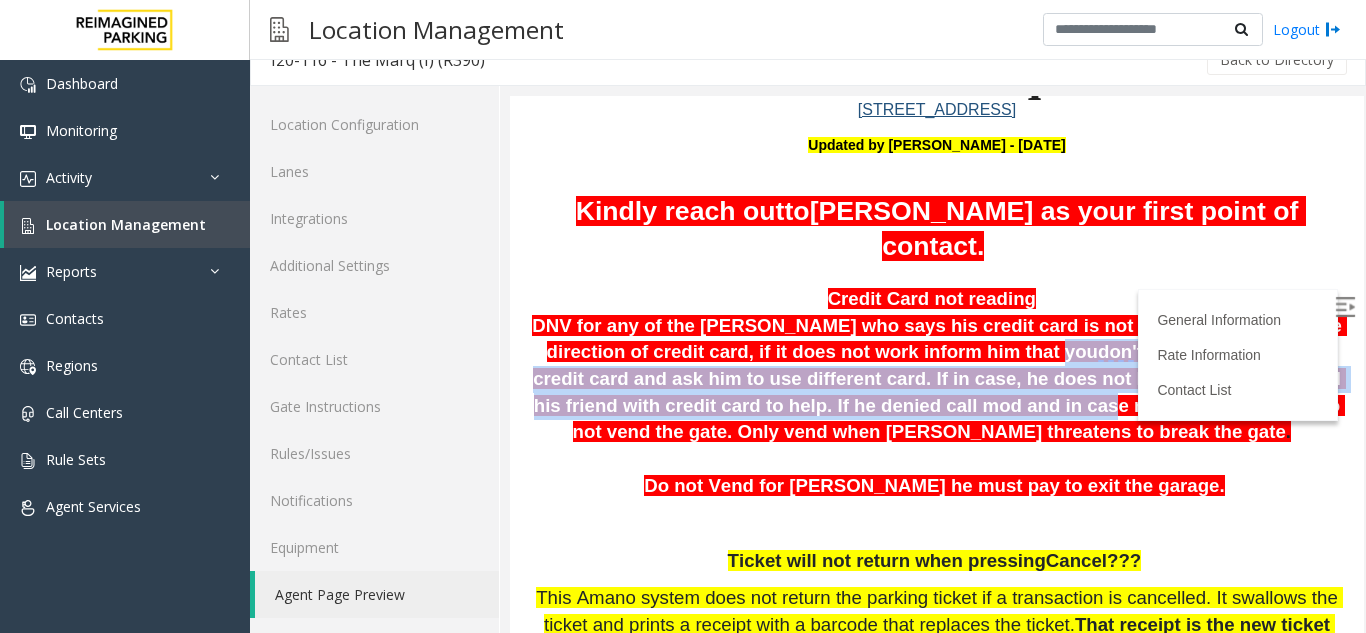 drag, startPoint x: 838, startPoint y: 346, endPoint x: 757, endPoint y: 399, distance: 96.79876 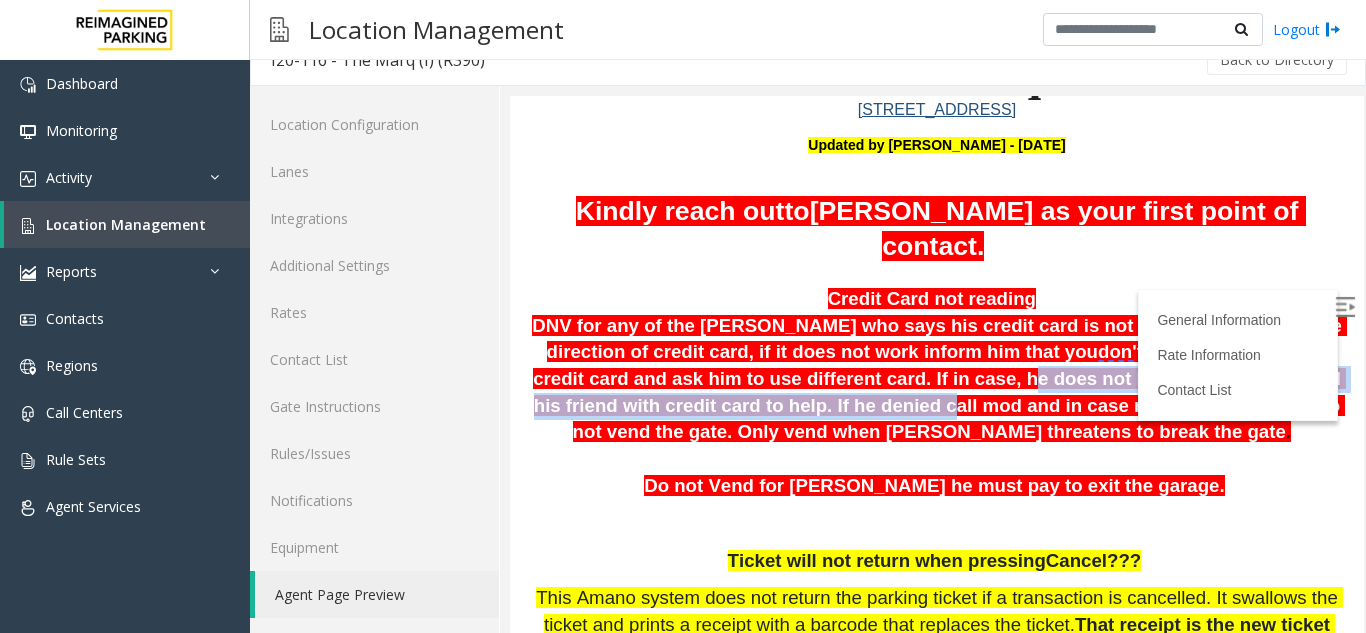 drag, startPoint x: 728, startPoint y: 373, endPoint x: 615, endPoint y: 413, distance: 119.870766 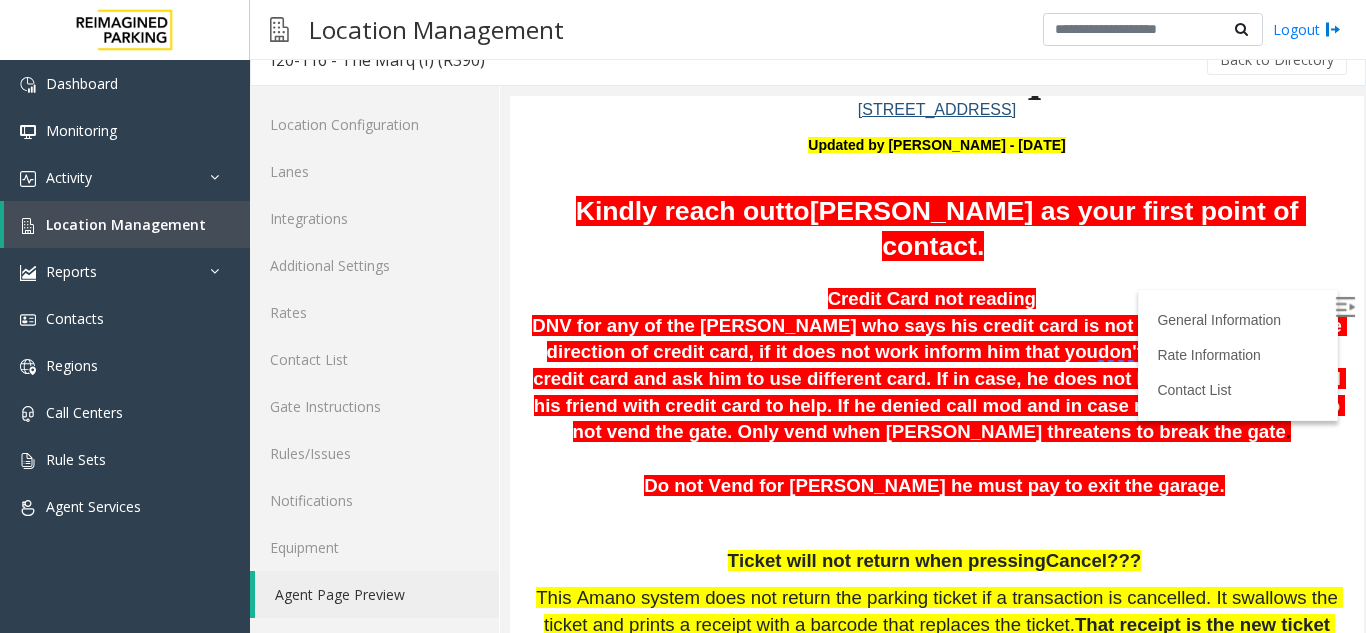 click on "call his friend with credit card to help. If he denied call mod and in case mod is not available do not vend the gate. Only vend when [PERSON_NAME] threatens to break the gate" at bounding box center (940, 405) 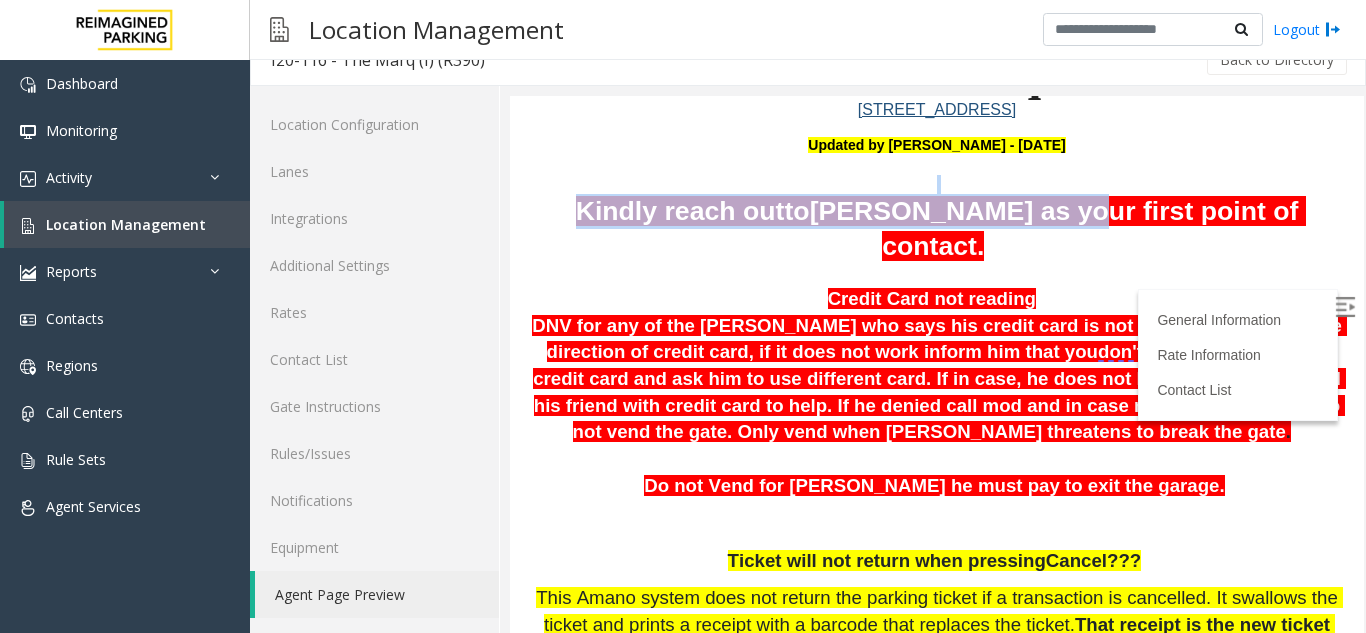drag, startPoint x: 694, startPoint y: 189, endPoint x: 1060, endPoint y: 212, distance: 366.72195 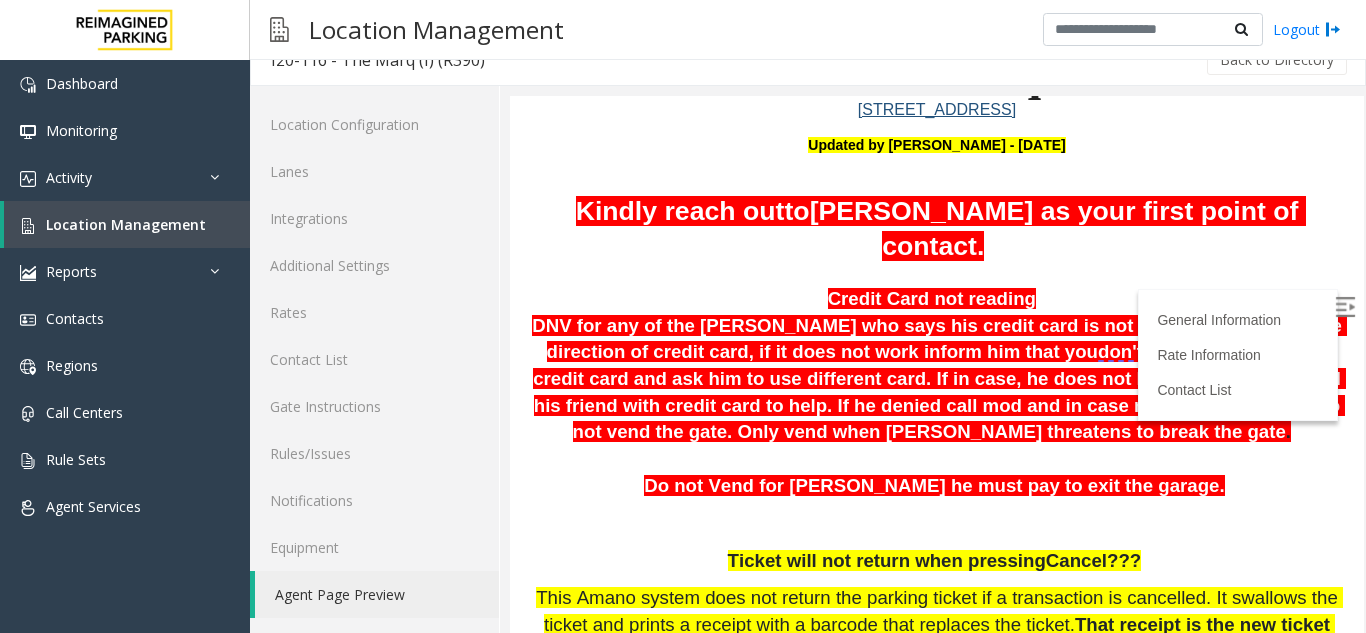 click on "Credit Card not reading     DNV for any of the [PERSON_NAME] who says his credit card is not working.  Assist  with the direction of credit card, if it does not work inform him that you  don't  have balance in your credit card and ask him to use different card. If in case, he does not have  advised him to  call his friend with credit card to help. If he denied call mod and in case mod is not available do not vend the gate. Only vend when [PERSON_NAME] threatens to break the gate ." at bounding box center [937, 366] 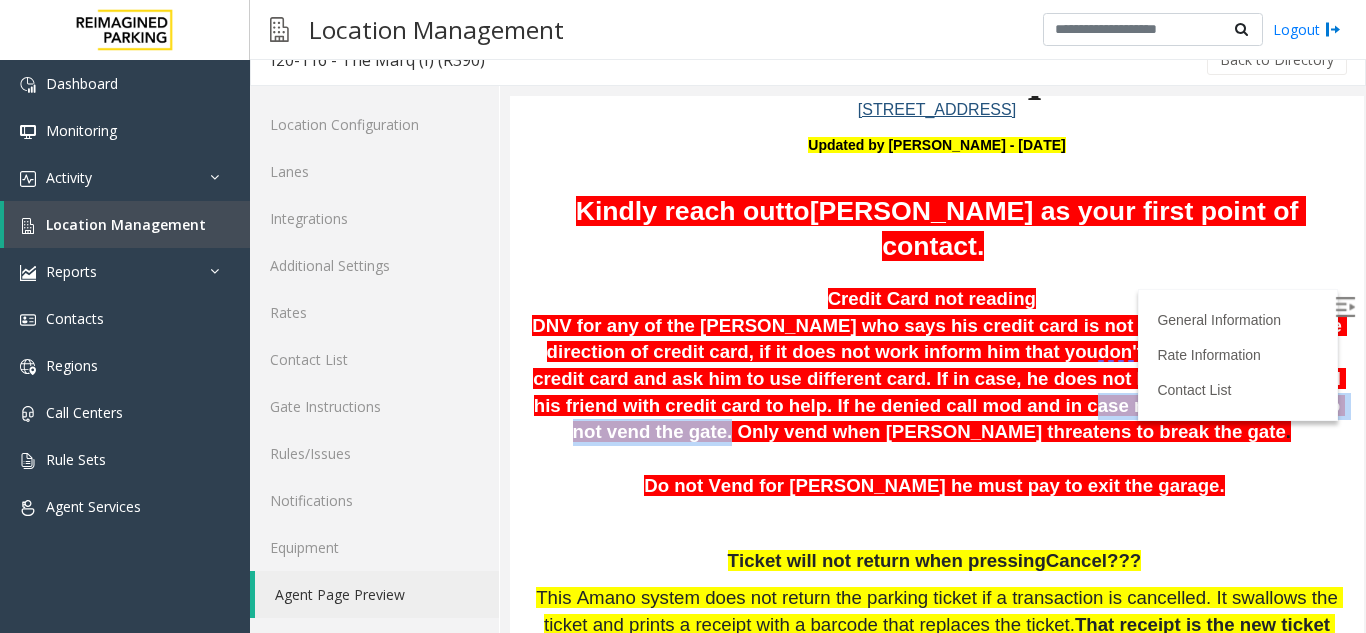 drag, startPoint x: 738, startPoint y: 412, endPoint x: 1095, endPoint y: 414, distance: 357.0056 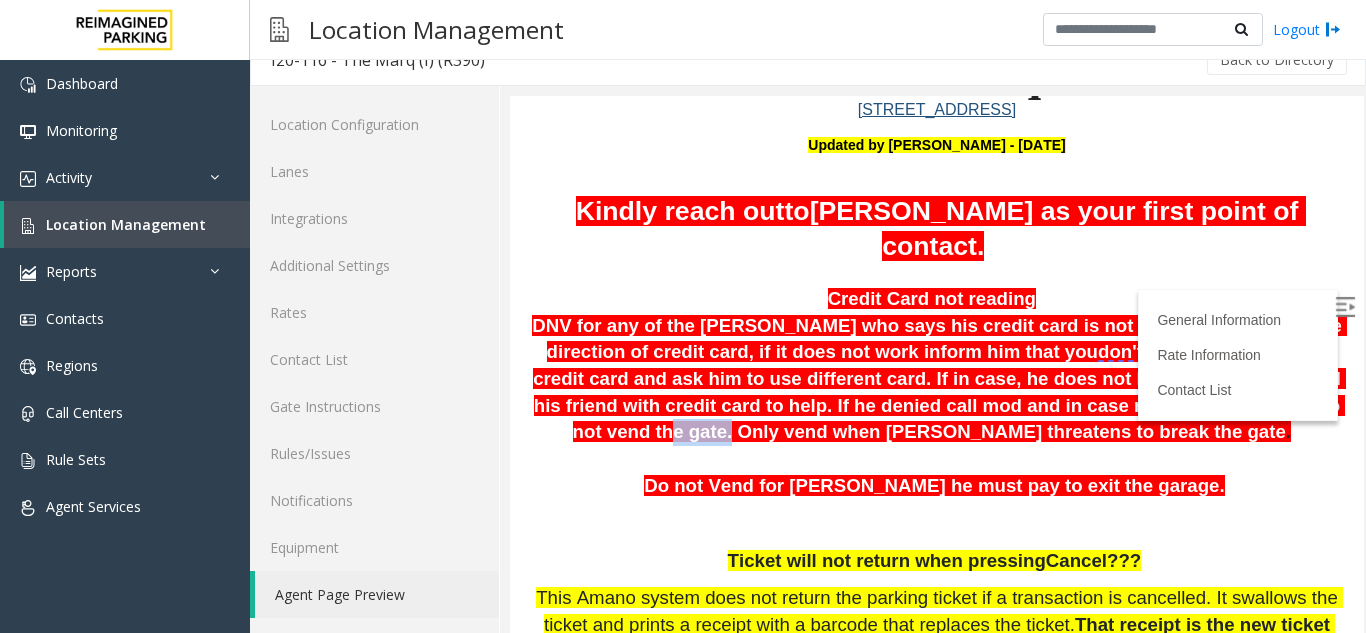 click on "call his friend with credit card to help. If he denied call mod and in case mod is not available do not vend the gate. Only vend when [PERSON_NAME] threatens to break the gate" at bounding box center (940, 405) 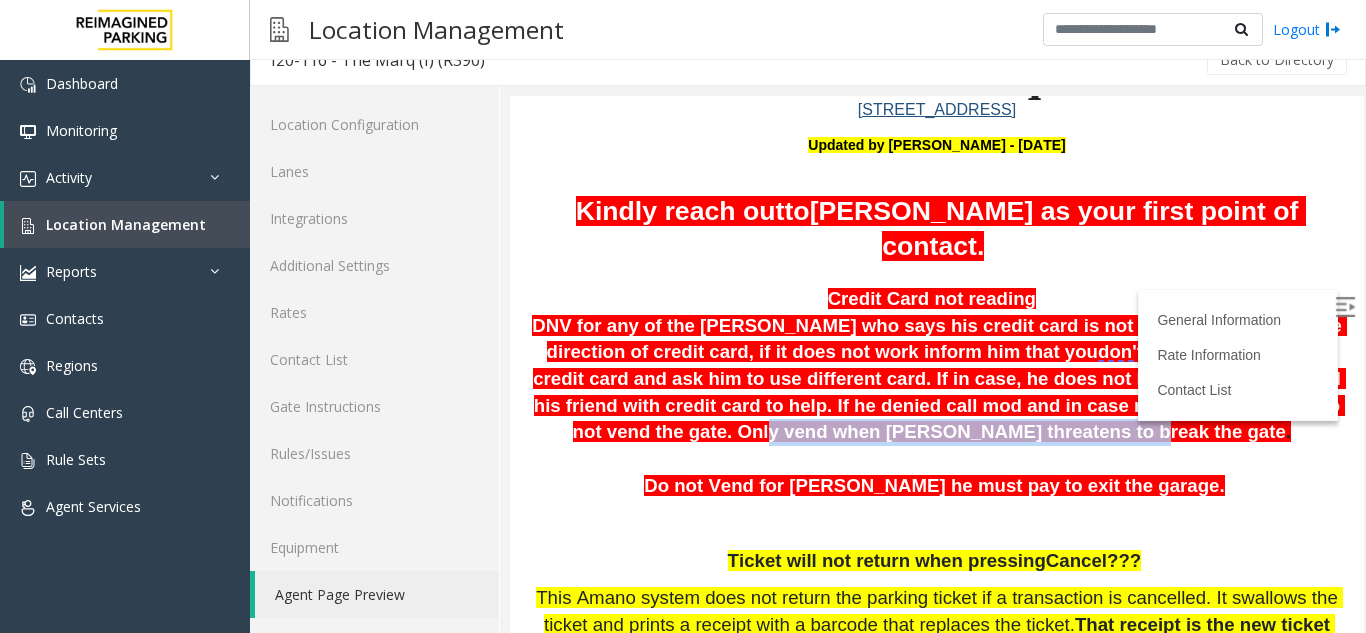 drag, startPoint x: 1126, startPoint y: 404, endPoint x: 954, endPoint y: 445, distance: 176.81912 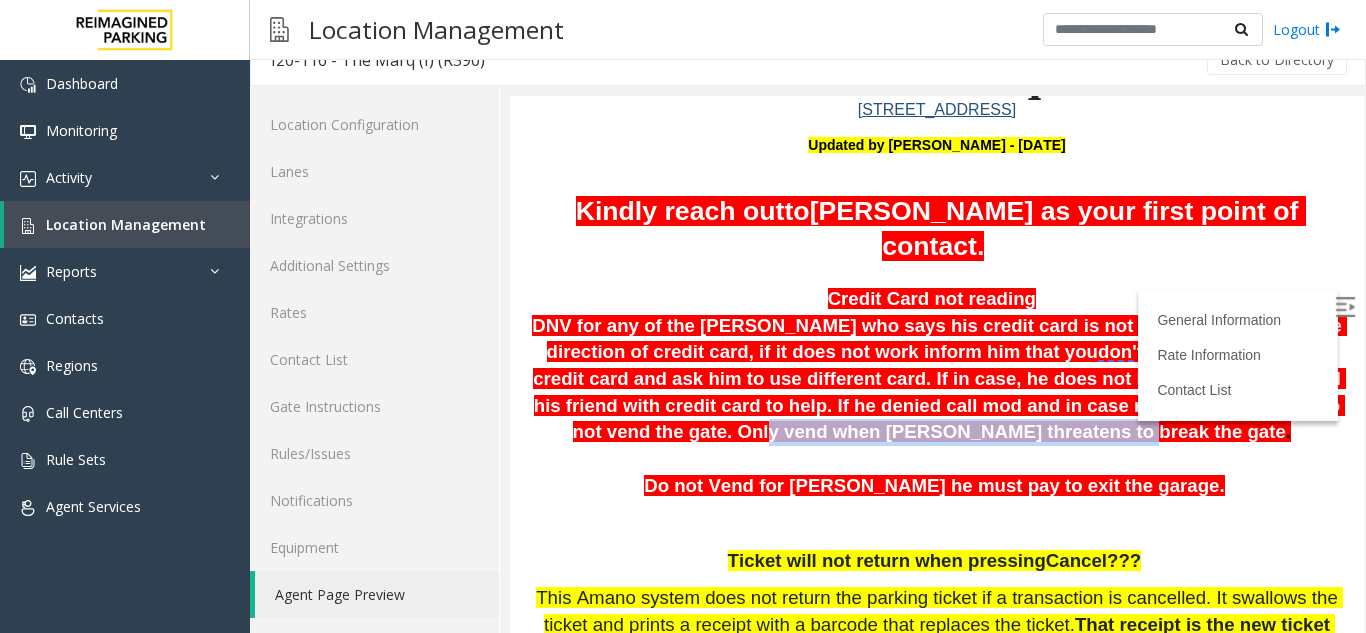 click on "Credit Card not reading     DNV for any of the [PERSON_NAME] who says his credit card is not working.  Assist  with the direction of credit card, if it does not work inform him that you  don't  have balance in your credit card and ask him to use different card. If in case, he does not have  advised him to  call his friend with credit card to help. If he denied call mod and in case mod is not available do not vend the gate. Only vend when [PERSON_NAME] threatens to break the gate ." at bounding box center [937, 366] 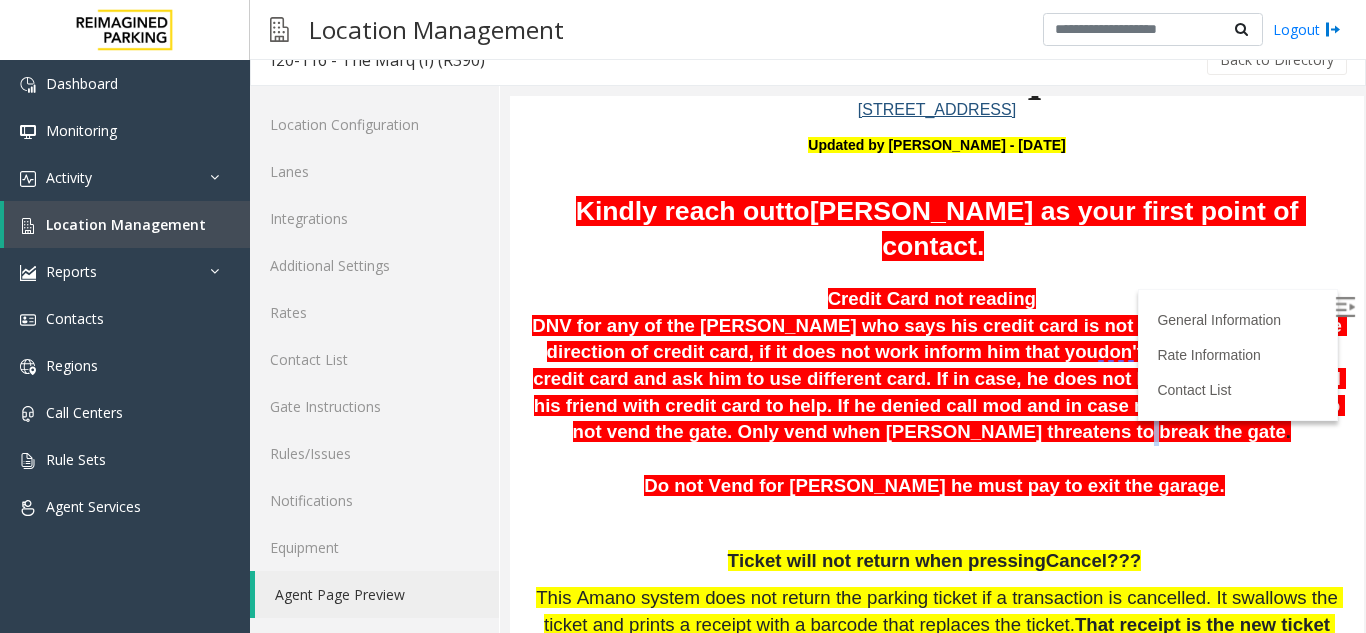 click on "Credit Card not reading     DNV for any of the [PERSON_NAME] who says his credit card is not working.  Assist  with the direction of credit card, if it does not work inform him that you  don't  have balance in your credit card and ask him to use different card. If in case, he does not have  advised him to  call his friend with credit card to help. If he denied call mod and in case mod is not available do not vend the gate. Only vend when [PERSON_NAME] threatens to break the gate ." at bounding box center [937, 366] 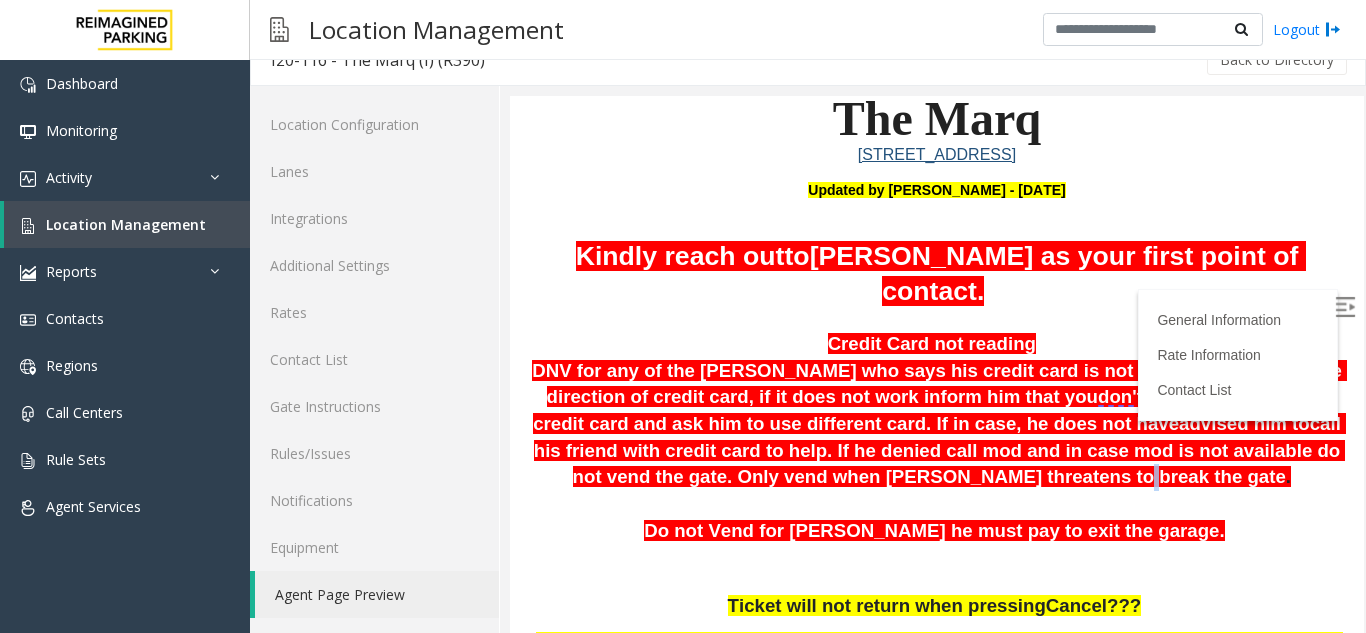 scroll, scrollTop: 200, scrollLeft: 0, axis: vertical 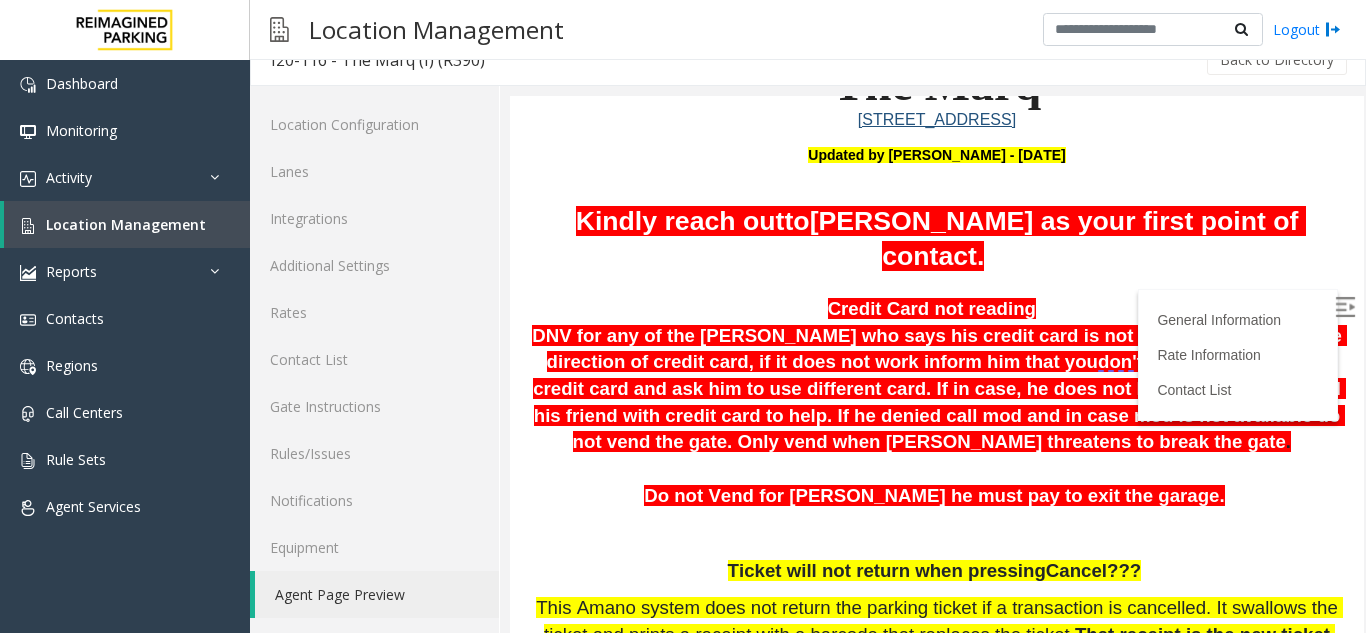 click at bounding box center (937, 469) 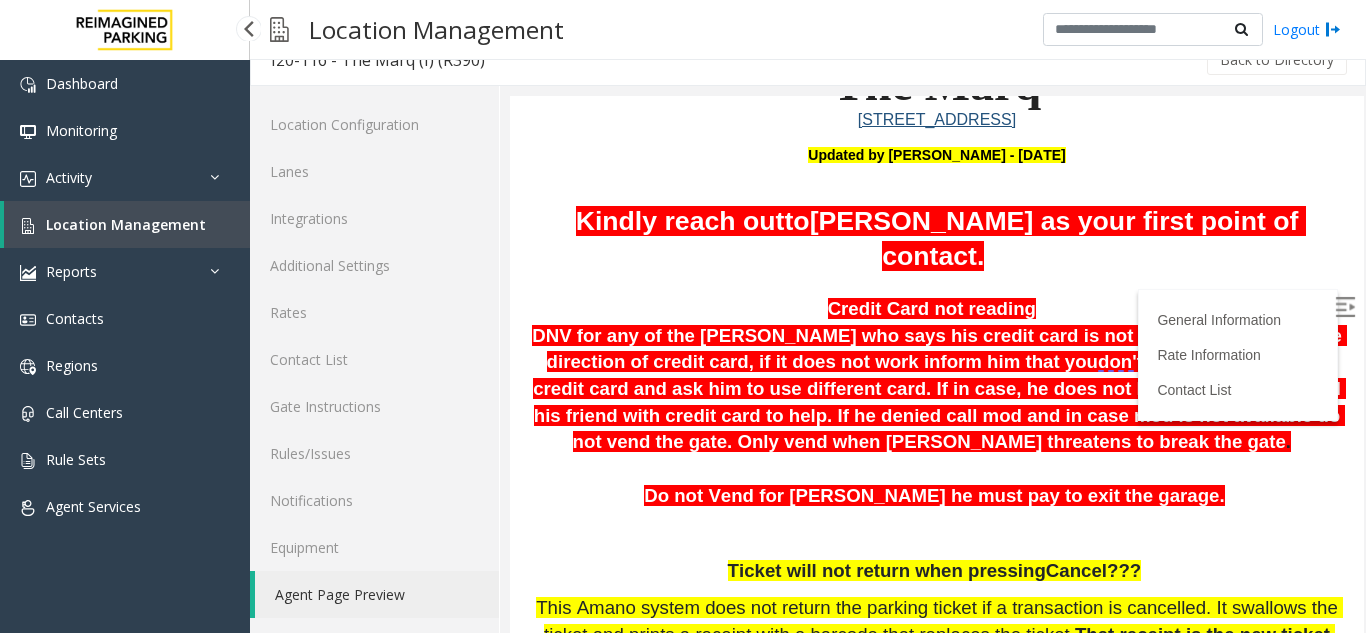 click on "Location Management" at bounding box center (127, 224) 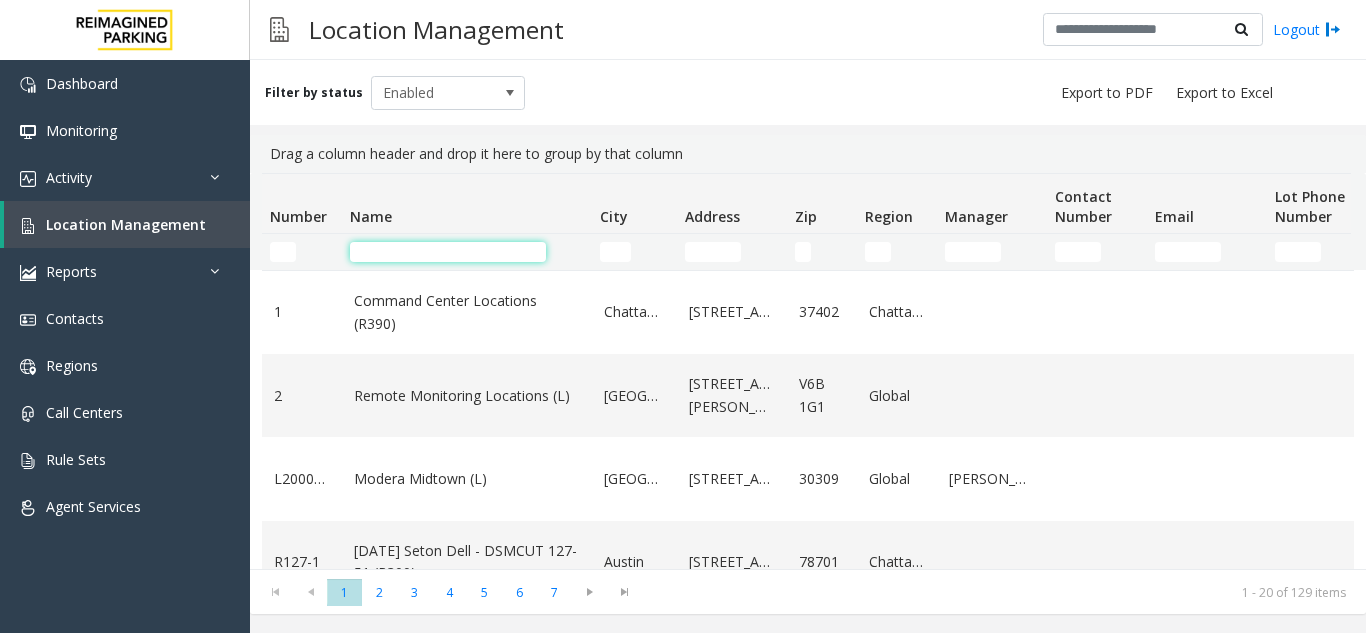 click 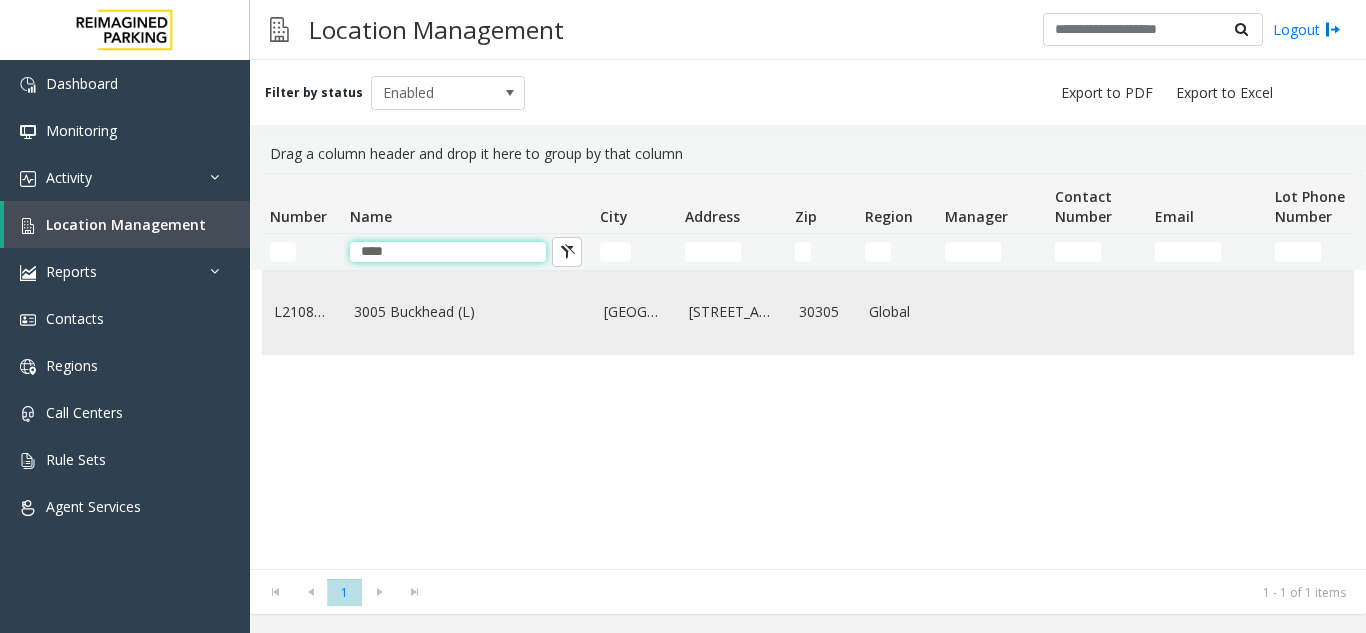 type on "****" 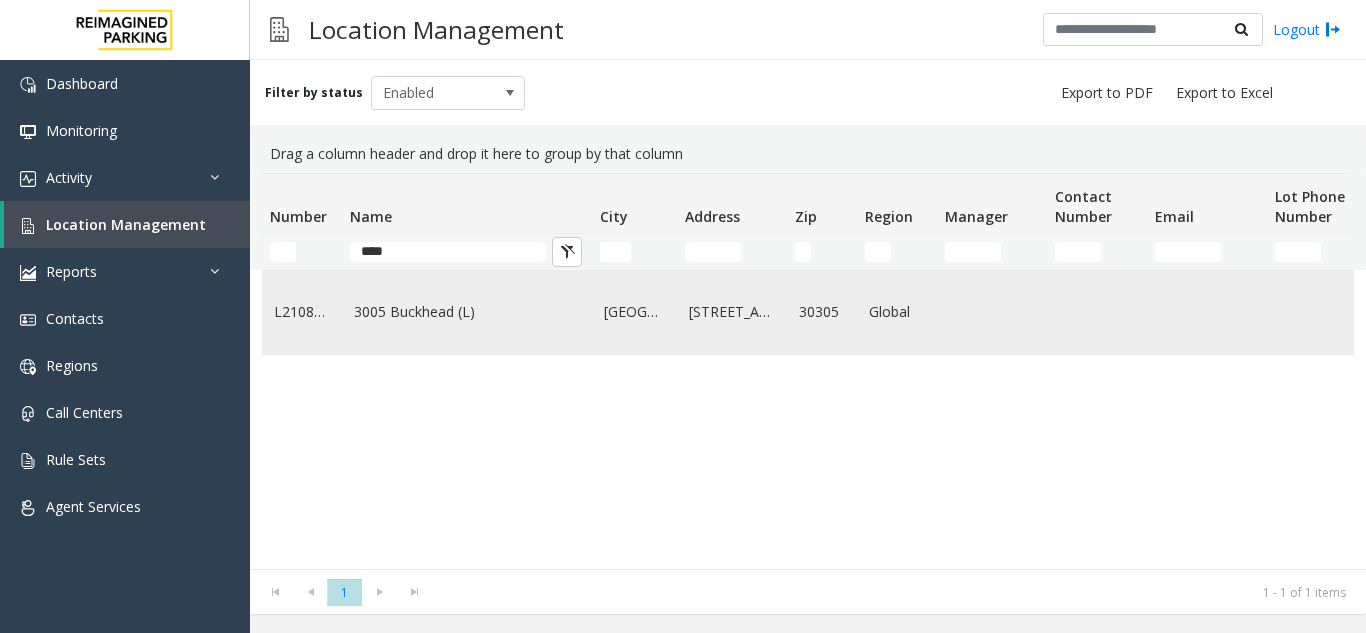 click on "3005 Buckhead (L)" 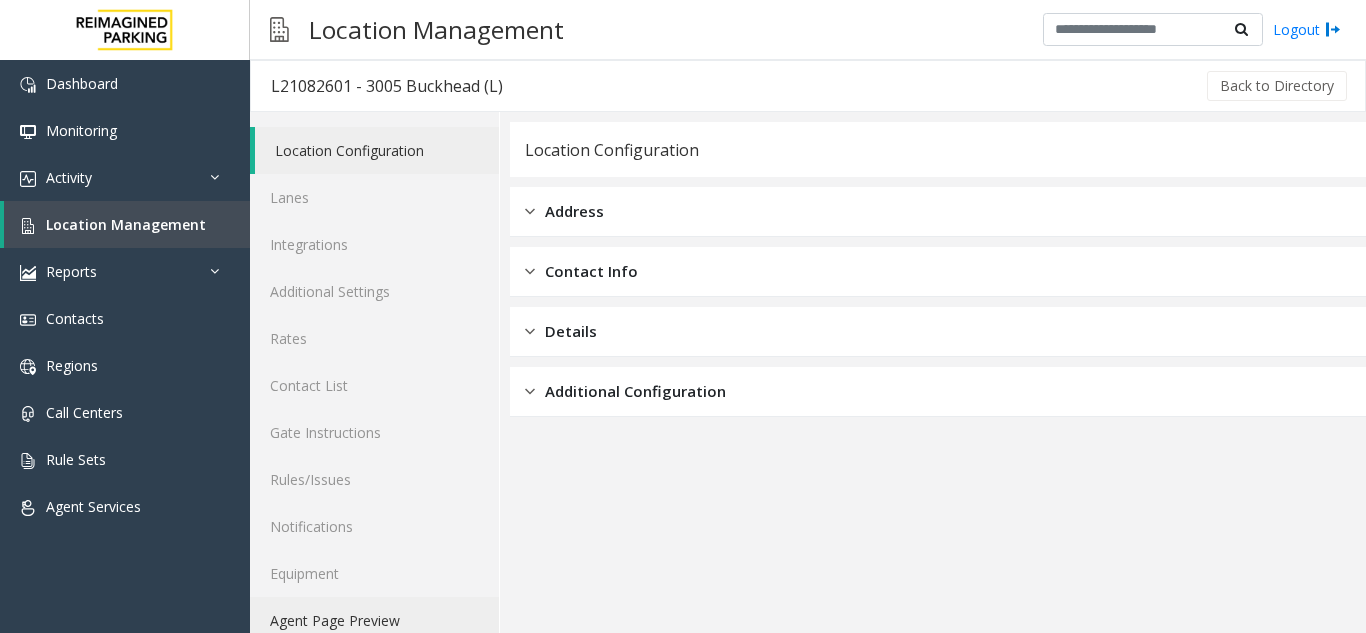 click on "Agent Page Preview" 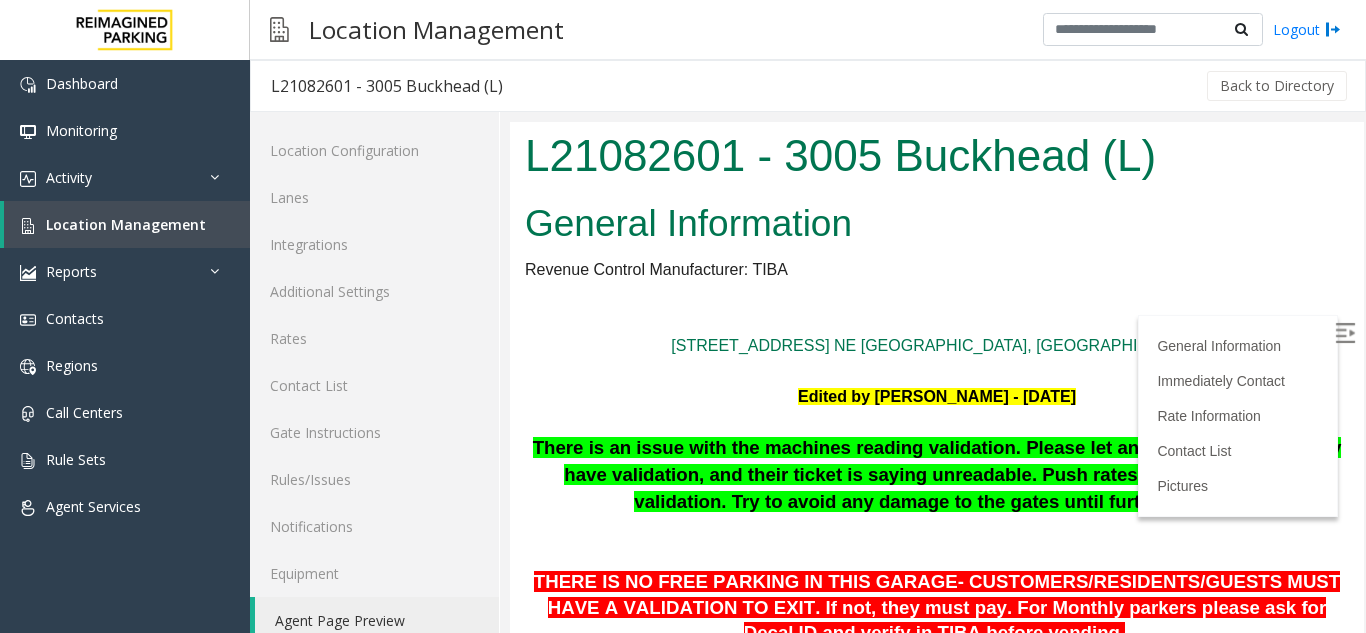 scroll, scrollTop: 0, scrollLeft: 0, axis: both 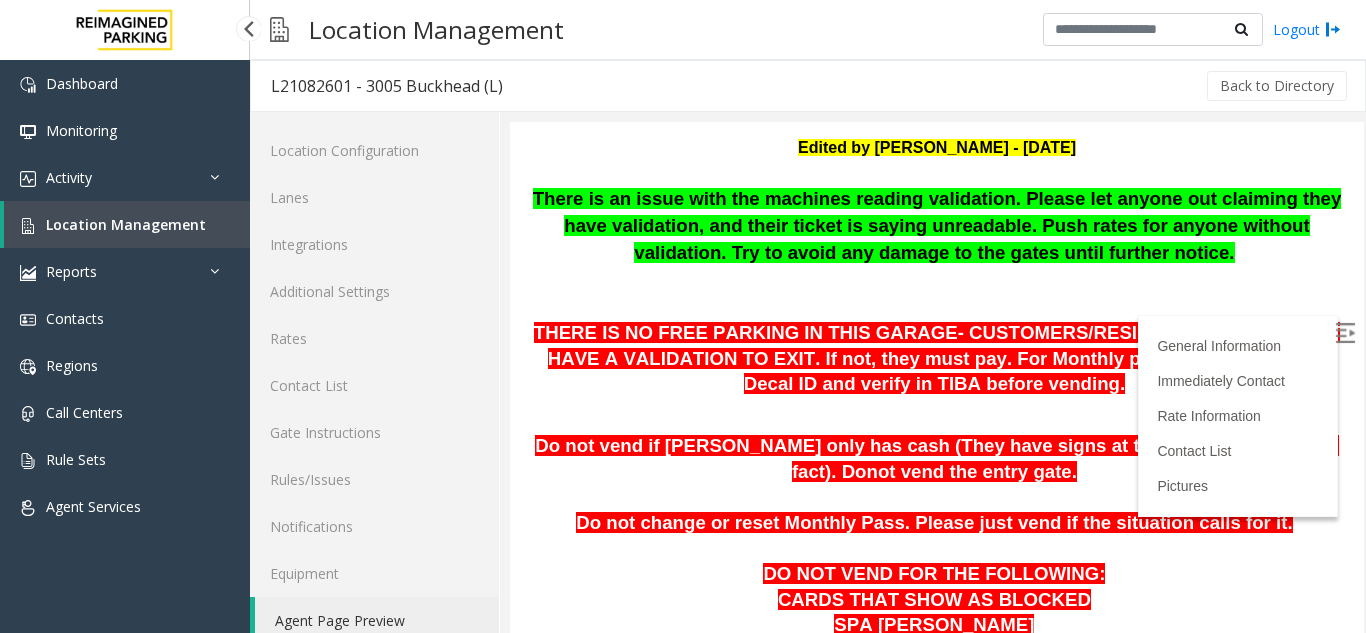 click on "Location Management" at bounding box center (126, 224) 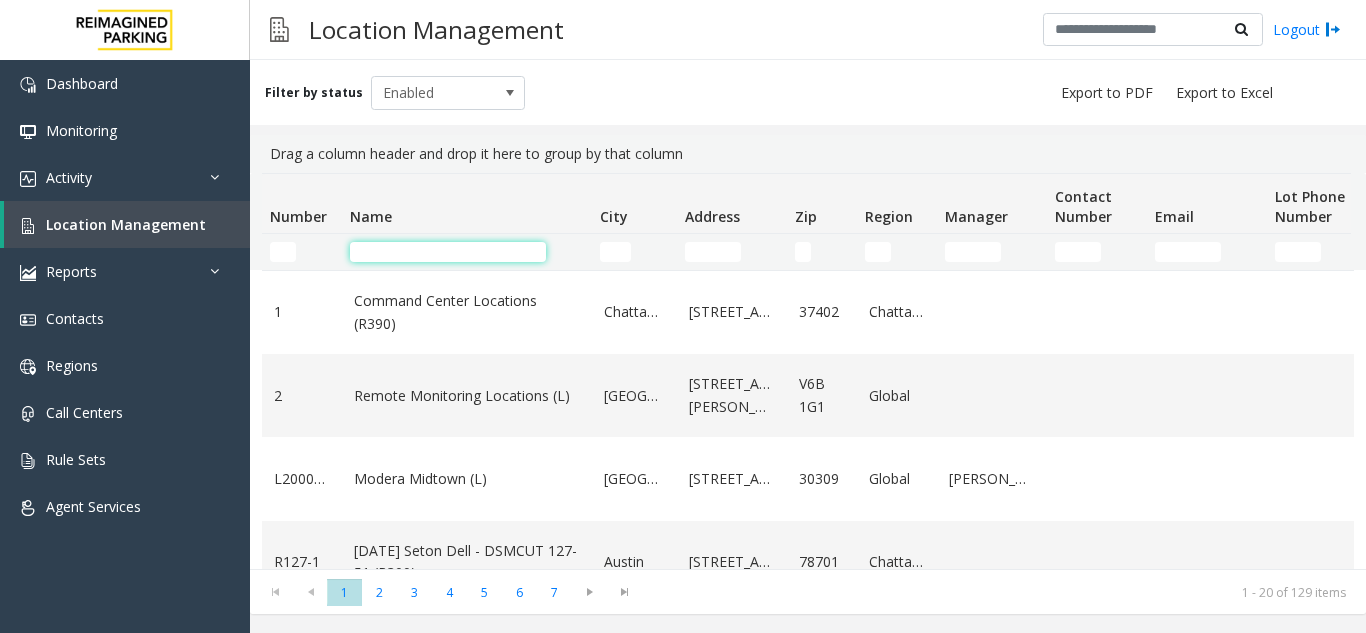 click 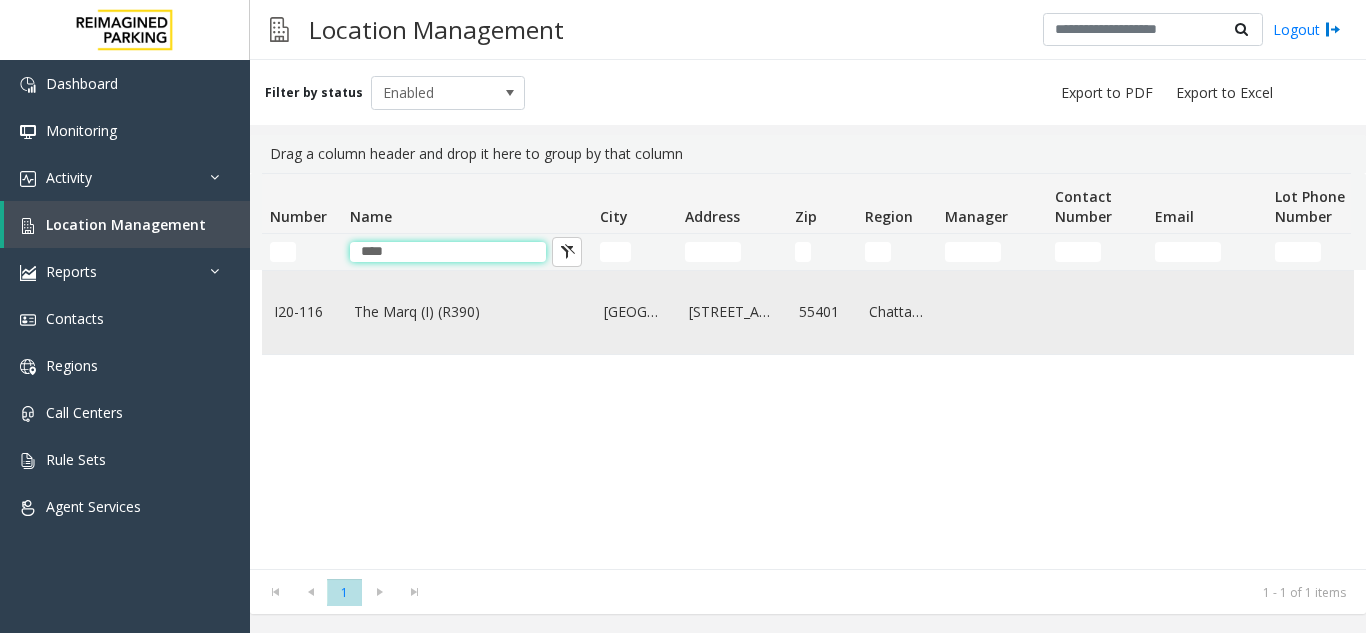 type on "****" 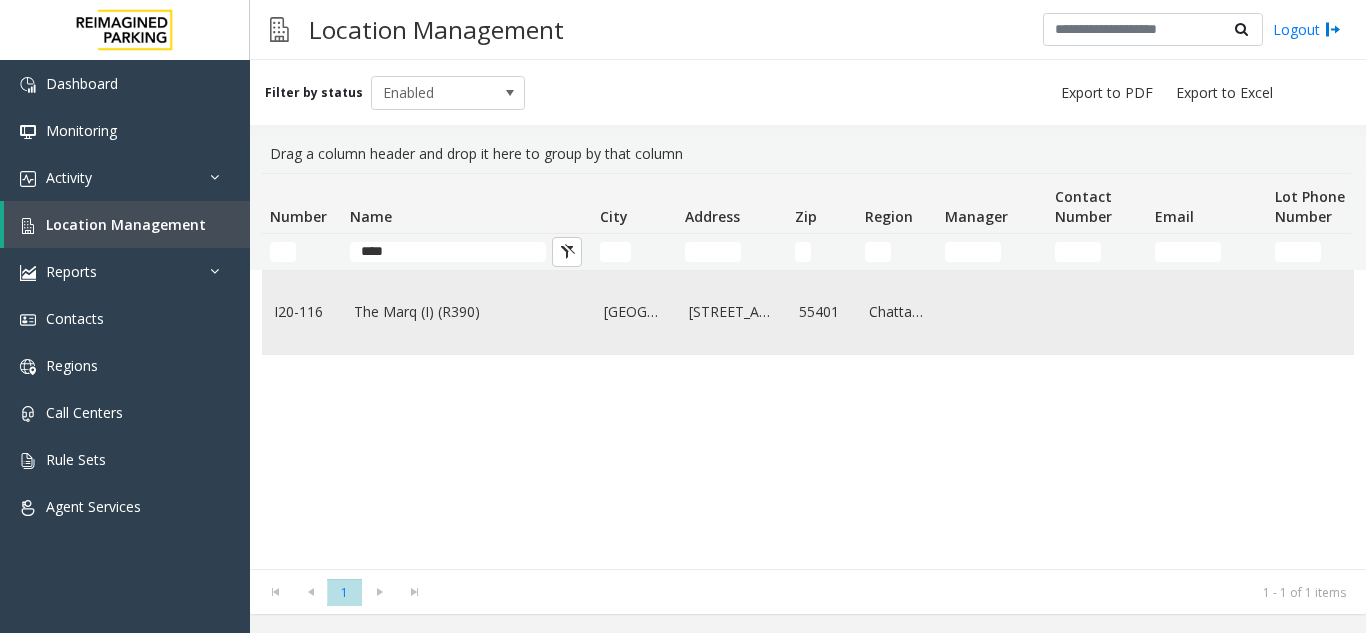 click on "The Marq (I) (R390)" 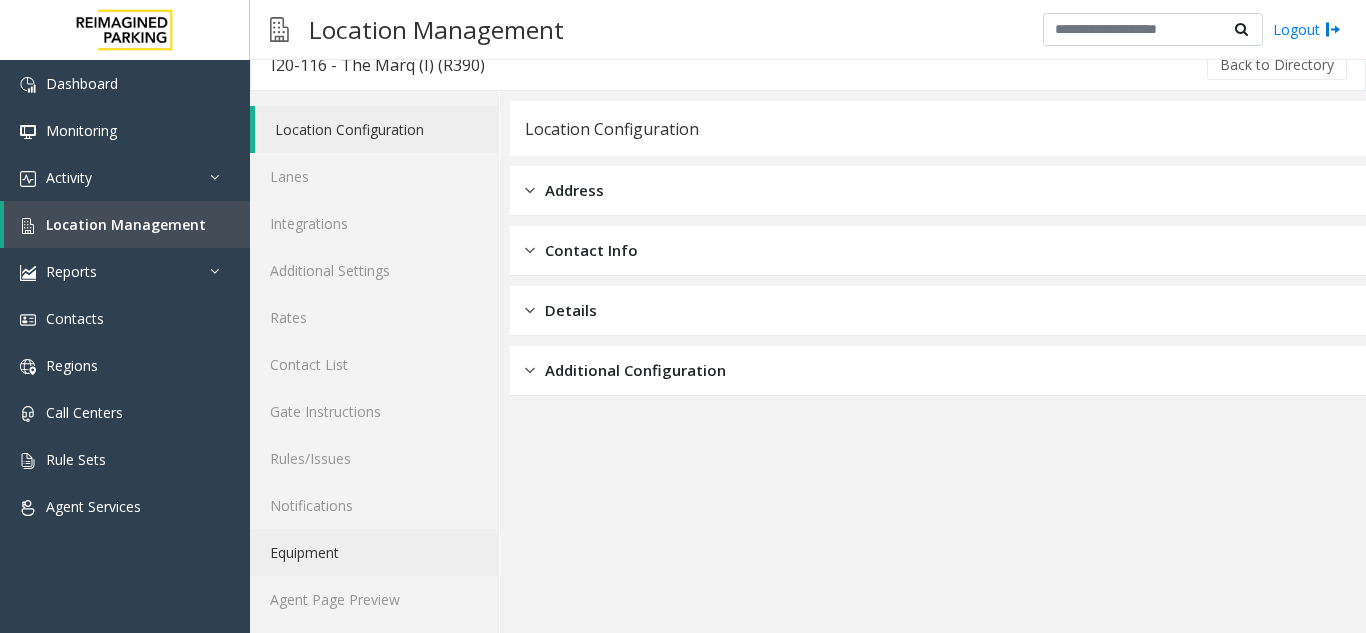 scroll, scrollTop: 26, scrollLeft: 0, axis: vertical 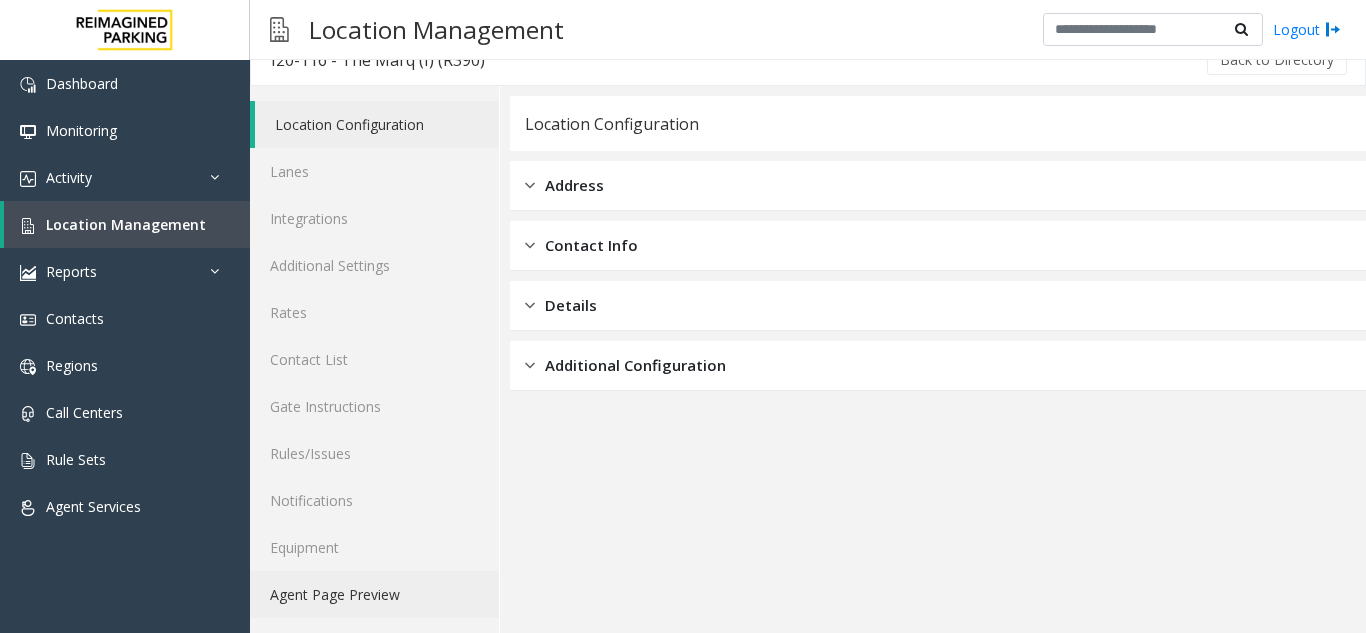 click on "Agent Page Preview" 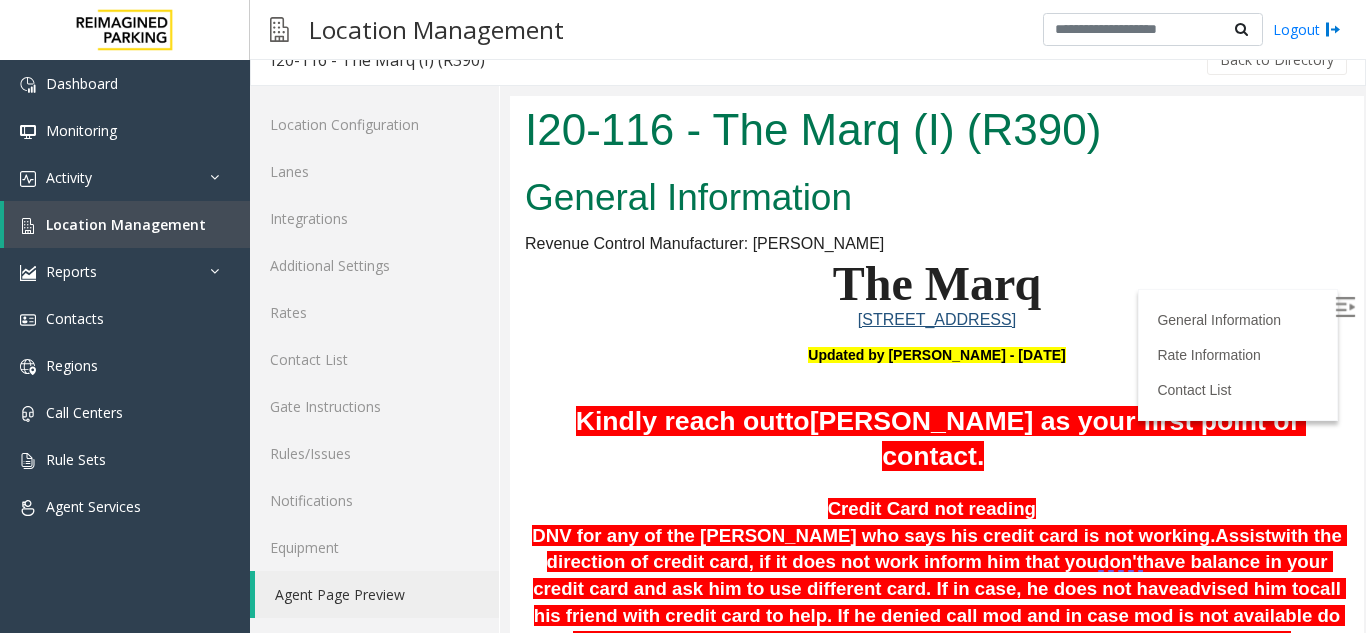 scroll, scrollTop: 200, scrollLeft: 0, axis: vertical 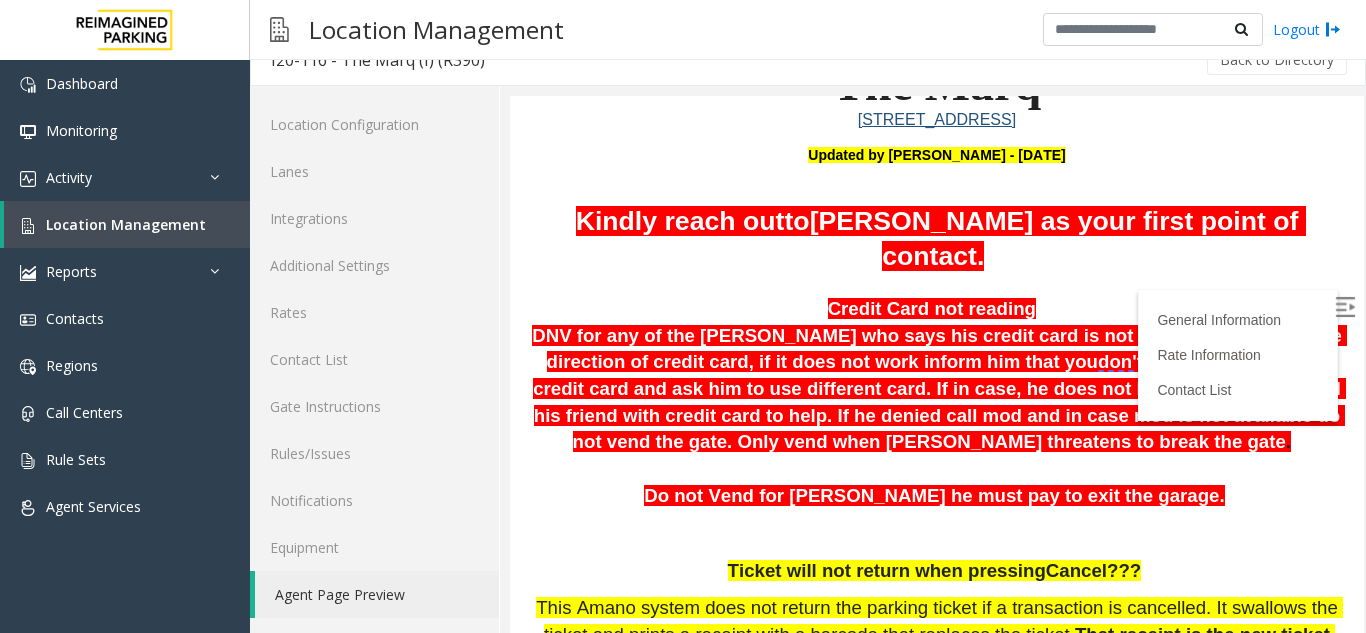 click on "Kindly reach out  to  [PERSON_NAME] as your first point of contact." at bounding box center [937, 238] 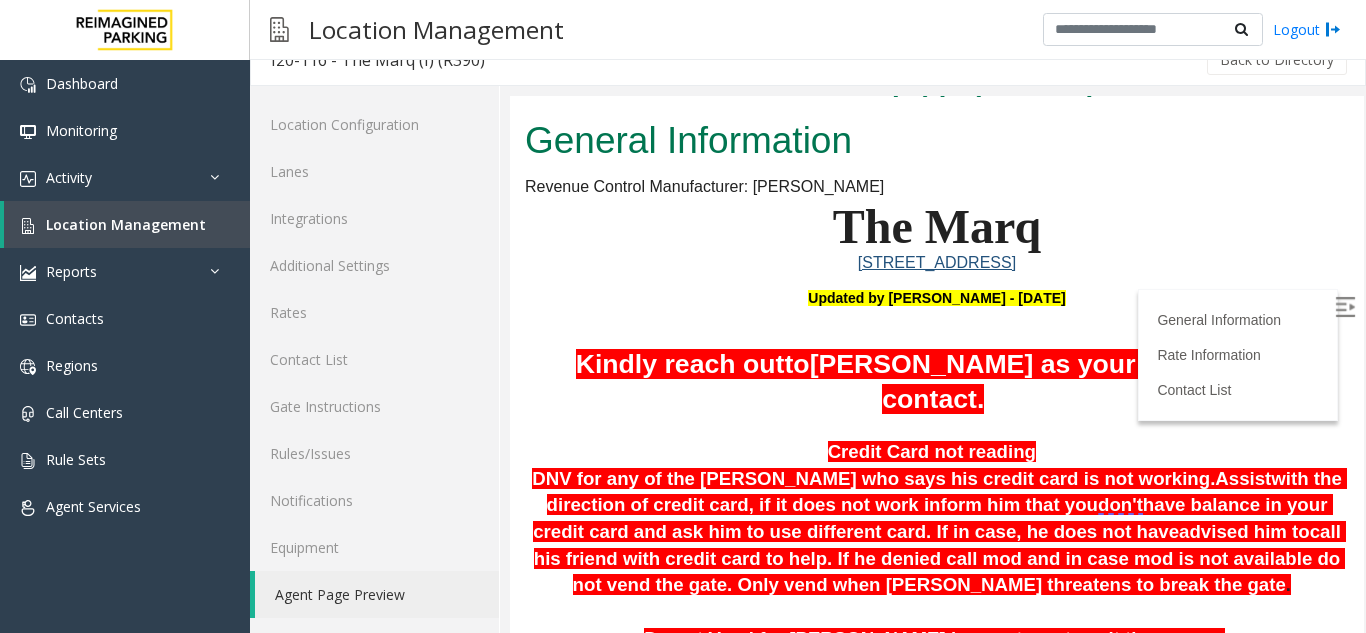 scroll, scrollTop: 406, scrollLeft: 0, axis: vertical 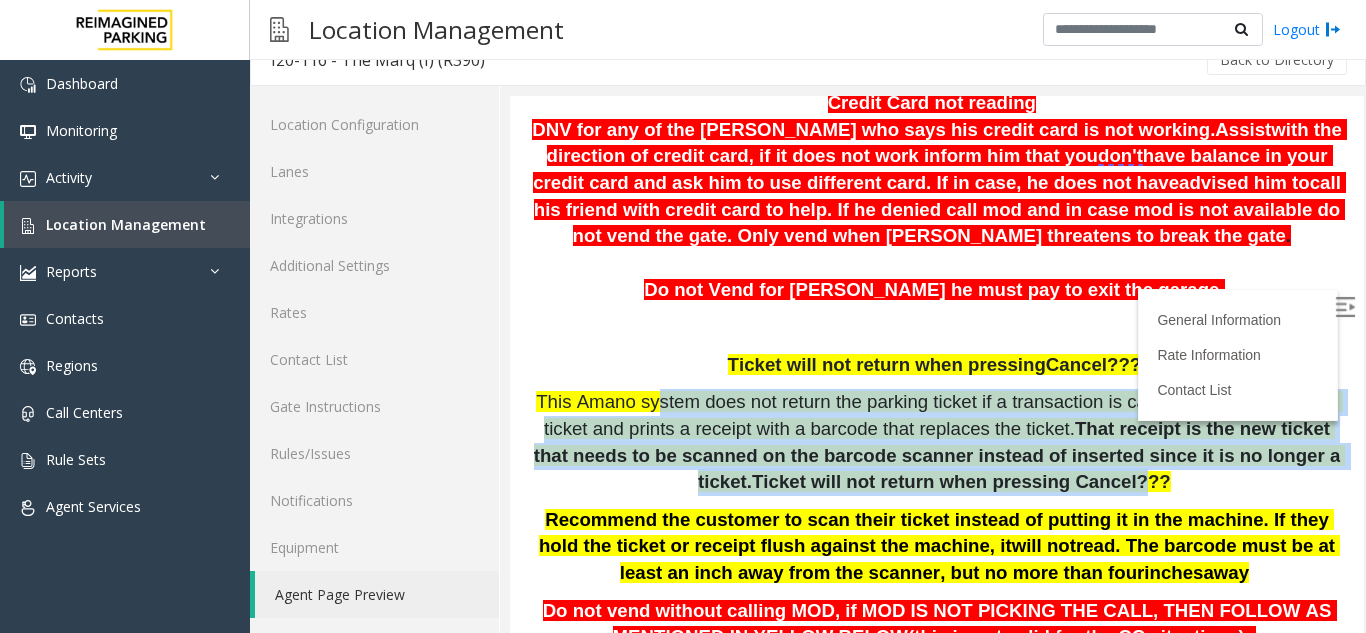drag, startPoint x: 637, startPoint y: 401, endPoint x: 1014, endPoint y: 493, distance: 388.06314 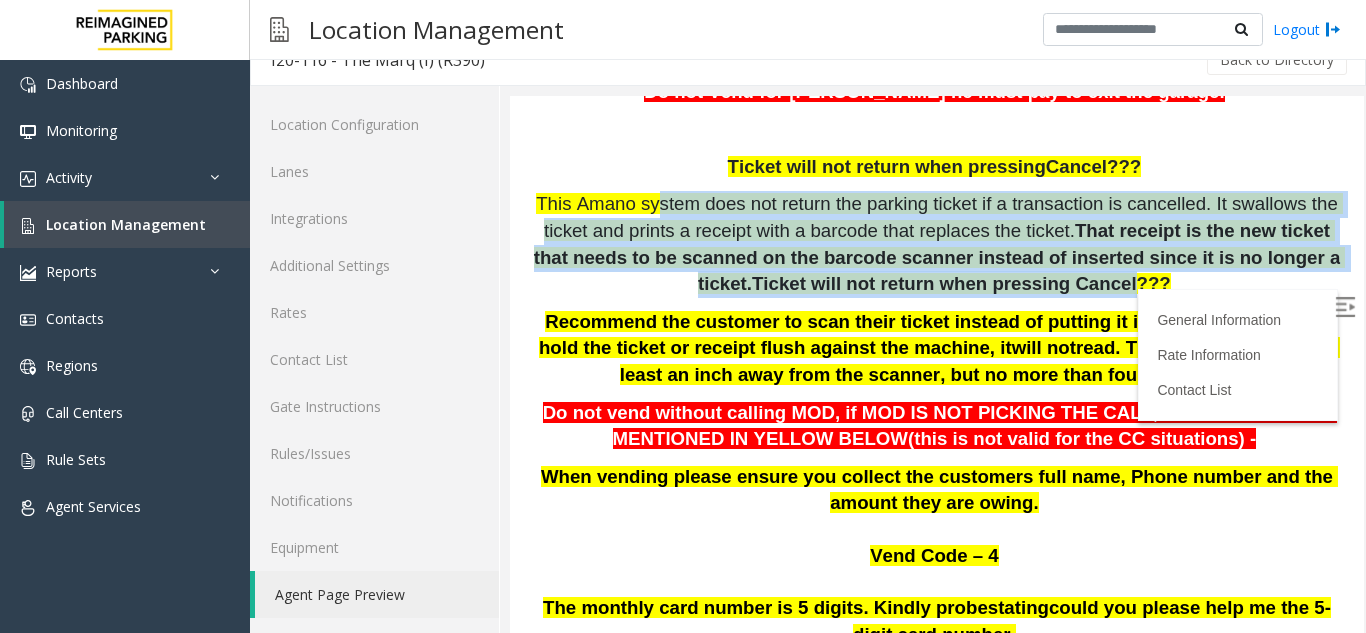 scroll, scrollTop: 606, scrollLeft: 0, axis: vertical 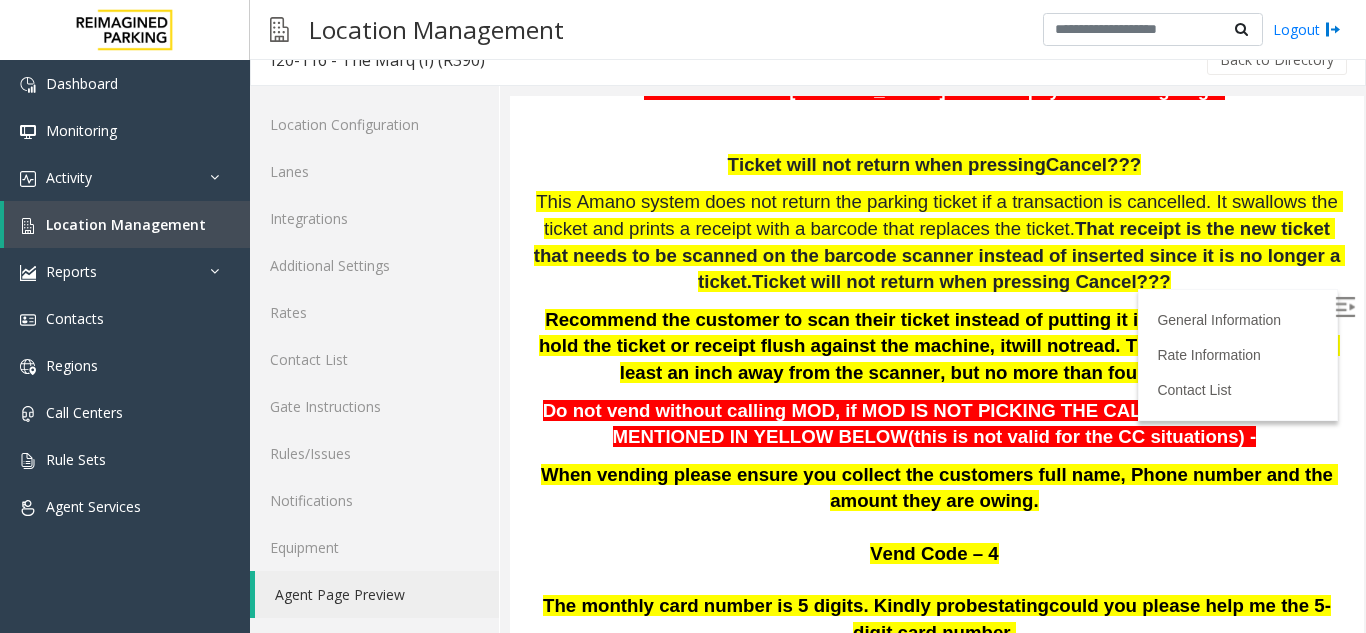 click on "Credit Card not reading     DNV for any of the [PERSON_NAME] who says his credit card is not working.  Assist  with the direction of credit card, if it does not work inform him that you  don't  have balance in your credit card and ask him to use different card. If in case, he does not have  advised him to  call his friend with credit card to help. If he denied call mod and in case mod is not available do not vend the gate. Only vend when [PERSON_NAME] threatens to break the gate .       Do not Vend for [PERSON_NAME] he must pay to exit the garage.      Ticket will not return when pressing  Cancel???   This Amano system does not return the parking ticket if a transaction is cancelled. It swallows the ticket and prints a receipt with a barcode that replaces the ticket.  That receipt is the new ticket that needs to be scanned on the barcode scanner instead of inserted since it is no longer a ticket.  Ticket will not return when pressing Cancel???   will not inches  away     -       Vend Code – 4" at bounding box center (937, 404) 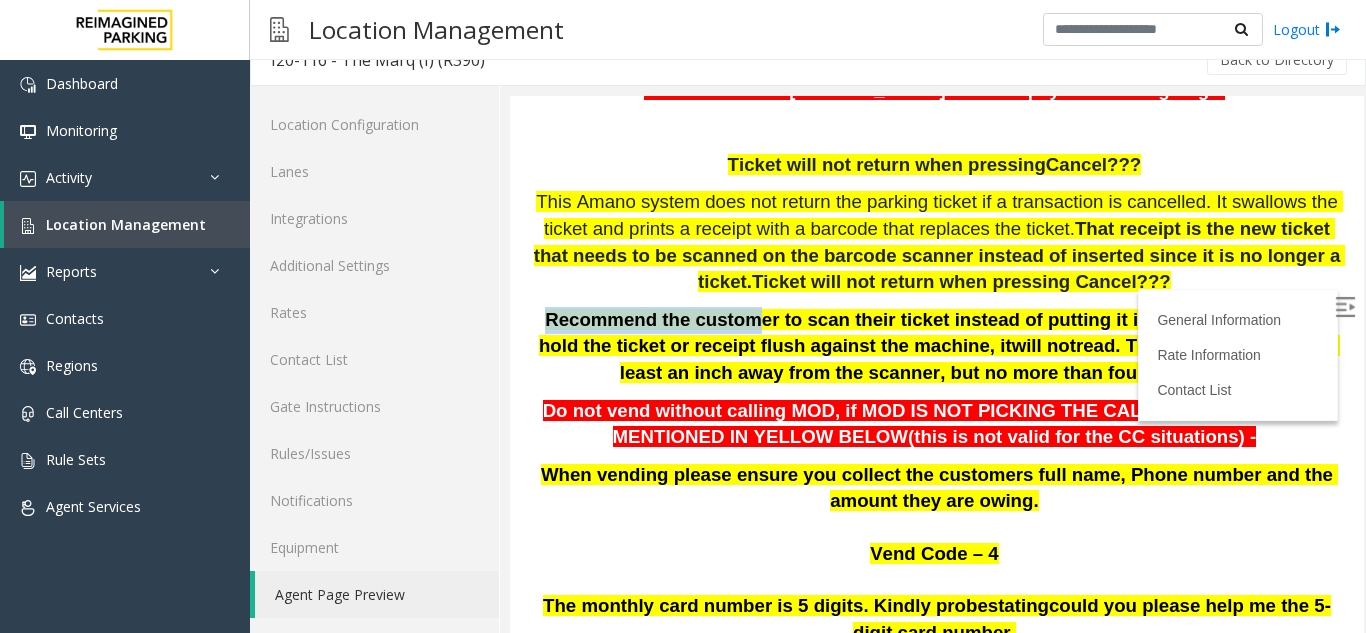 drag, startPoint x: 546, startPoint y: 317, endPoint x: 726, endPoint y: 317, distance: 180 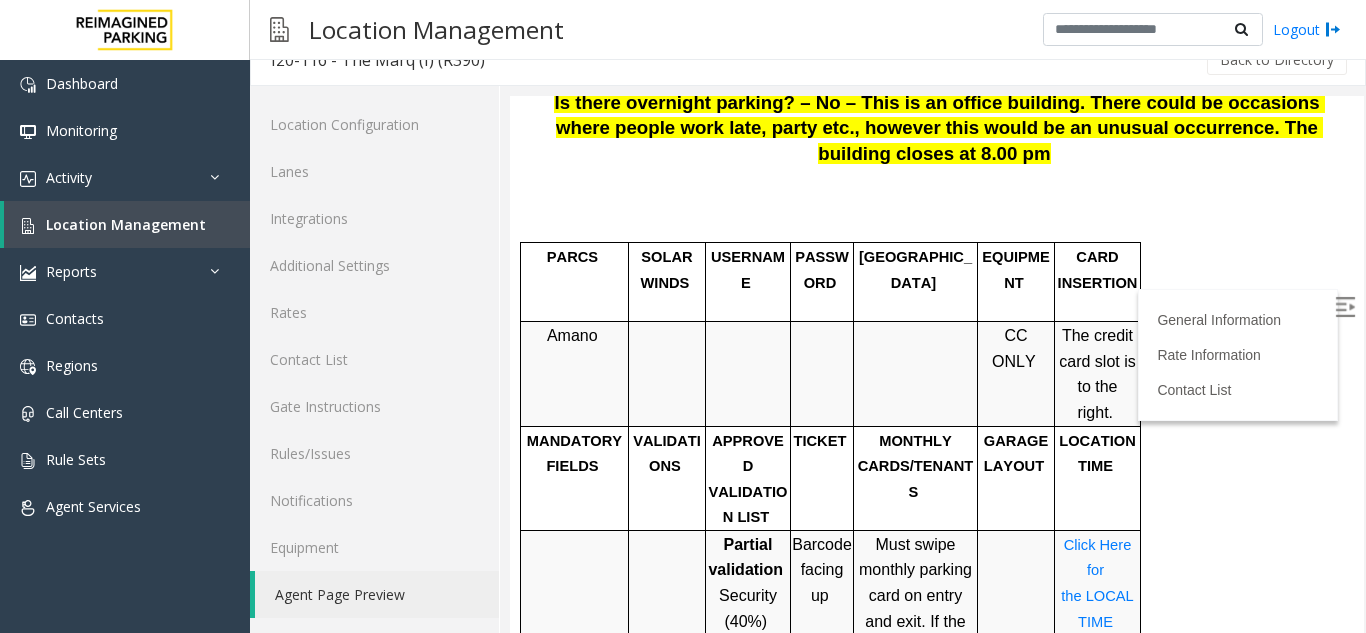 scroll, scrollTop: 2741, scrollLeft: 0, axis: vertical 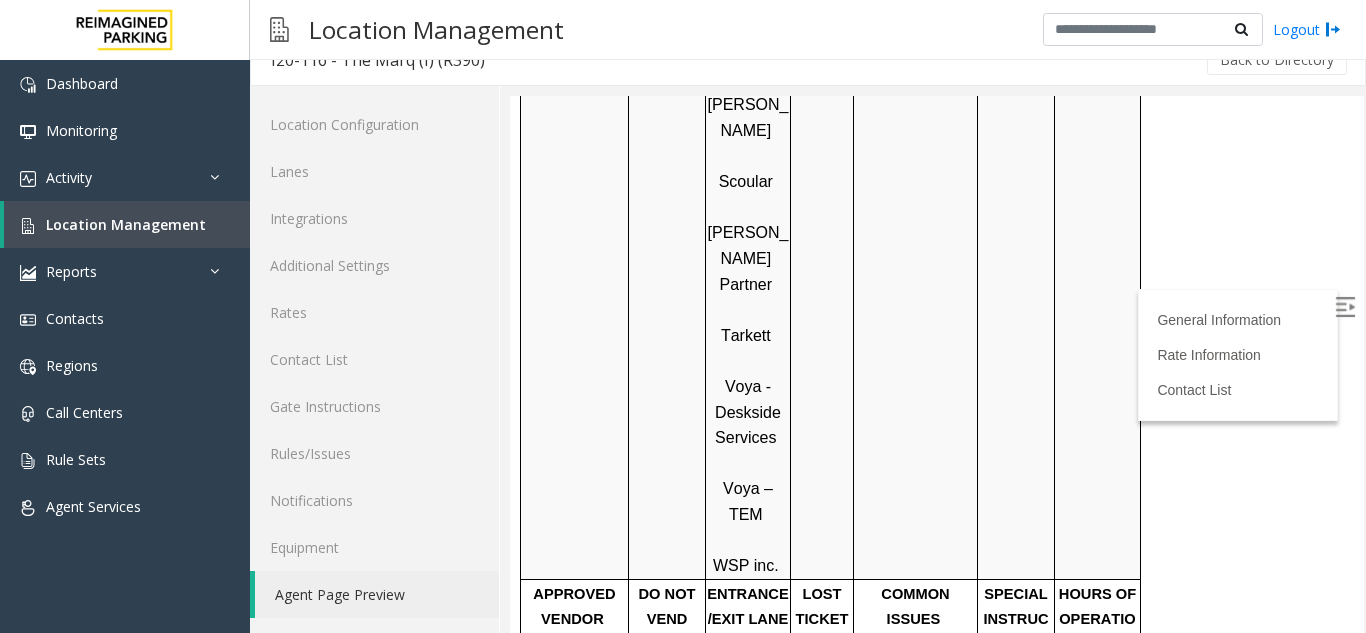 drag, startPoint x: 536, startPoint y: 474, endPoint x: 623, endPoint y: 507, distance: 93.04838 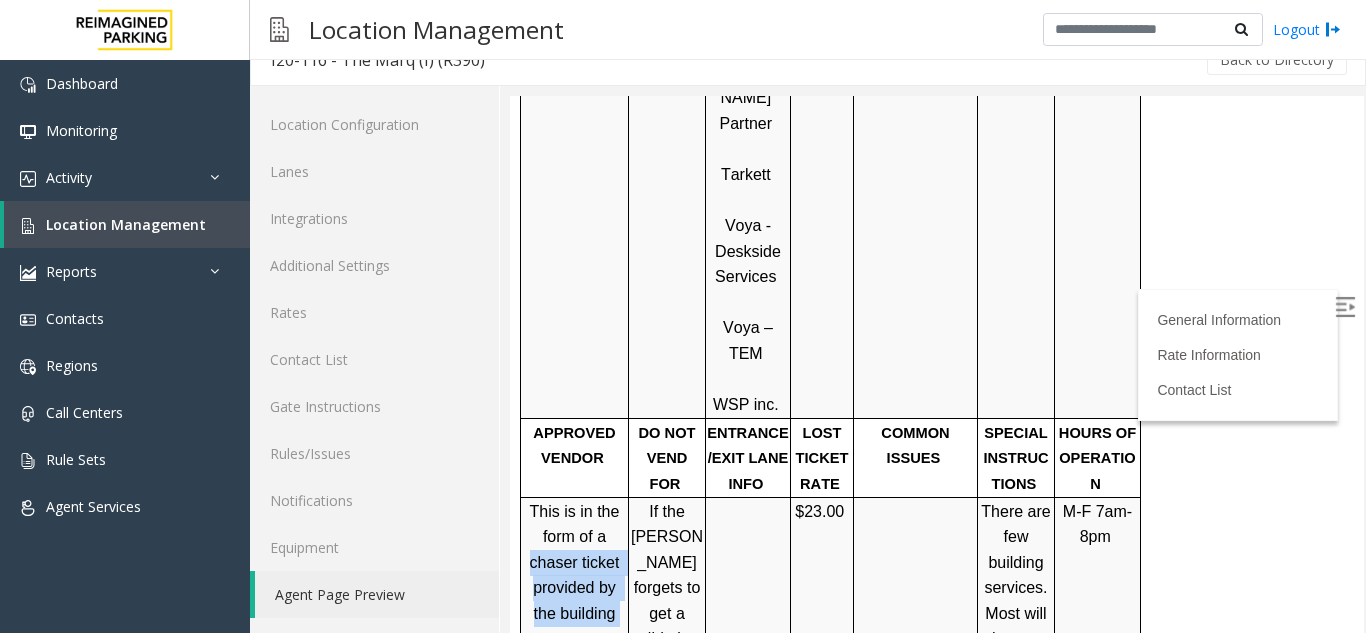 scroll, scrollTop: 2941, scrollLeft: 0, axis: vertical 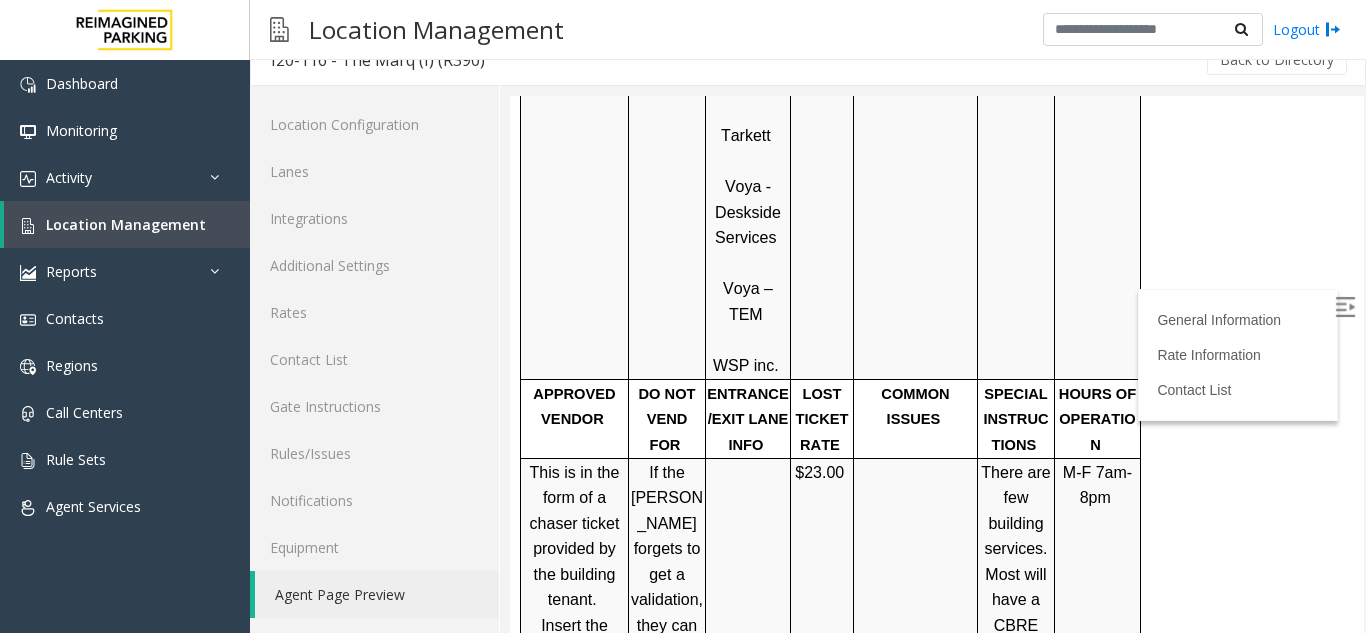 click on "Insert the ticket first (in the direction of the arrow followed by the chaser ticket, again in the direction of the arrow.)" at bounding box center [576, 728] 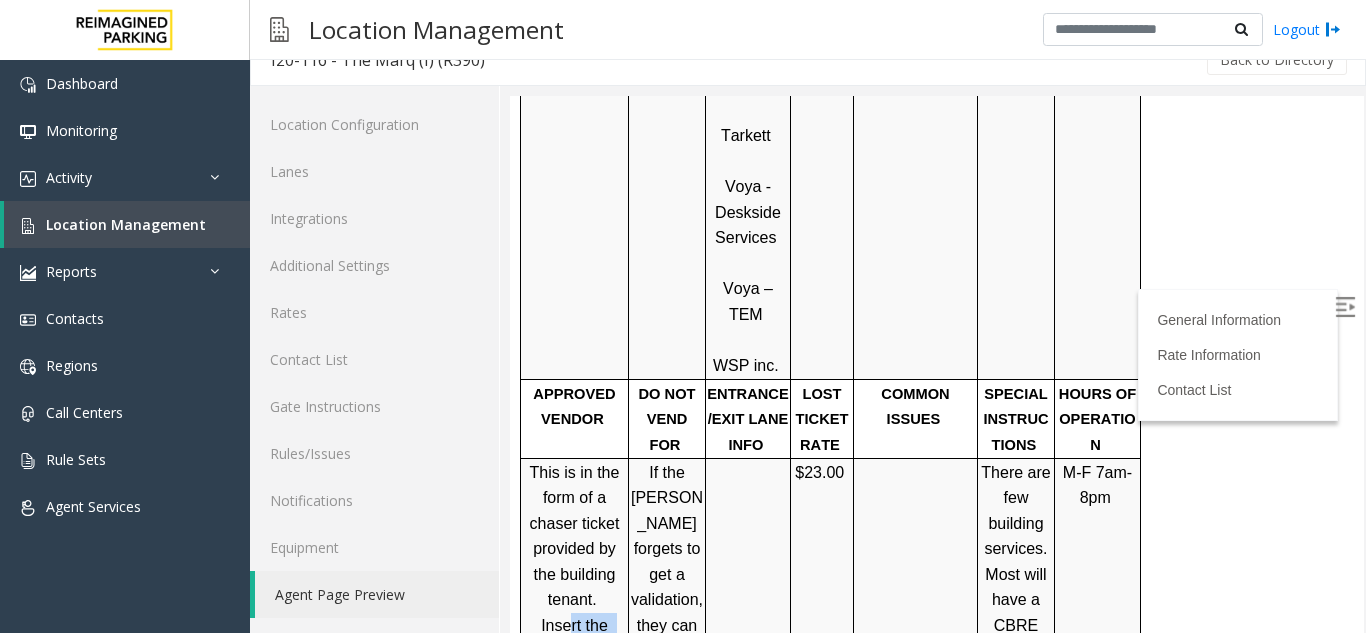 drag, startPoint x: 546, startPoint y: 364, endPoint x: 622, endPoint y: 498, distance: 154.05194 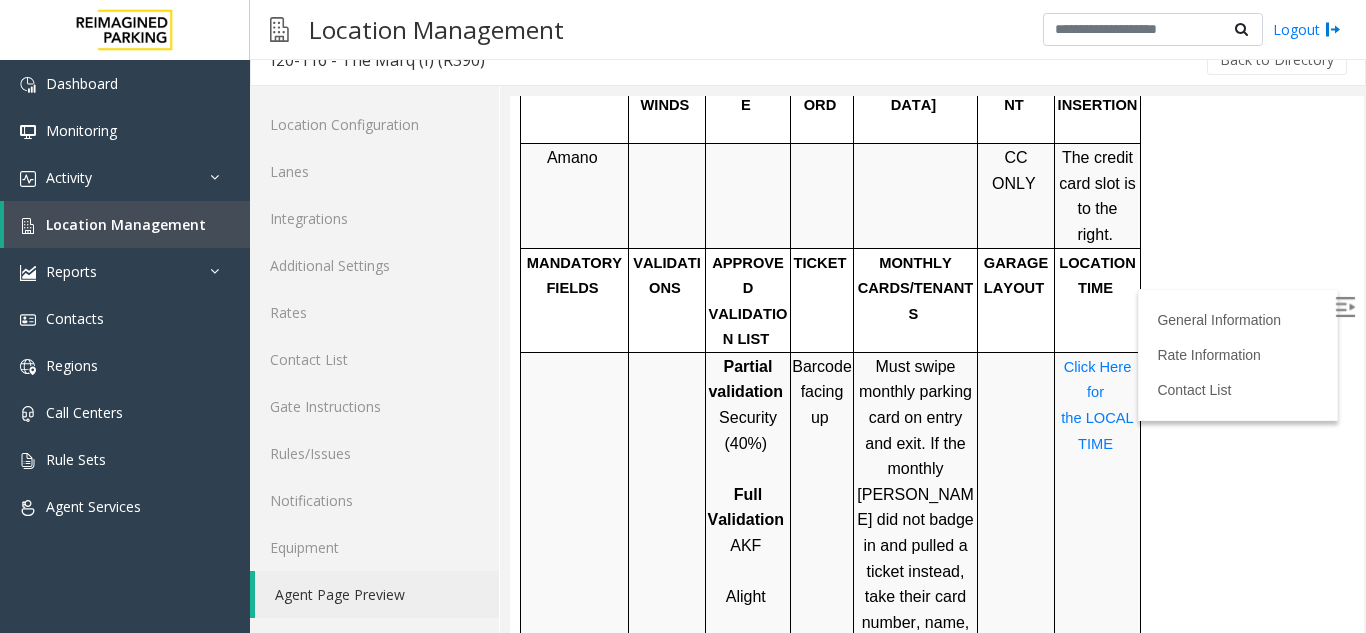 scroll, scrollTop: 1506, scrollLeft: 0, axis: vertical 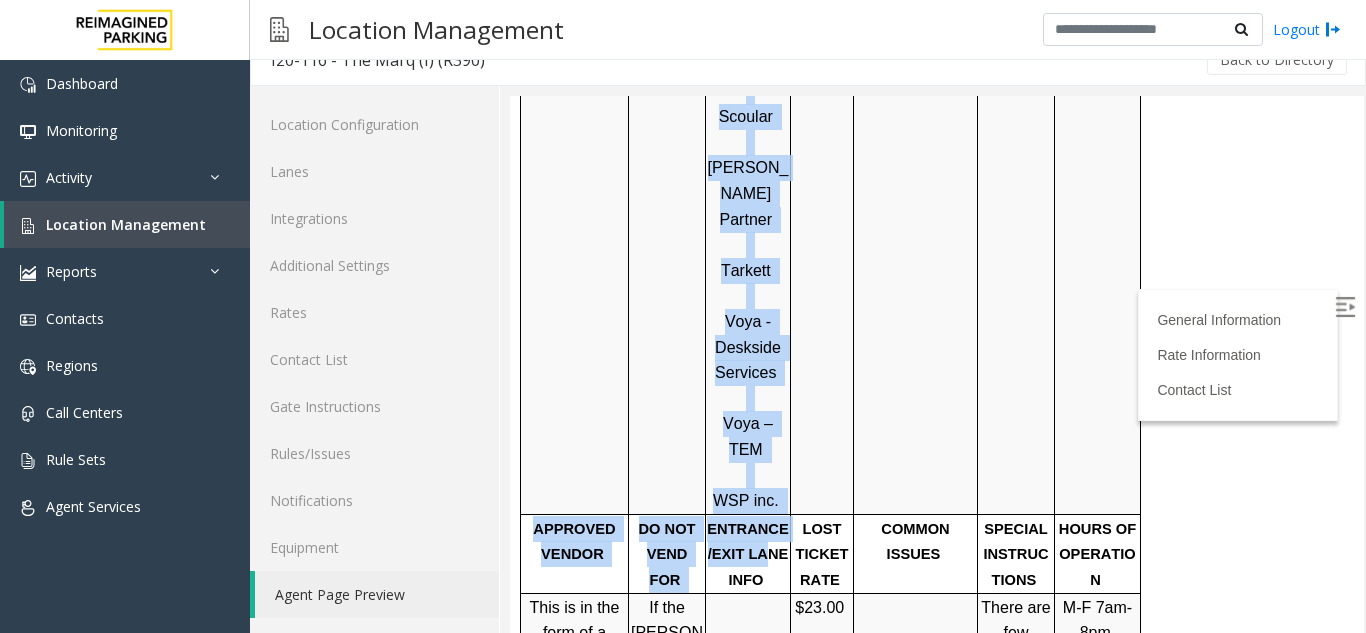 drag, startPoint x: 720, startPoint y: 261, endPoint x: 763, endPoint y: 309, distance: 64.44377 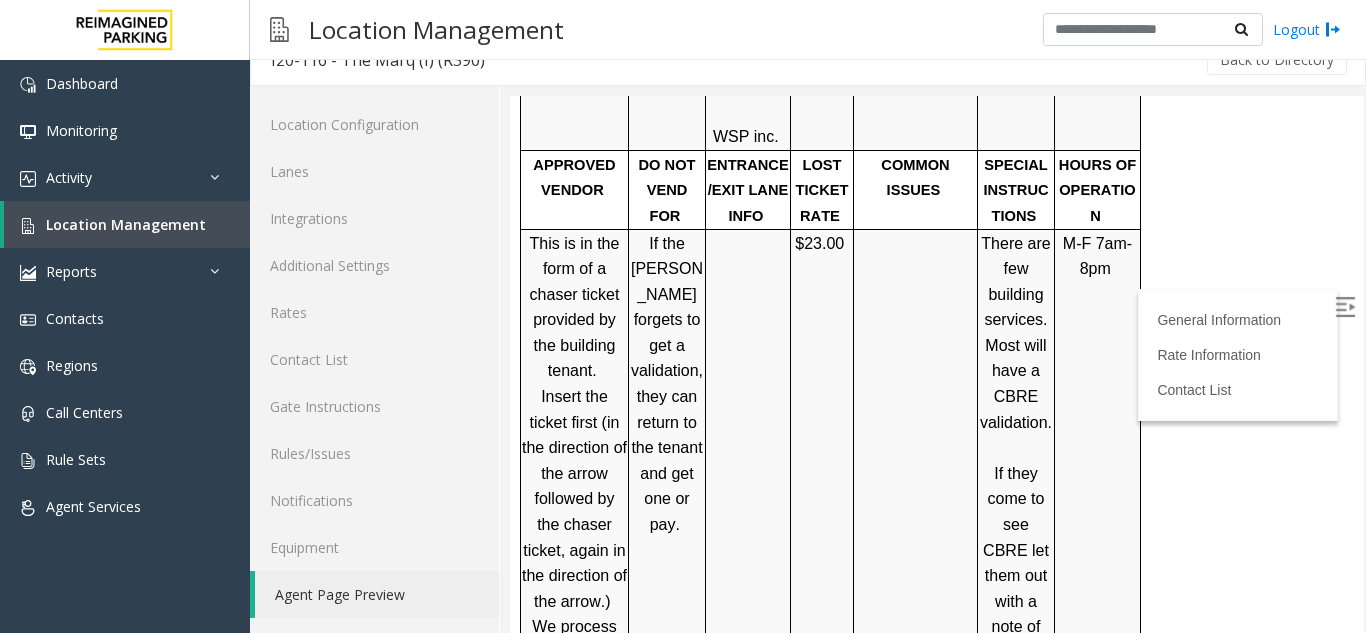 scroll, scrollTop: 3106, scrollLeft: 0, axis: vertical 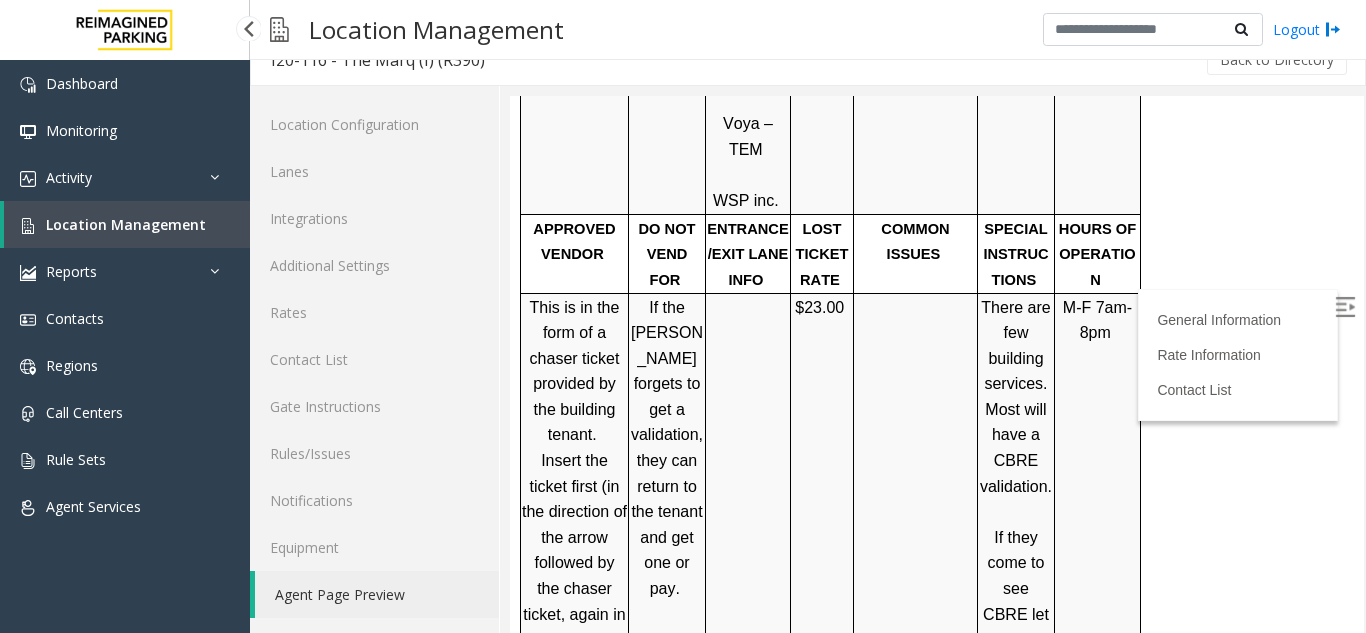 click on "Location Management" at bounding box center (126, 224) 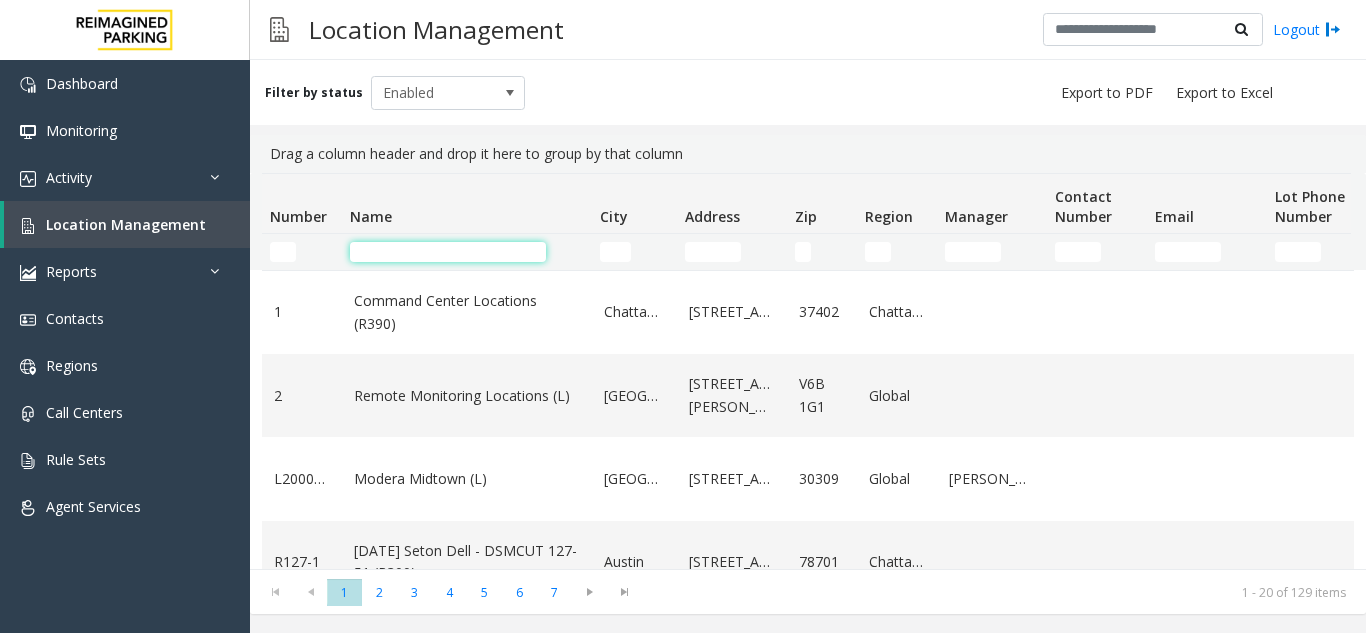 click 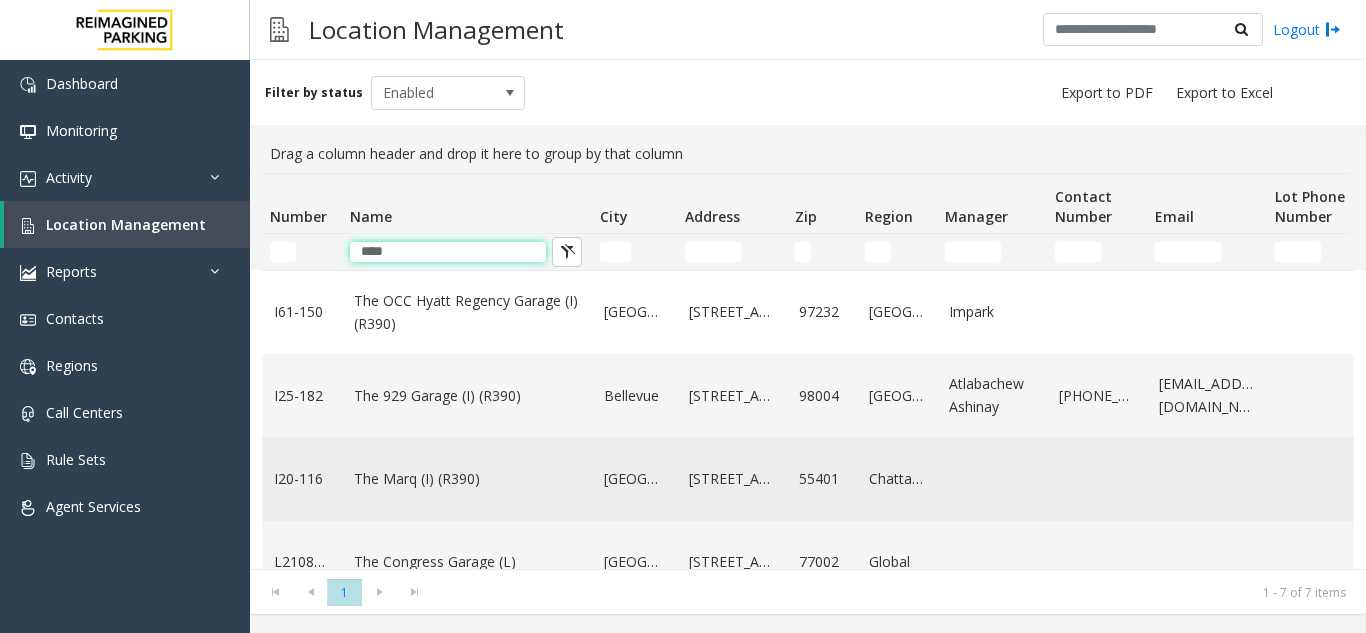 type on "***" 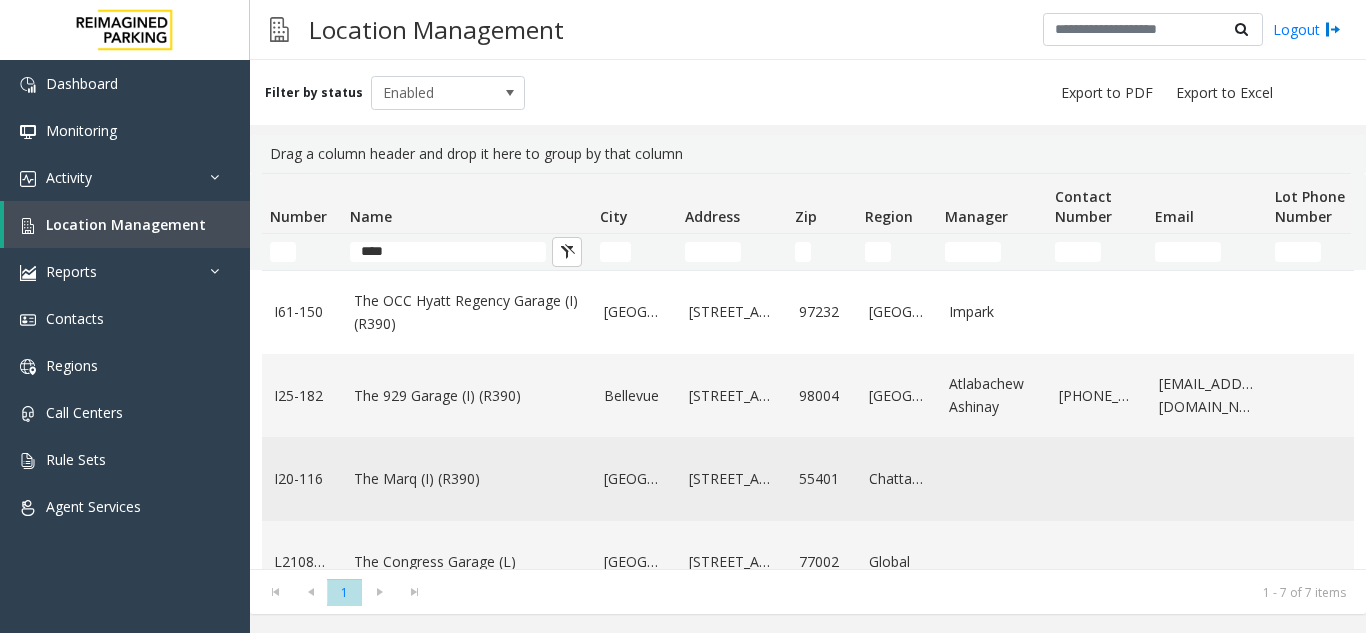 click on "The Marq (I) (R390)" 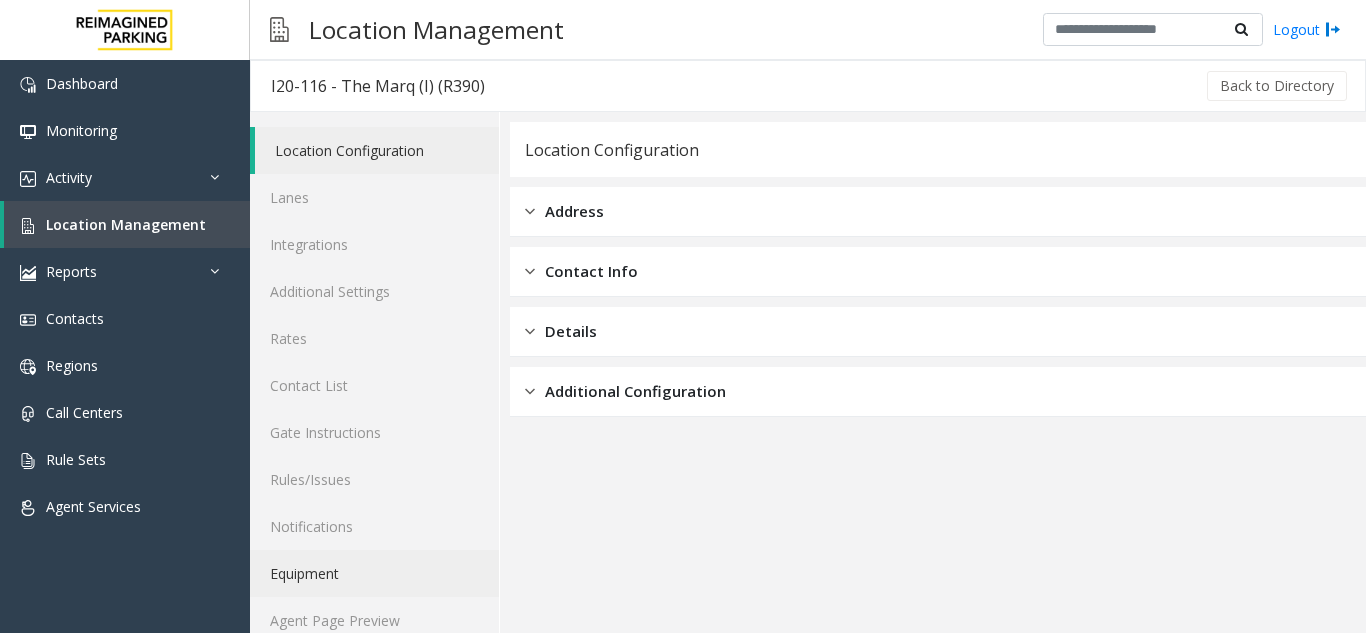 click on "Equipment" 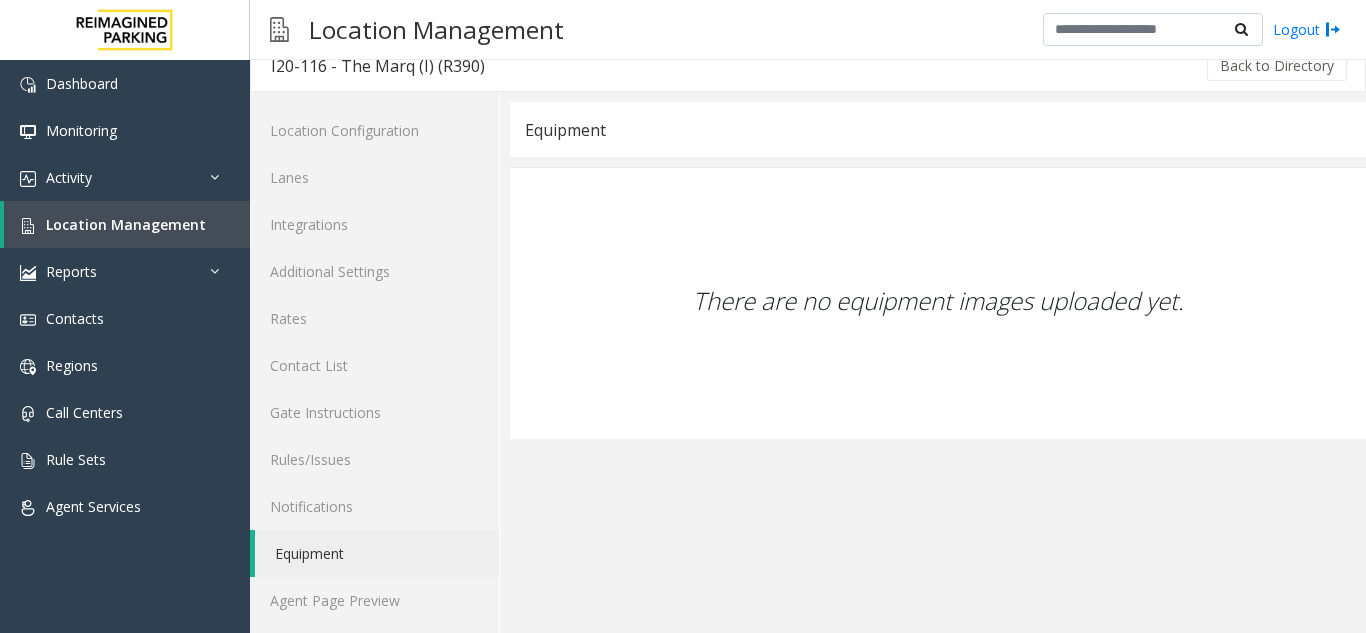 scroll, scrollTop: 26, scrollLeft: 0, axis: vertical 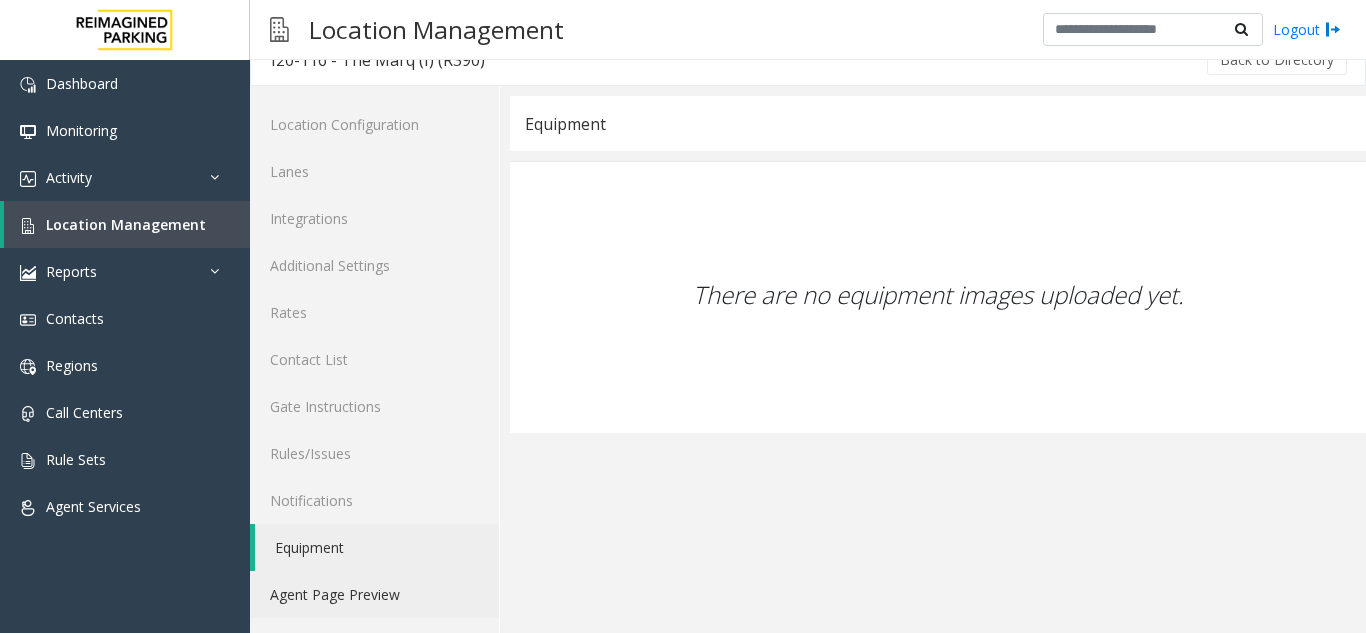 click on "Agent Page Preview" 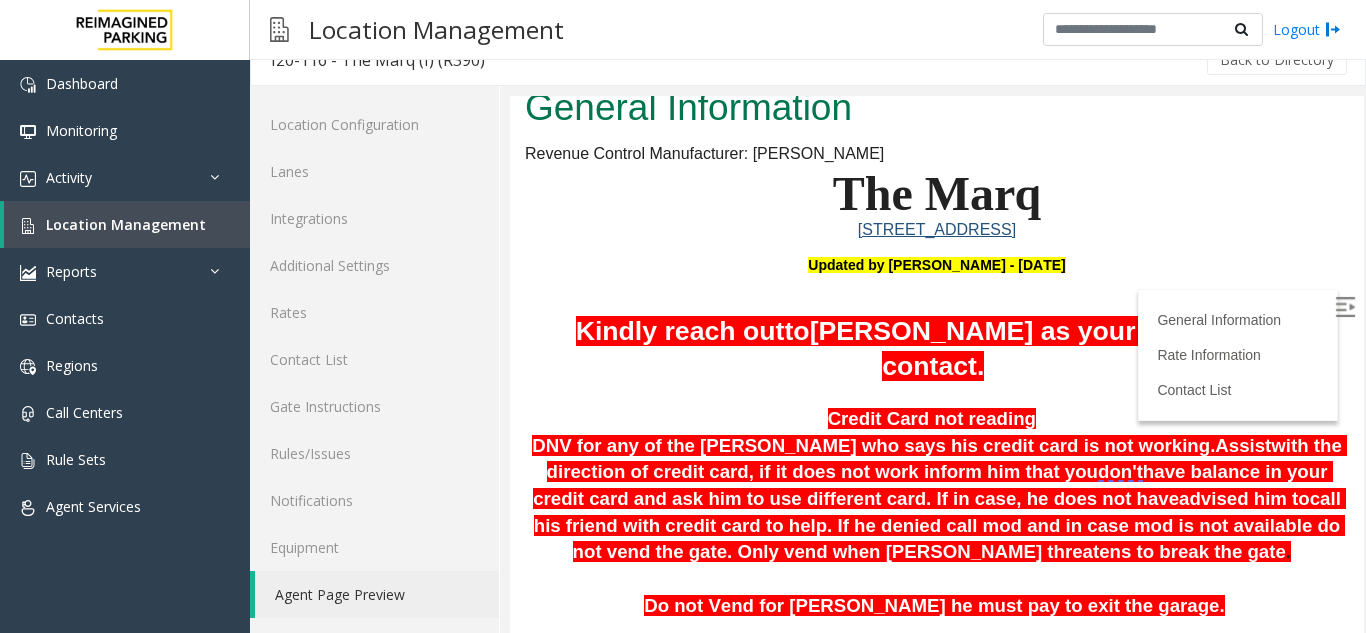 scroll, scrollTop: 200, scrollLeft: 0, axis: vertical 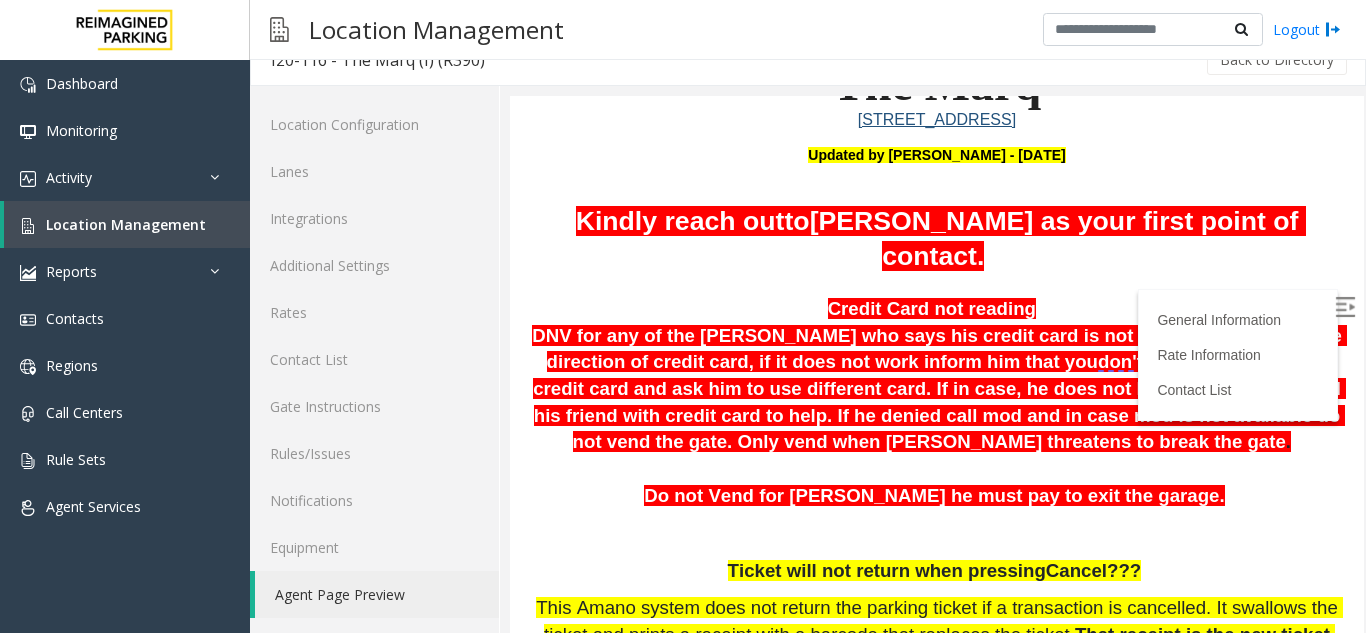 click at bounding box center (1345, 307) 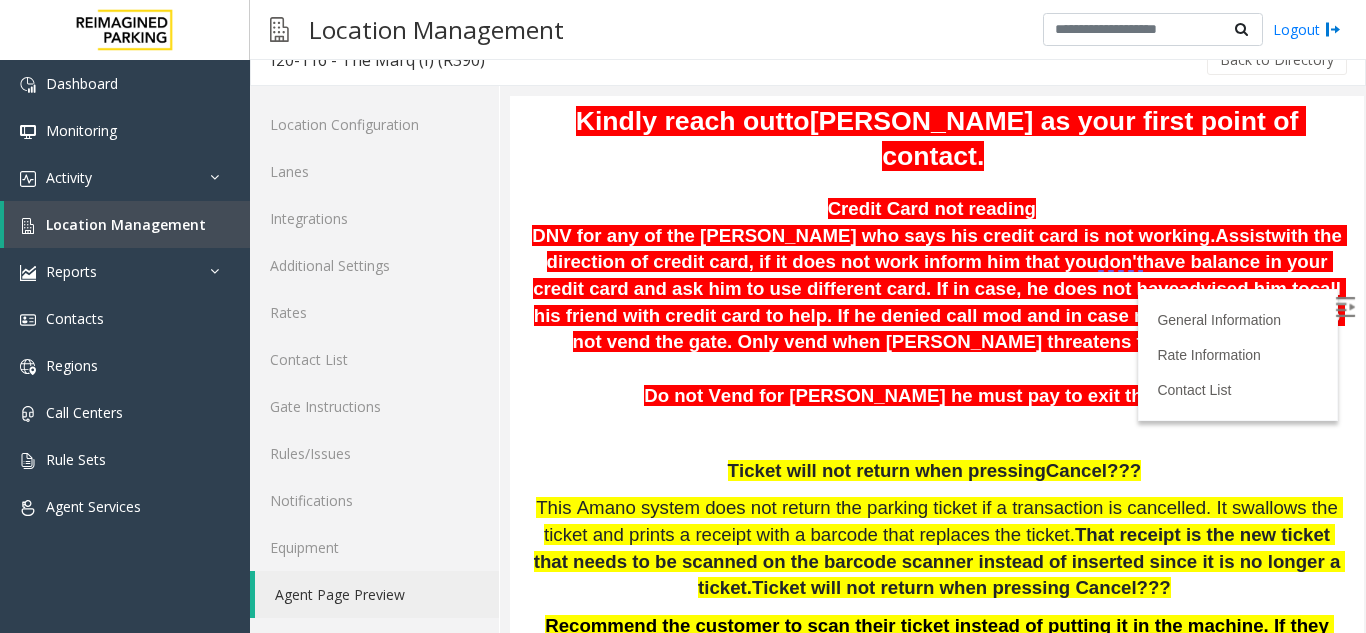 scroll, scrollTop: 200, scrollLeft: 0, axis: vertical 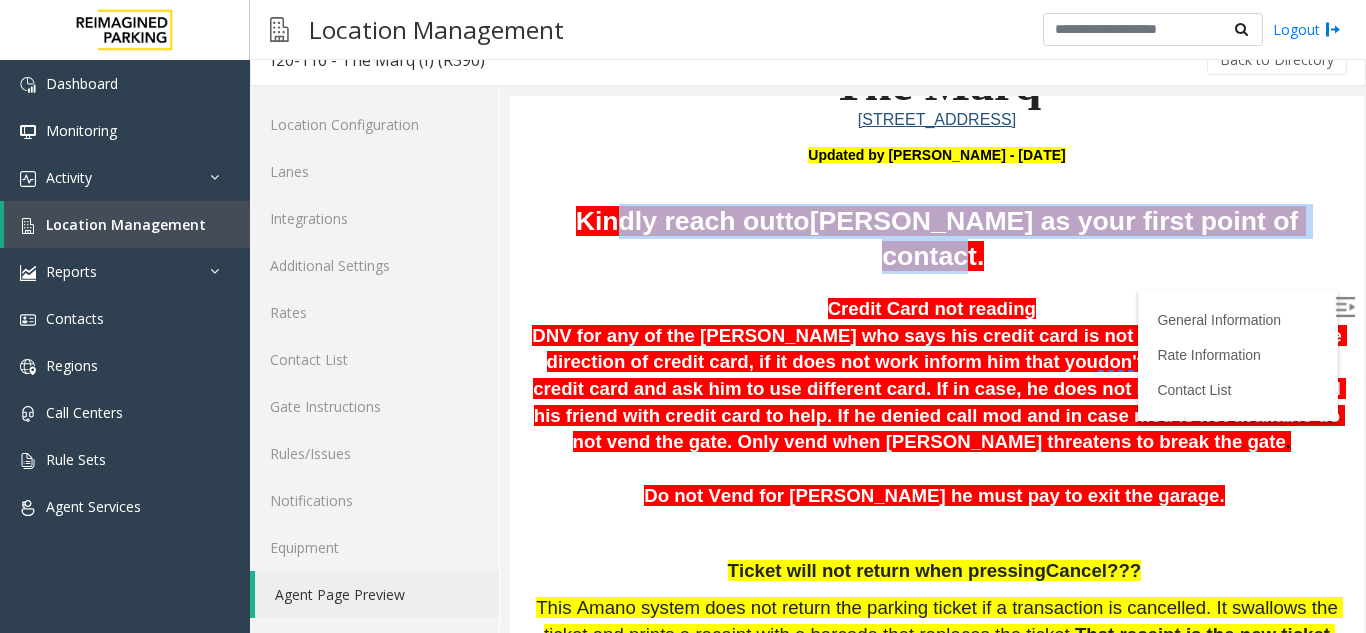 drag, startPoint x: 602, startPoint y: 231, endPoint x: 925, endPoint y: 240, distance: 323.12537 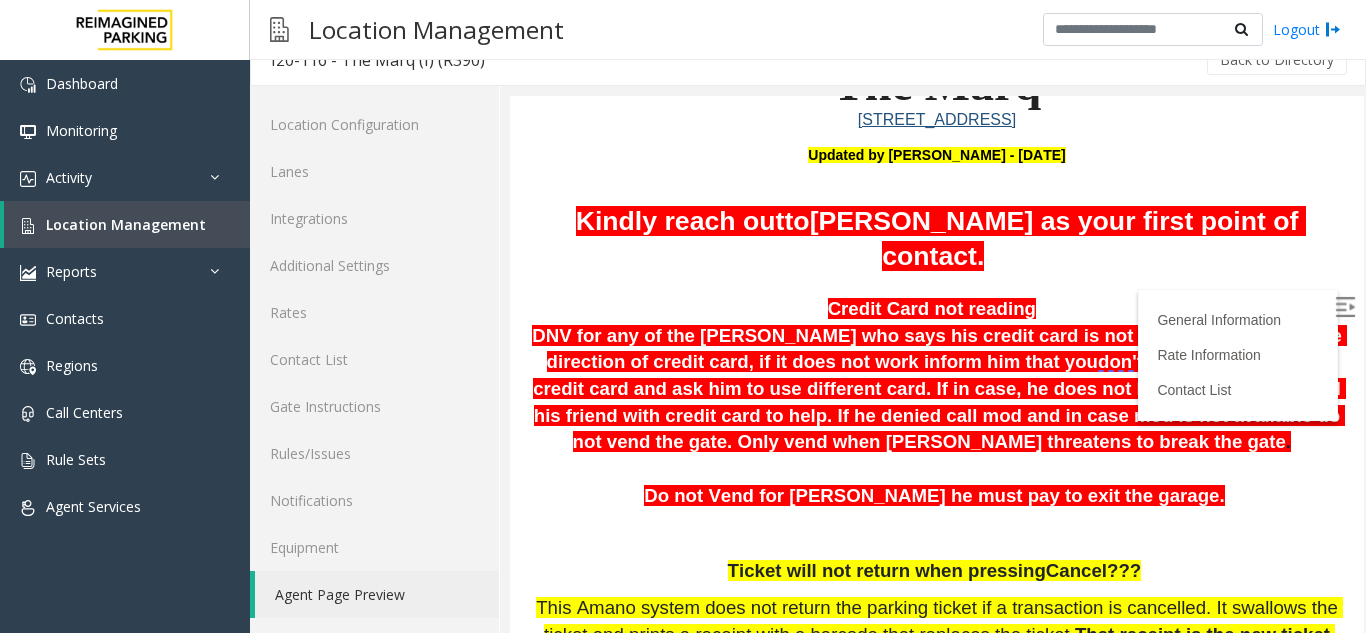 click on "[PERSON_NAME] as your first point of contact." at bounding box center (1058, 238) 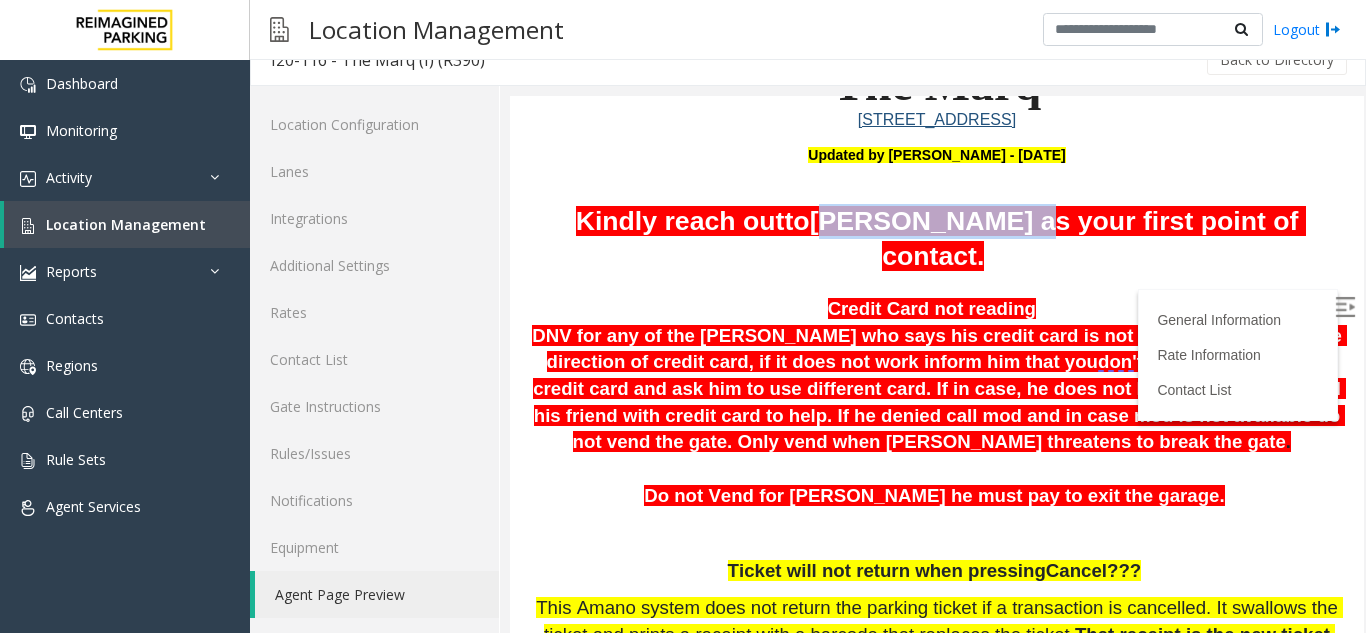 drag, startPoint x: 821, startPoint y: 208, endPoint x: 1014, endPoint y: 232, distance: 194.4865 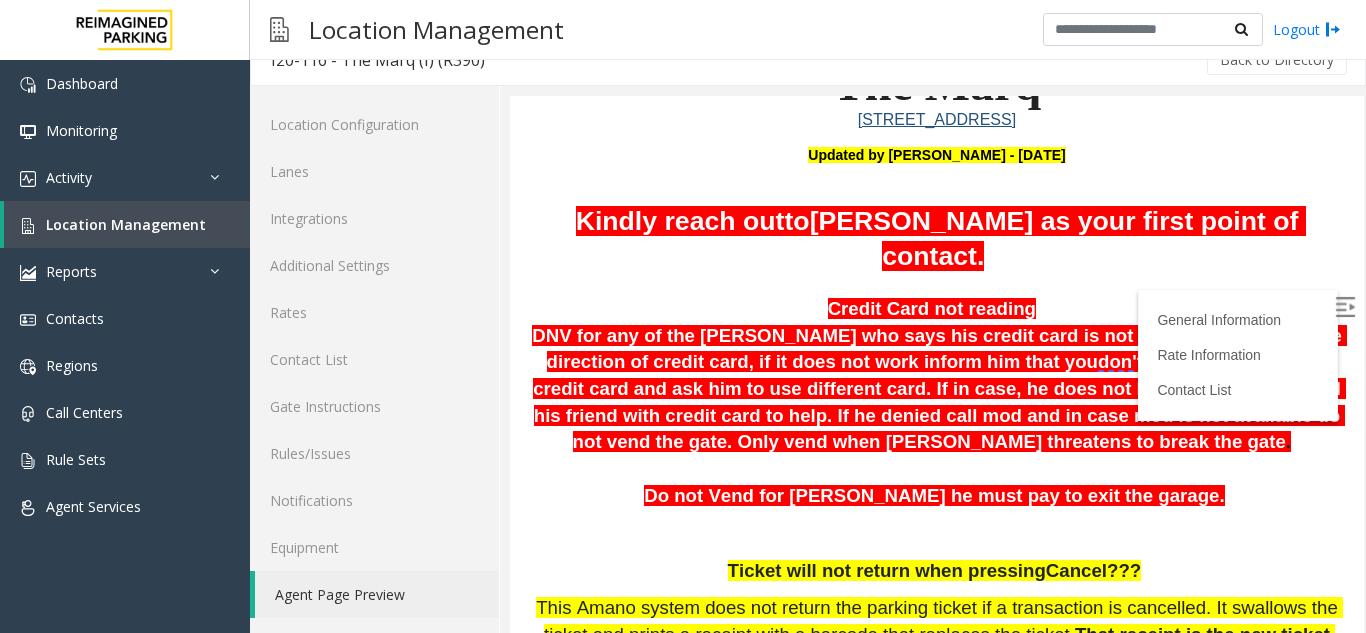 click at bounding box center [937, 282] 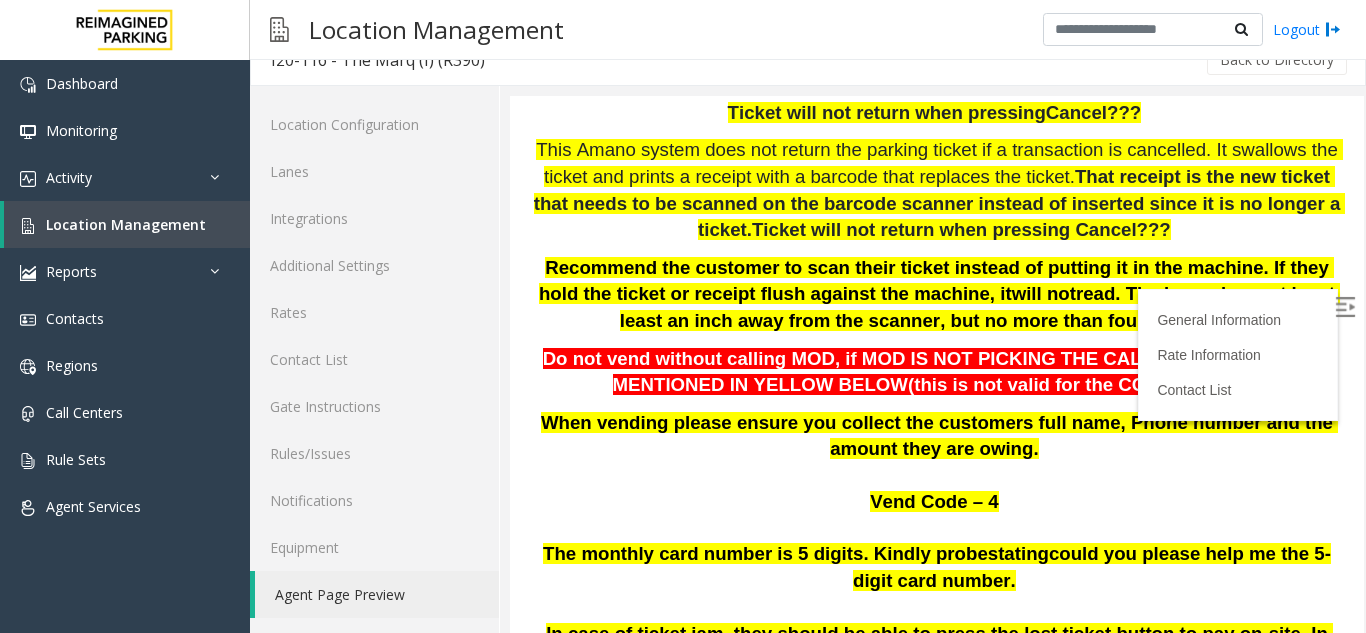 scroll, scrollTop: 700, scrollLeft: 0, axis: vertical 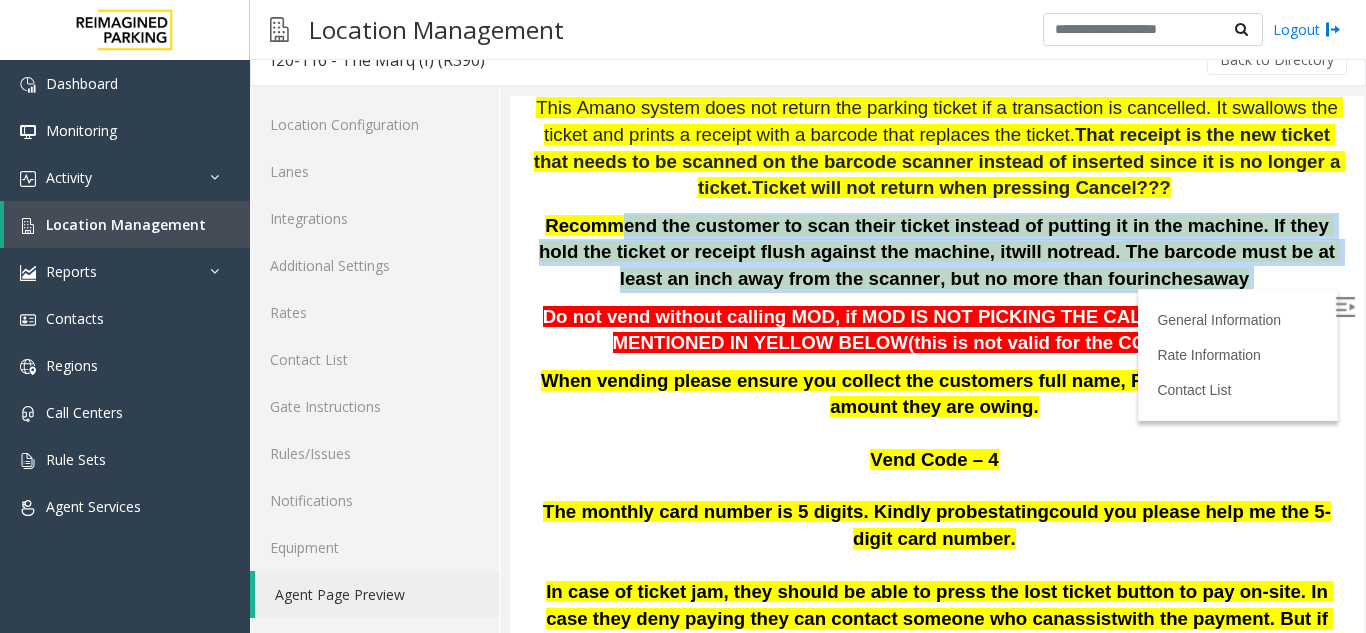 drag, startPoint x: 611, startPoint y: 226, endPoint x: 1155, endPoint y: 282, distance: 546.87476 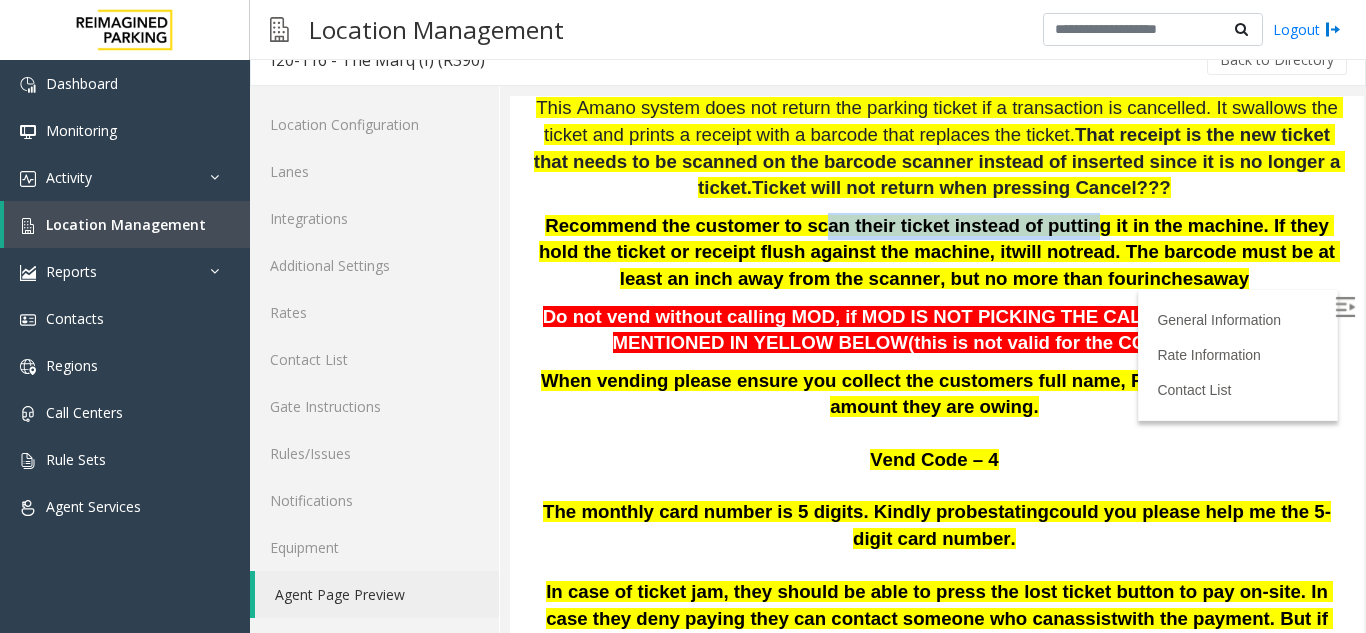 drag, startPoint x: 785, startPoint y: 228, endPoint x: 1027, endPoint y: 213, distance: 242.46443 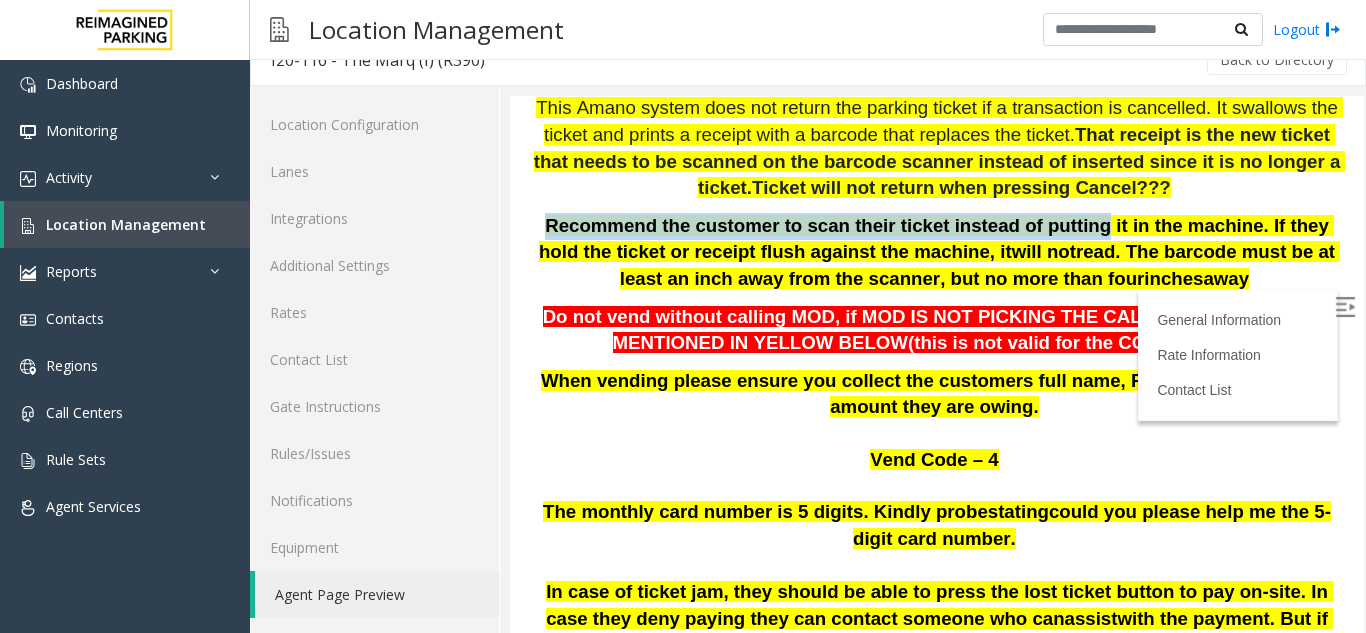 drag, startPoint x: 539, startPoint y: 229, endPoint x: 1038, endPoint y: 232, distance: 499.00903 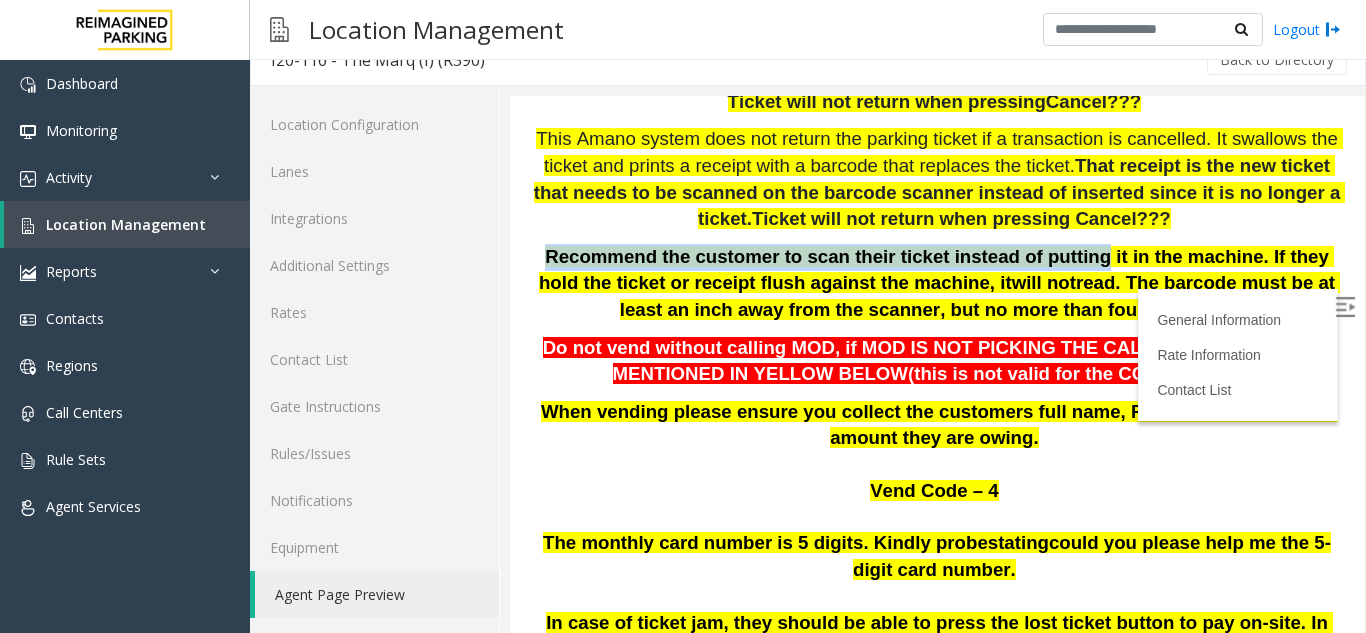 scroll, scrollTop: 700, scrollLeft: 0, axis: vertical 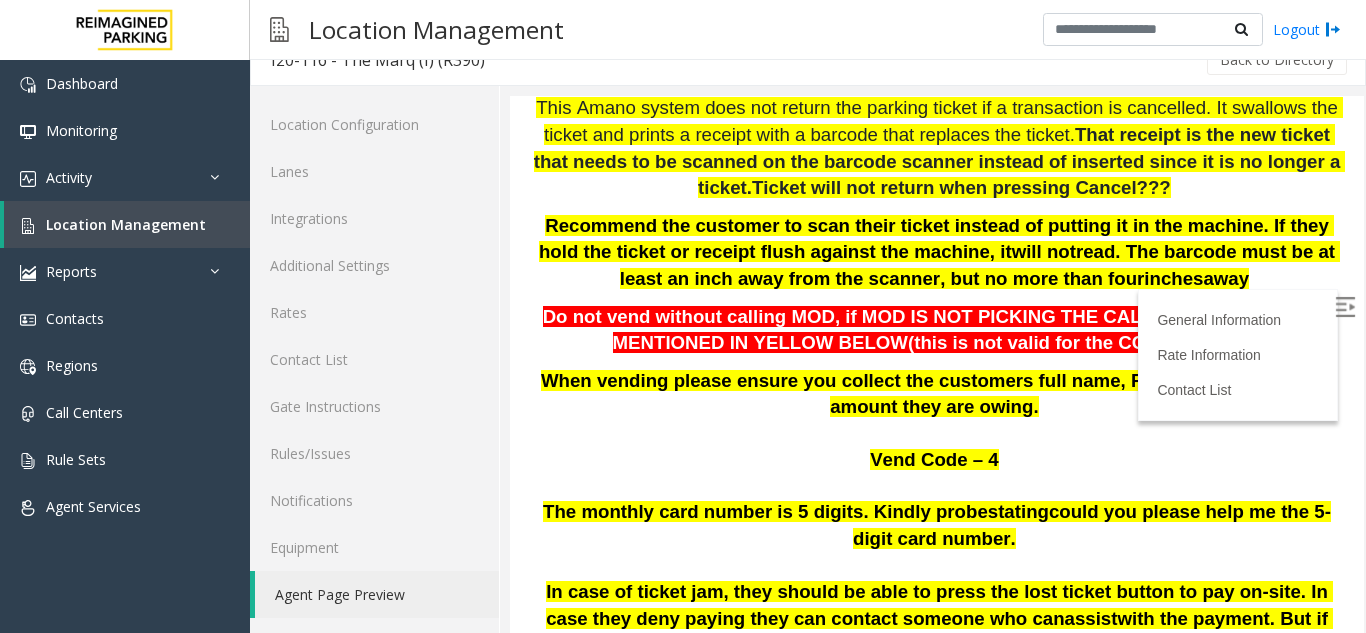 click on "Recommend the customer to scan their ticket instead of putting it in the machine. If they hold the ticket or receipt flush against the machine, it" at bounding box center (936, 239) 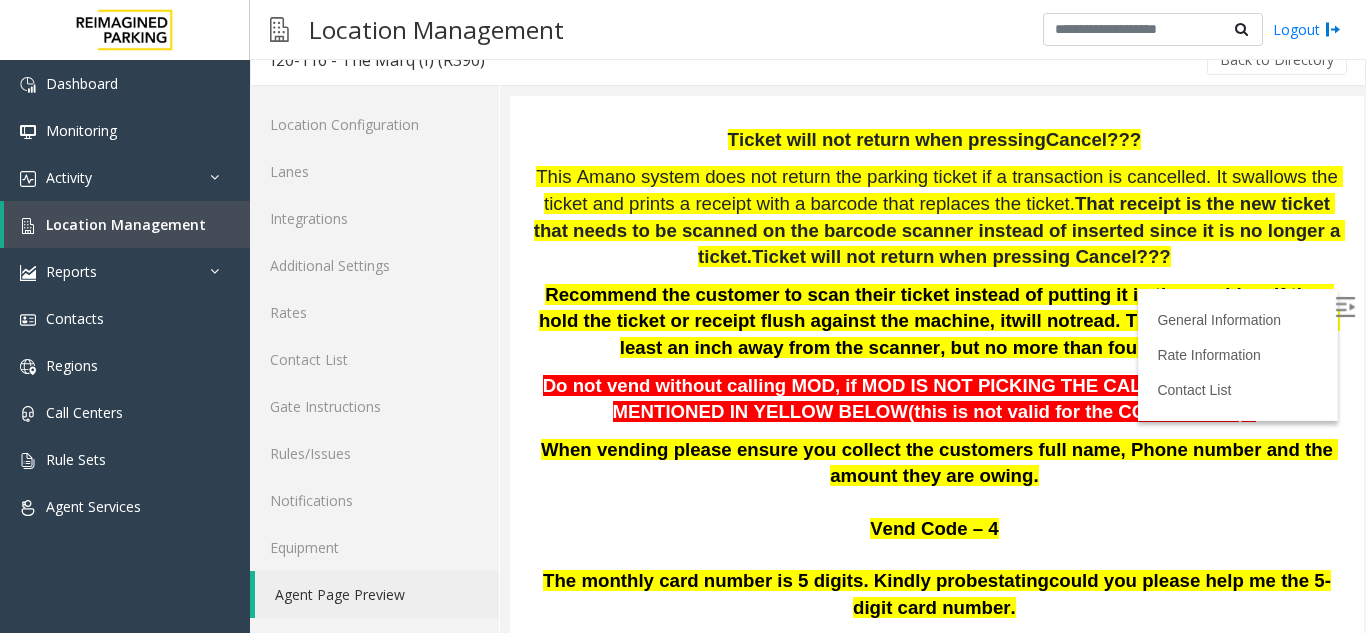 scroll, scrollTop: 600, scrollLeft: 0, axis: vertical 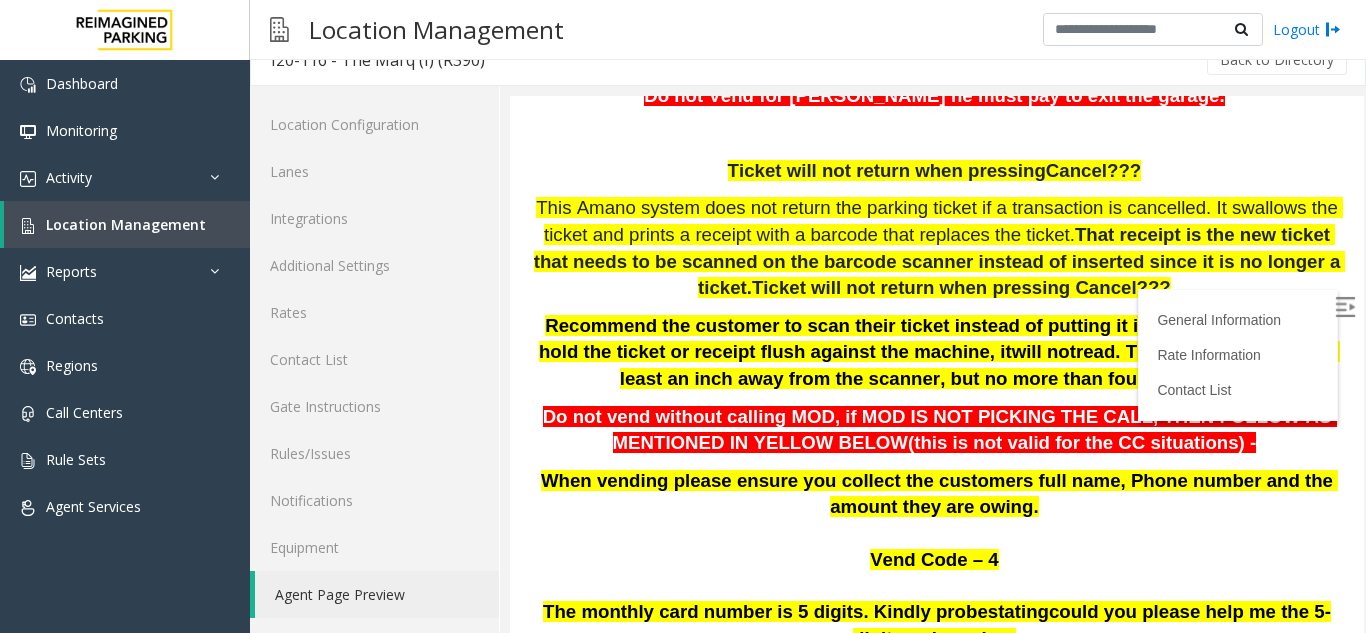 click on "Recommend the customer to scan their ticket instead of putting it in the machine. If they hold the ticket or receipt flush against the machine, it" at bounding box center [936, 339] 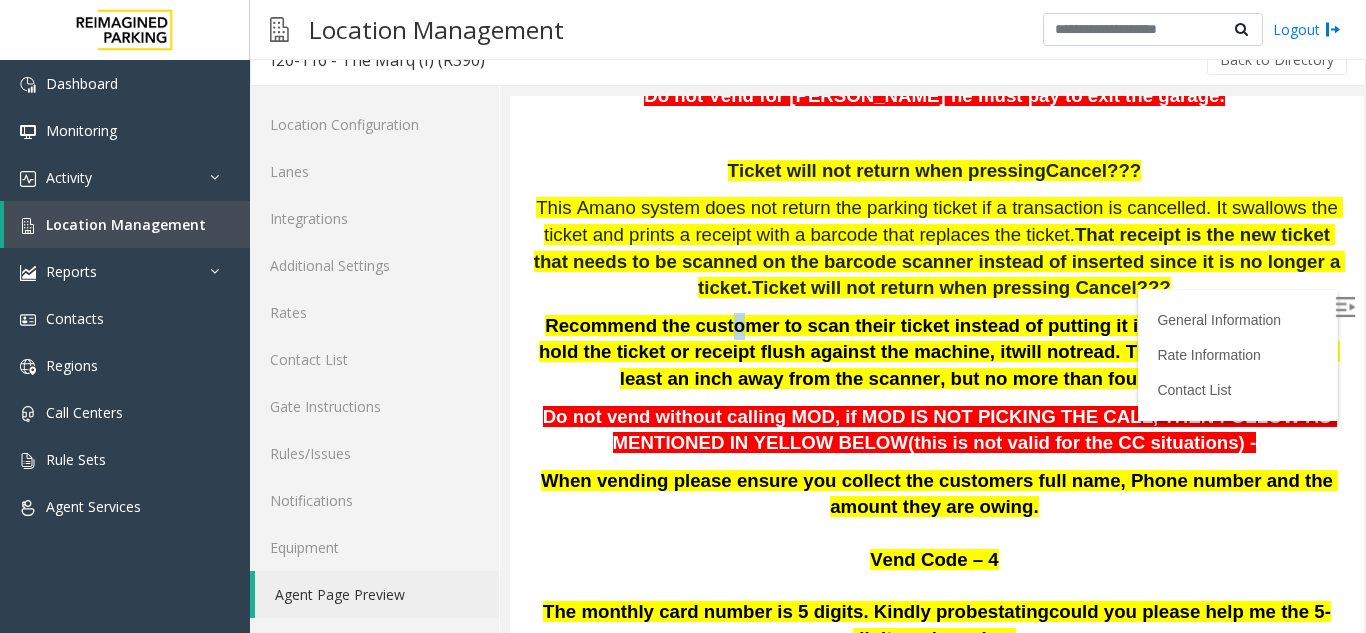 click on "Recommend the customer to scan their ticket instead of putting it in the machine. If they hold the ticket or receipt flush against the machine, it" at bounding box center (936, 339) 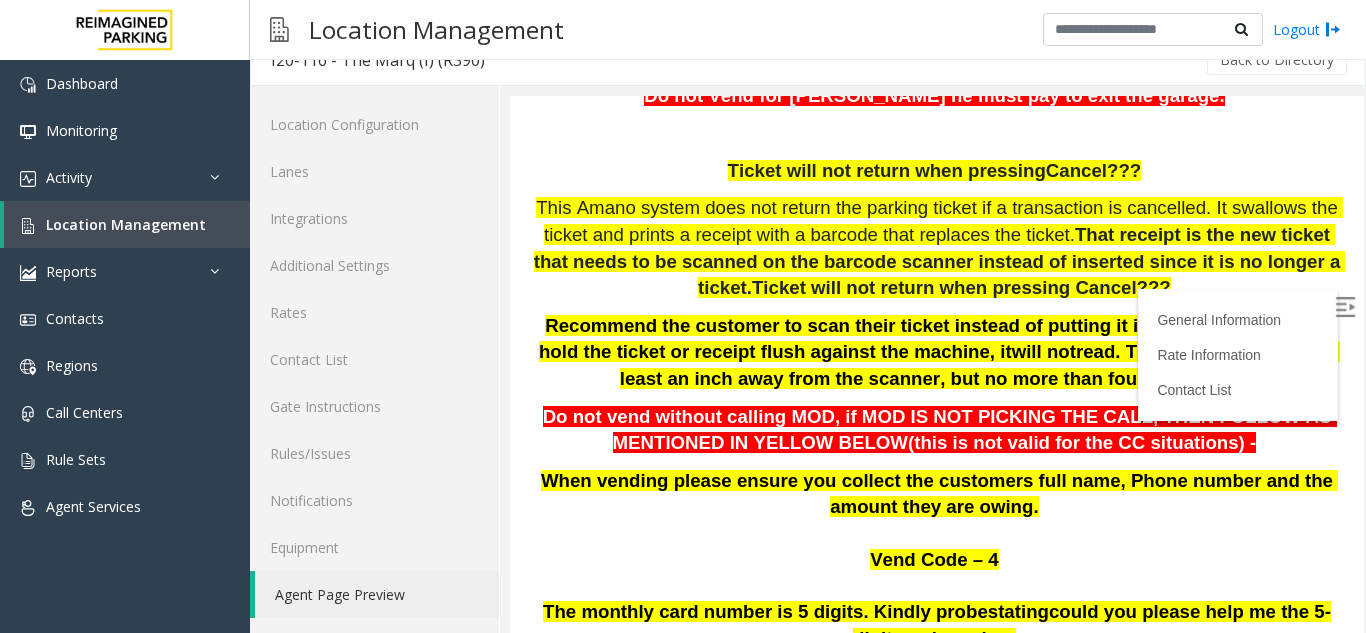 click on "Recommend the customer to scan their ticket instead of putting it in the machine. If they hold the ticket or receipt flush against the machine, it" at bounding box center (936, 339) 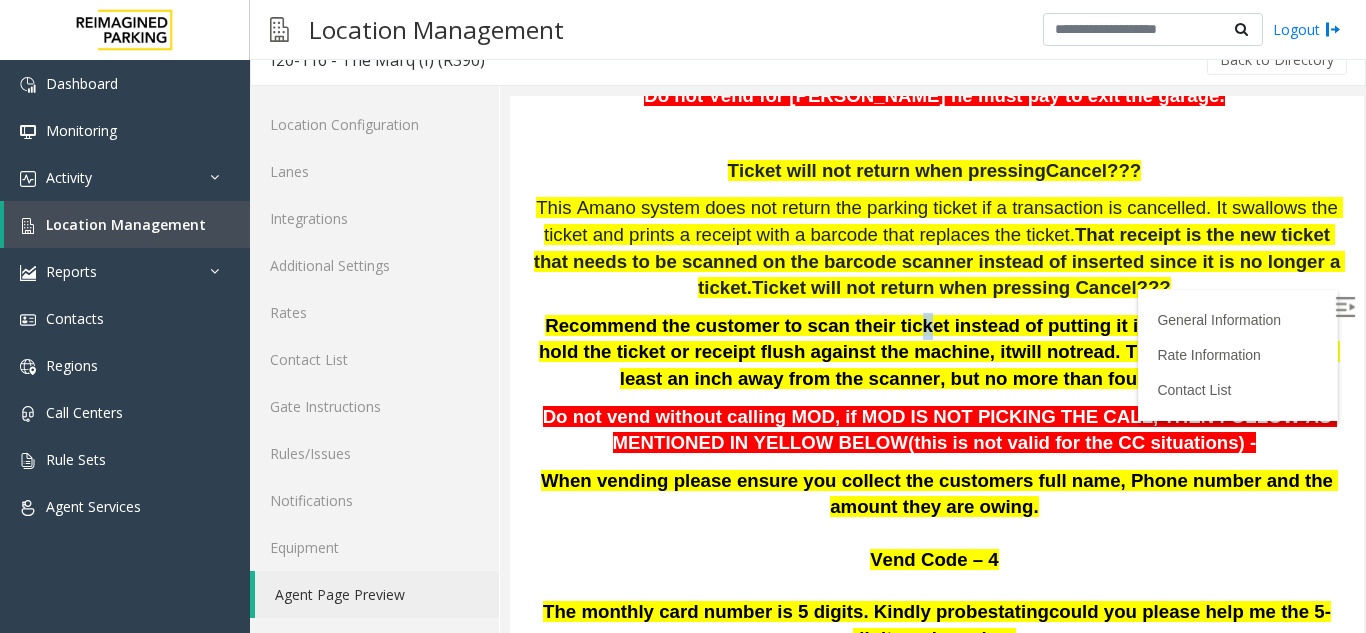 click on "Recommend the customer to scan their ticket instead of putting it in the machine. If they hold the ticket or receipt flush against the machine, it" at bounding box center (936, 339) 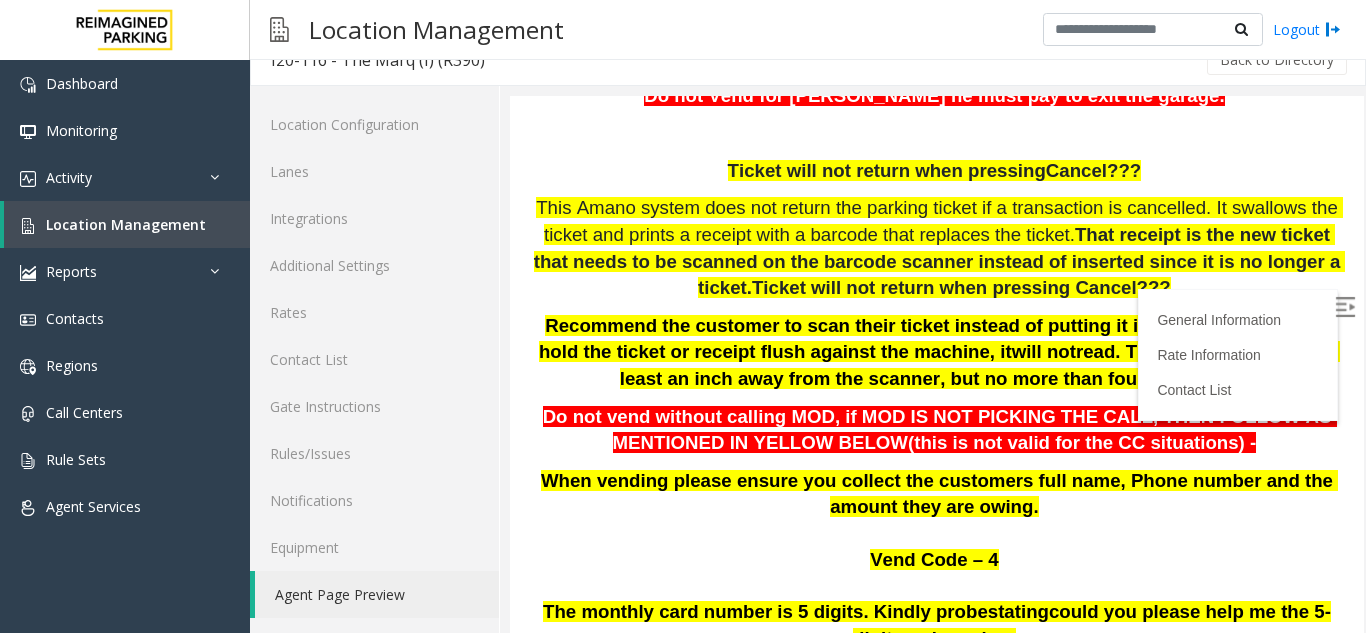 click on "Recommend the customer to scan their ticket instead of putting it in the machine. If they hold the ticket or receipt flush against the machine, it" at bounding box center [936, 339] 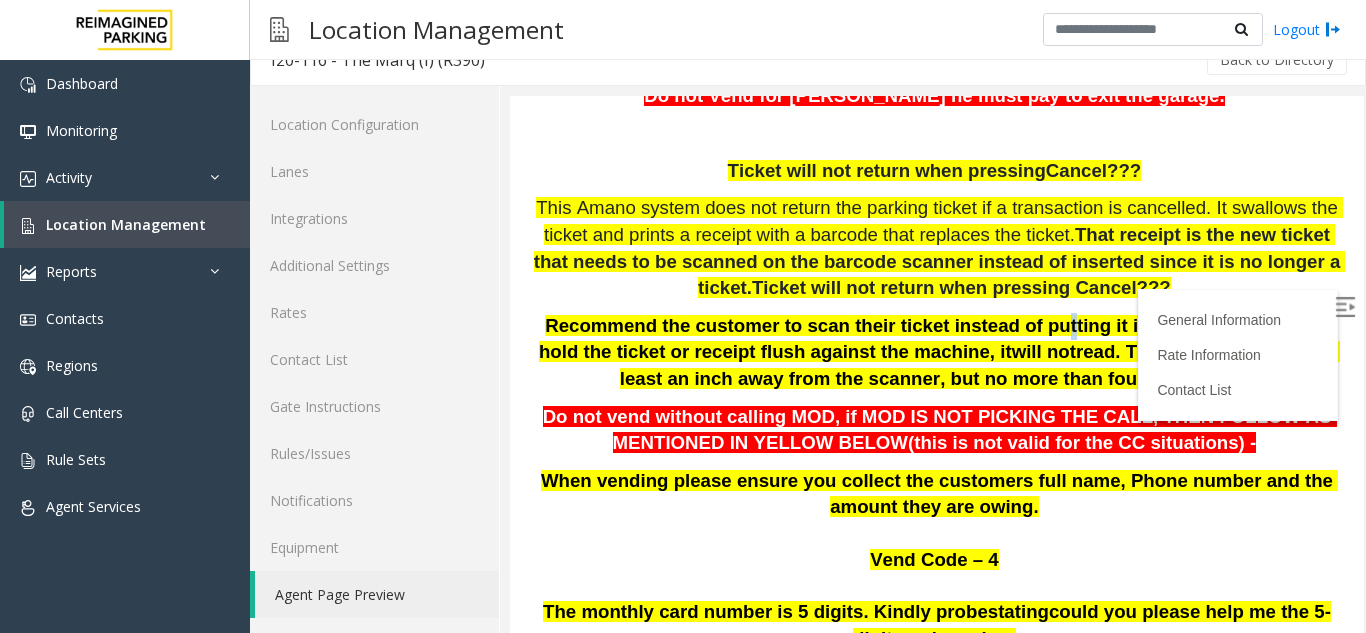 click on "Recommend the customer to scan their ticket instead of putting it in the machine. If they hold the ticket or receipt flush against the machine, it" at bounding box center (936, 339) 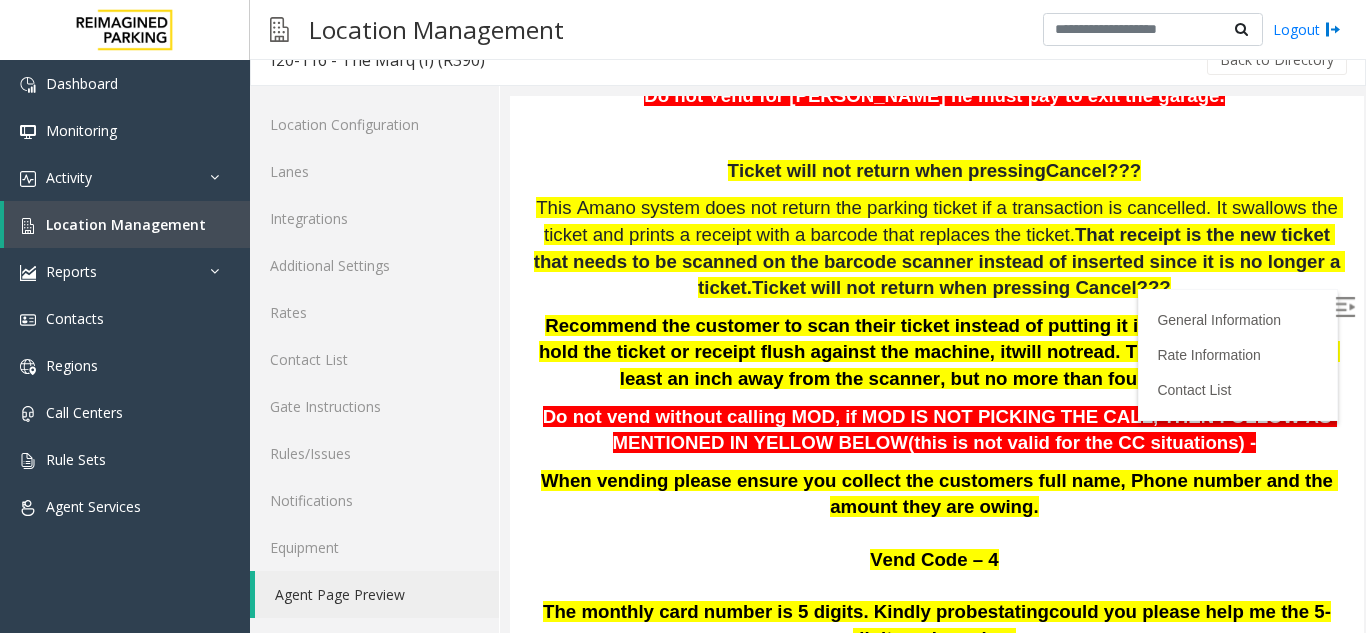 click on "Recommend the customer to scan their ticket instead of putting it in the machine. If they hold the ticket or receipt flush against the machine, it" at bounding box center (936, 339) 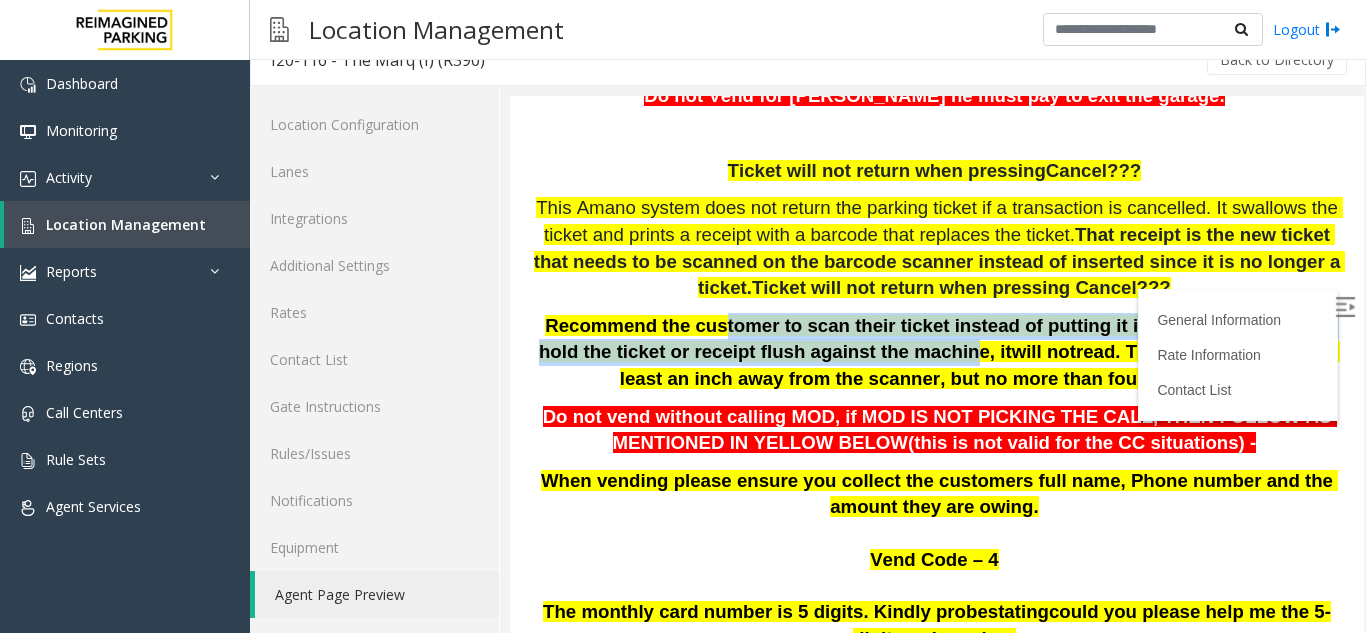 drag, startPoint x: 754, startPoint y: 320, endPoint x: 840, endPoint y: 347, distance: 90.13878 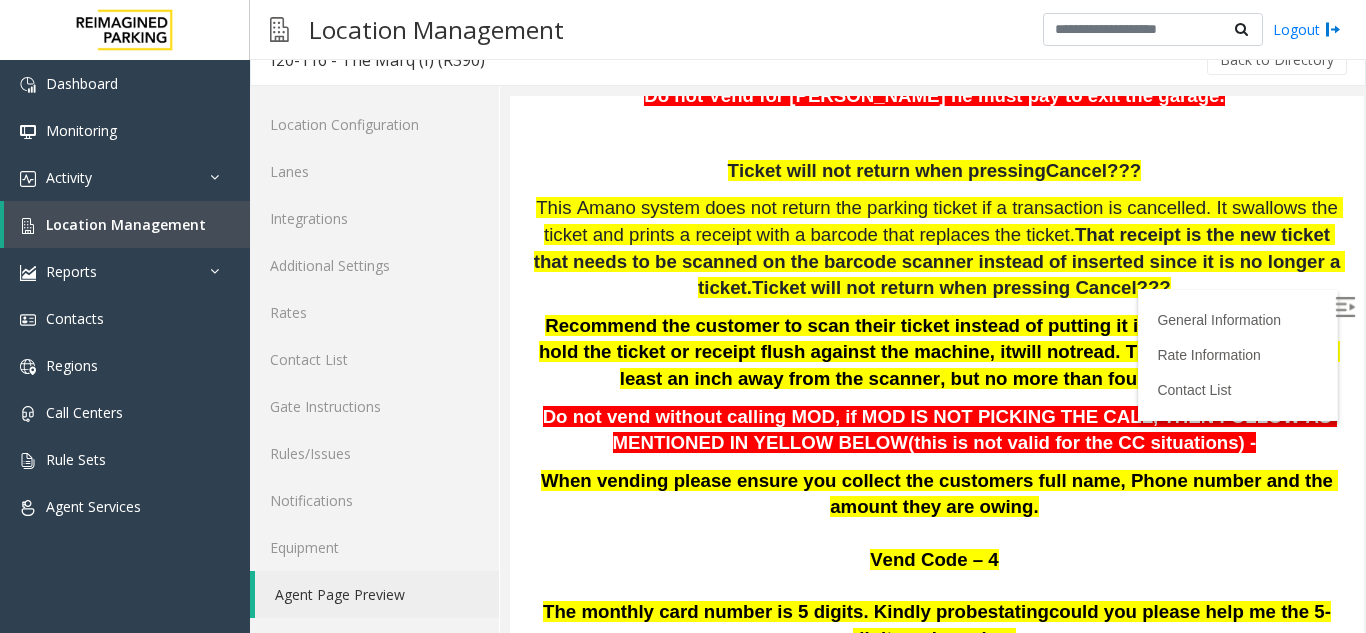 click on "Recommend the customer to scan their ticket instead of putting it in the machine. If they hold the ticket or receipt flush against the machine, it  will not  read. The barcode must be at least an inch away from the scanner, but no more than four  inches  away" at bounding box center [937, 353] 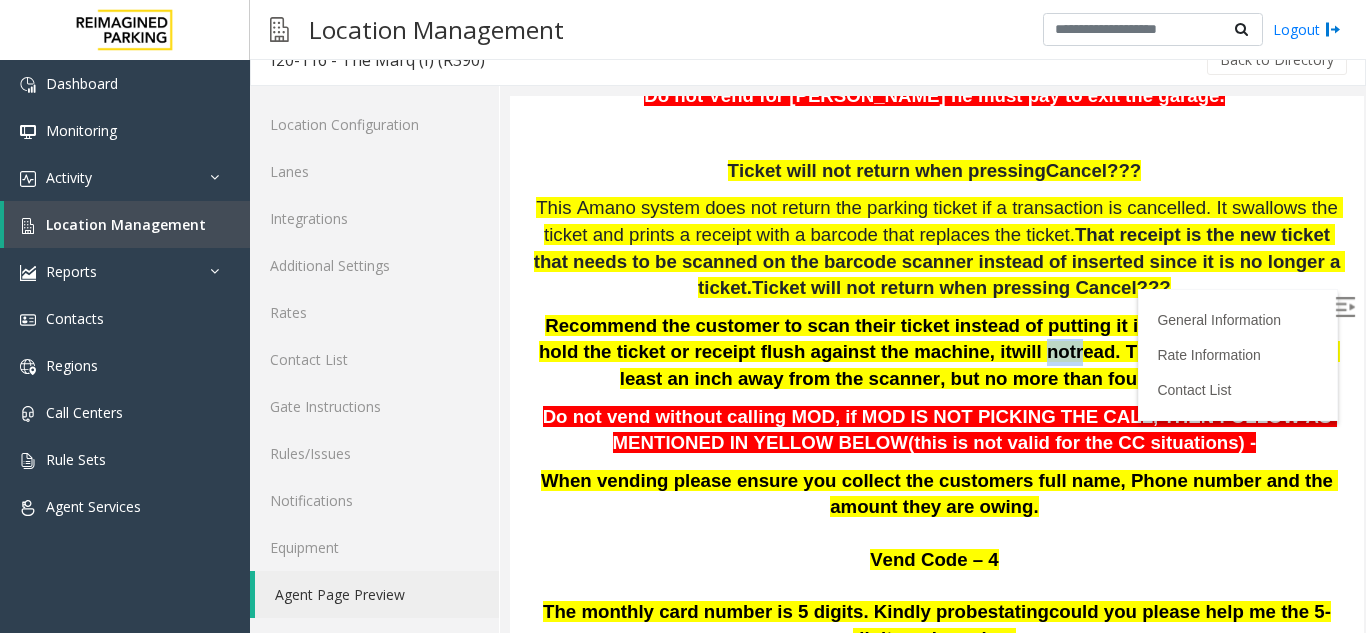 click on "Recommend the customer to scan their ticket instead of putting it in the machine. If they hold the ticket or receipt flush against the machine, it  will not  read. The barcode must be at least an inch away from the scanner, but no more than four  inches  away" at bounding box center [937, 353] 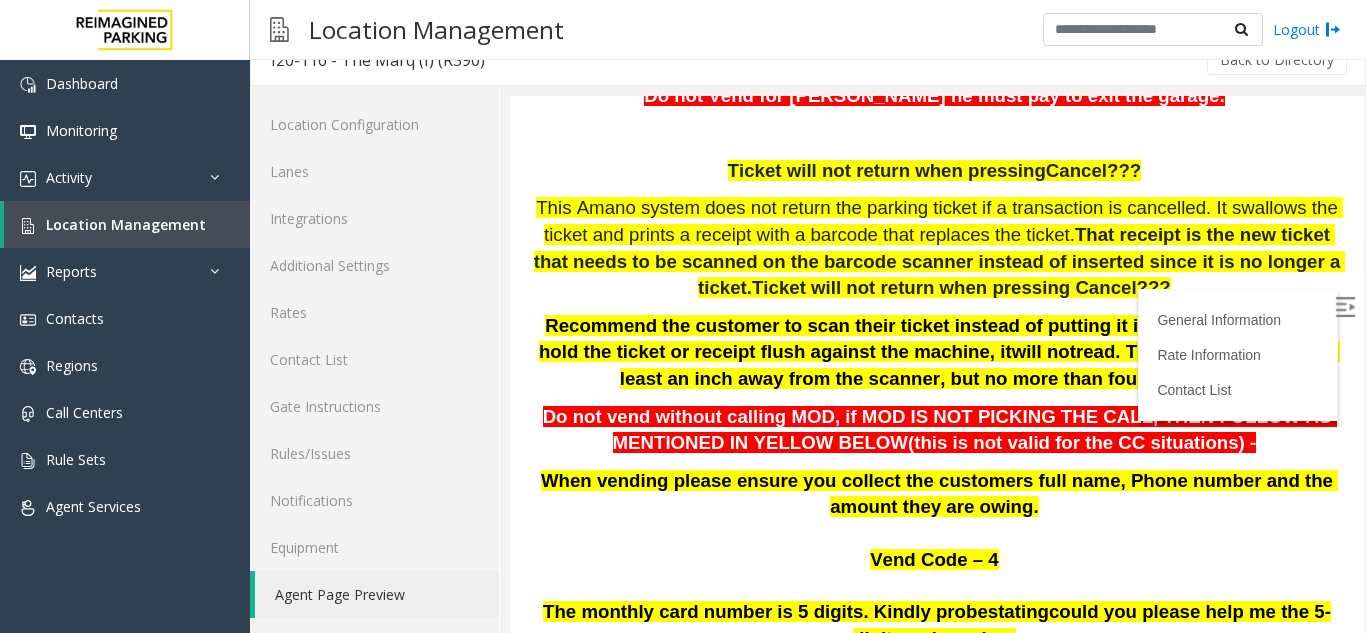 click on "Recommend the customer to scan their ticket instead of putting it in the machine. If they hold the ticket or receipt flush against the machine, it" at bounding box center (936, 339) 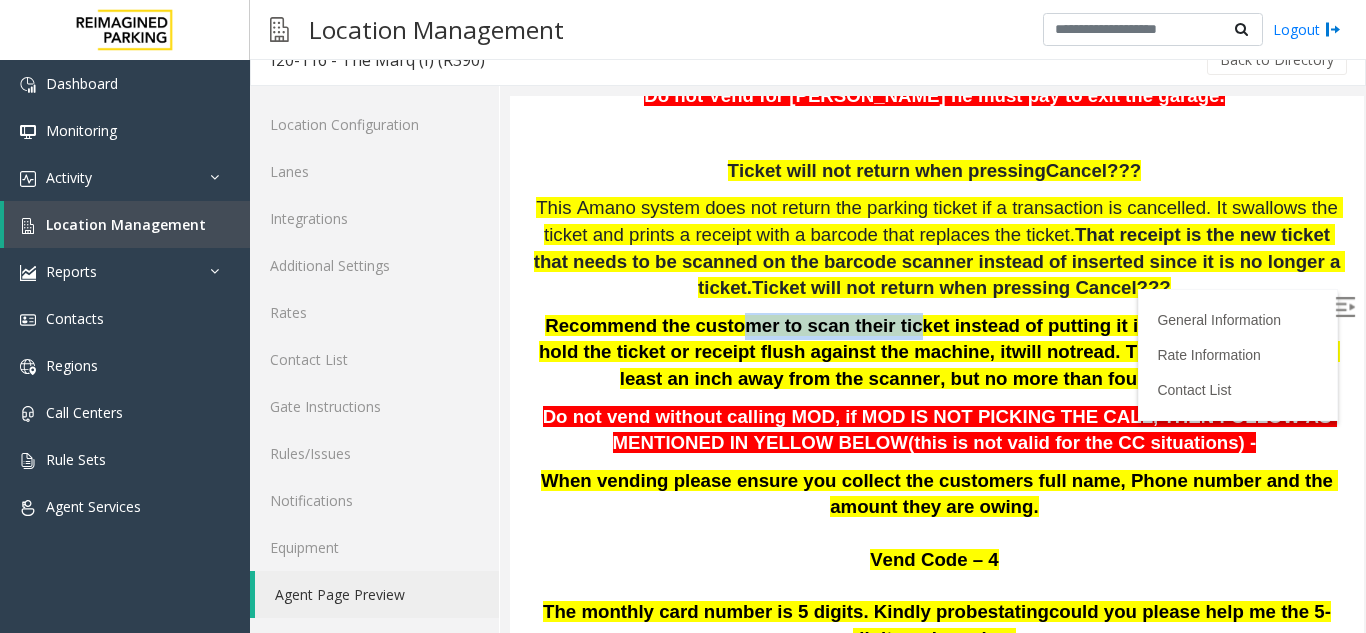 drag, startPoint x: 716, startPoint y: 327, endPoint x: 870, endPoint y: 315, distance: 154.46683 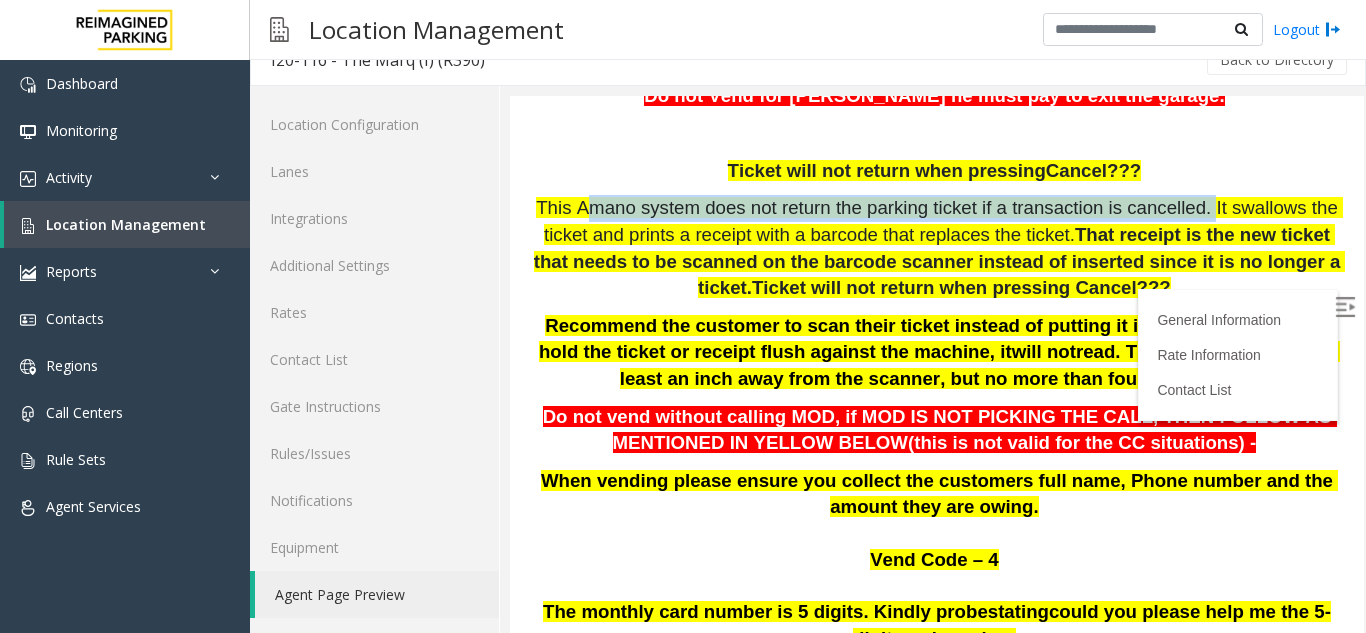 drag, startPoint x: 576, startPoint y: 214, endPoint x: 1153, endPoint y: 212, distance: 577.0035 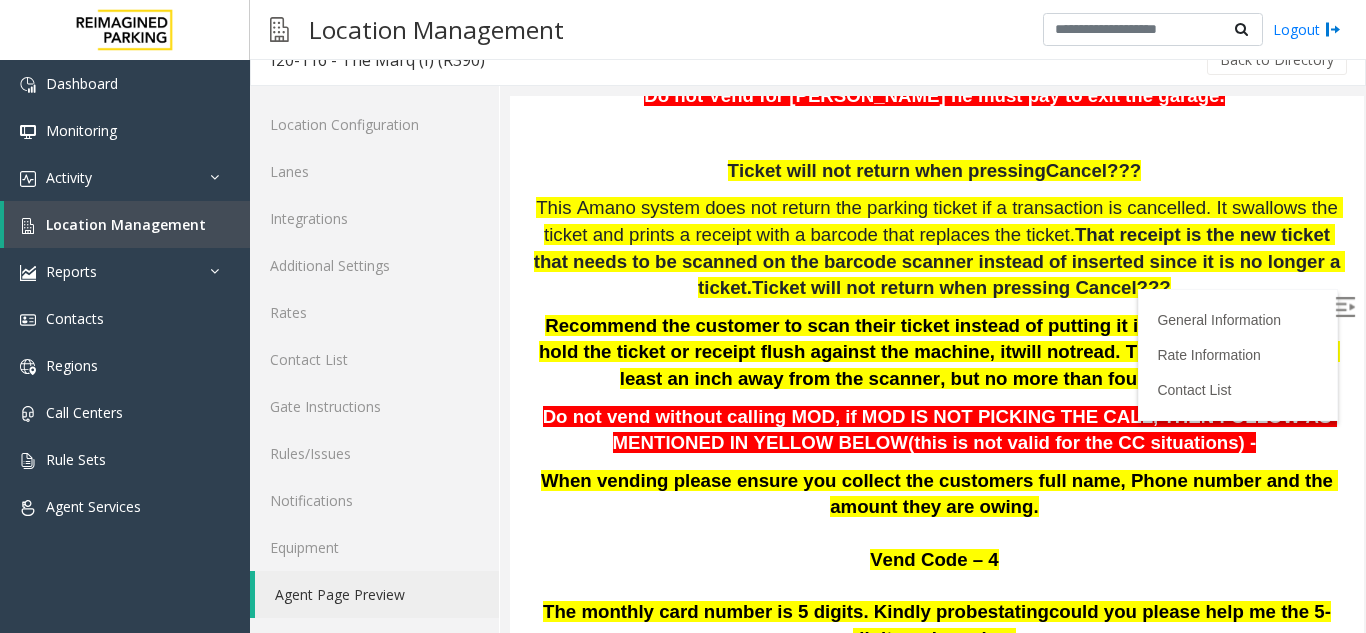 click on "This Amano system does not return the parking ticket if a transaction is cancelled. It swallows the ticket and prints a receipt with a barcode that replaces the ticket." at bounding box center (939, 221) 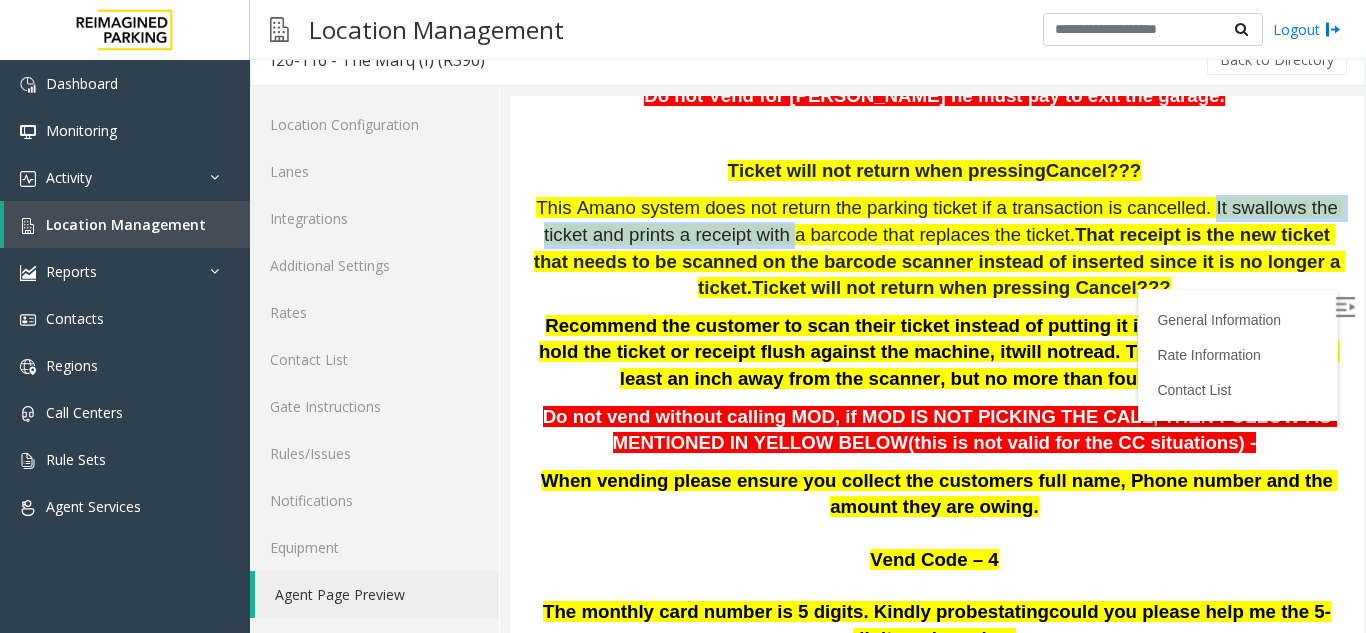 drag, startPoint x: 1153, startPoint y: 207, endPoint x: 723, endPoint y: 240, distance: 431.26443 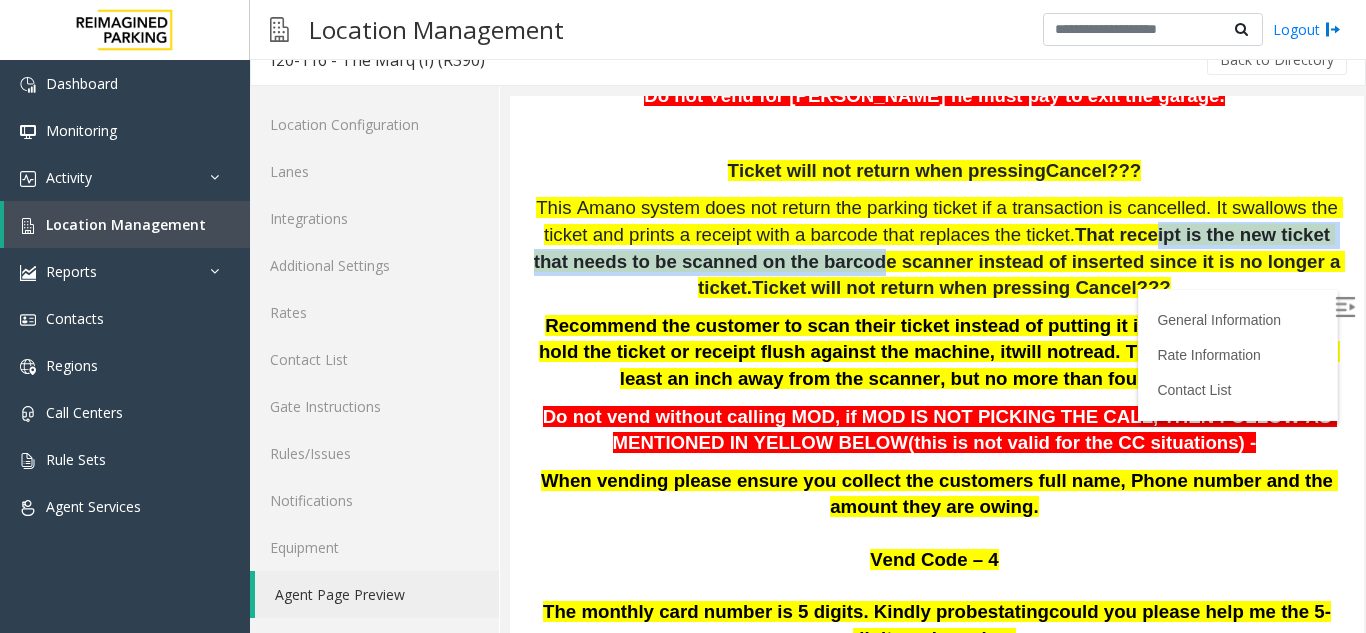 drag, startPoint x: 1054, startPoint y: 229, endPoint x: 740, endPoint y: 249, distance: 314.6363 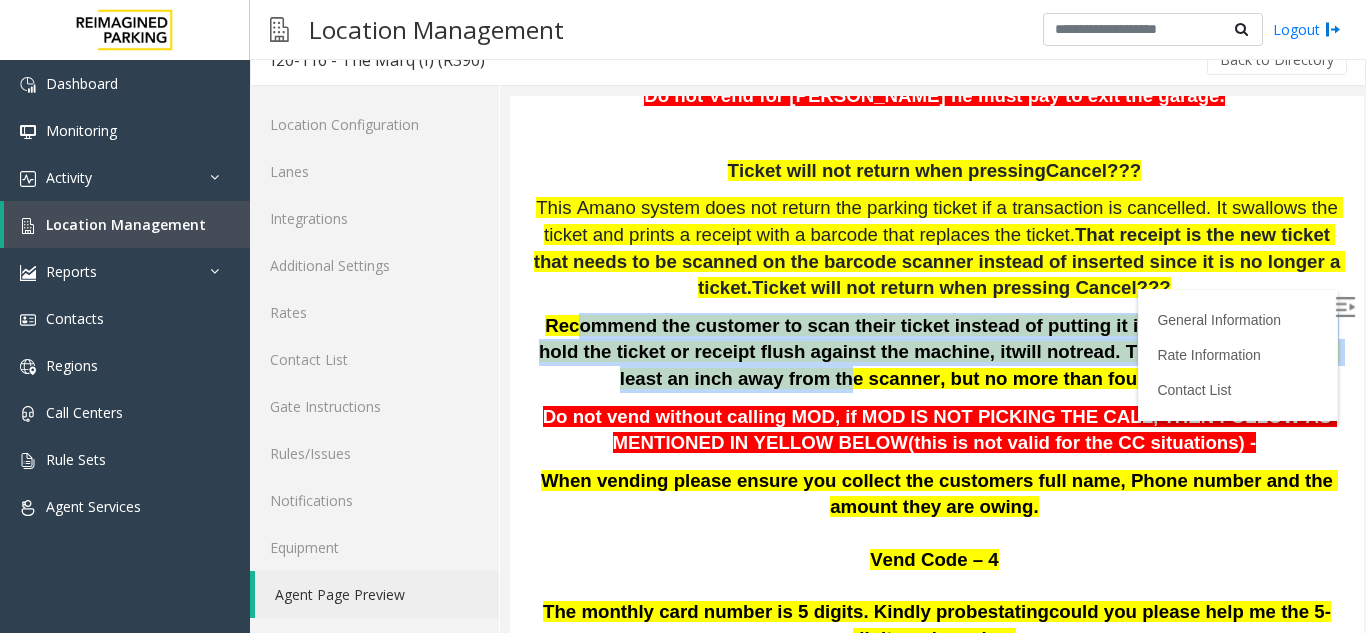 drag, startPoint x: 583, startPoint y: 325, endPoint x: 765, endPoint y: 391, distance: 193.59752 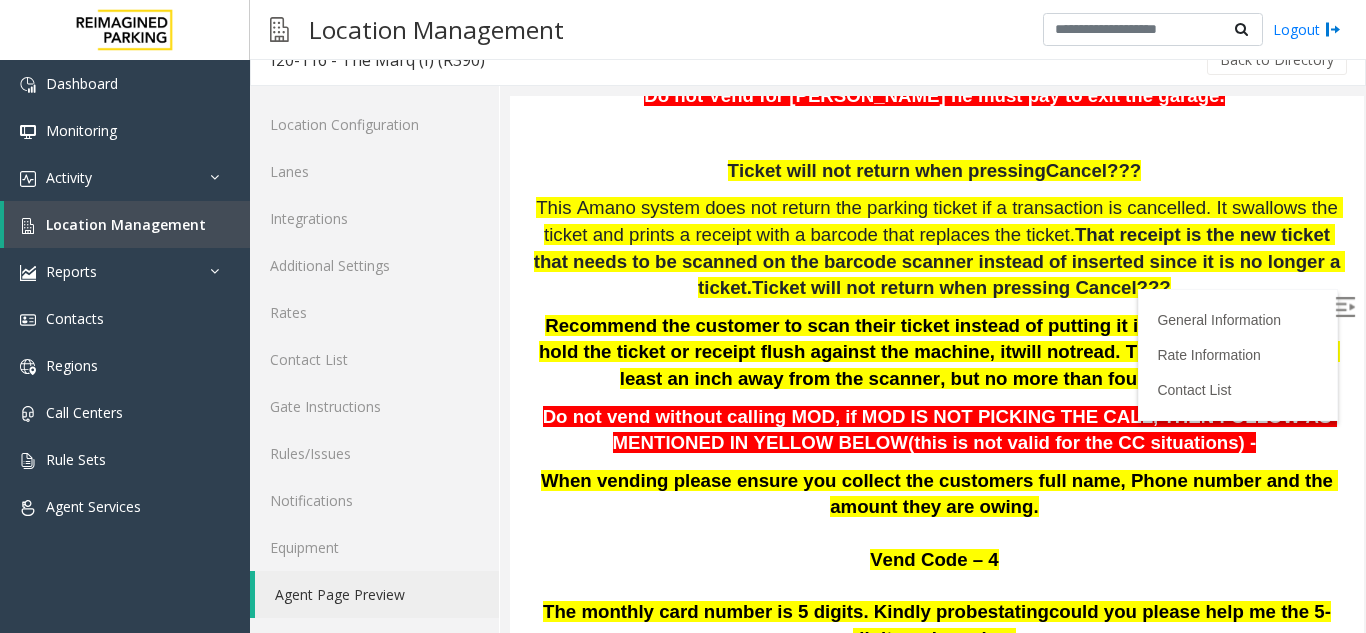 click on "Recommend the customer to scan their ticket instead of putting it in the machine. If they hold the ticket or receipt flush against the machine, it" at bounding box center [936, 339] 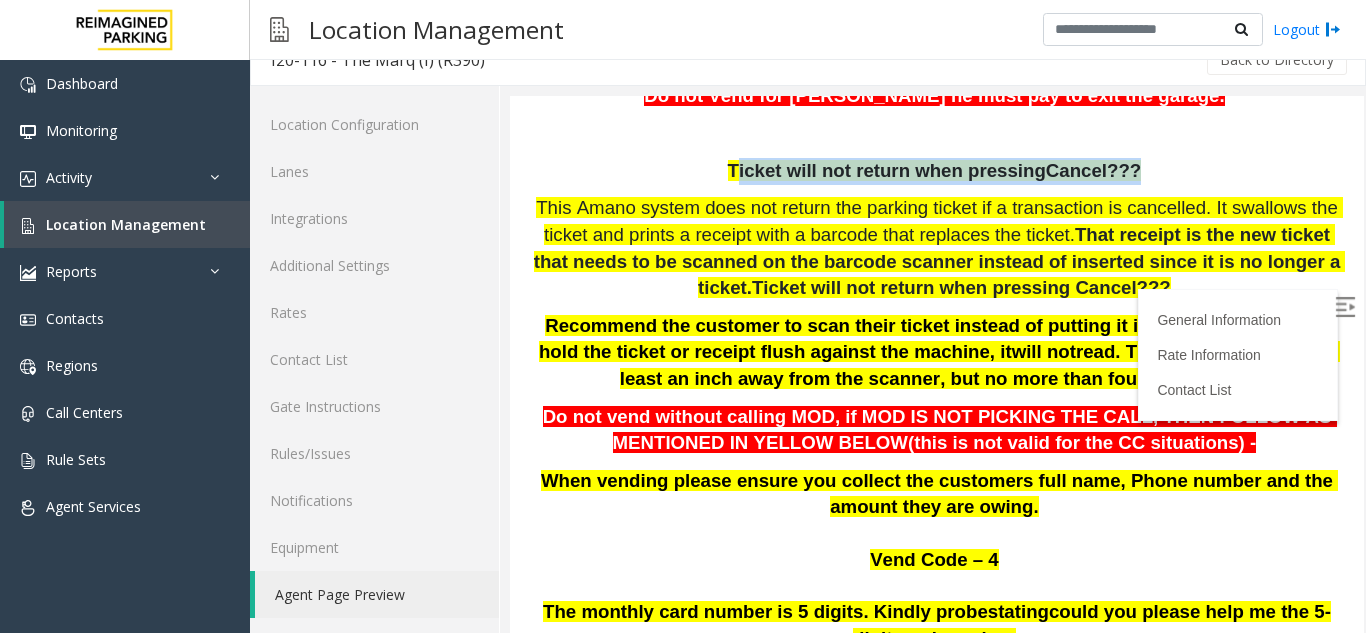 drag, startPoint x: 749, startPoint y: 170, endPoint x: 1100, endPoint y: 170, distance: 351 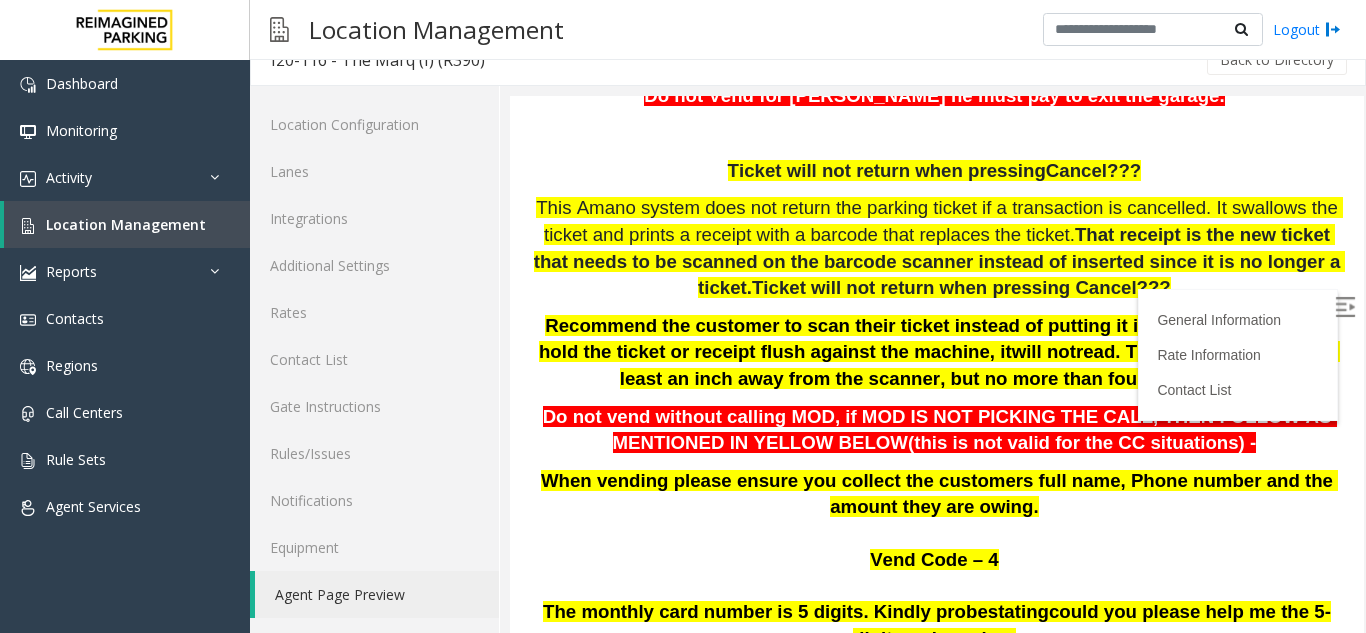 click on "Credit Card not reading     DNV for any of the [PERSON_NAME] who says his credit card is not working.  Assist  with the direction of credit card, if it does not work inform him that you  don't  have balance in your credit card and ask him to use different card. If in case, he does not have  advised him to  call his friend with credit card to help. If he denied call mod and in case mod is not available do not vend the gate. Only vend when [PERSON_NAME] threatens to break the gate .       Do not Vend for [PERSON_NAME] he must pay to exit the garage.      Ticket will not return when pressing  Cancel???   This Amano system does not return the parking ticket if a transaction is cancelled. It swallows the ticket and prints a receipt with a barcode that replaces the ticket.  That receipt is the new ticket that needs to be scanned on the barcode scanner instead of inserted since it is no longer a ticket.  Ticket will not return when pressing Cancel???   will not inches  away     -       Vend Code – 4" at bounding box center [937, 410] 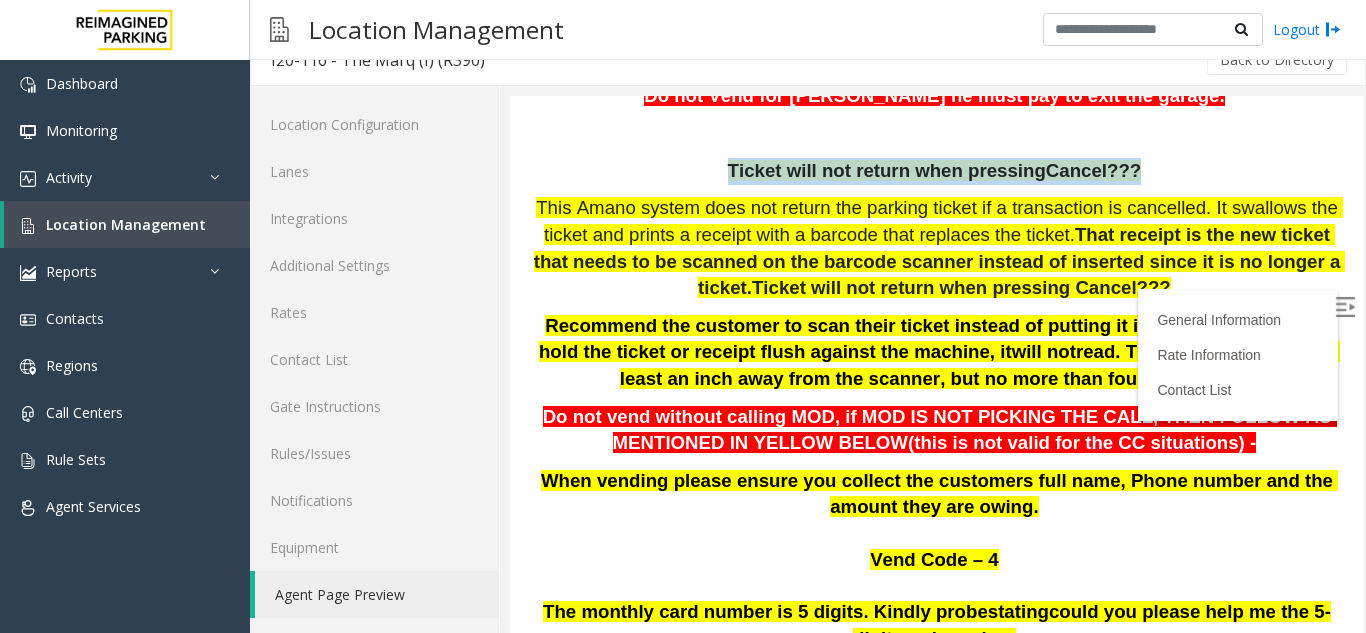 drag, startPoint x: 738, startPoint y: 169, endPoint x: 1098, endPoint y: 166, distance: 360.0125 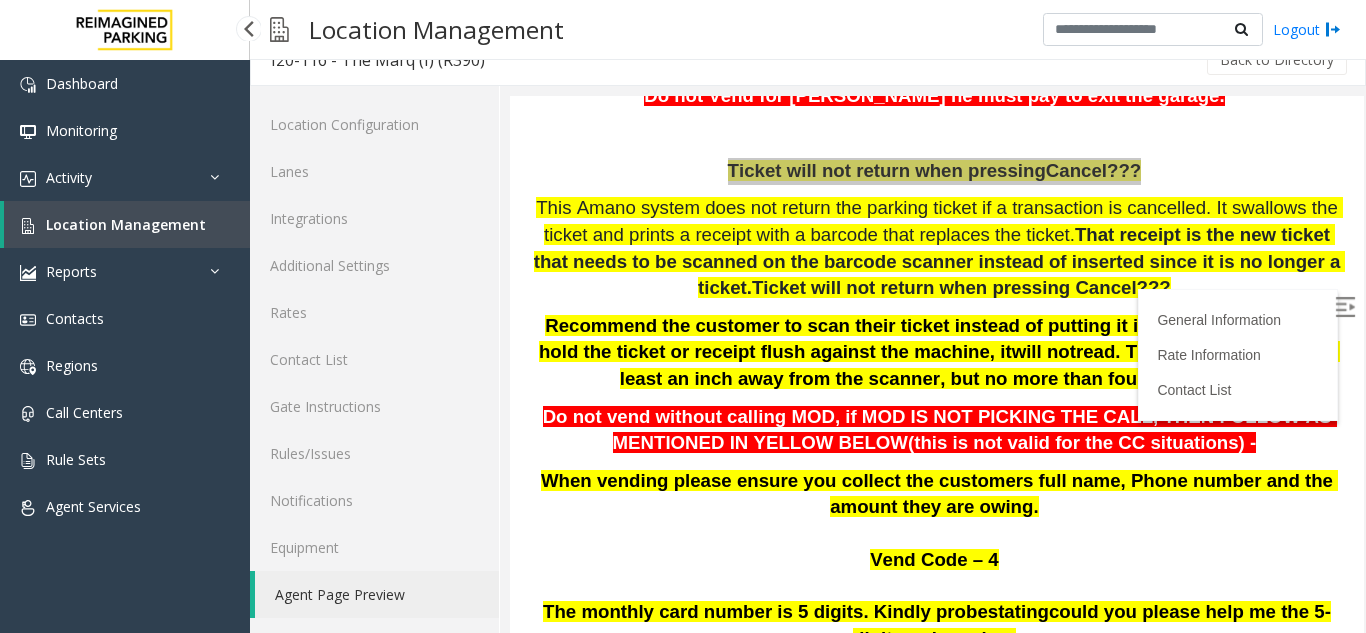 click on "Location Management" at bounding box center (126, 224) 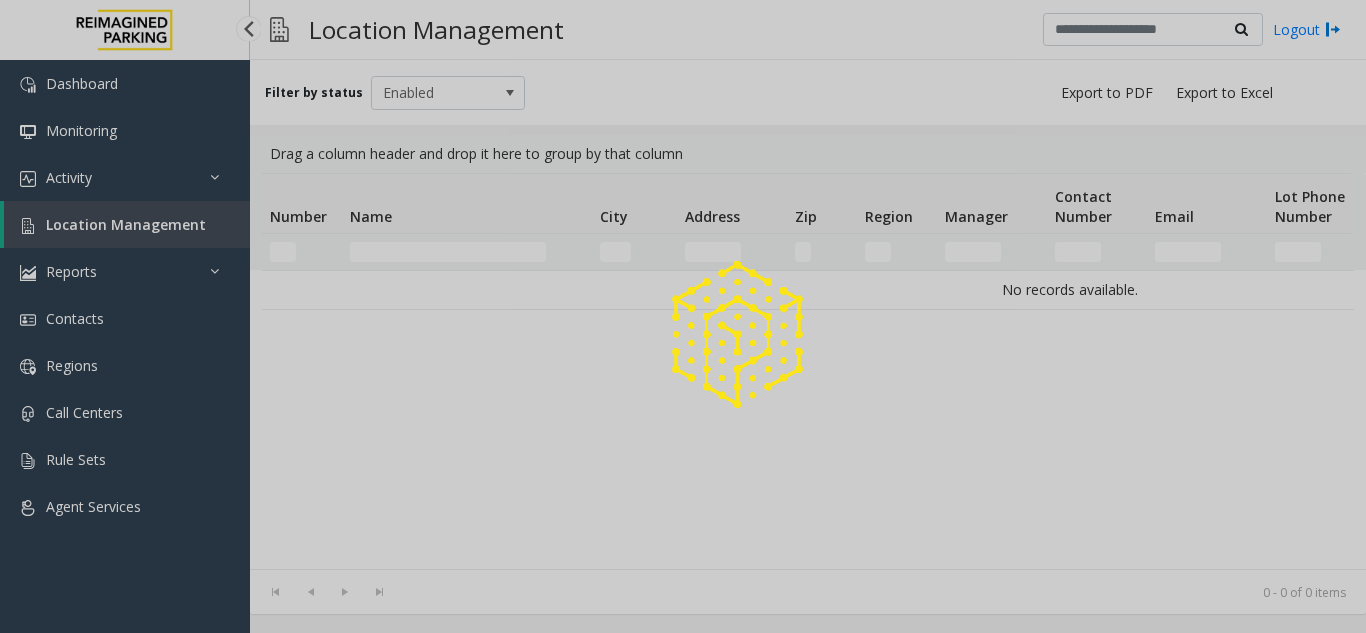scroll, scrollTop: 0, scrollLeft: 0, axis: both 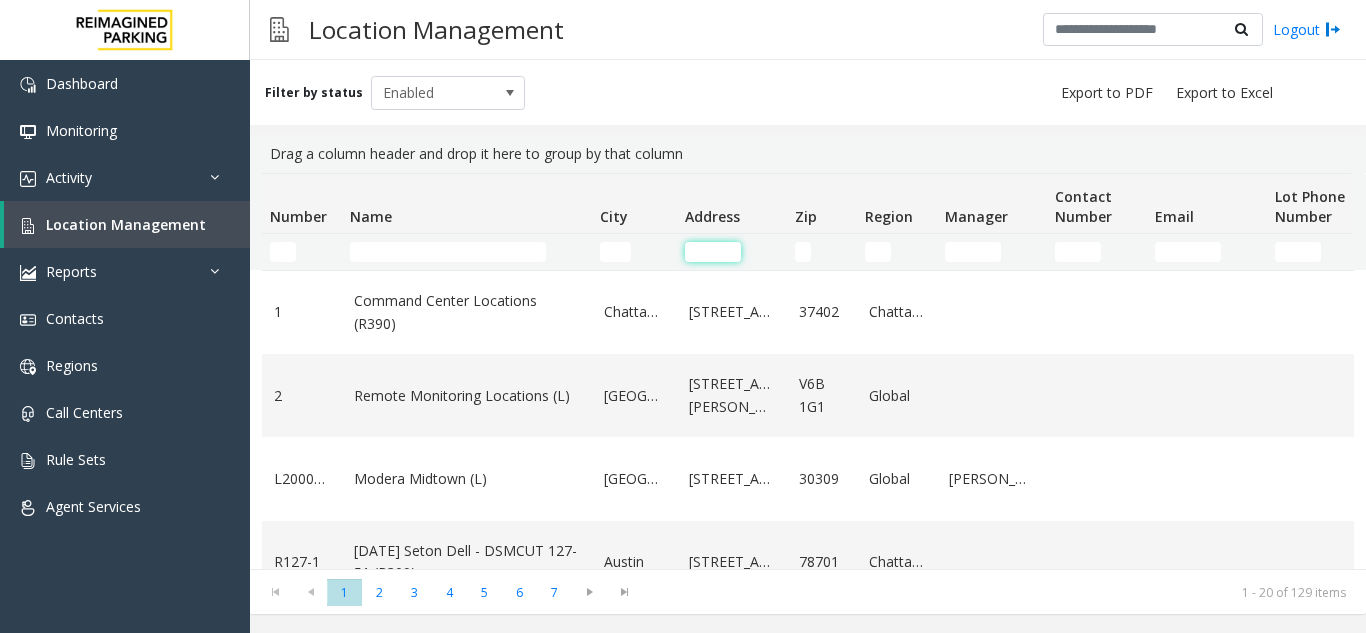 click 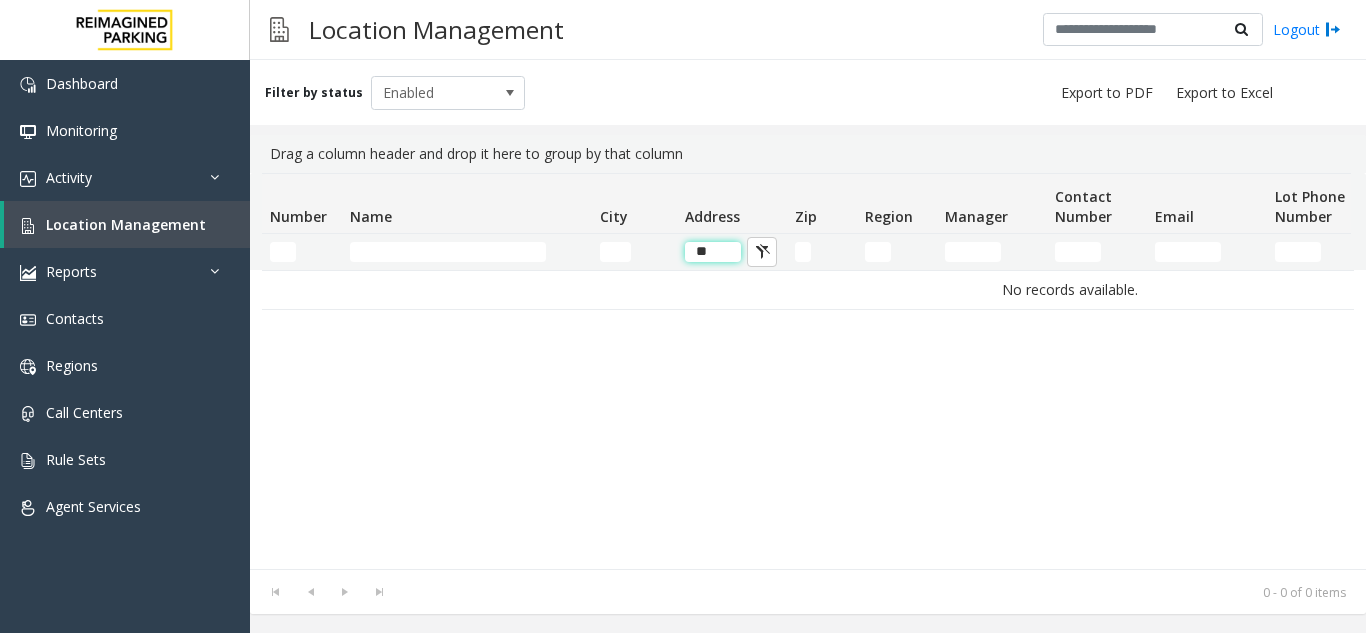 type on "*" 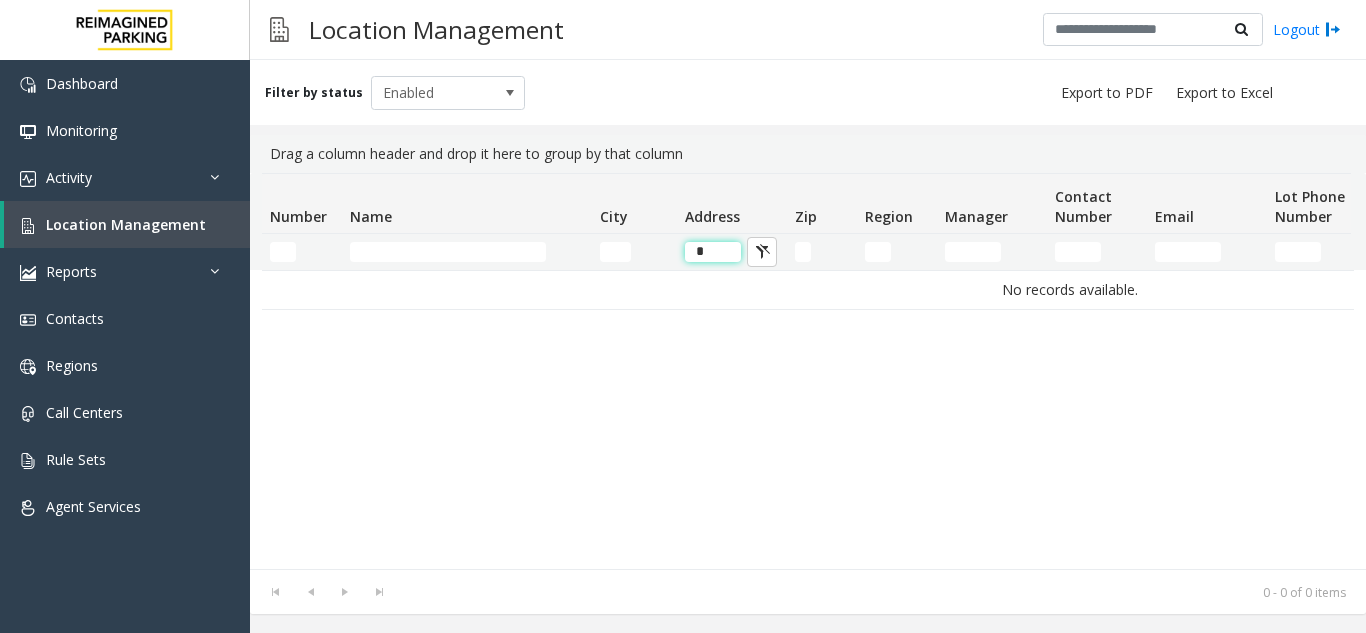 type 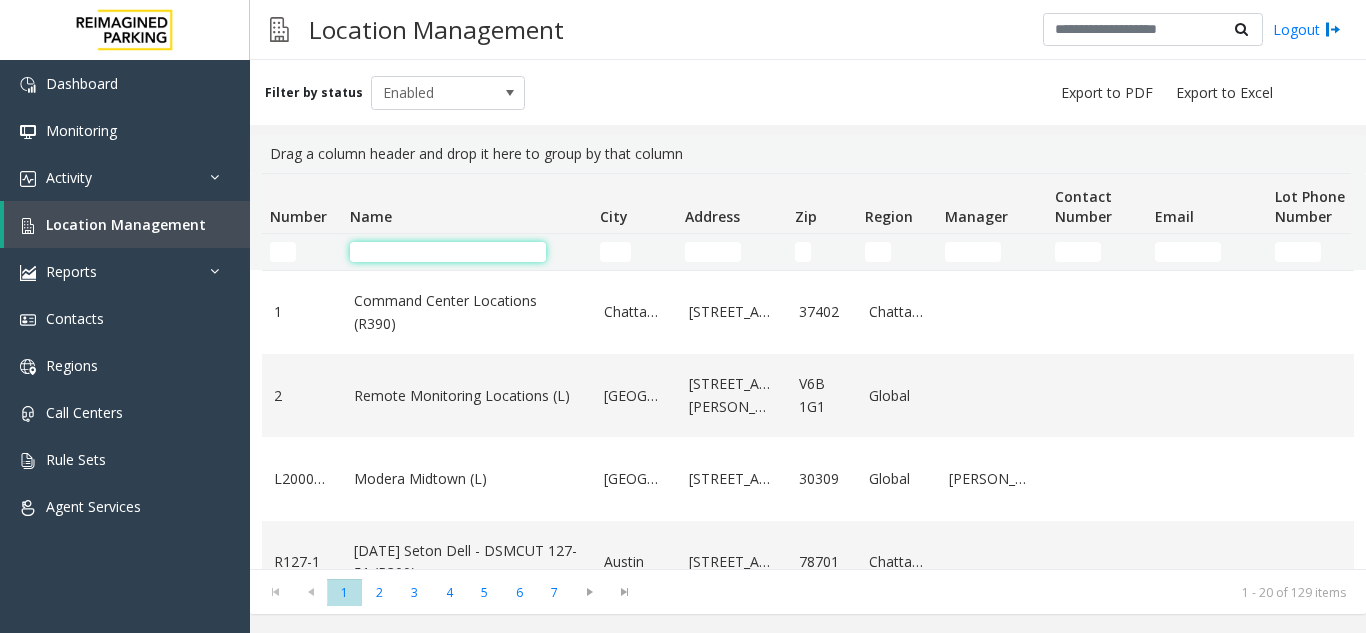 click 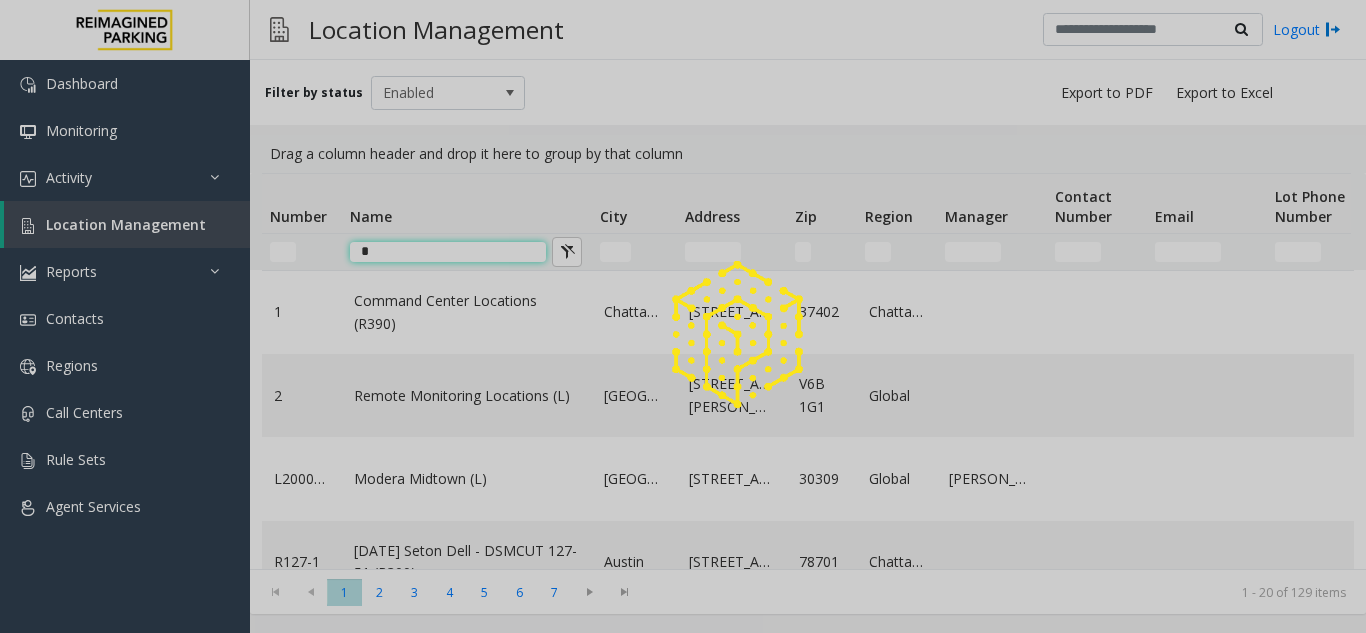 type 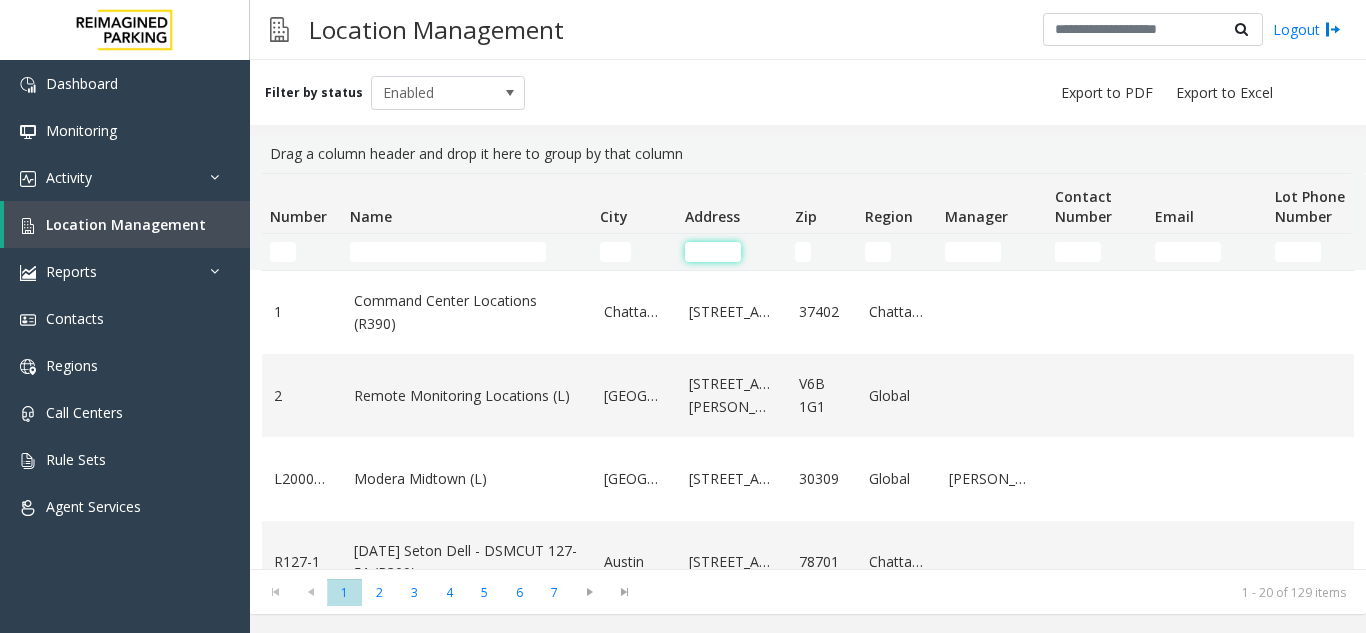 click 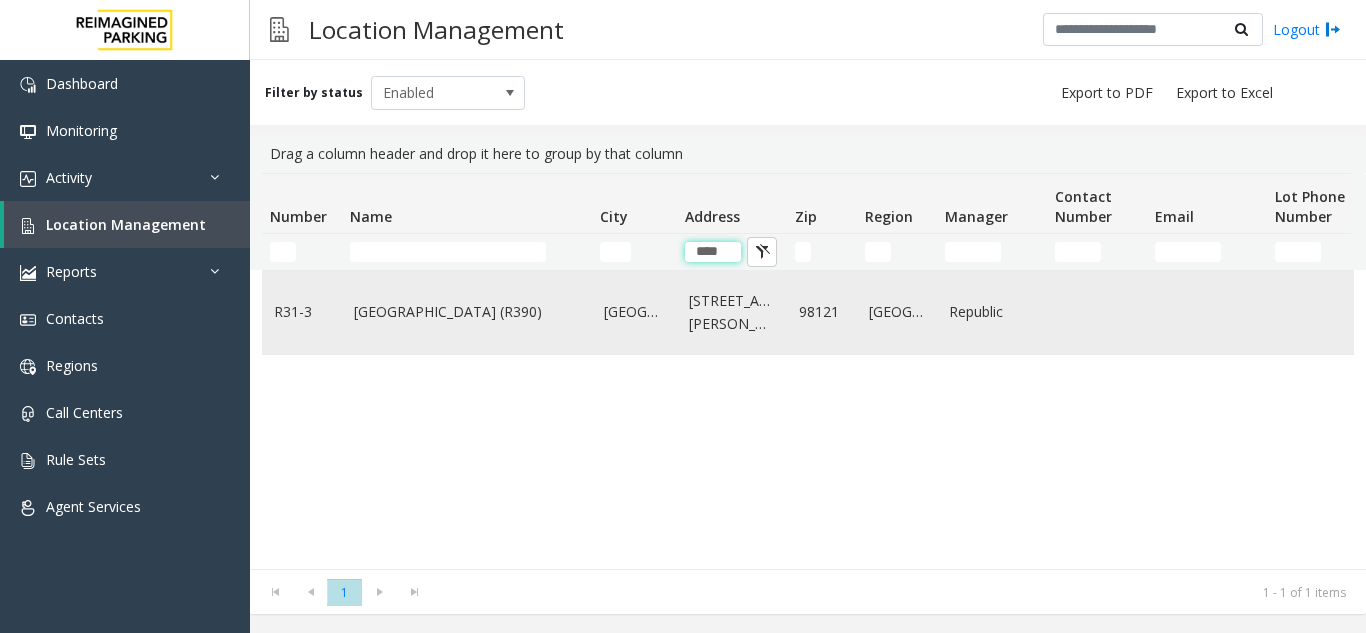 type on "****" 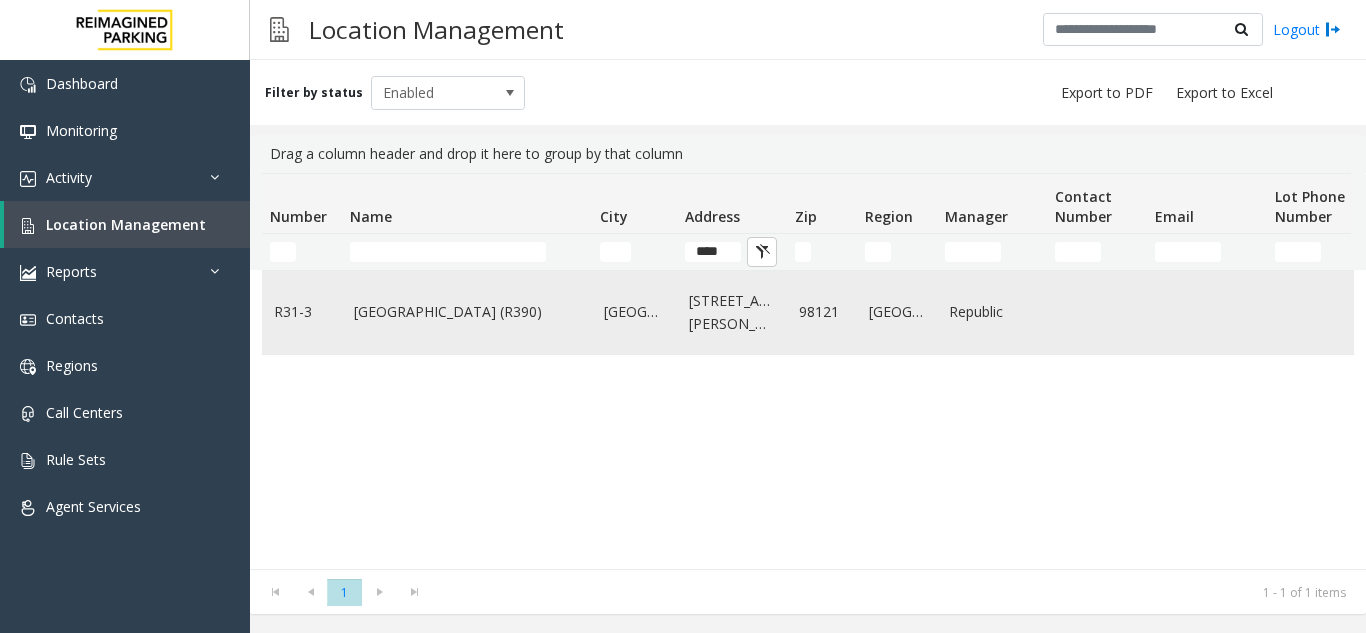click on "[GEOGRAPHIC_DATA] (R390)" 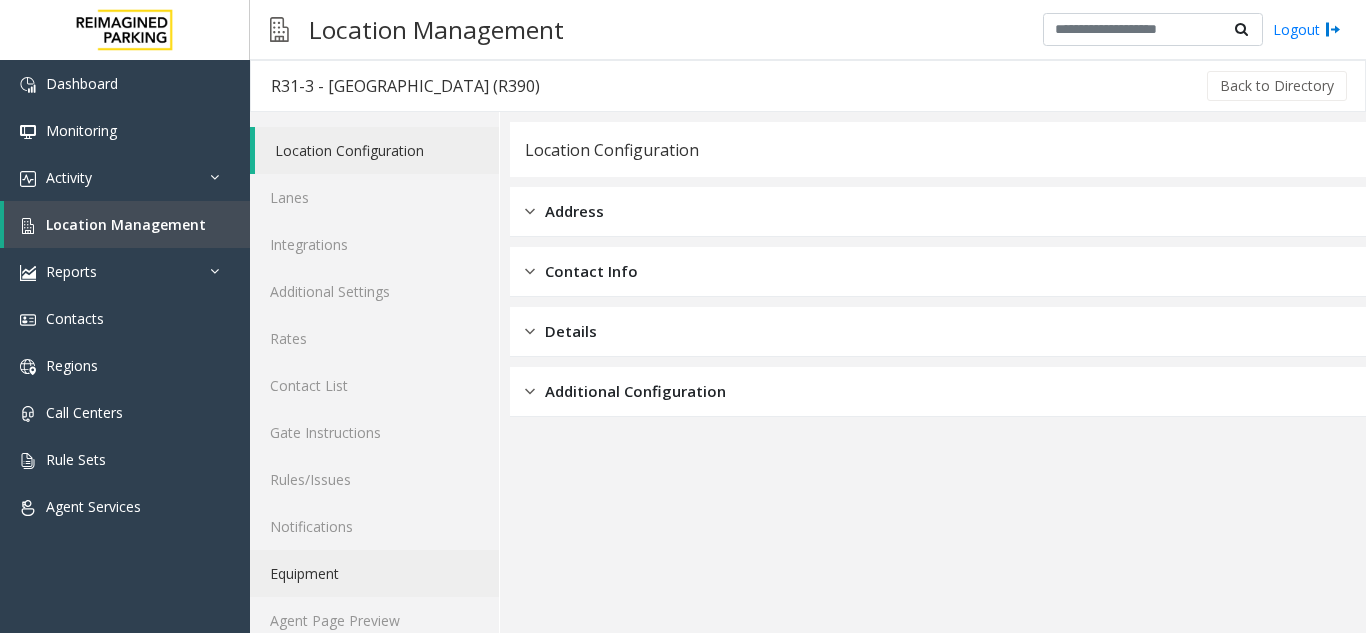 scroll, scrollTop: 26, scrollLeft: 0, axis: vertical 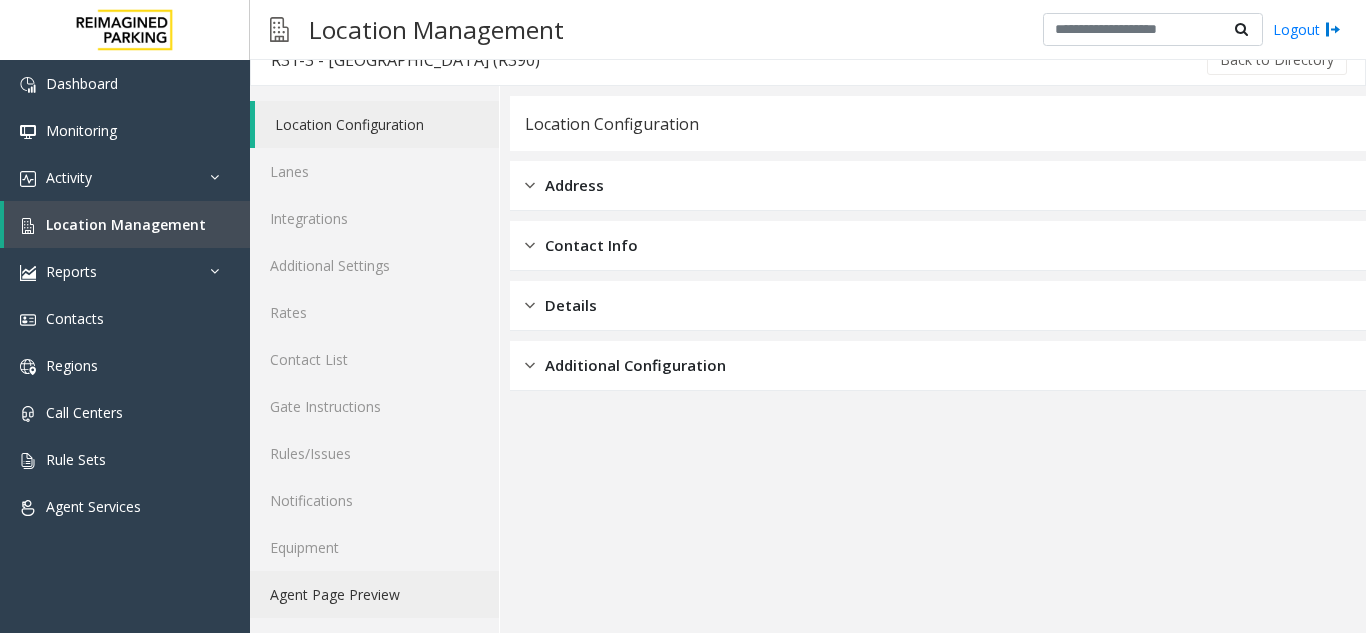 click on "Agent Page Preview" 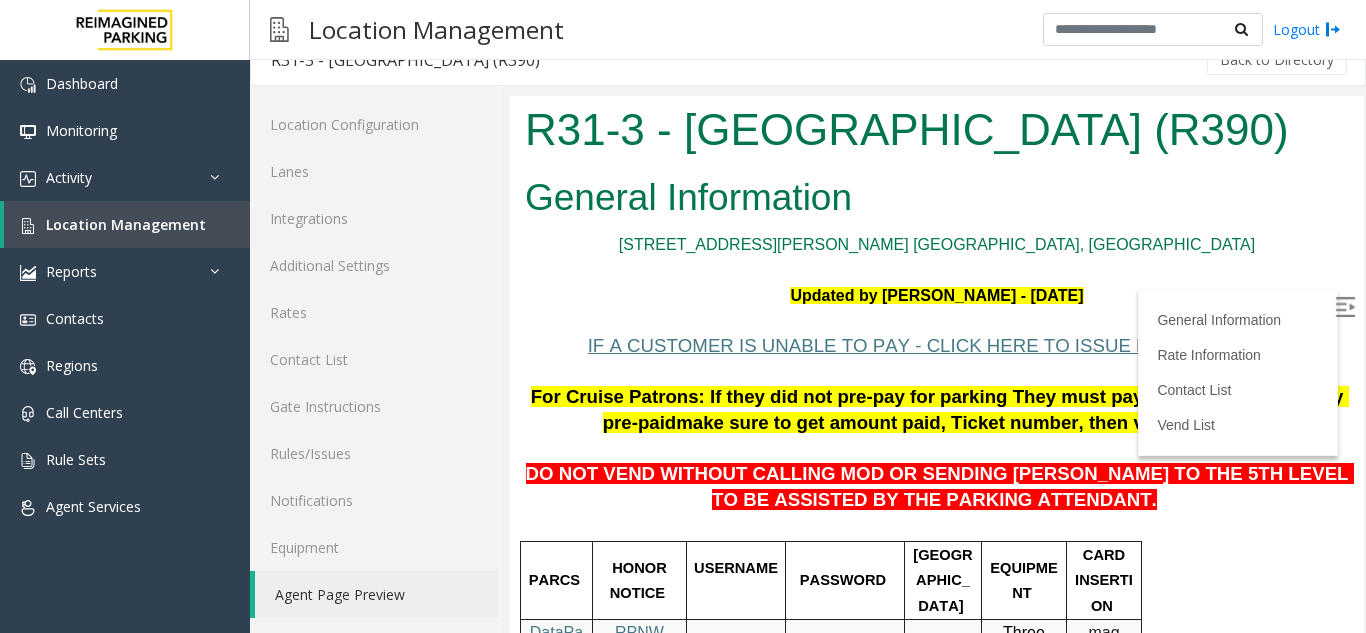 scroll, scrollTop: 0, scrollLeft: 0, axis: both 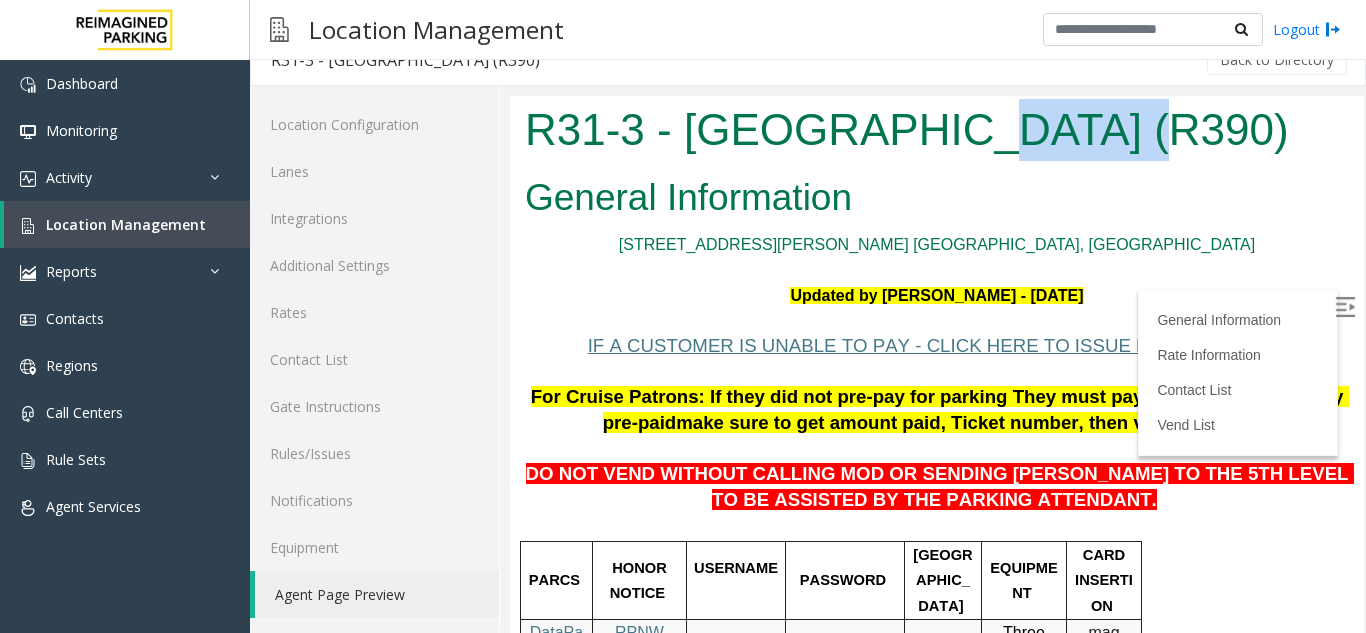 click on "R31-3 - [GEOGRAPHIC_DATA] (R390)" at bounding box center [937, 130] 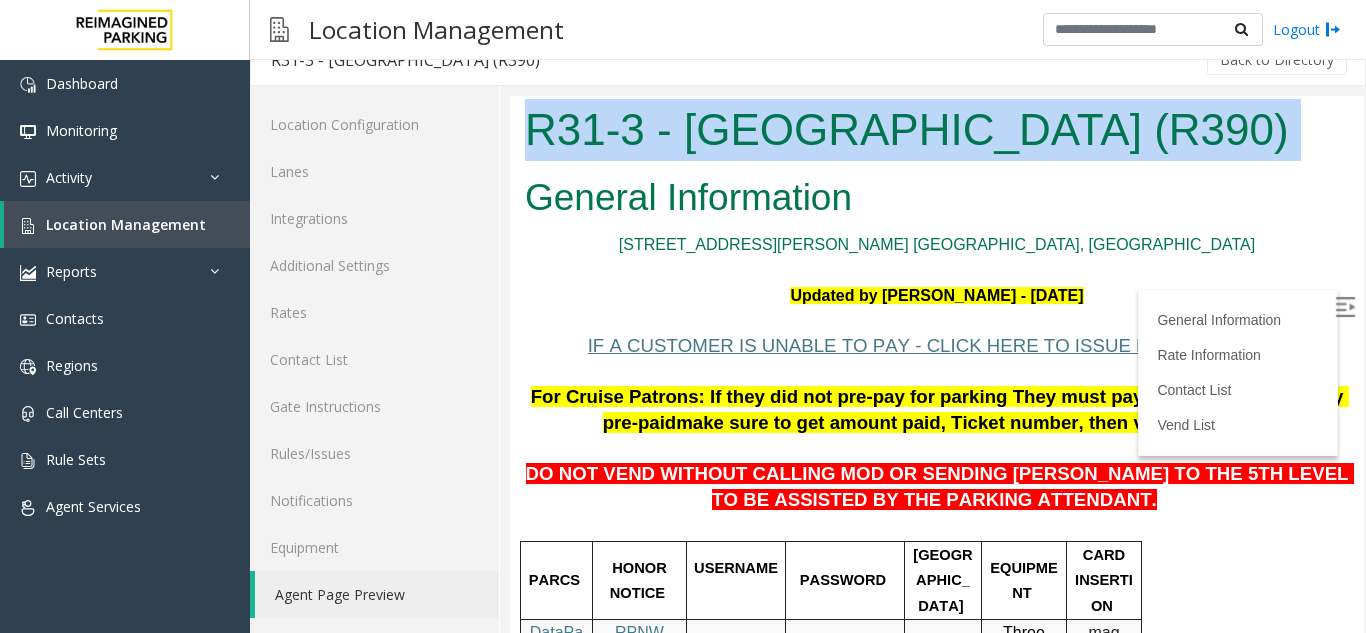 click on "R31-3 - [GEOGRAPHIC_DATA] (R390)" at bounding box center [937, 130] 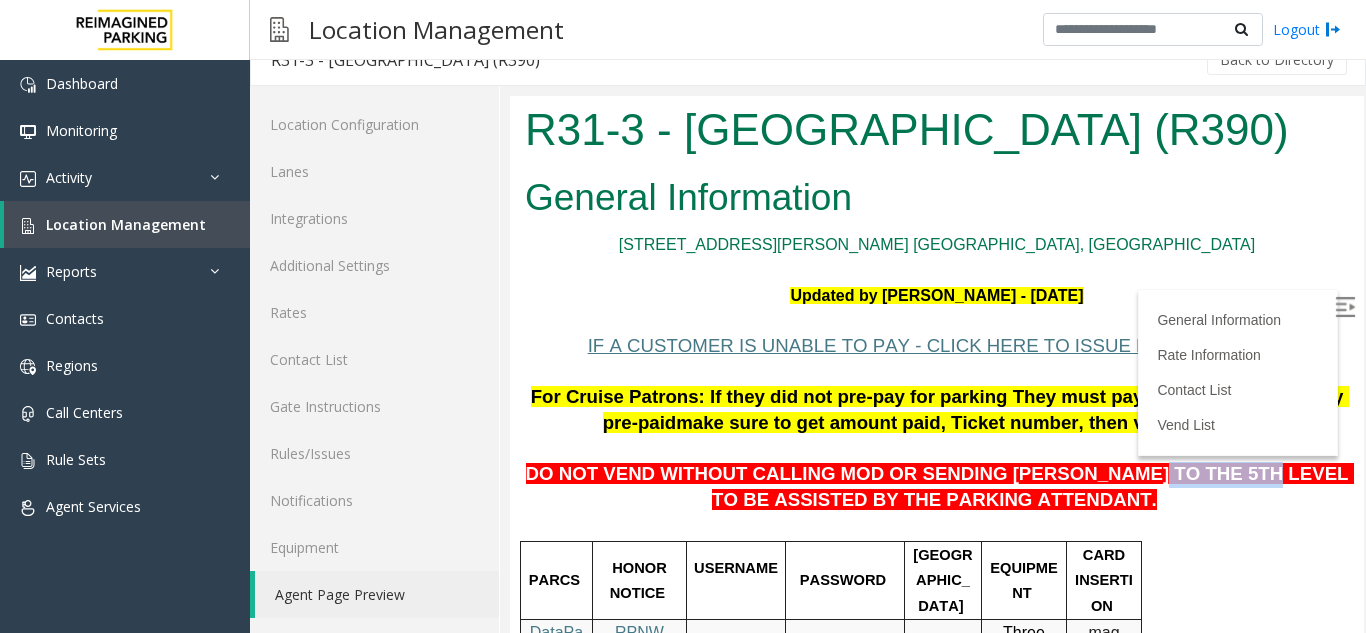 drag, startPoint x: 1074, startPoint y: 476, endPoint x: 1160, endPoint y: 477, distance: 86.00581 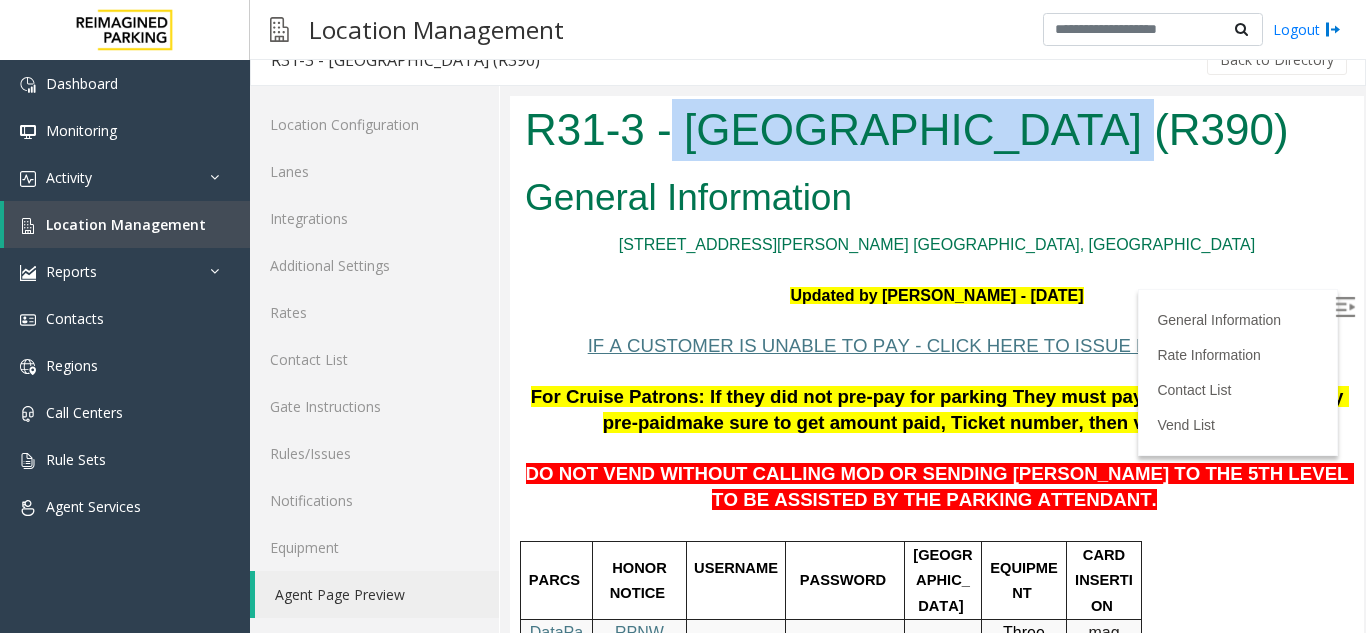 drag, startPoint x: 677, startPoint y: 102, endPoint x: 1036, endPoint y: 134, distance: 360.42337 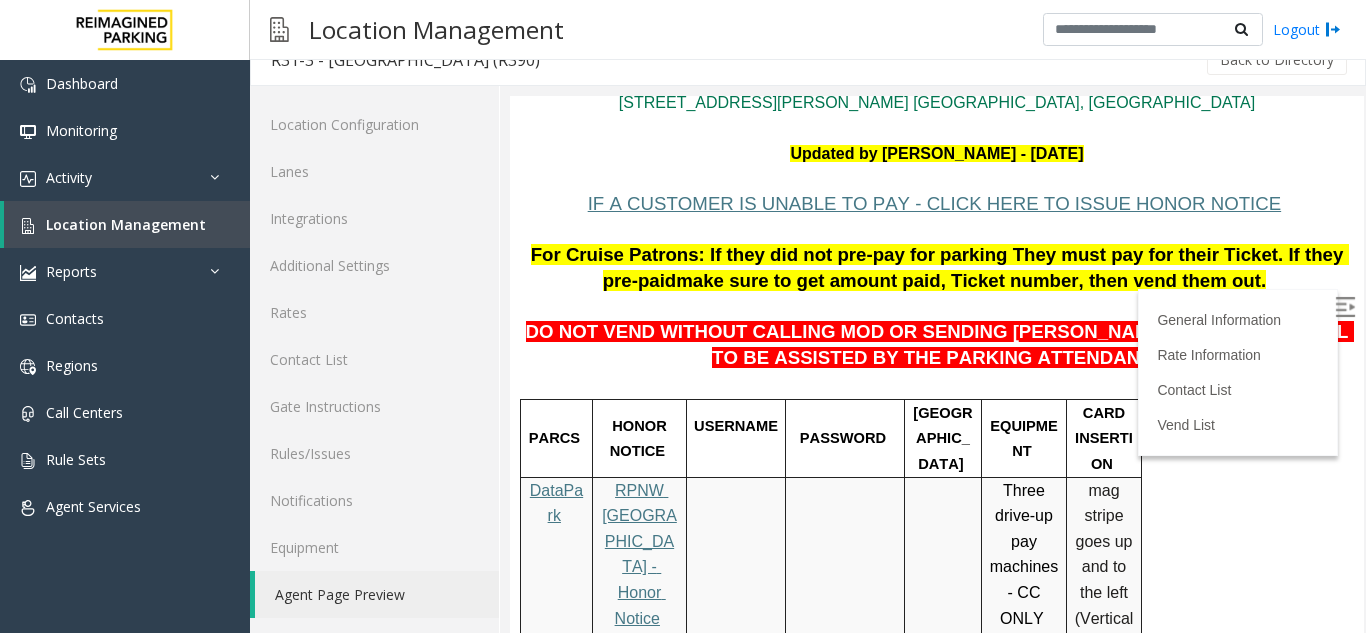 scroll, scrollTop: 200, scrollLeft: 0, axis: vertical 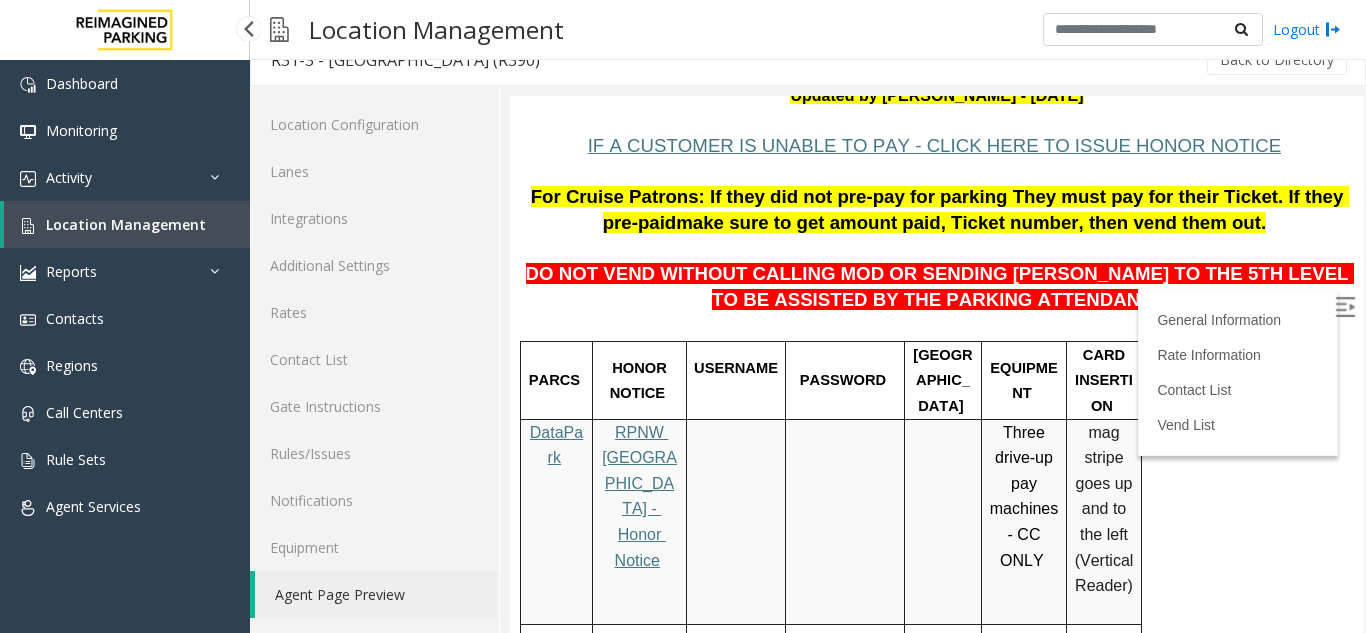 click on "Location Management" at bounding box center (127, 224) 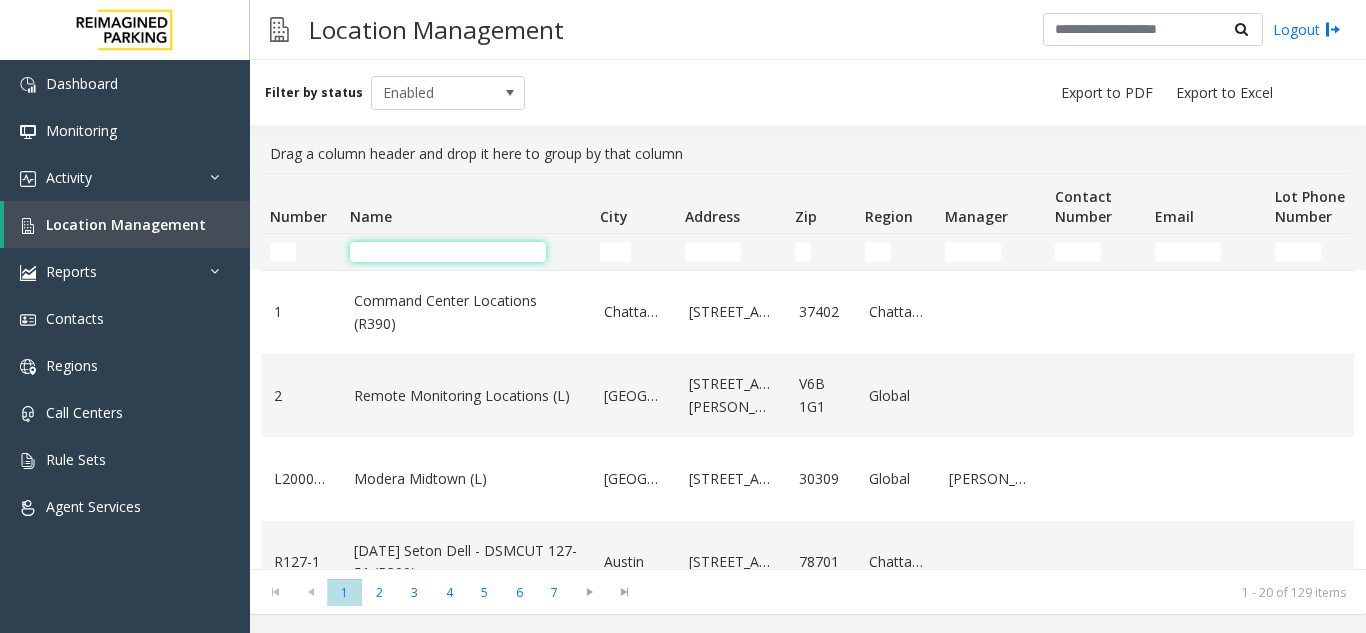 click 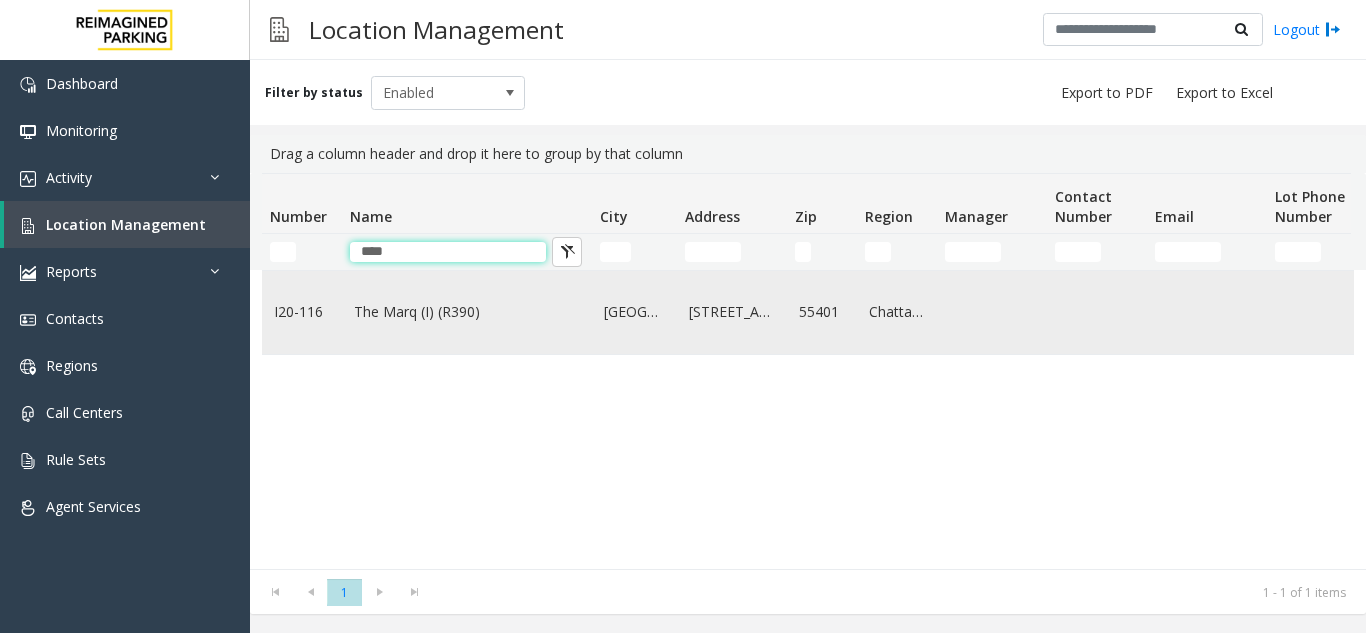 type on "****" 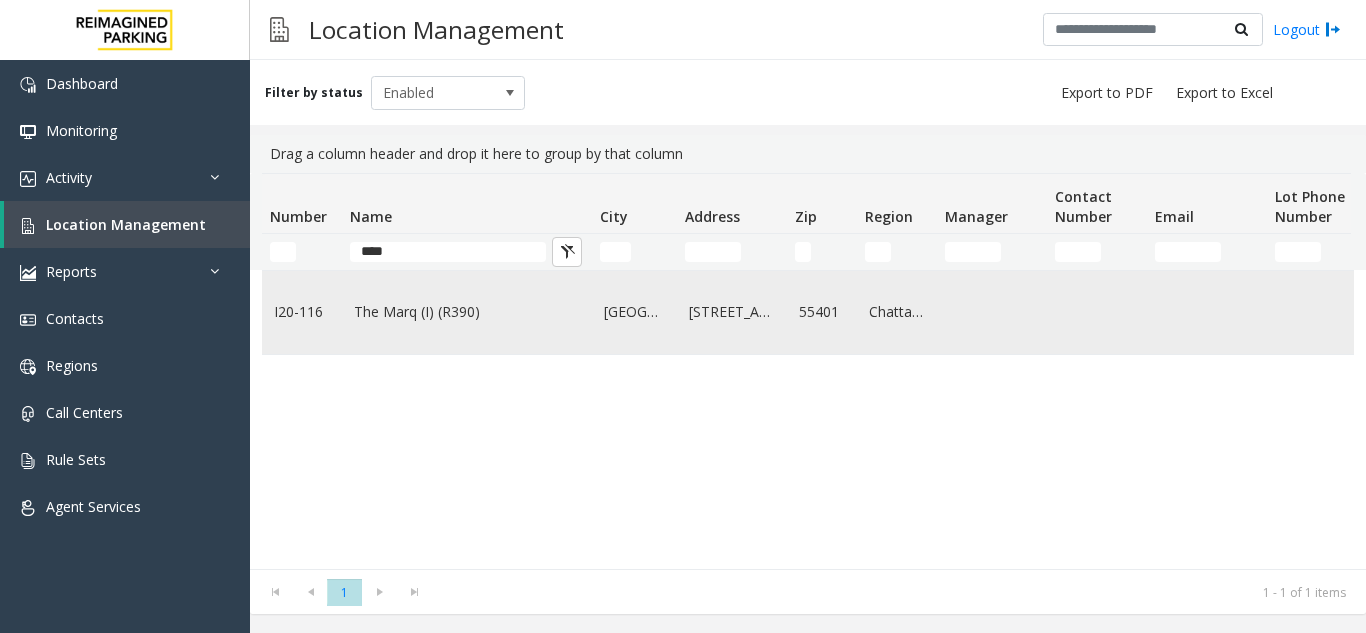 click on "The Marq (I) (R390)" 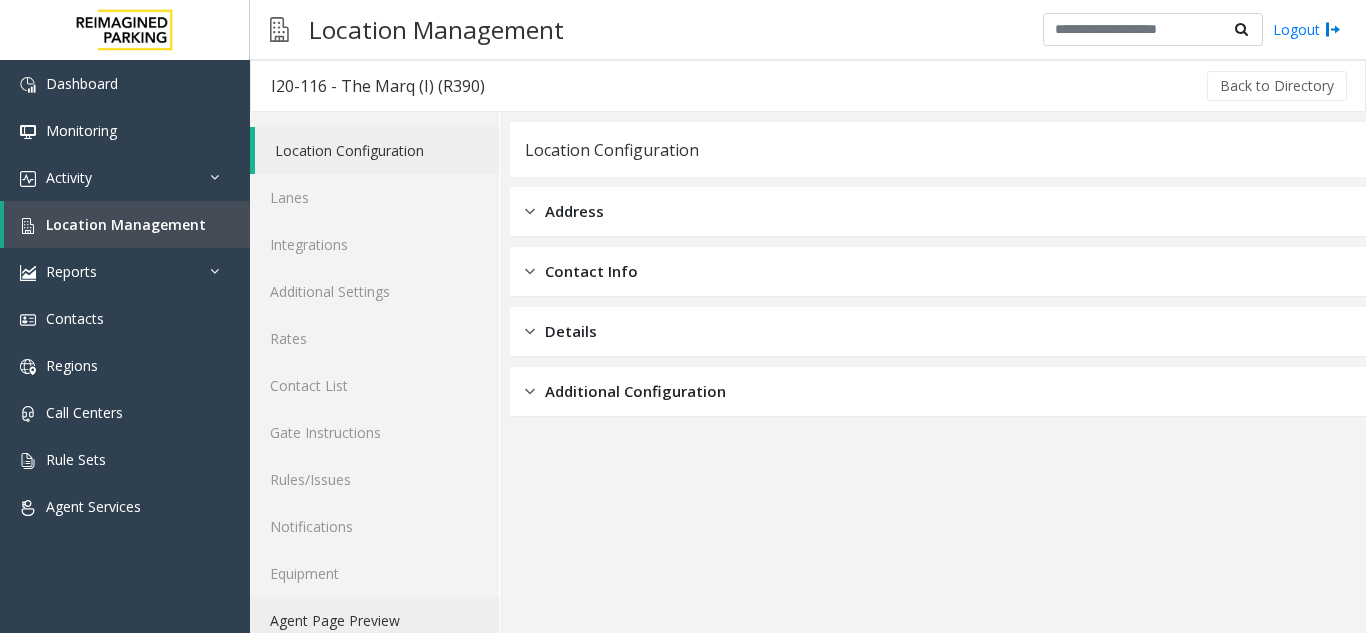 click on "Agent Page Preview" 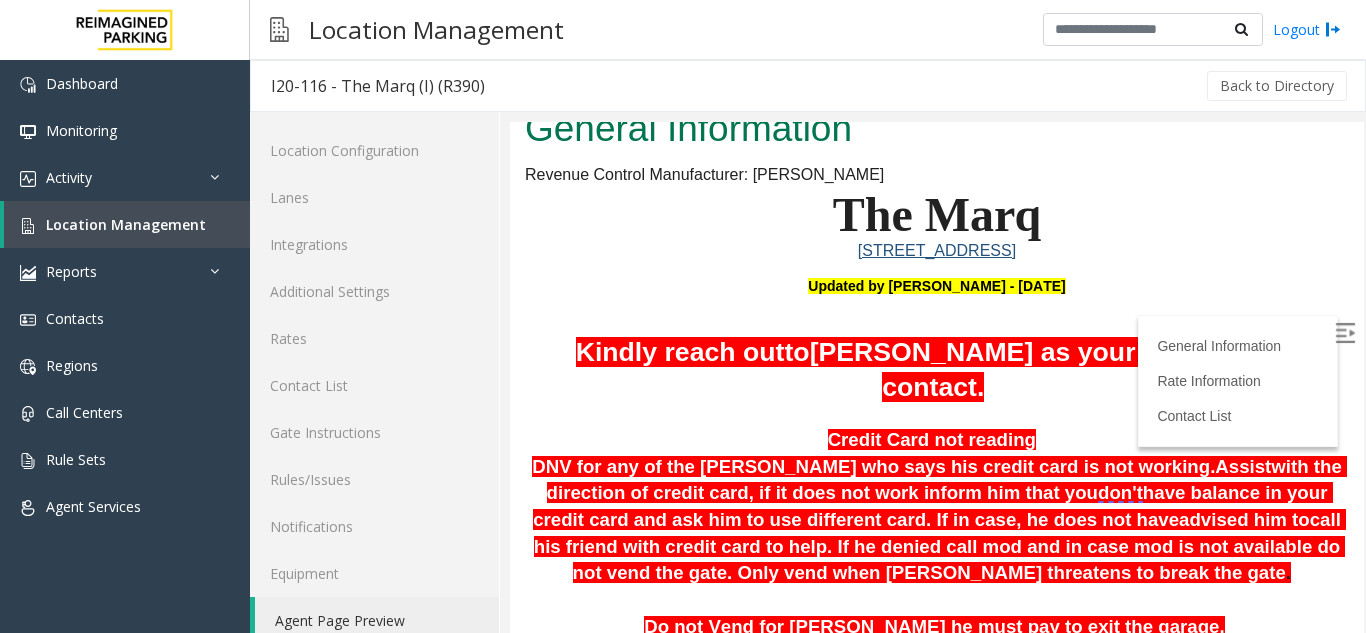 scroll, scrollTop: 100, scrollLeft: 0, axis: vertical 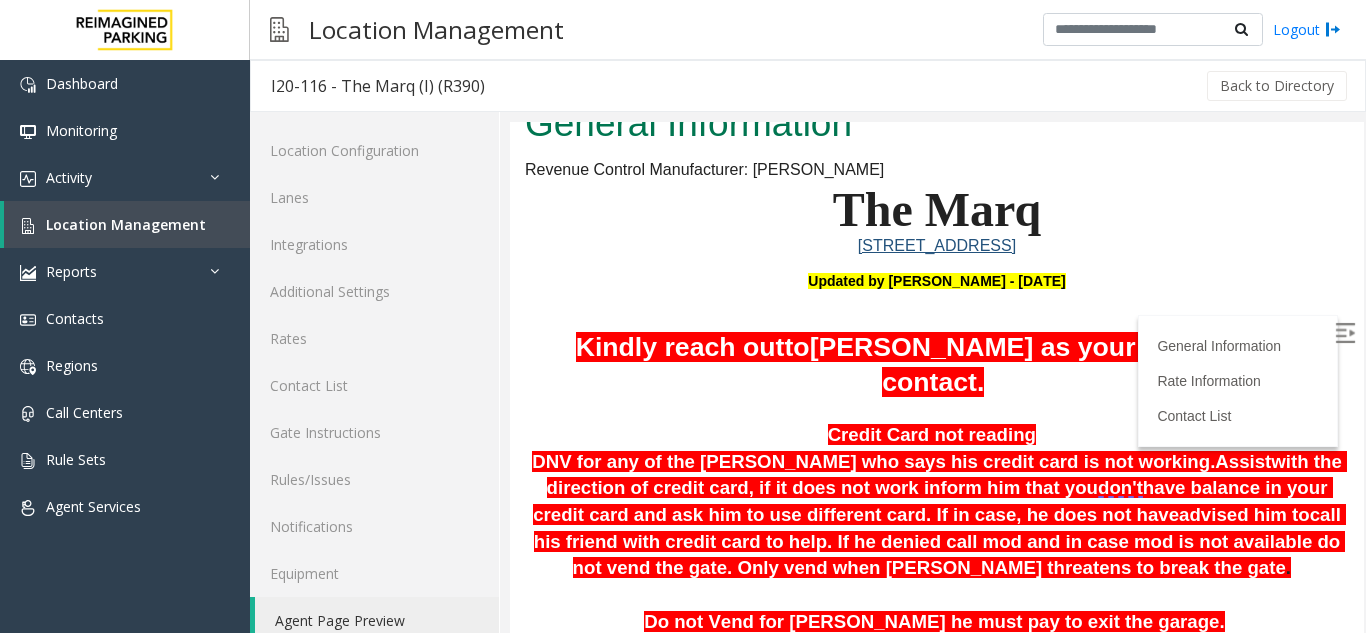 click at bounding box center (1345, 333) 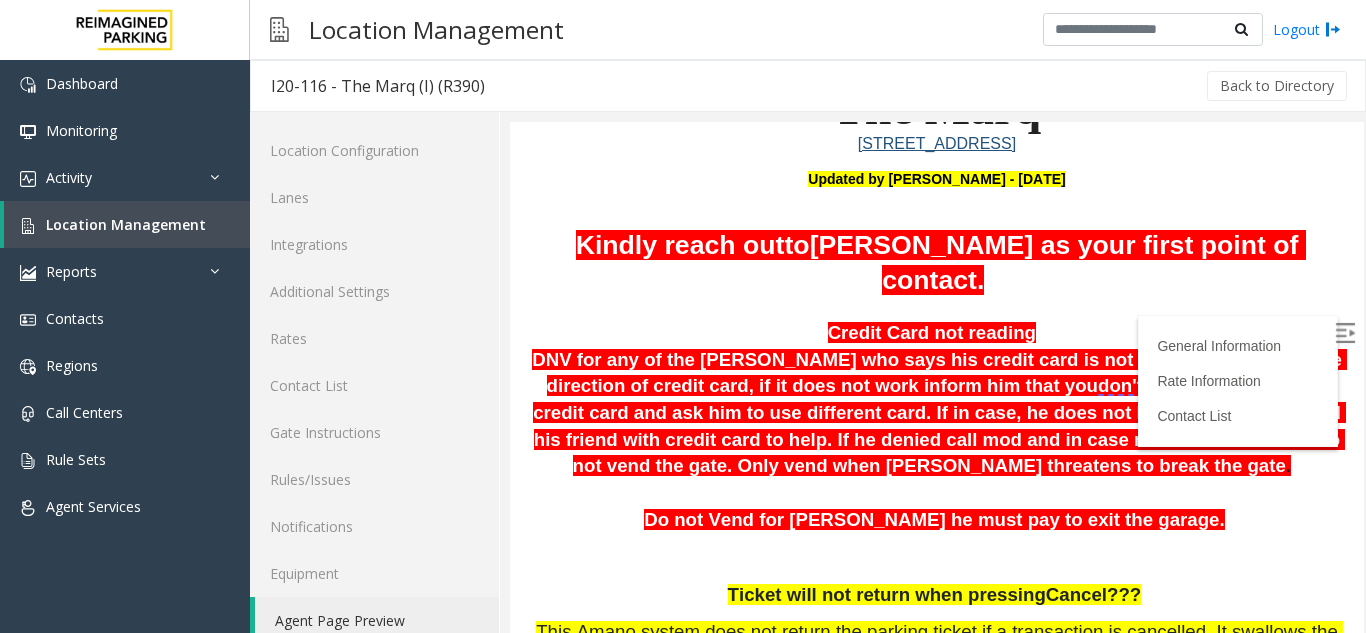 scroll, scrollTop: 100, scrollLeft: 0, axis: vertical 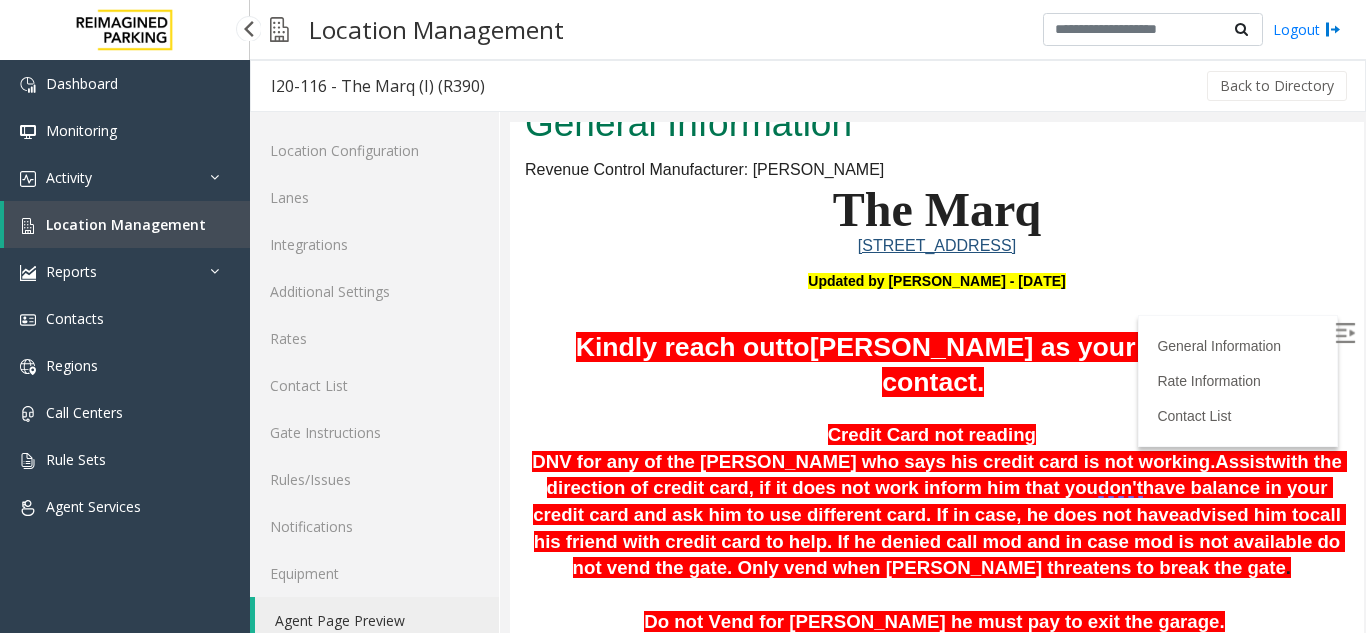click on "Location Management" at bounding box center [127, 224] 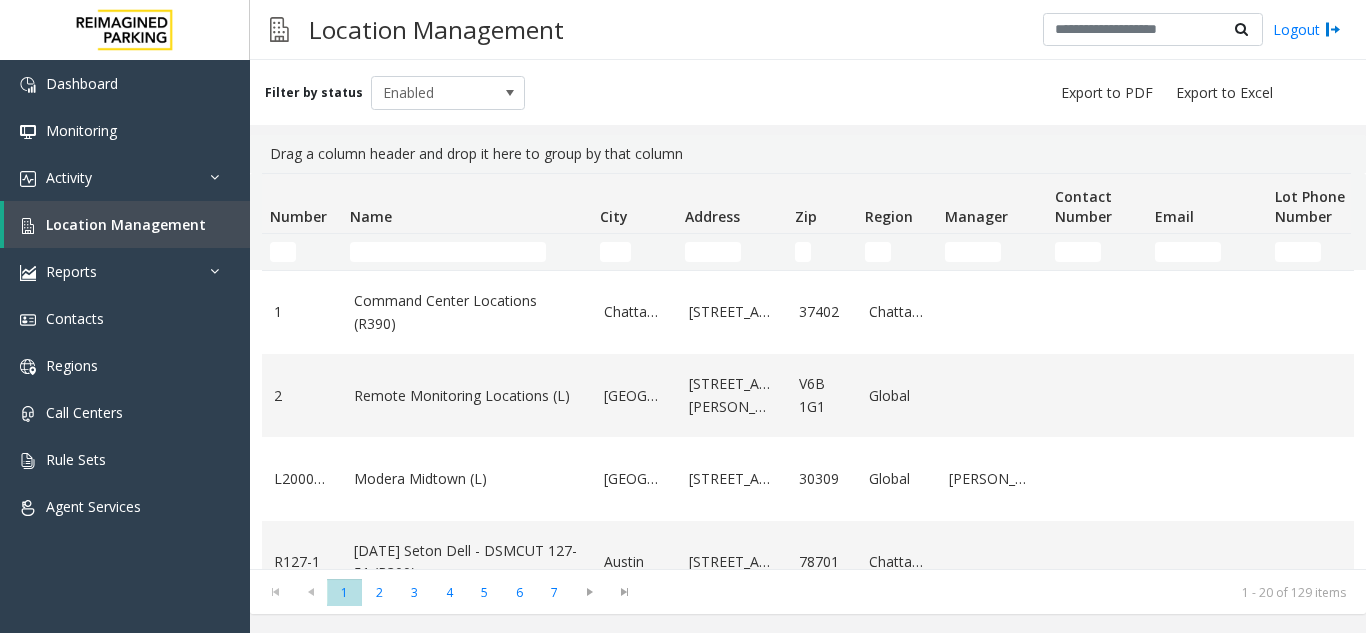 click 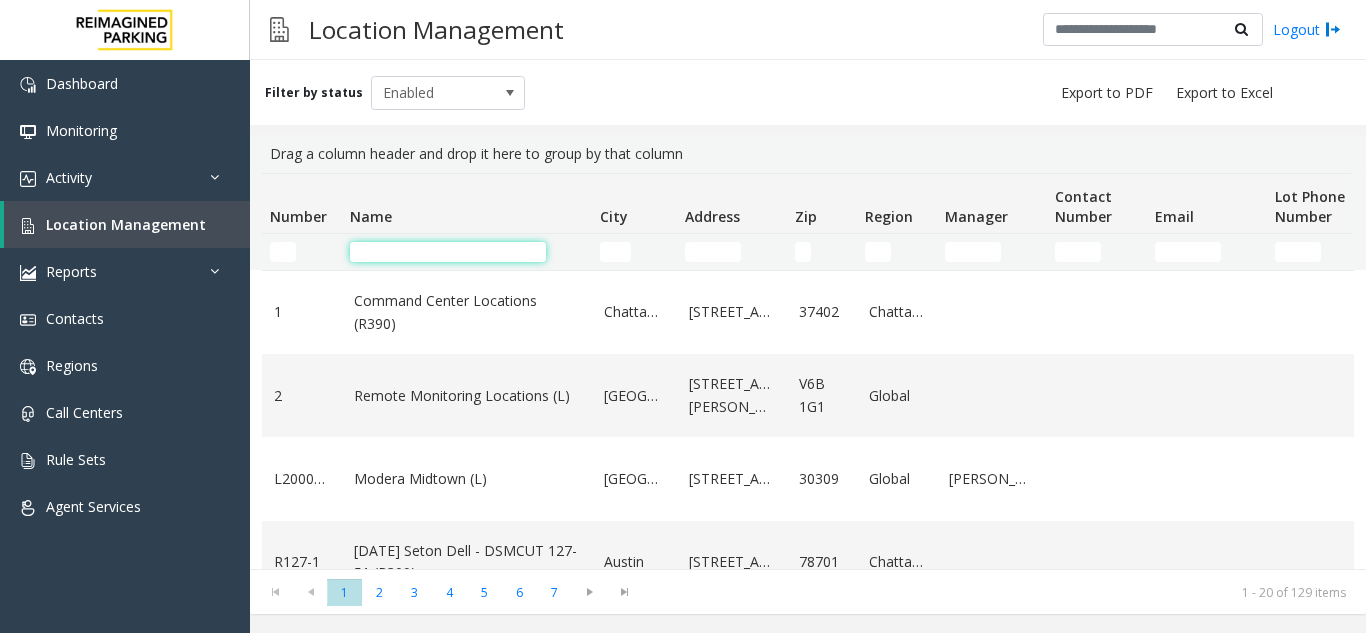 click 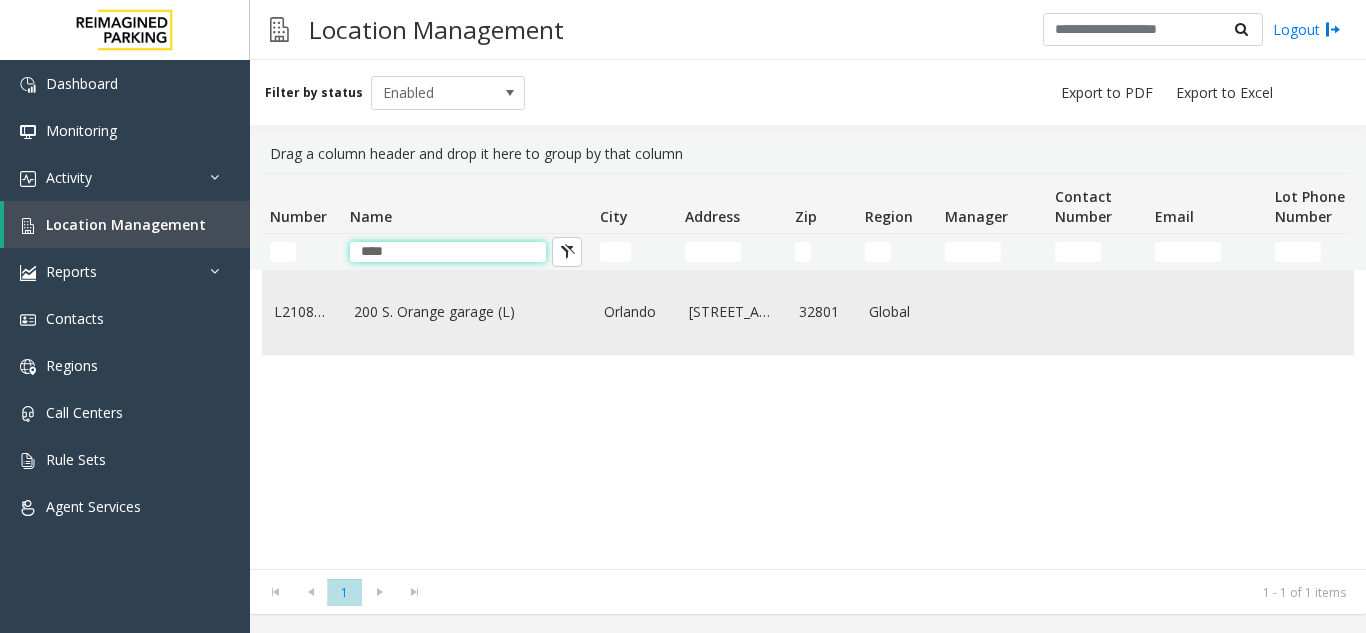type on "****" 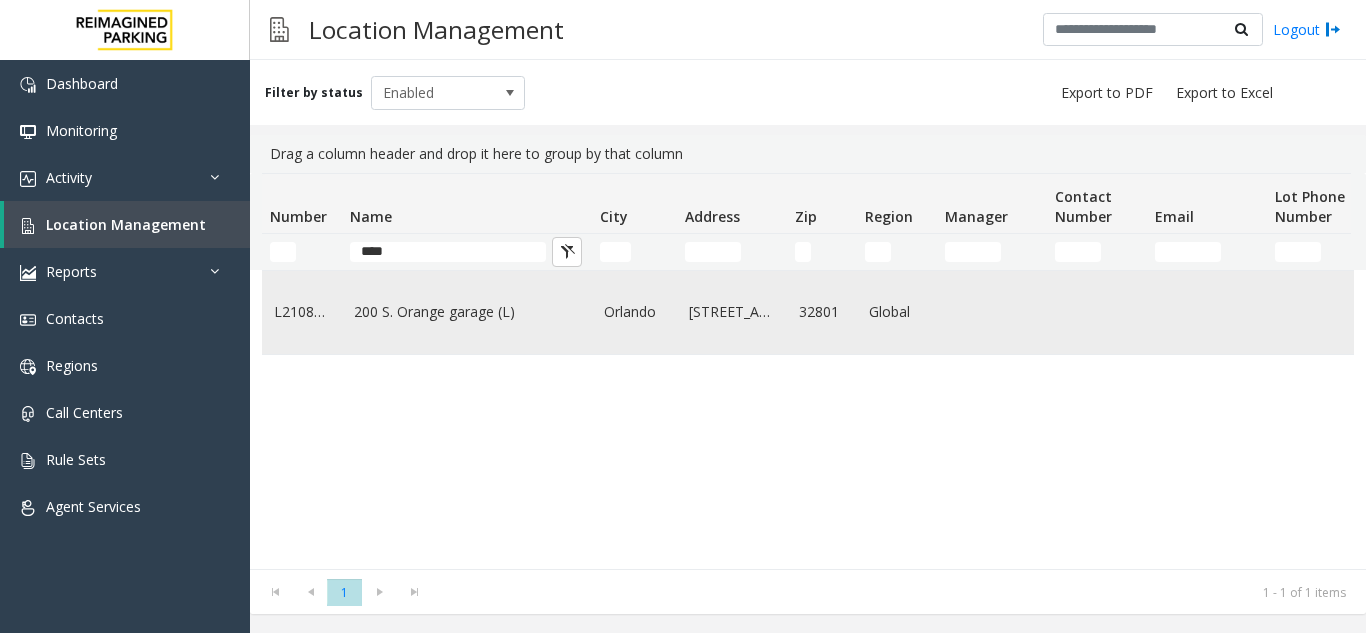 click on "200 S. Orange garage (L)" 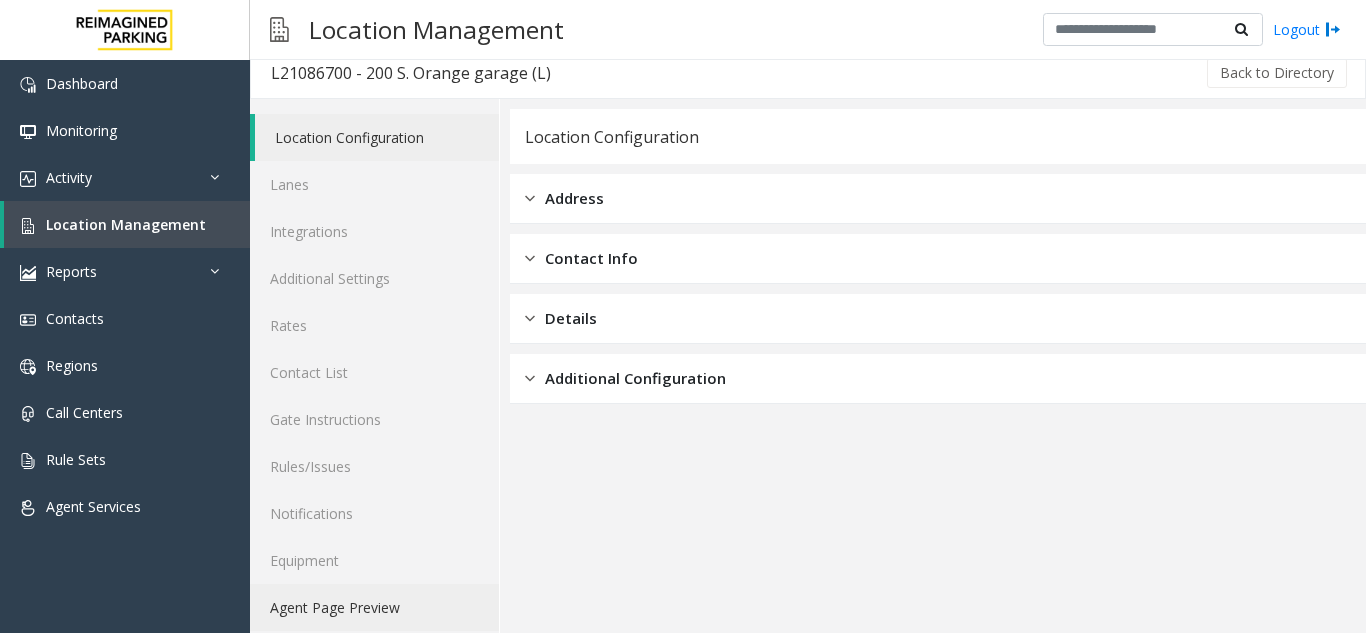 scroll, scrollTop: 26, scrollLeft: 0, axis: vertical 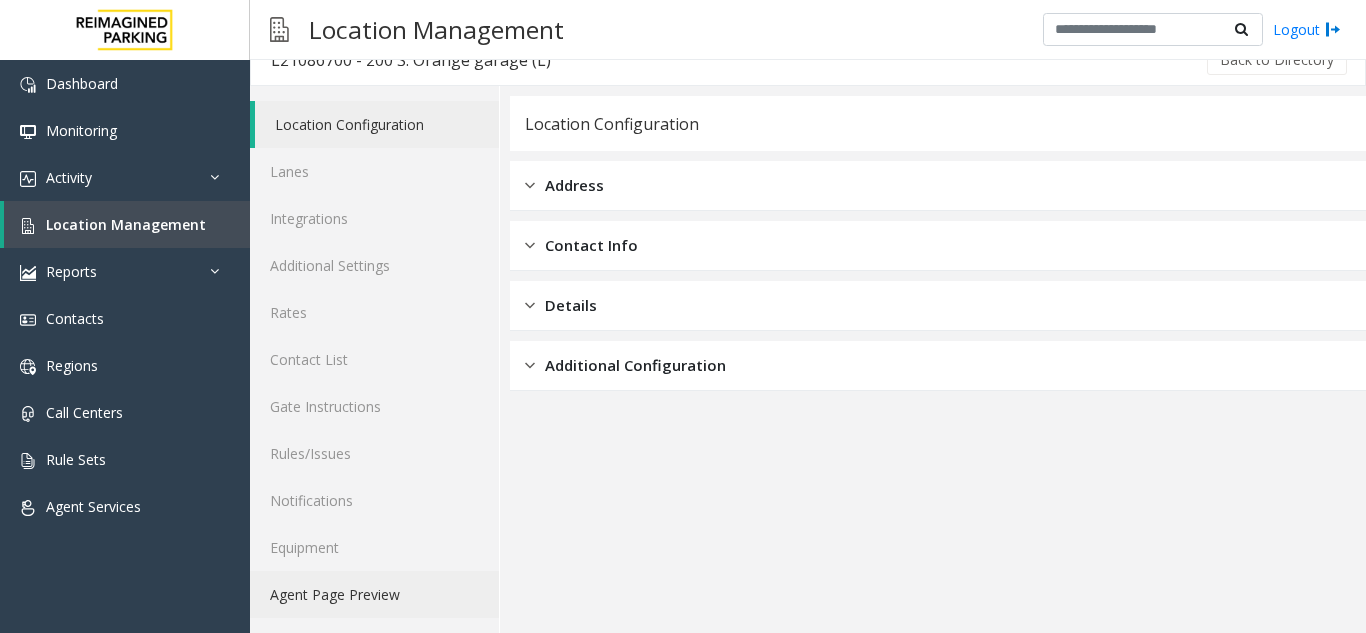 click on "Agent Page Preview" 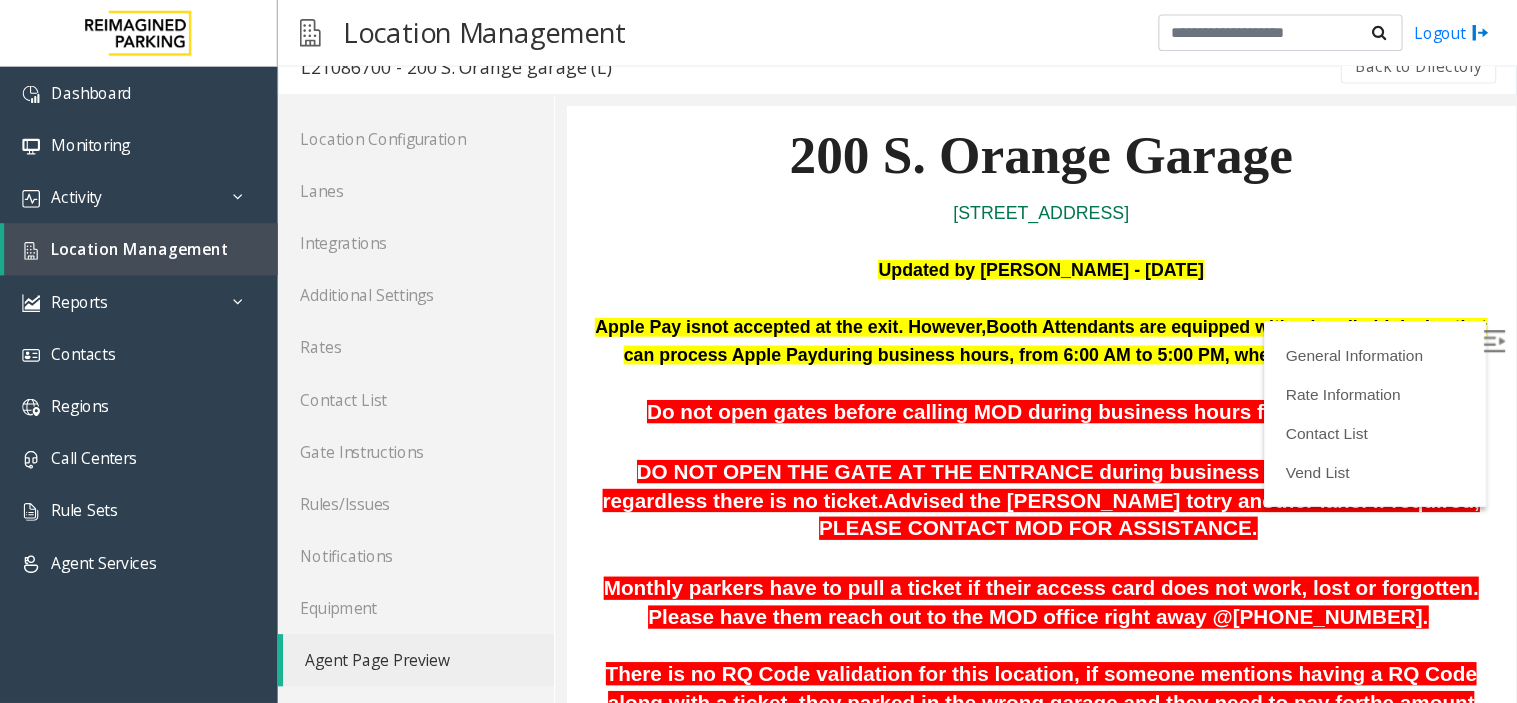 scroll, scrollTop: 200, scrollLeft: 0, axis: vertical 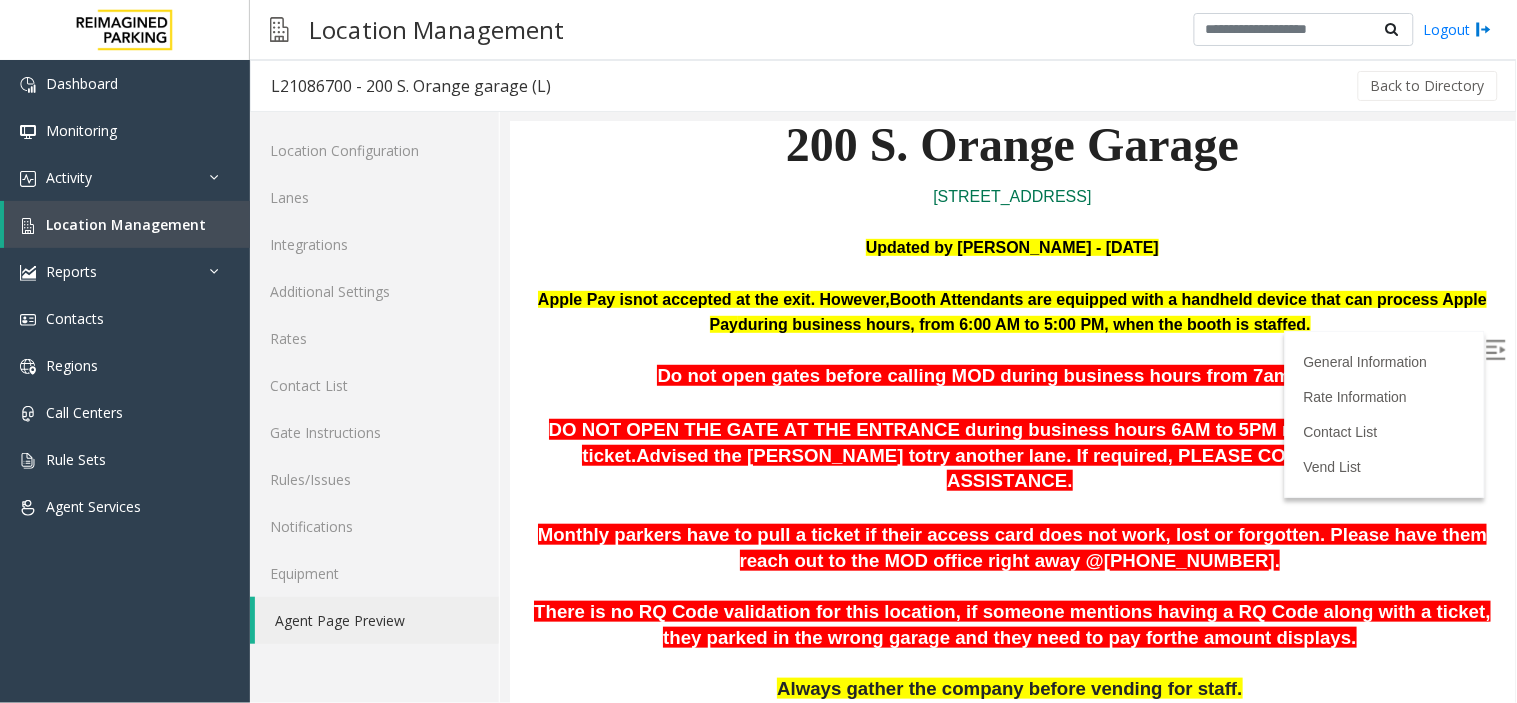 click at bounding box center [1495, 349] 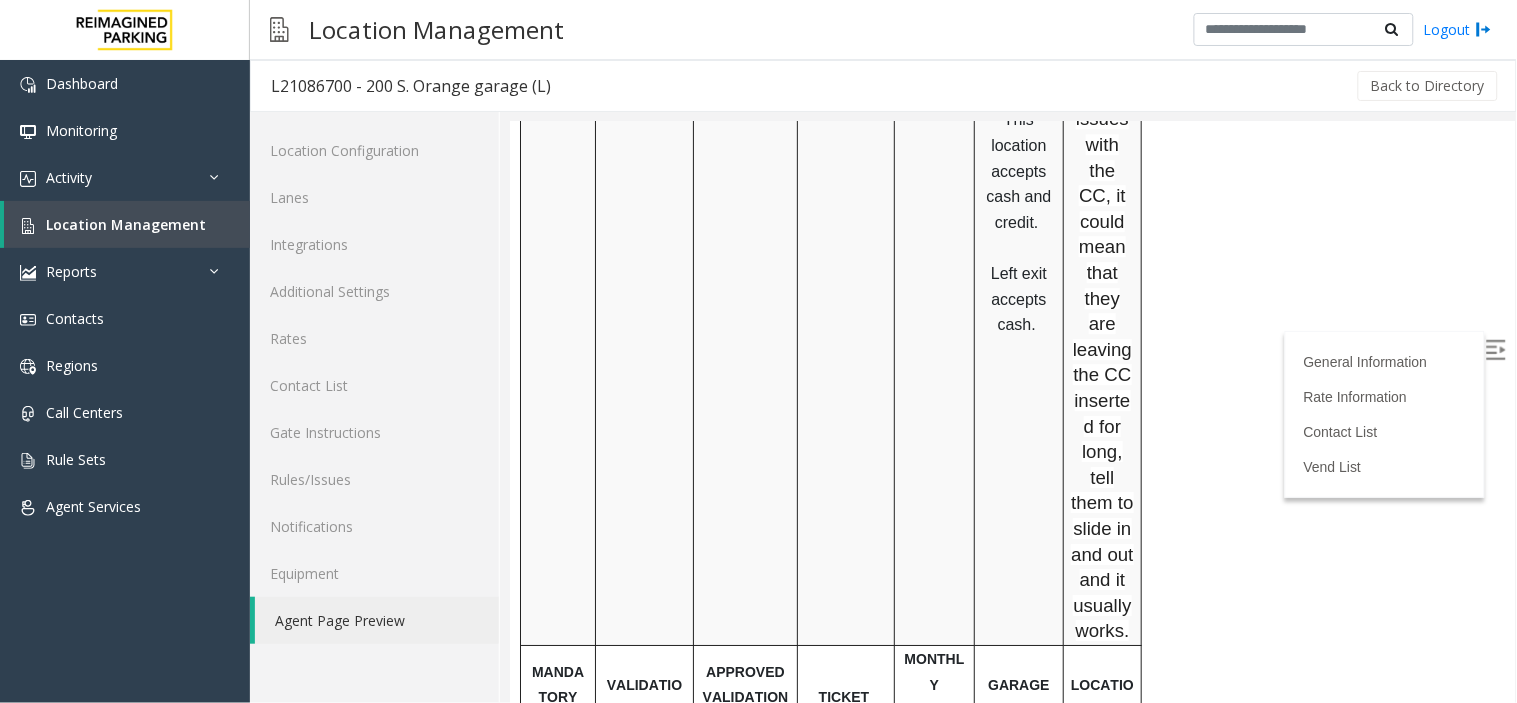 scroll, scrollTop: 1777, scrollLeft: 0, axis: vertical 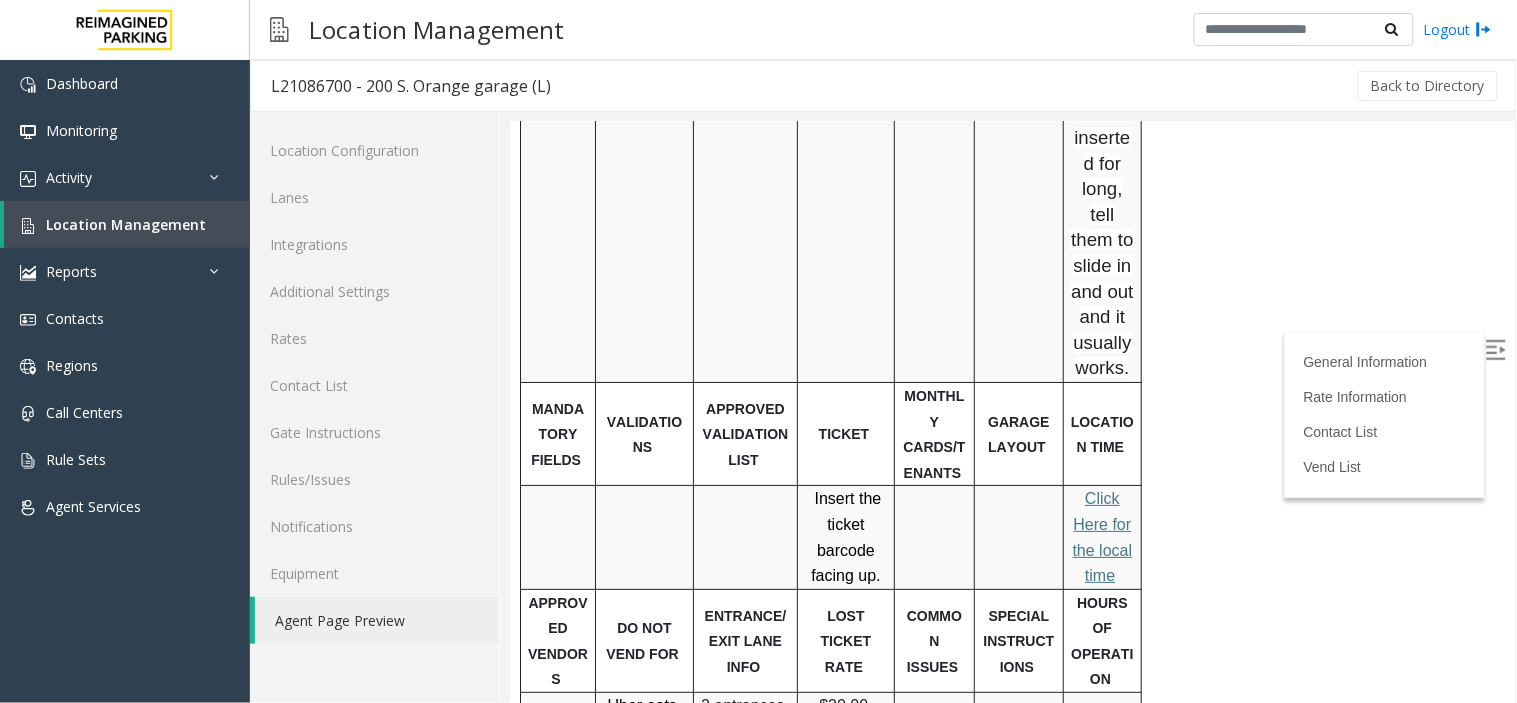 drag, startPoint x: 809, startPoint y: 384, endPoint x: 877, endPoint y: 452, distance: 96.16652 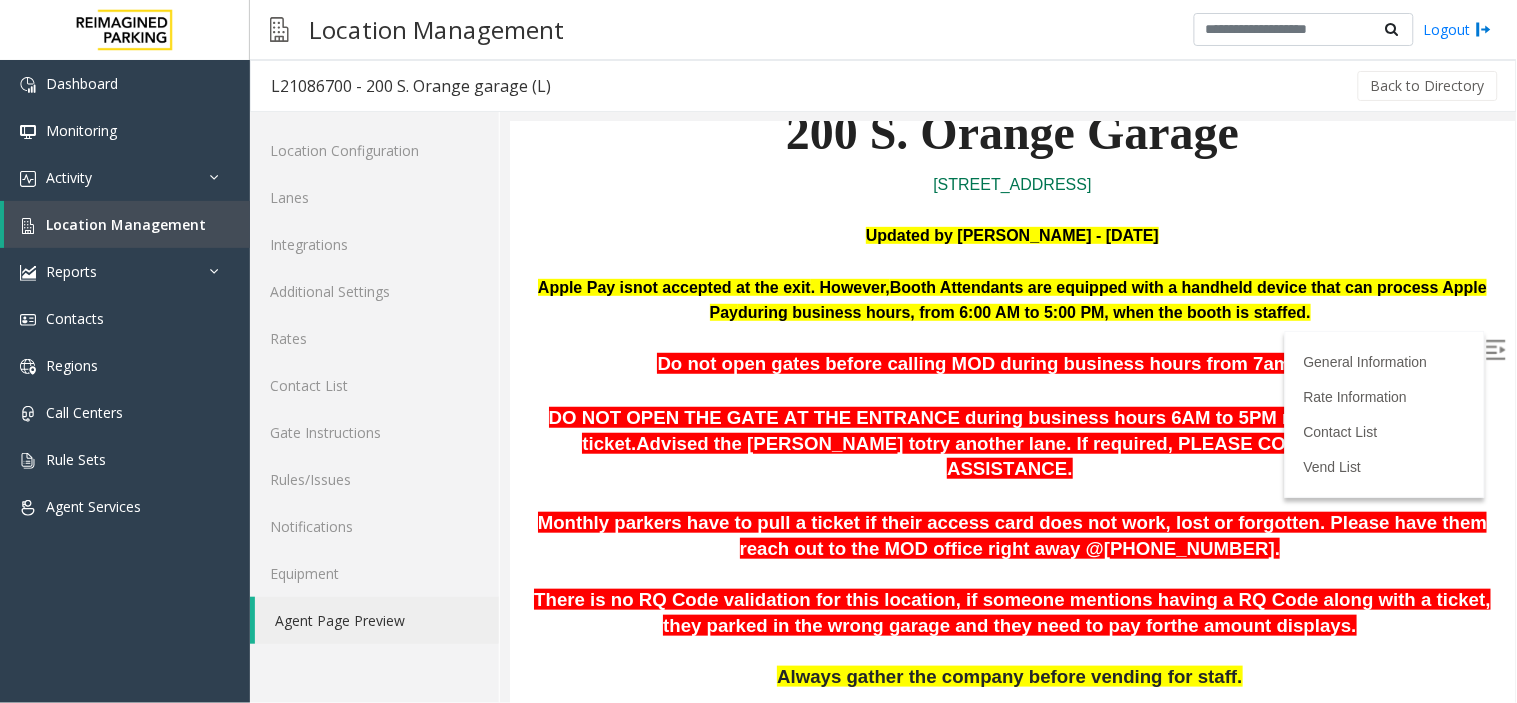 scroll, scrollTop: 222, scrollLeft: 0, axis: vertical 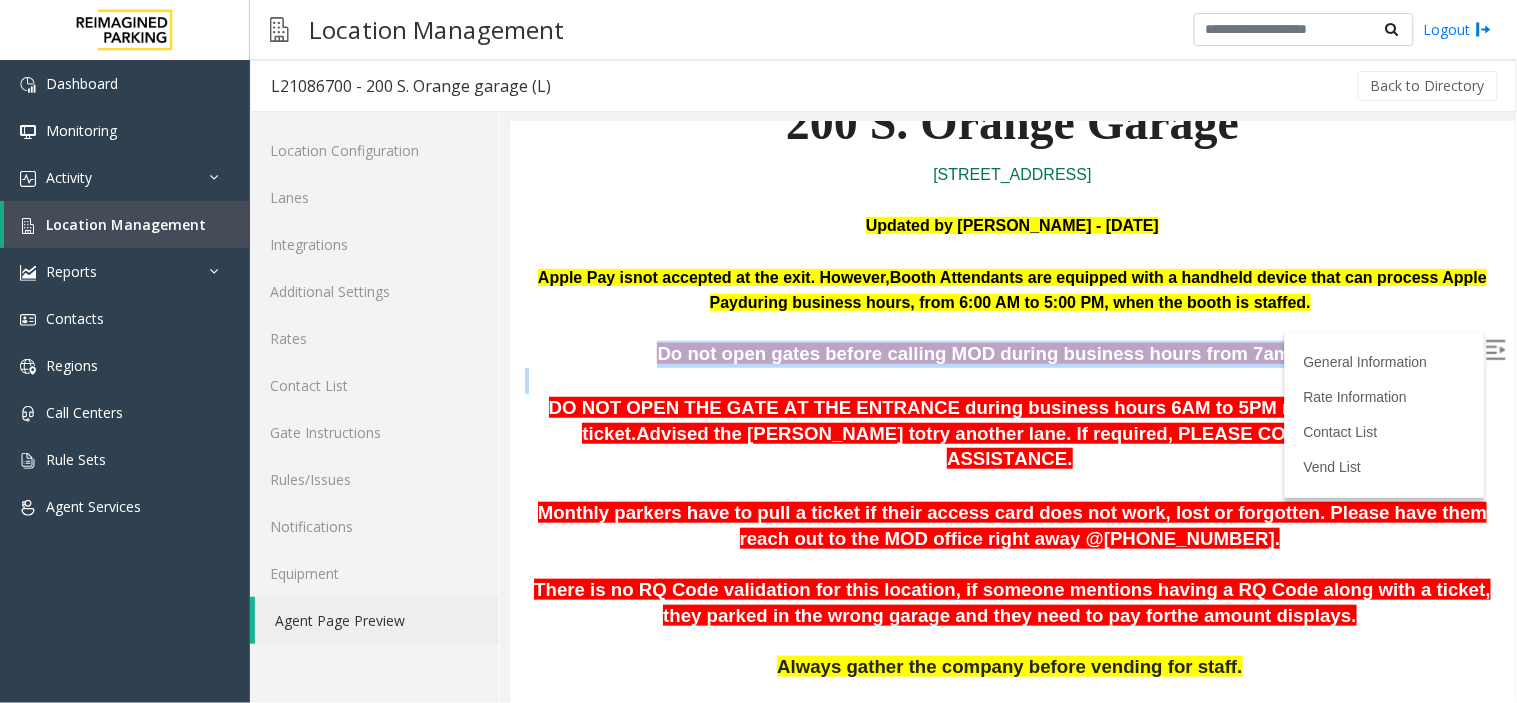 drag, startPoint x: 674, startPoint y: 351, endPoint x: 1340, endPoint y: 375, distance: 666.4323 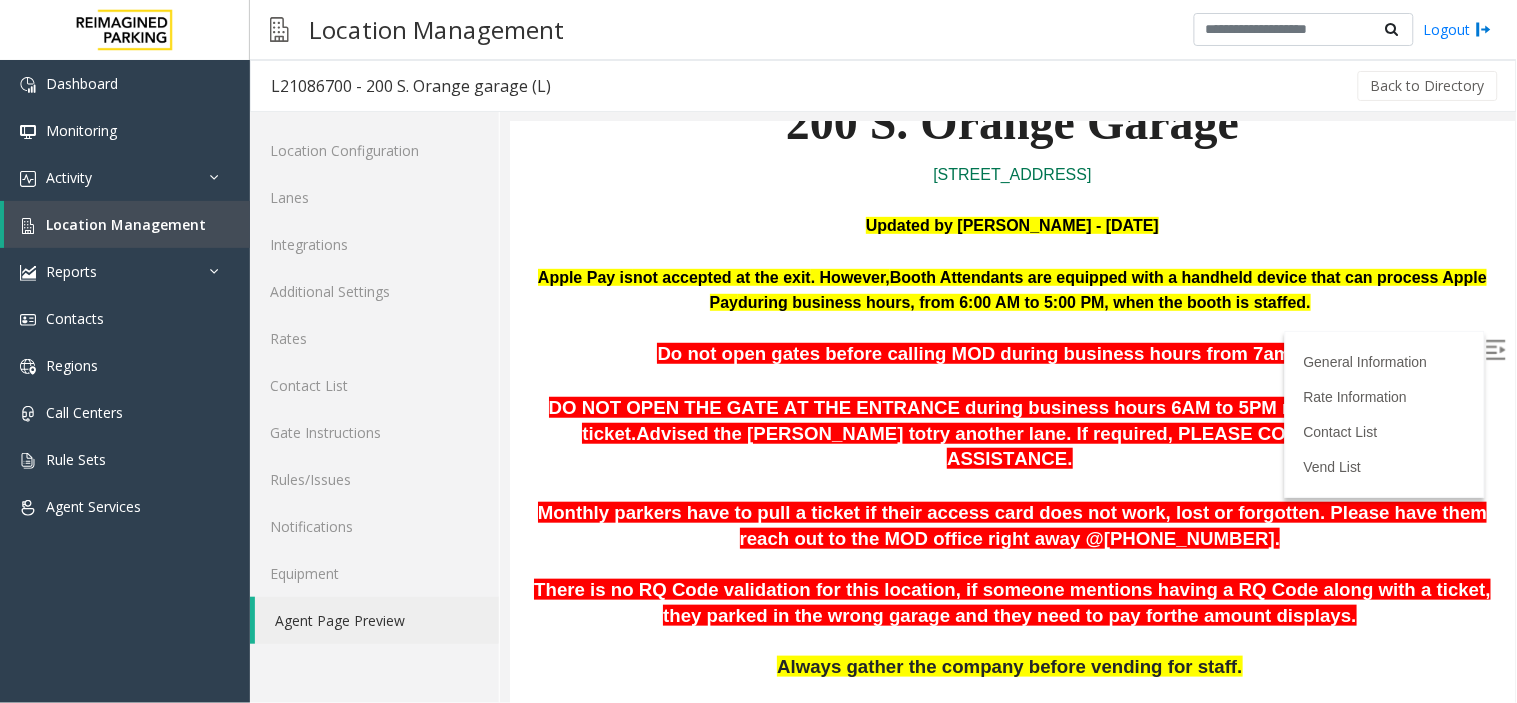 click on "Do not open gates before calling MOD during business hours from 7am to 8pm" at bounding box center (1006, 352) 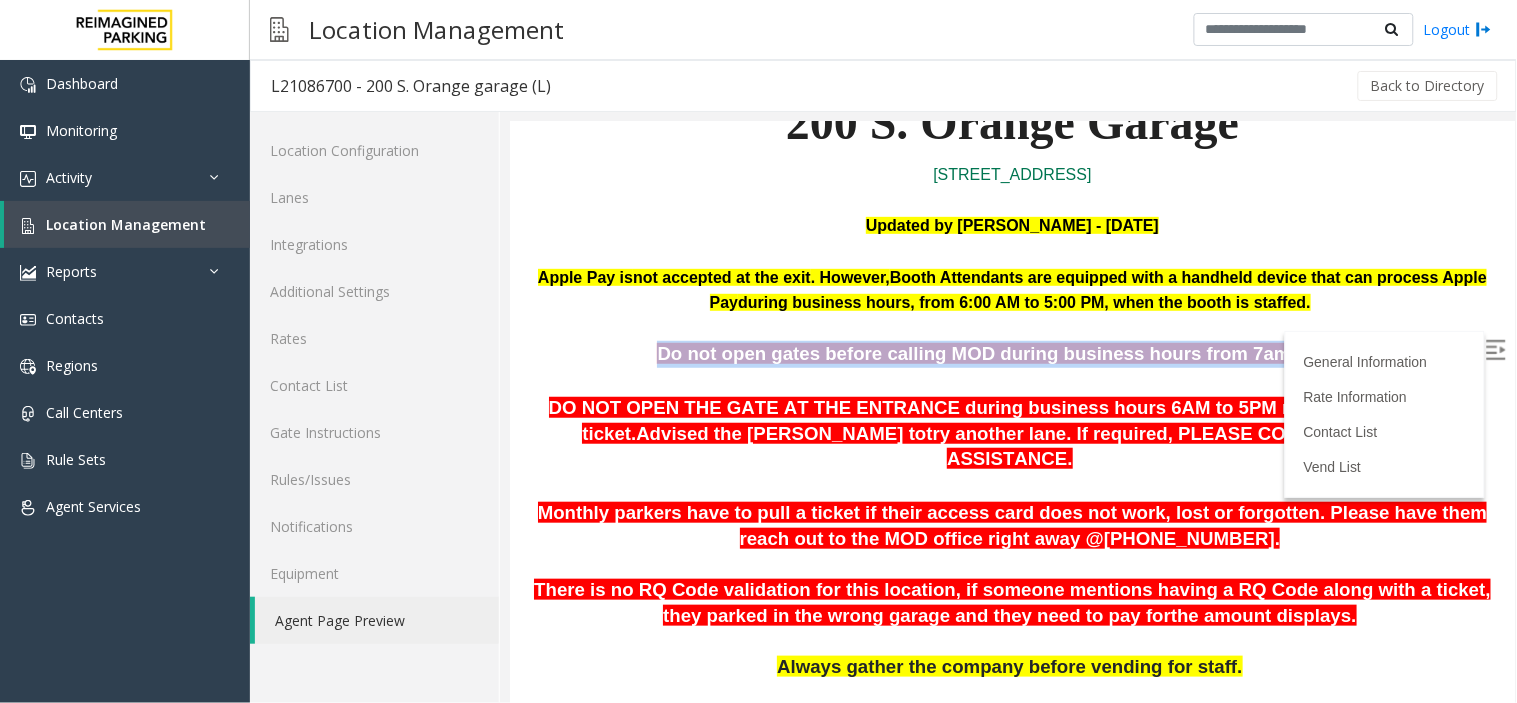 click on "Do not open gates before calling MOD during business hours from 7am to 8pm" at bounding box center (1006, 352) 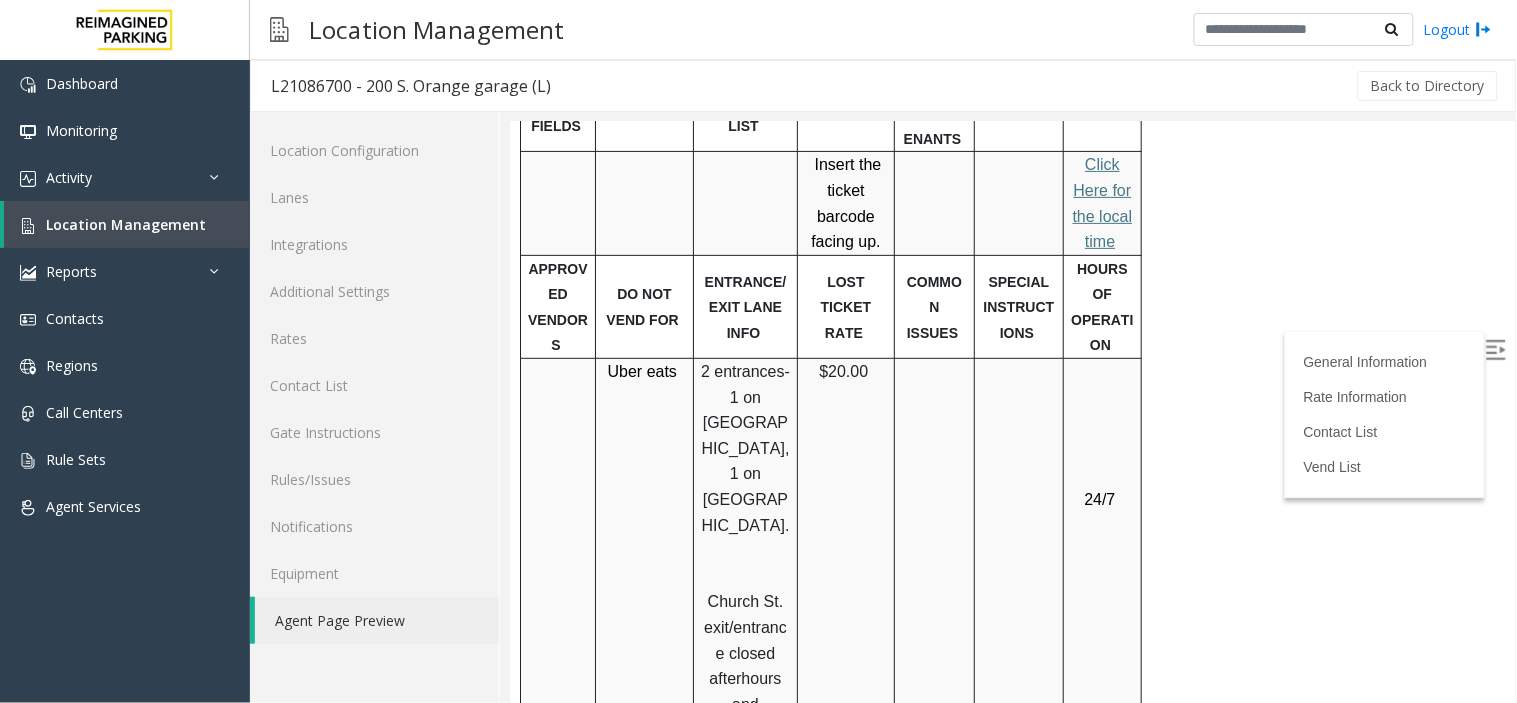 scroll, scrollTop: 1777, scrollLeft: 0, axis: vertical 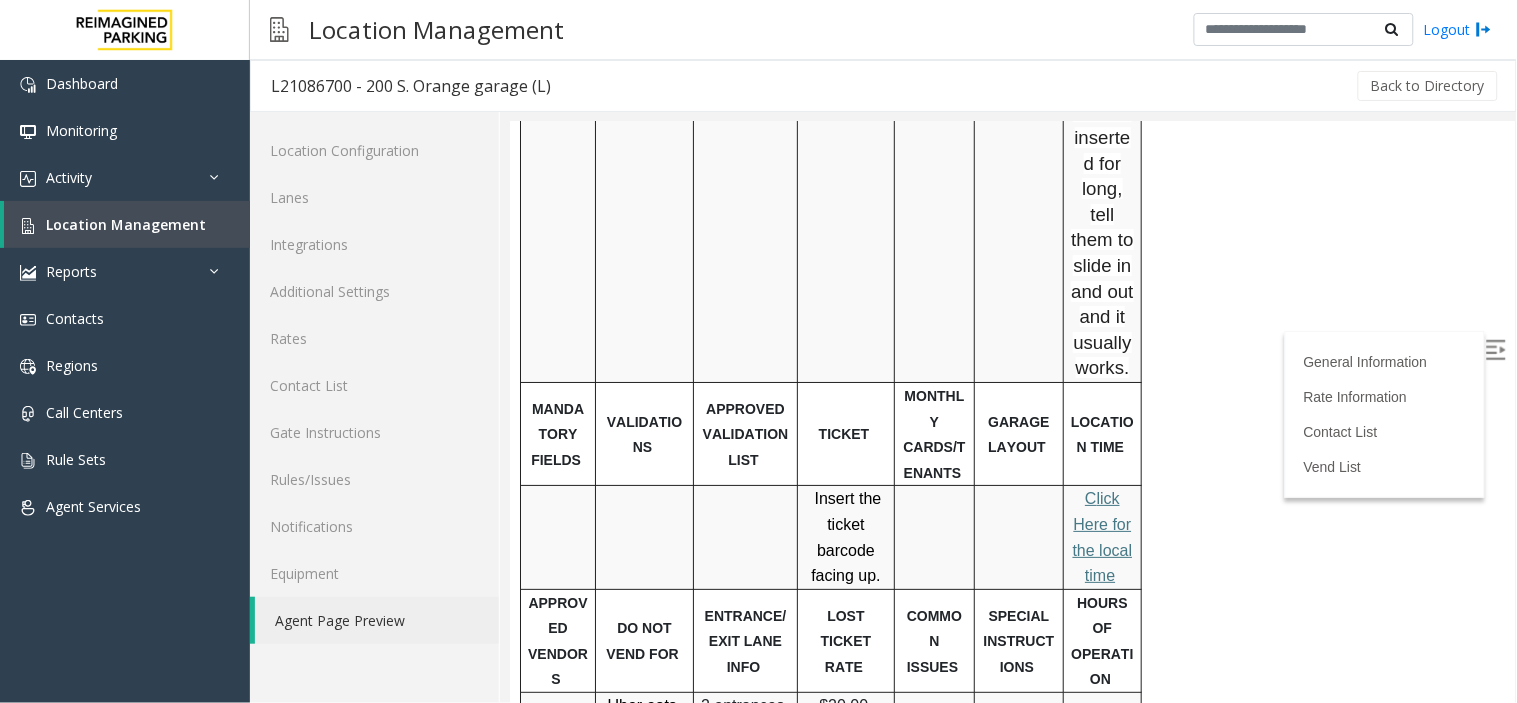 click on "C lick Here for the local time" at bounding box center (1101, 536) 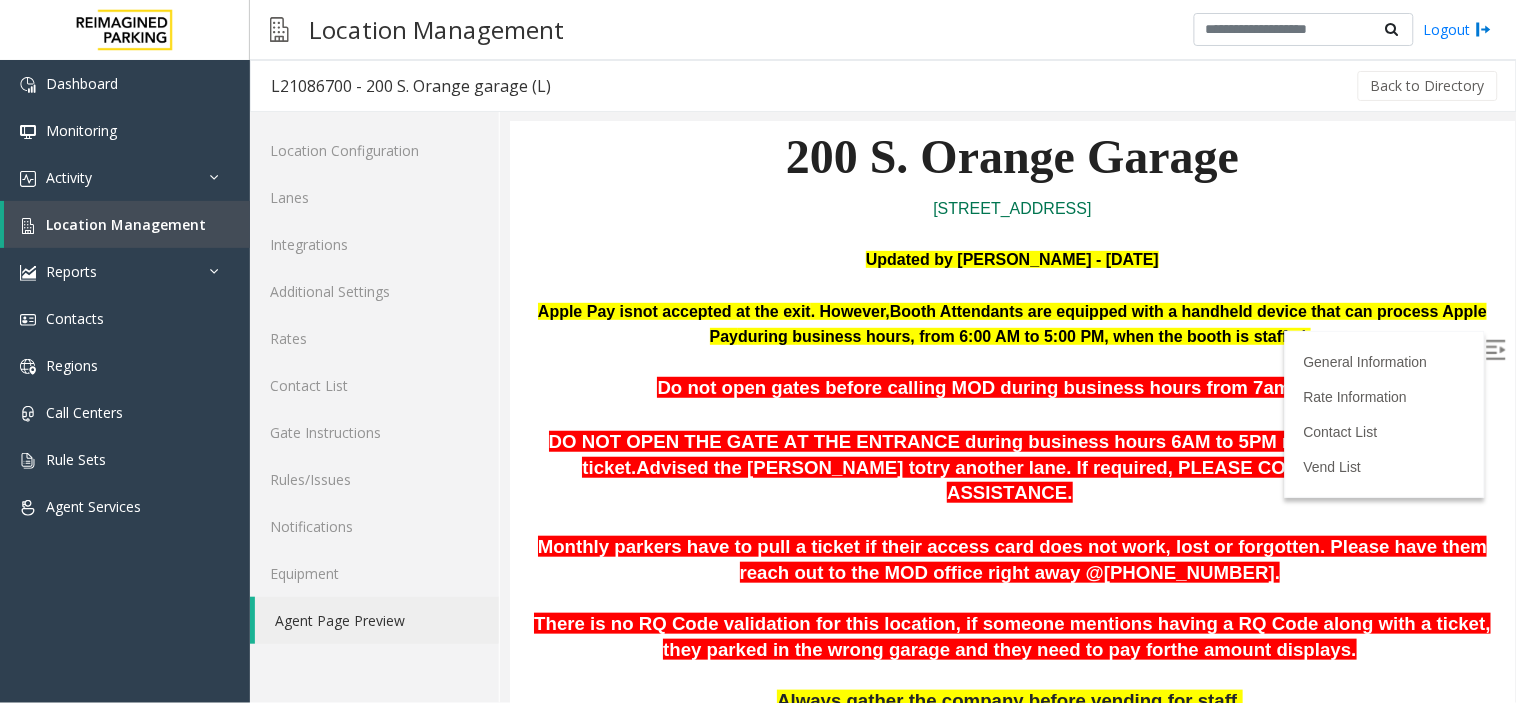 scroll, scrollTop: 222, scrollLeft: 0, axis: vertical 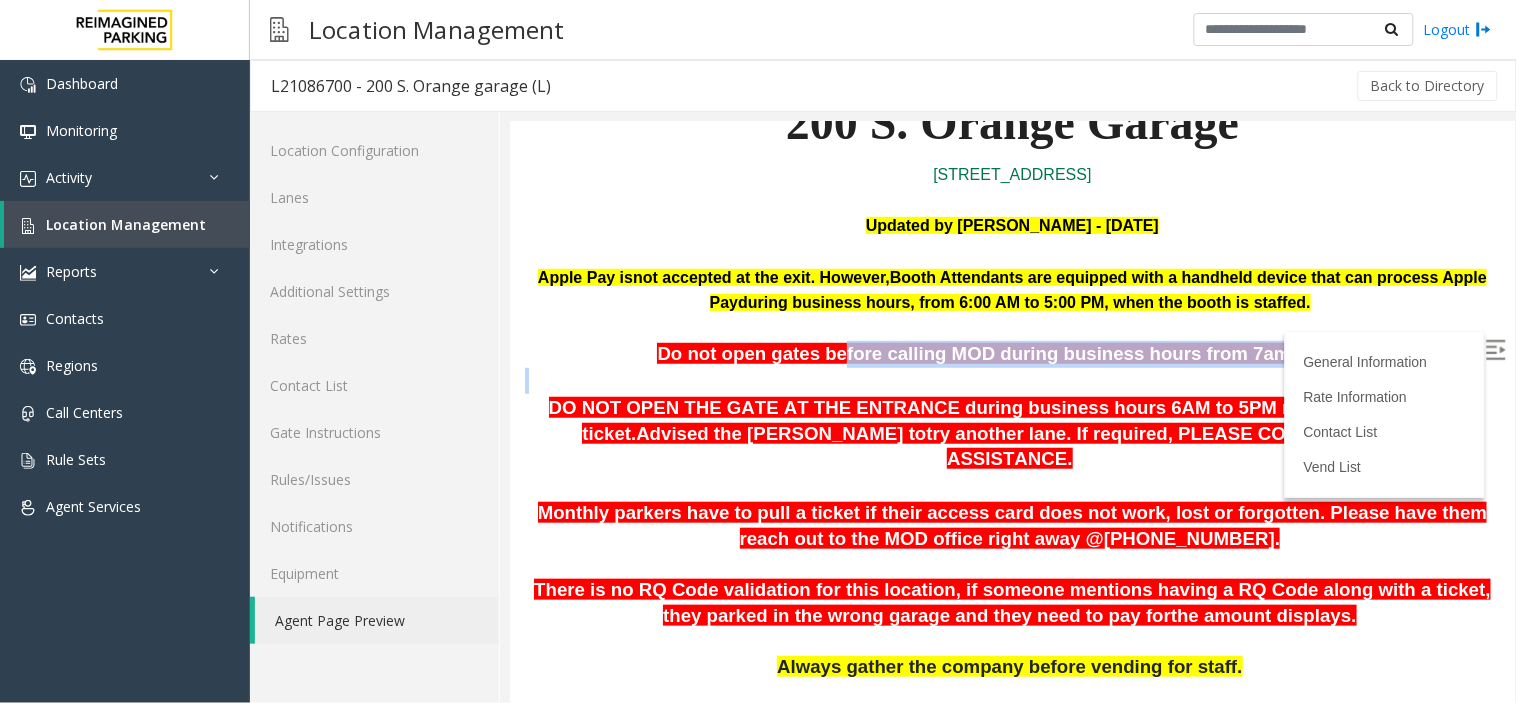 drag, startPoint x: 975, startPoint y: 336, endPoint x: 1313, endPoint y: 381, distance: 340.9824 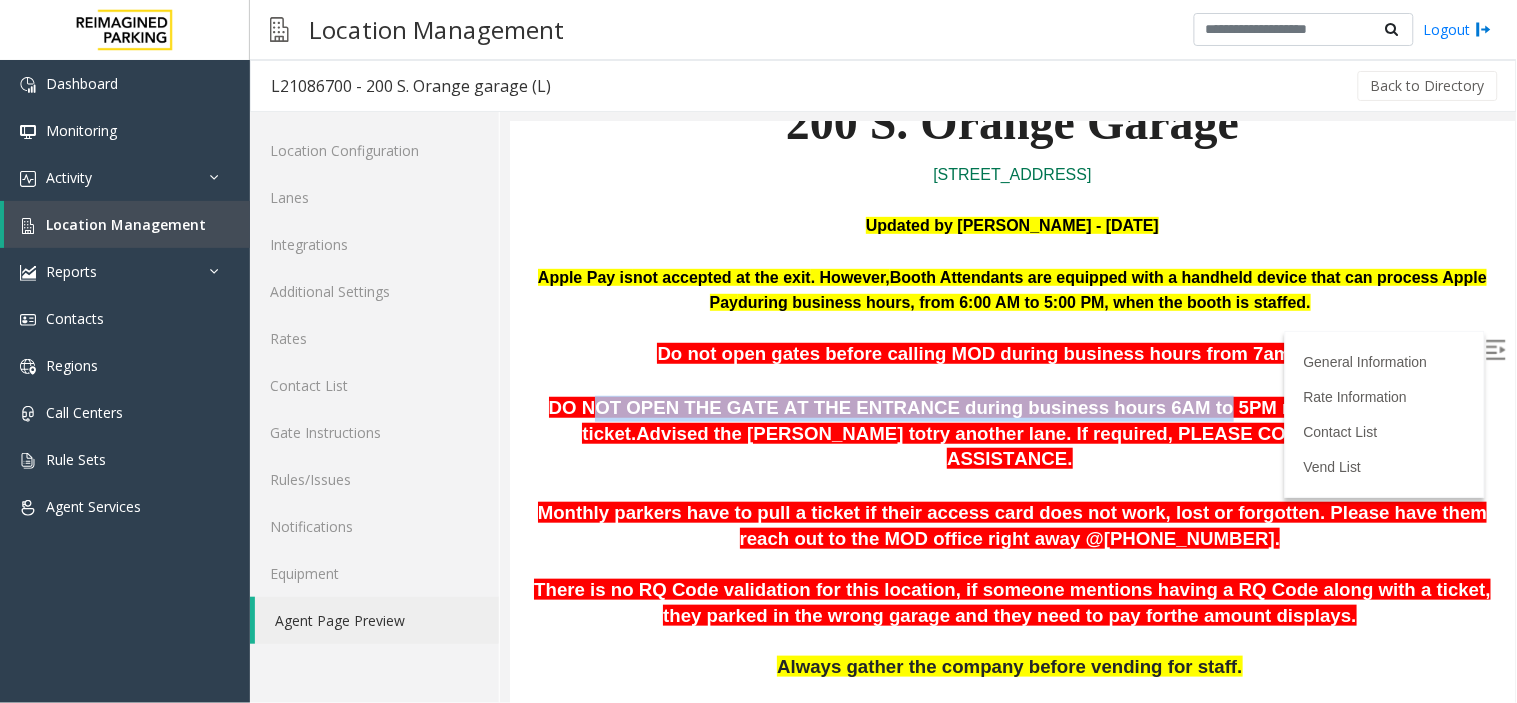 drag, startPoint x: 581, startPoint y: 403, endPoint x: 1109, endPoint y: 414, distance: 528.11456 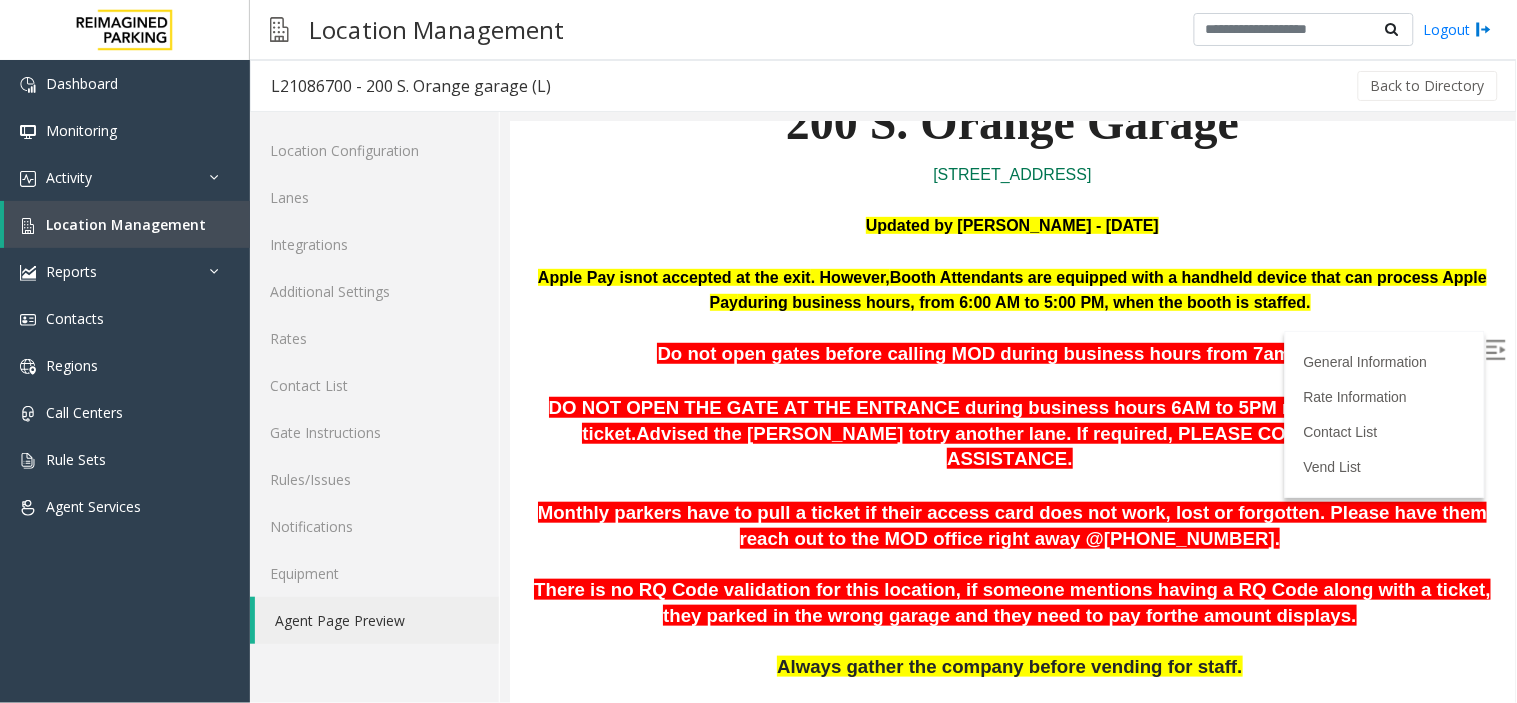 click on "try another lane. If required, PLEASE CONTACT MOD FOR ASSISTANCE." at bounding box center [1183, 445] 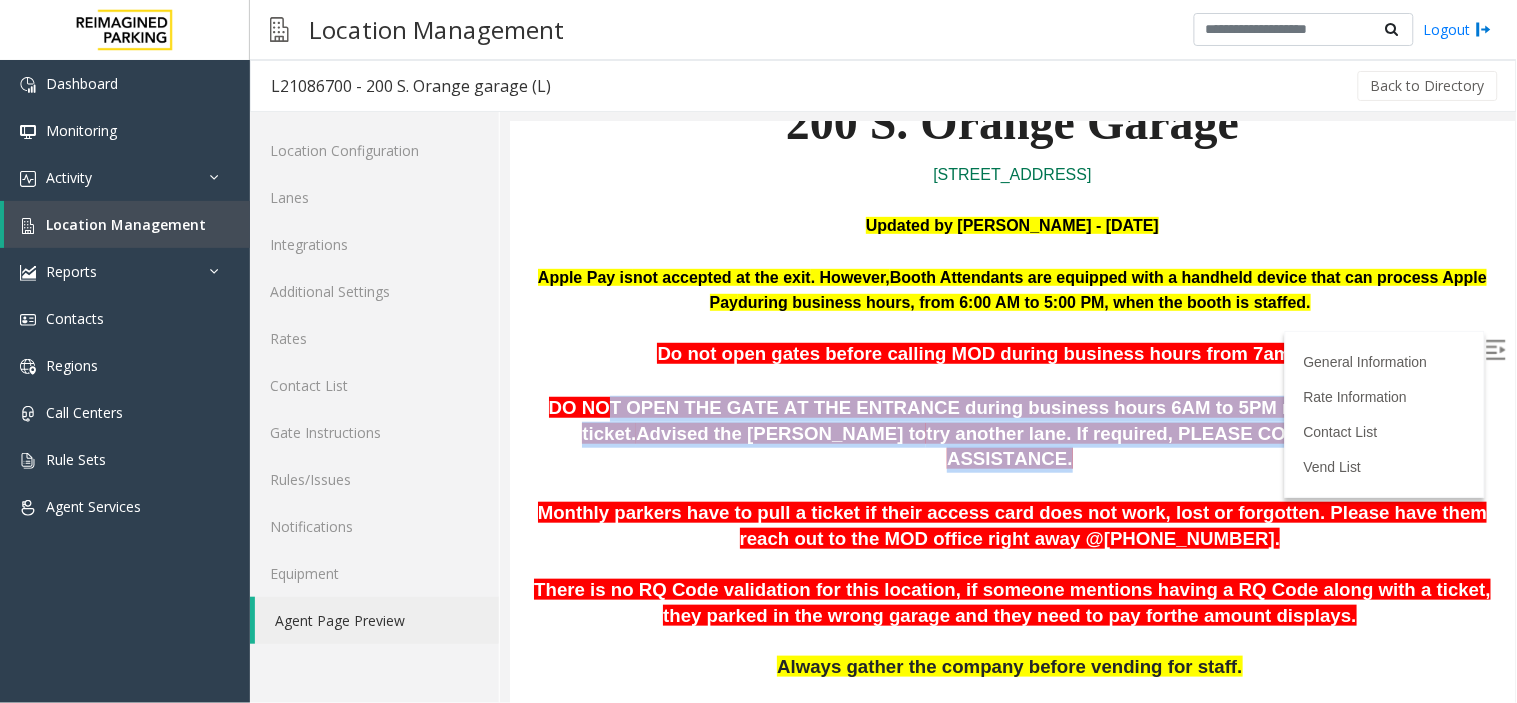 drag, startPoint x: 605, startPoint y: 405, endPoint x: 1302, endPoint y: 444, distance: 698.0903 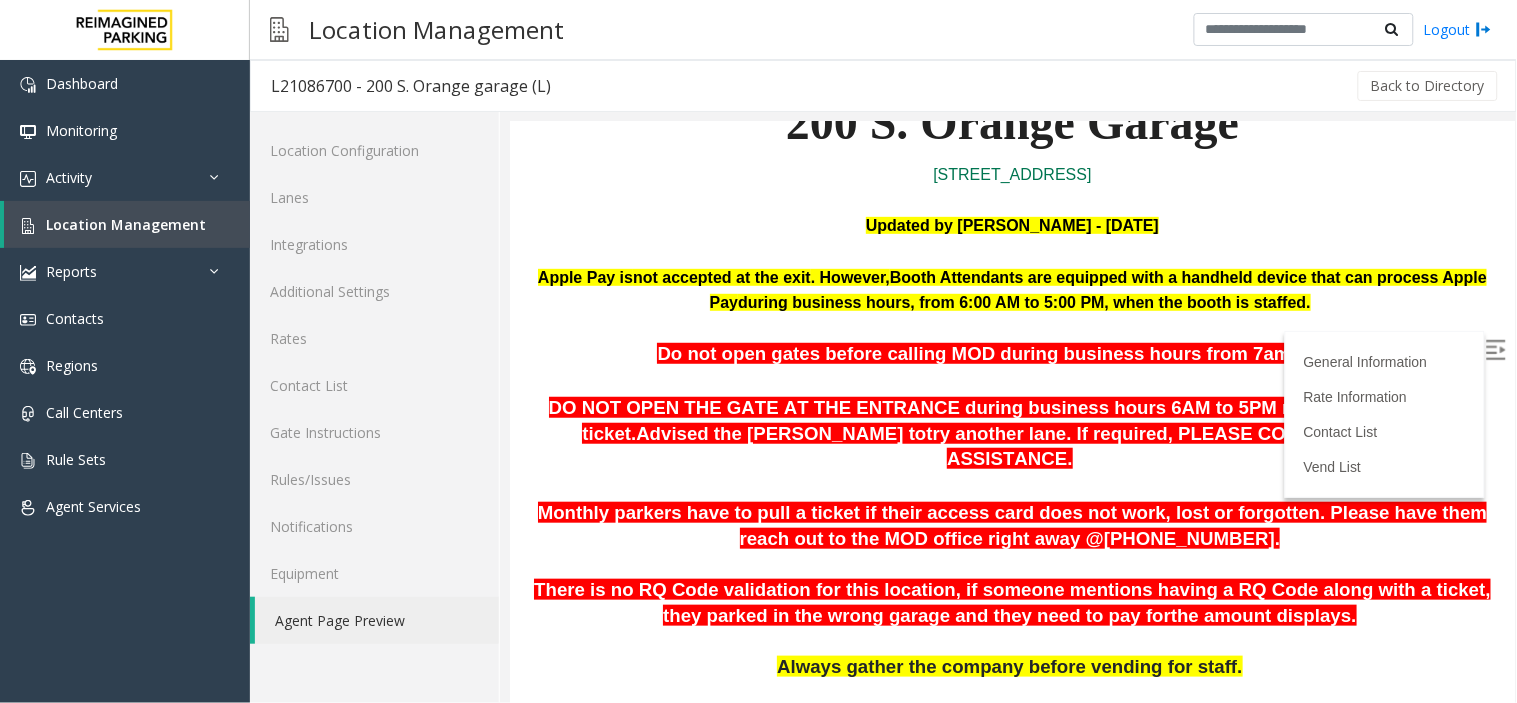 scroll, scrollTop: 444, scrollLeft: 0, axis: vertical 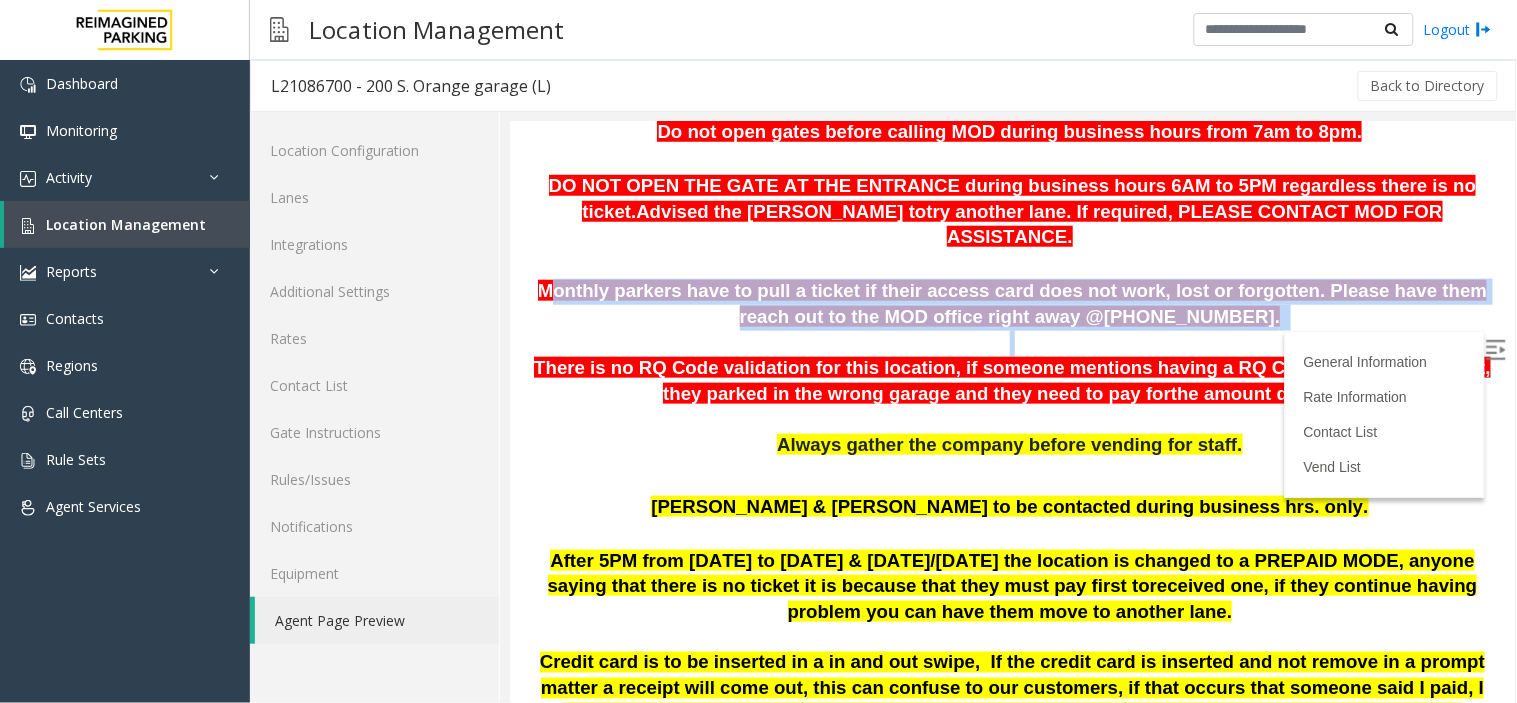 drag, startPoint x: 552, startPoint y: 256, endPoint x: 1130, endPoint y: 305, distance: 580.07324 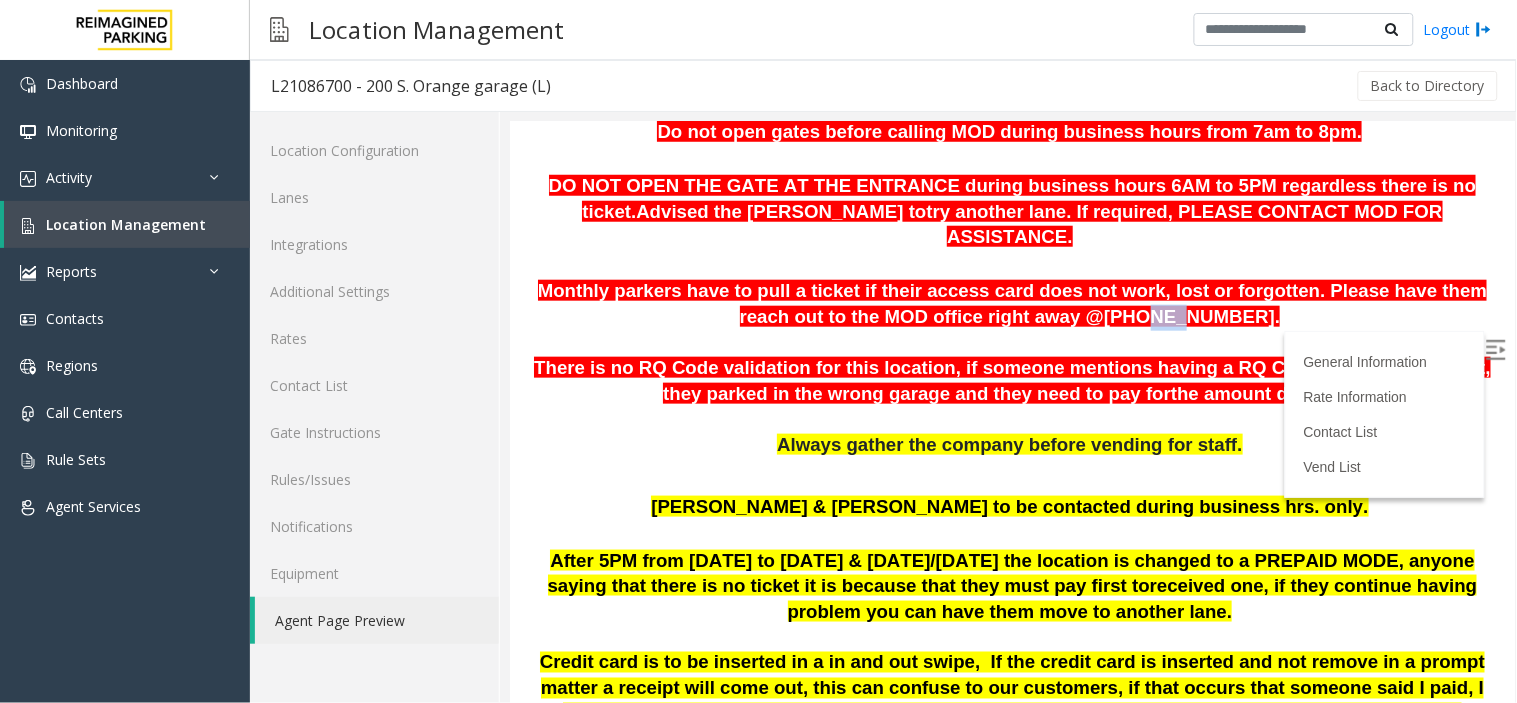 click on "Monthly parkers have to pull a ticket if their access card does not work, lost or forgotten. Please have them reach out to the MOD office right away @[PHONE_NUMBER]." at bounding box center [1012, 302] 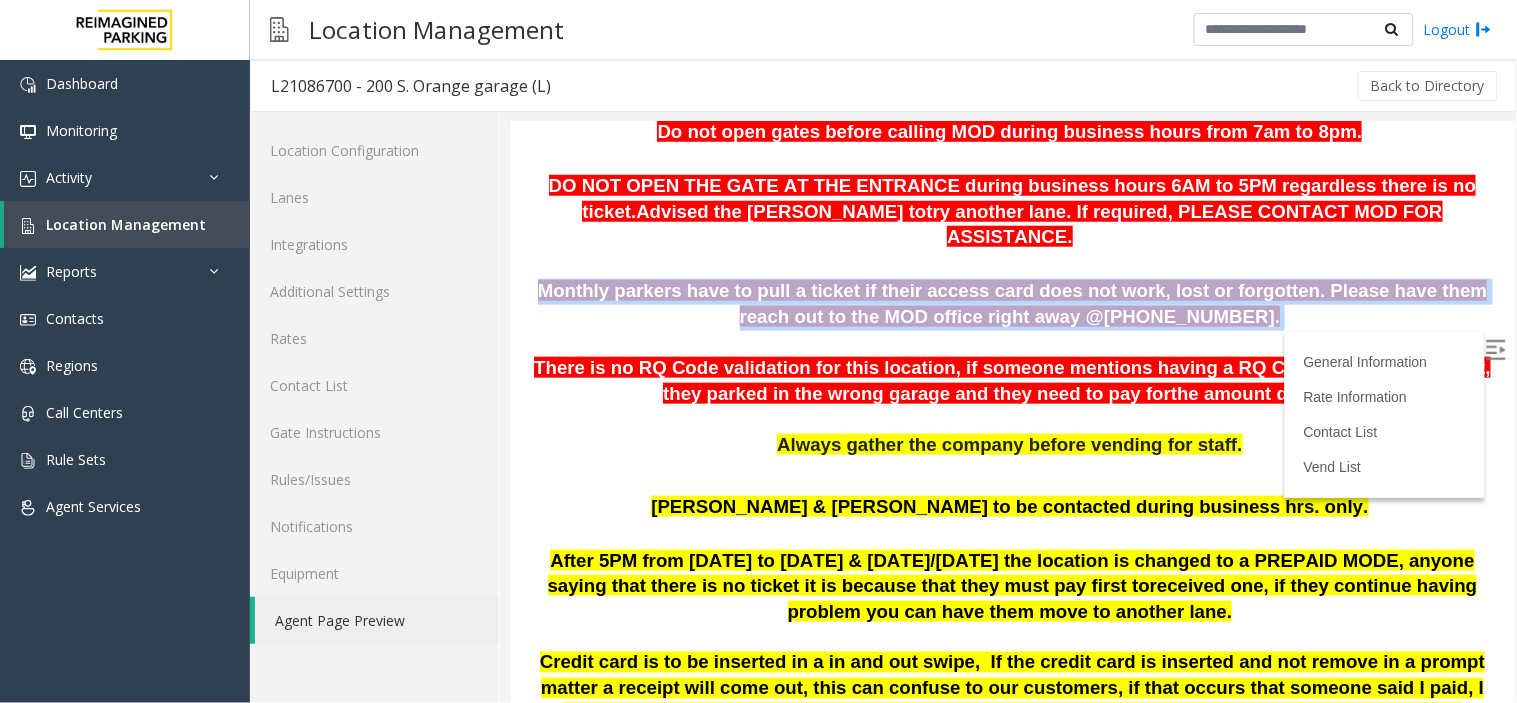 click on "Monthly parkers have to pull a ticket if their access card does not work, lost or forgotten. Please have them reach out to the MOD office right away @[PHONE_NUMBER]." at bounding box center [1012, 302] 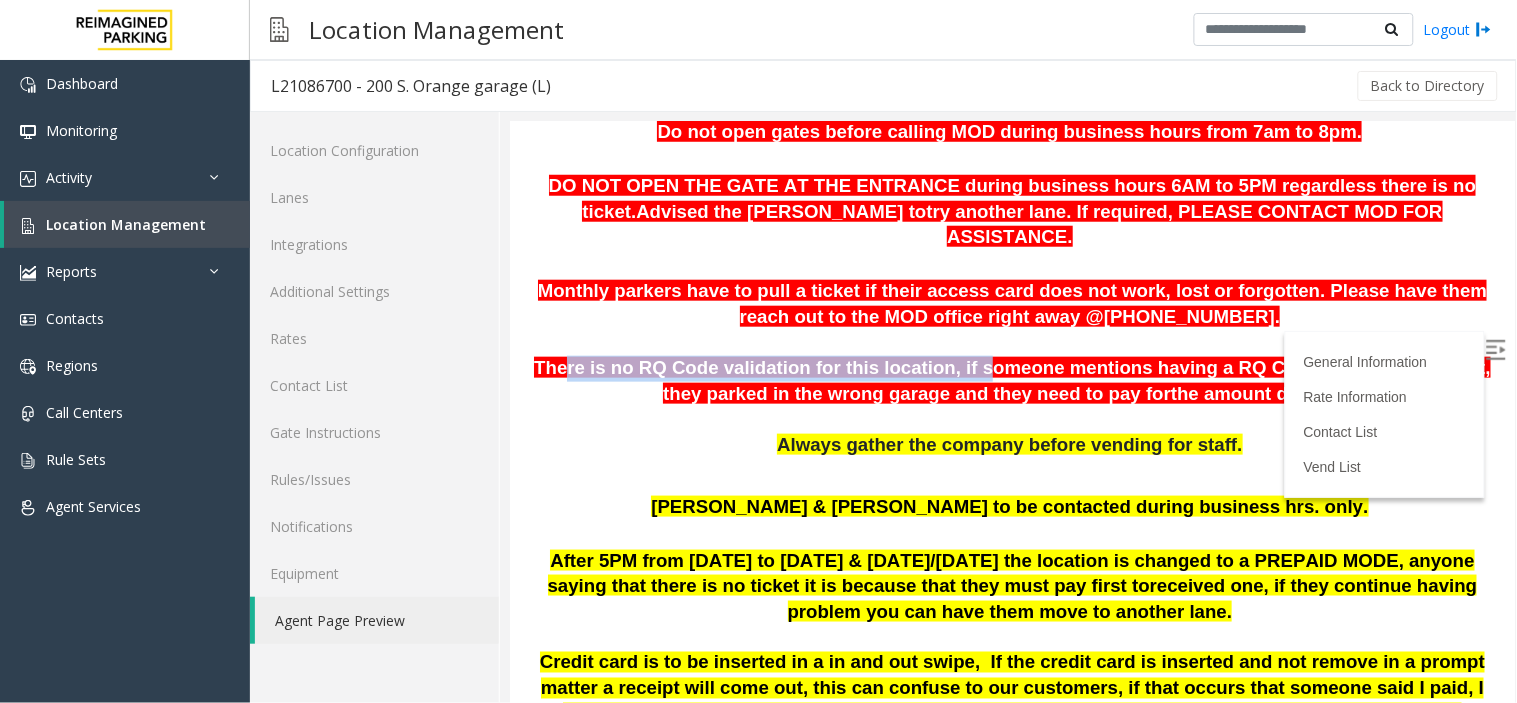 drag, startPoint x: 549, startPoint y: 335, endPoint x: 923, endPoint y: 354, distance: 374.4823 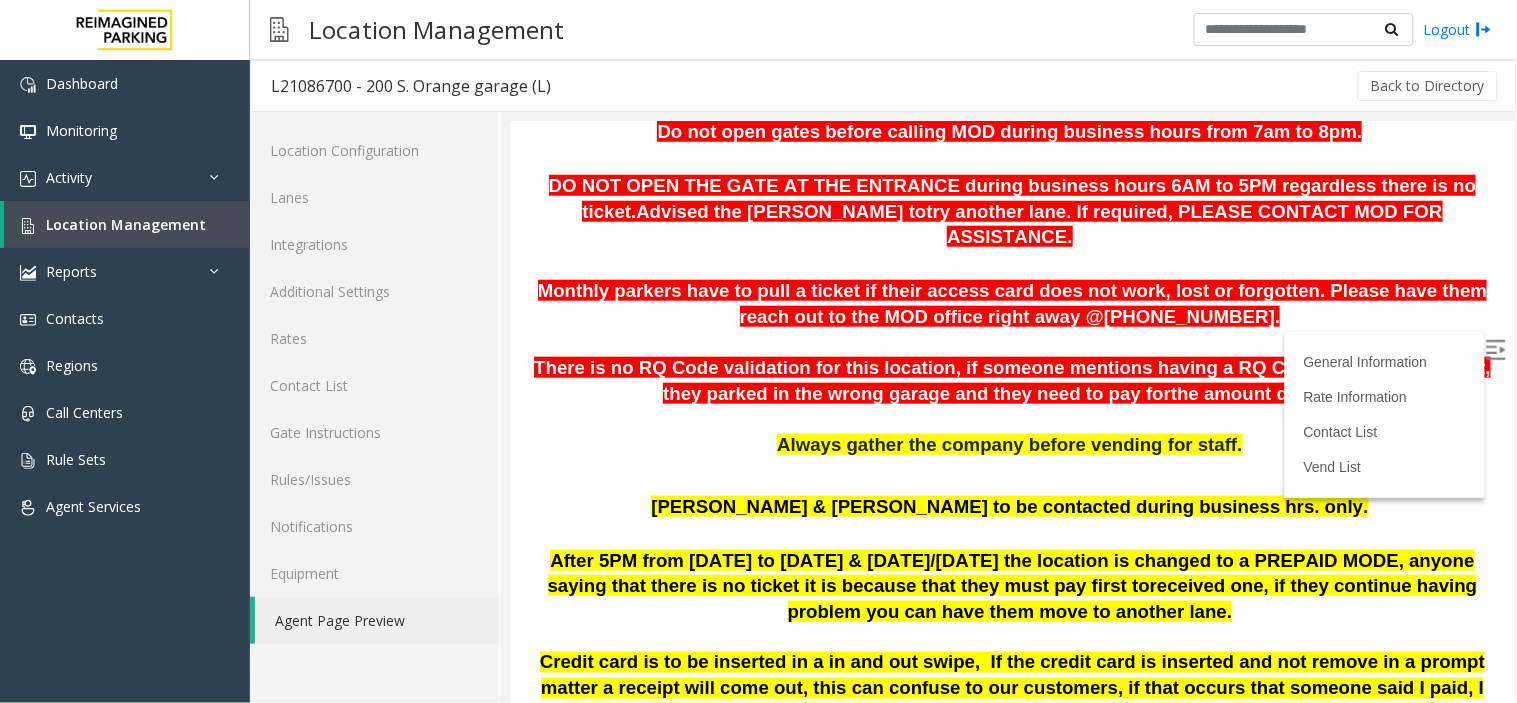 click on "There is no RQ Code validation for this location, if someone mentions having a RQ Code along with a ticket, they parked in the wrong garage and they need to pay for" at bounding box center (1011, 379) 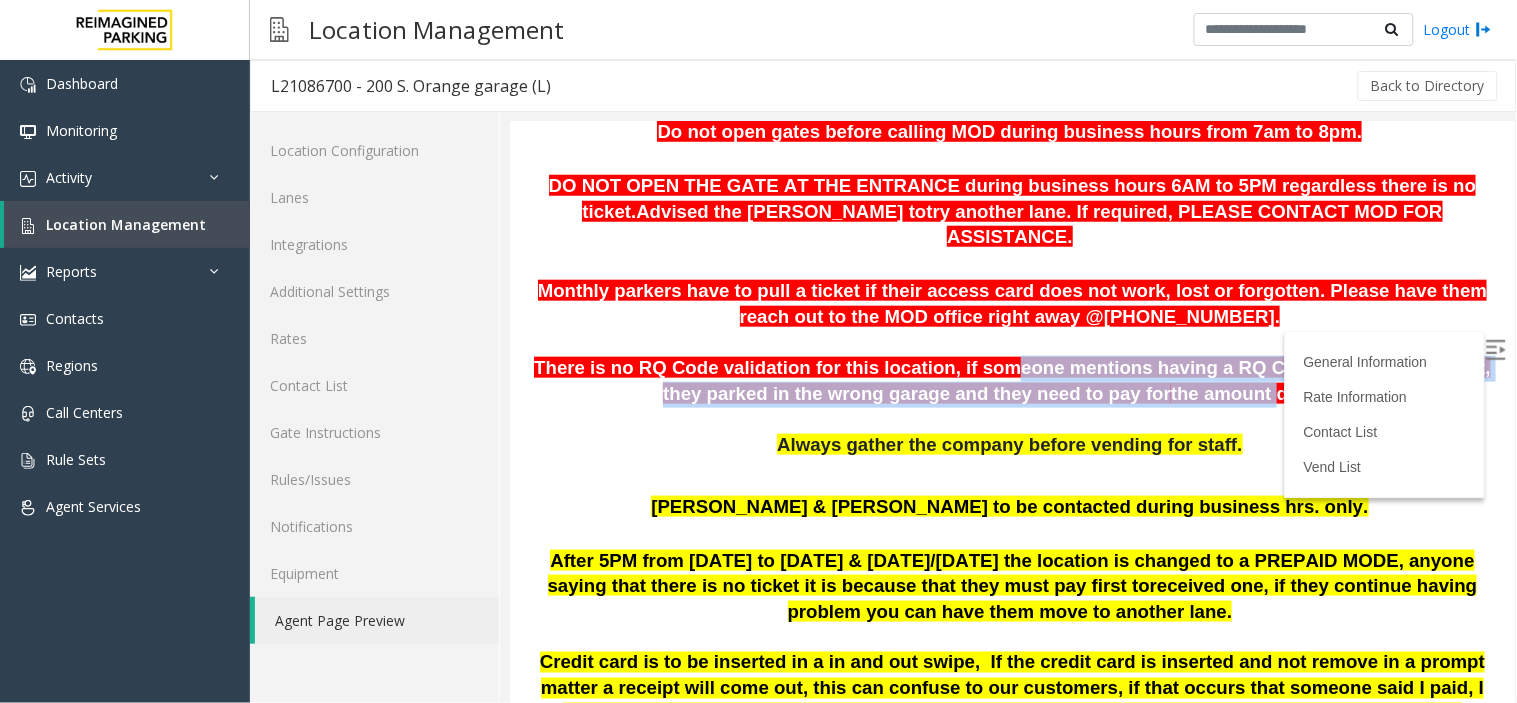 drag, startPoint x: 941, startPoint y: 337, endPoint x: 1187, endPoint y: 372, distance: 248.47736 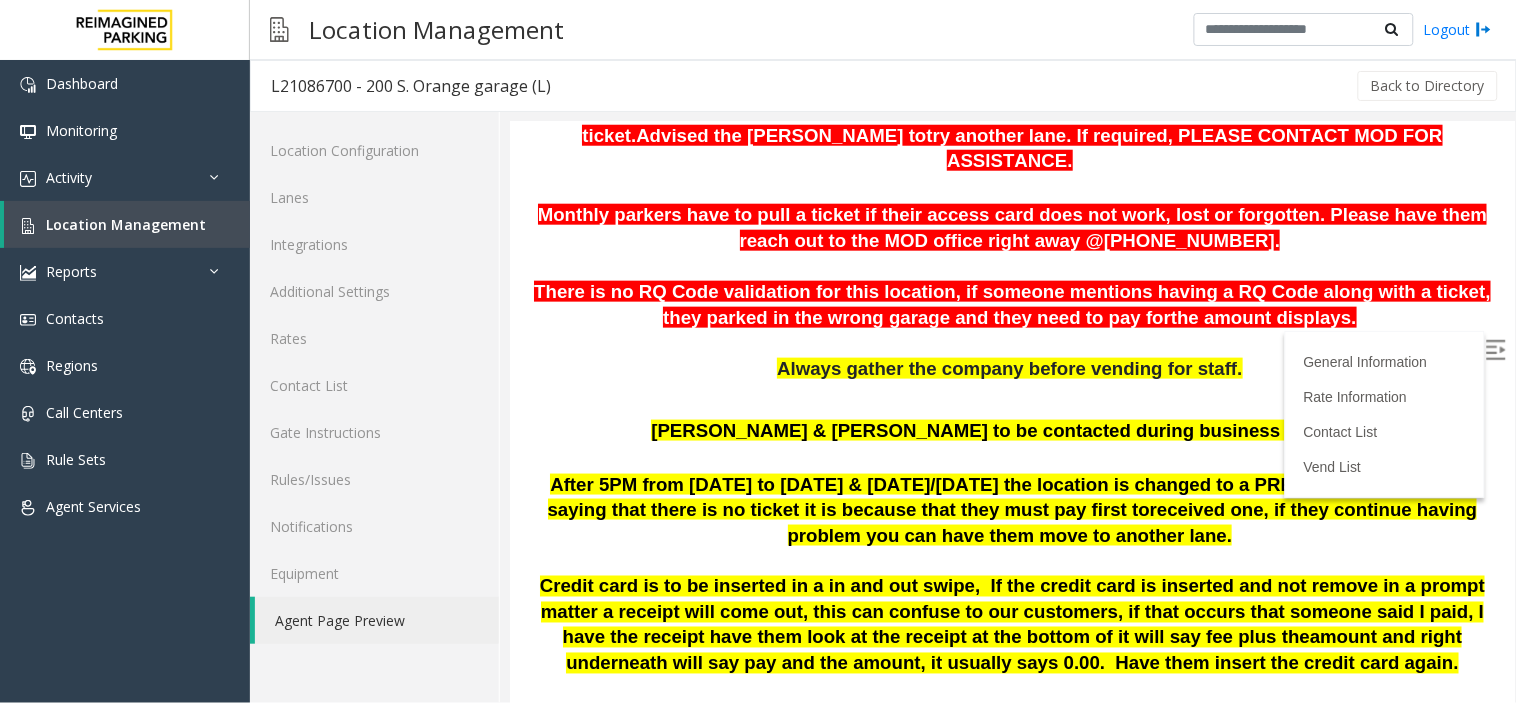 scroll, scrollTop: 555, scrollLeft: 0, axis: vertical 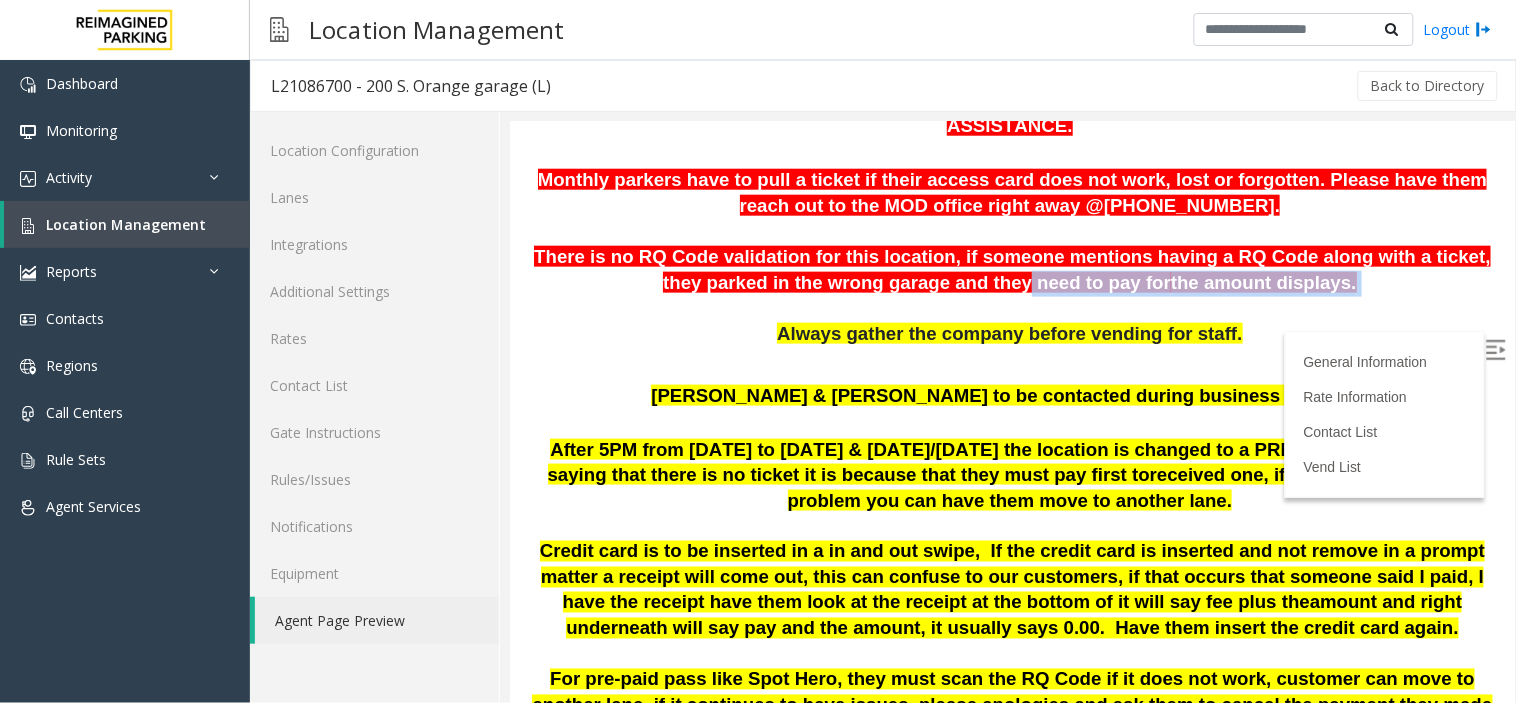 drag, startPoint x: 951, startPoint y: 269, endPoint x: 1266, endPoint y: 264, distance: 315.03967 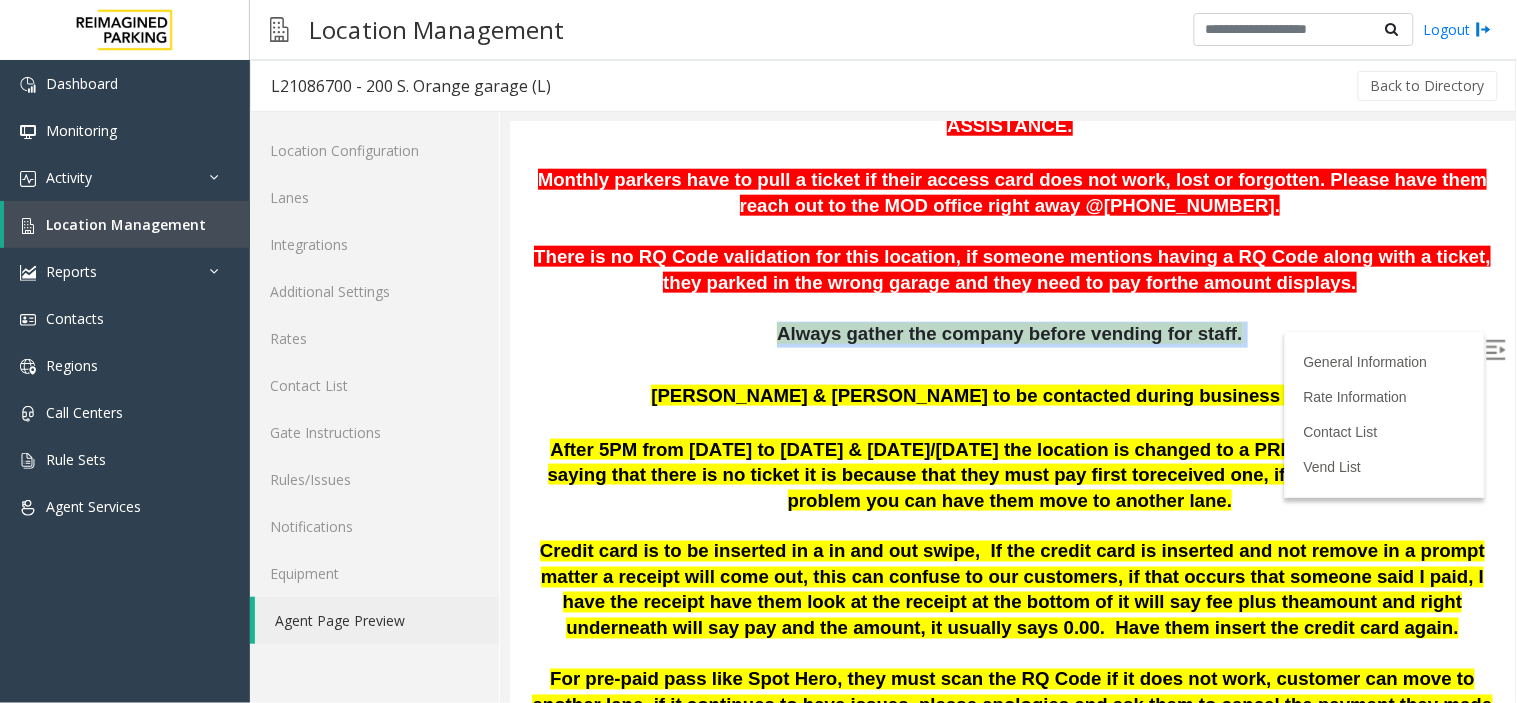 drag, startPoint x: 796, startPoint y: 317, endPoint x: 1225, endPoint y: 317, distance: 429 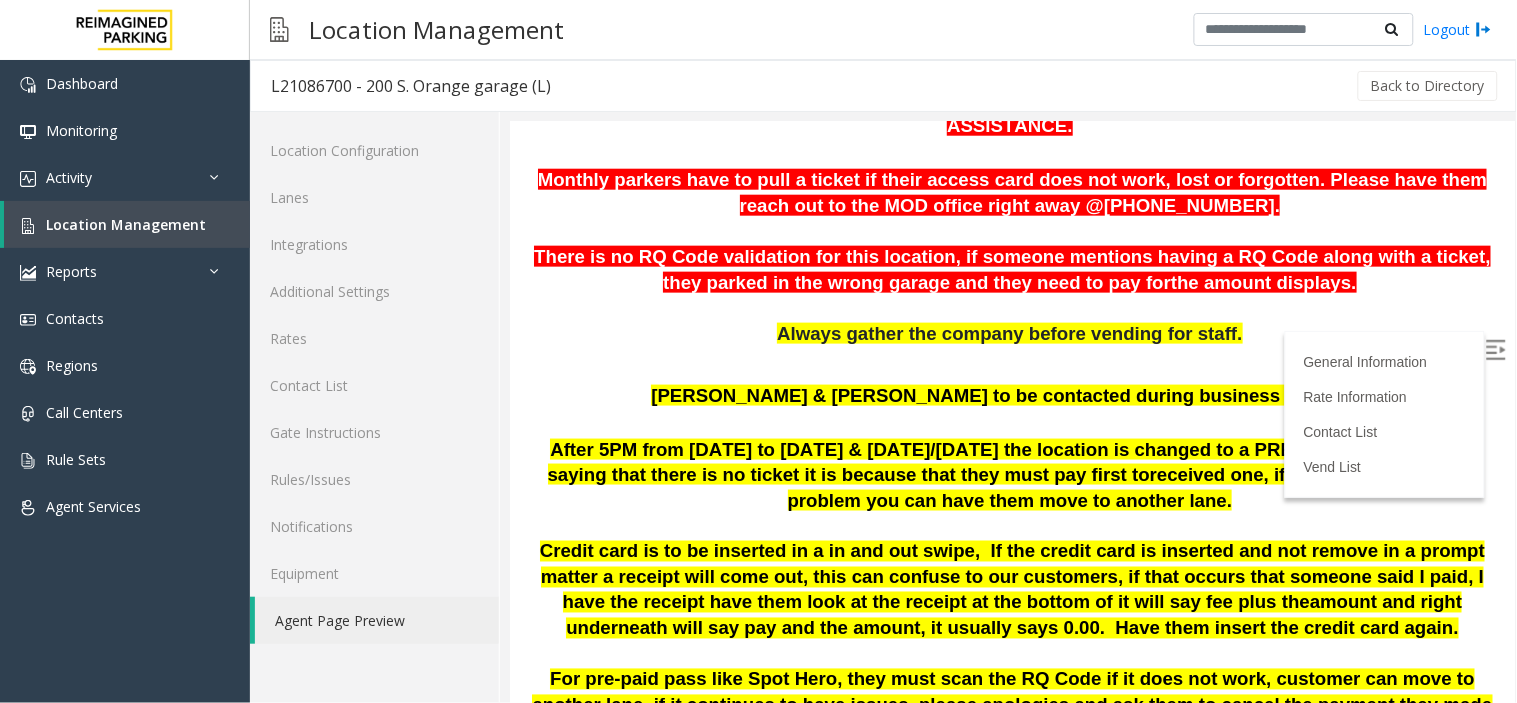 click on "After 5PM from [DATE] to [DATE] & [DATE]/[DATE] the location is changed to a PREPAID MODE, anyone saying that there is no ticket it is because that they must pay first to" at bounding box center [1010, 461] 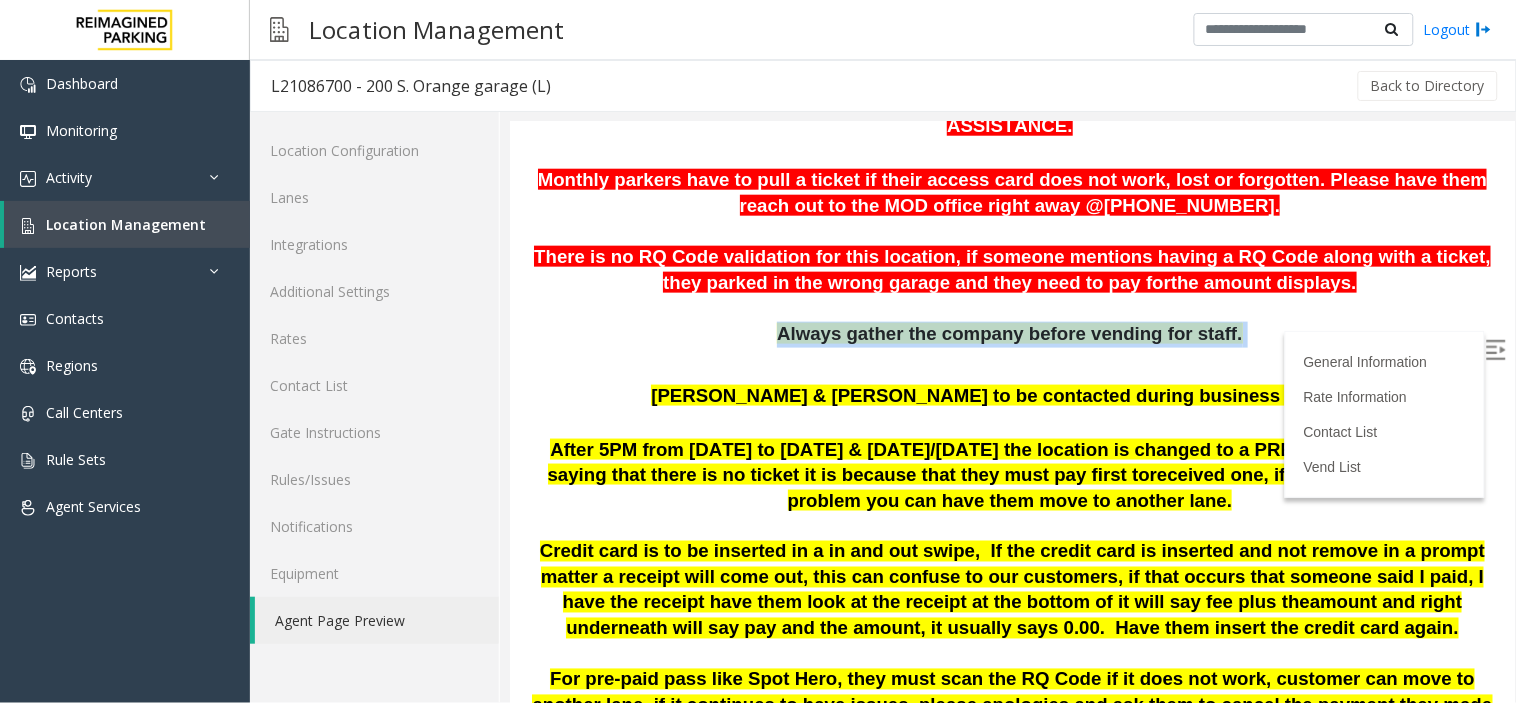 drag, startPoint x: 789, startPoint y: 312, endPoint x: 1233, endPoint y: 301, distance: 444.13623 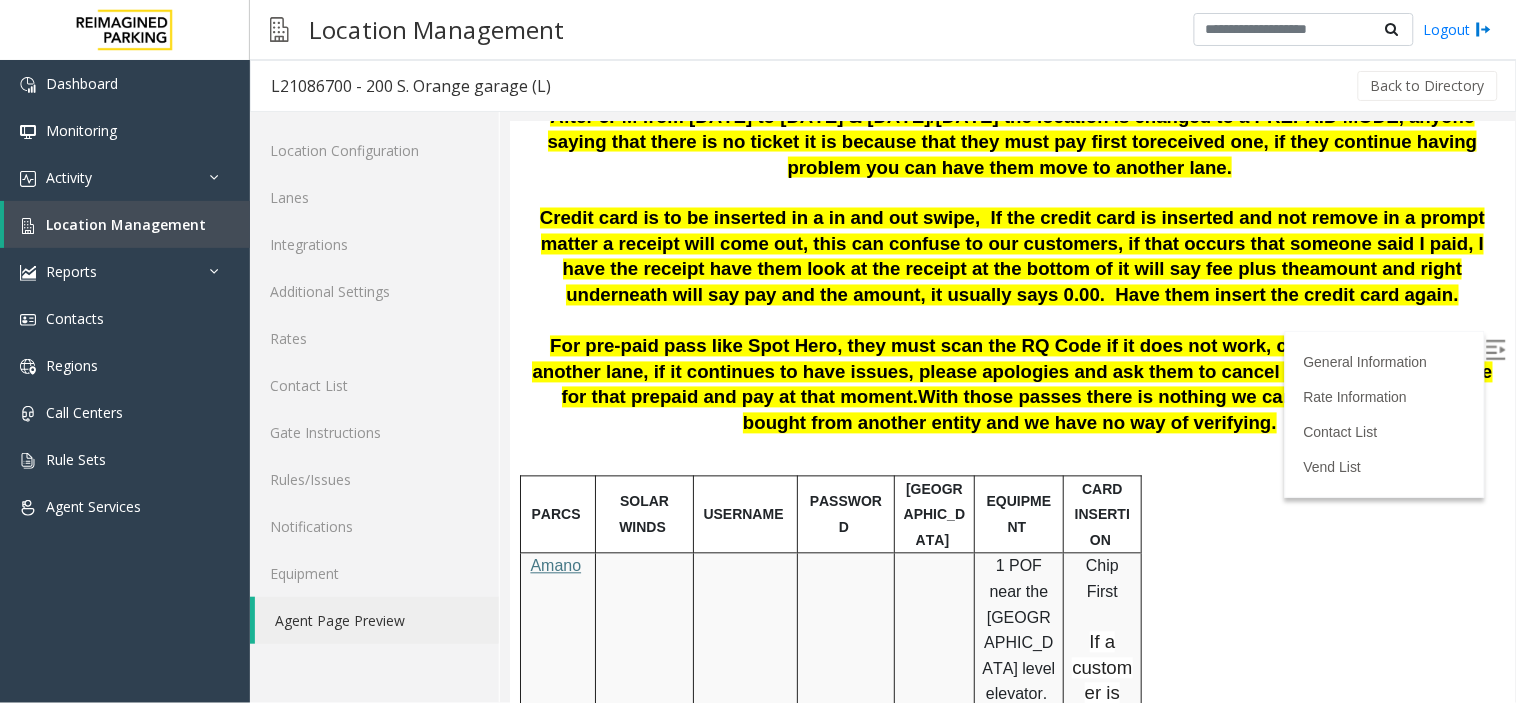 scroll, scrollTop: 777, scrollLeft: 0, axis: vertical 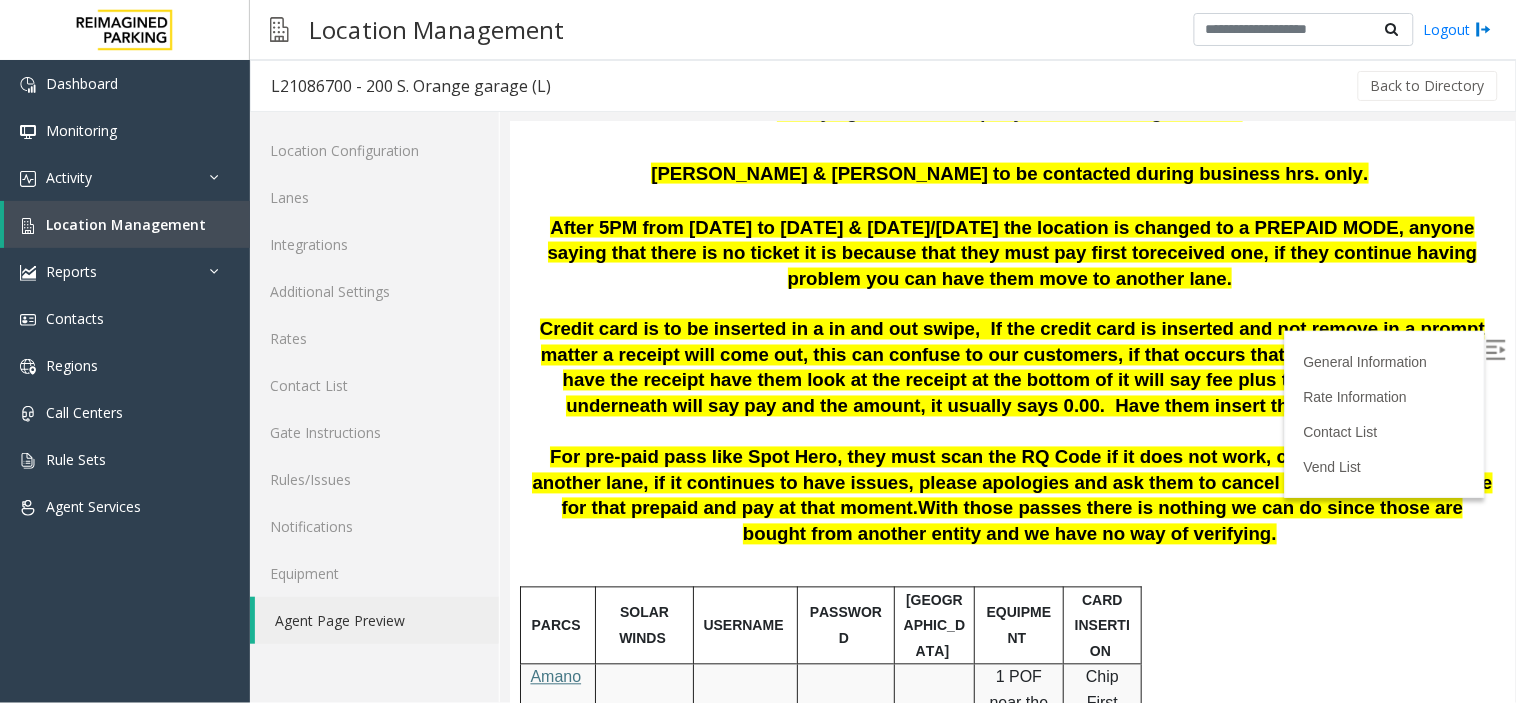 click on "PARCS   SOLAR WINDS   USERNAME   PASSWORD   PARIS   EQUIPMENT   CARD INSERTION   Amano                     1 POF near the [GEOGRAPHIC_DATA] level elevator.      This location accepts cash and credit.      Left exit accepts cash.   Chip First If a customer is facing issues with the CC, it could mean that they are leaving the CC inserted for long, tell them to slide in and out and it usually works. MANDATORY FIELDS   VALIDATIONS   APPROVED VALIDATION LIST   TICKET   MONTHLY CARDS/TENANTS   GARAGE LAYOUT   LOCATION TIME             Insert the ticket barcode facing up.          C lick Here for the local time   APPROVED VENDORS   DO NOT VEND FOR   ENTRANCE/EXIT LANE INFO   LOST TICKET RATE   COMMON ISSUES   SPECIAL INSTRUCTIONS   HOURS OF OPERATION       Uber eats        2 entrances- 1 on [GEOGRAPHIC_DATA], 1 on [GEOGRAPHIC_DATA]/entrance closed afterhours and weekends.       $20.00                      24/7" at bounding box center [1009, 1459] 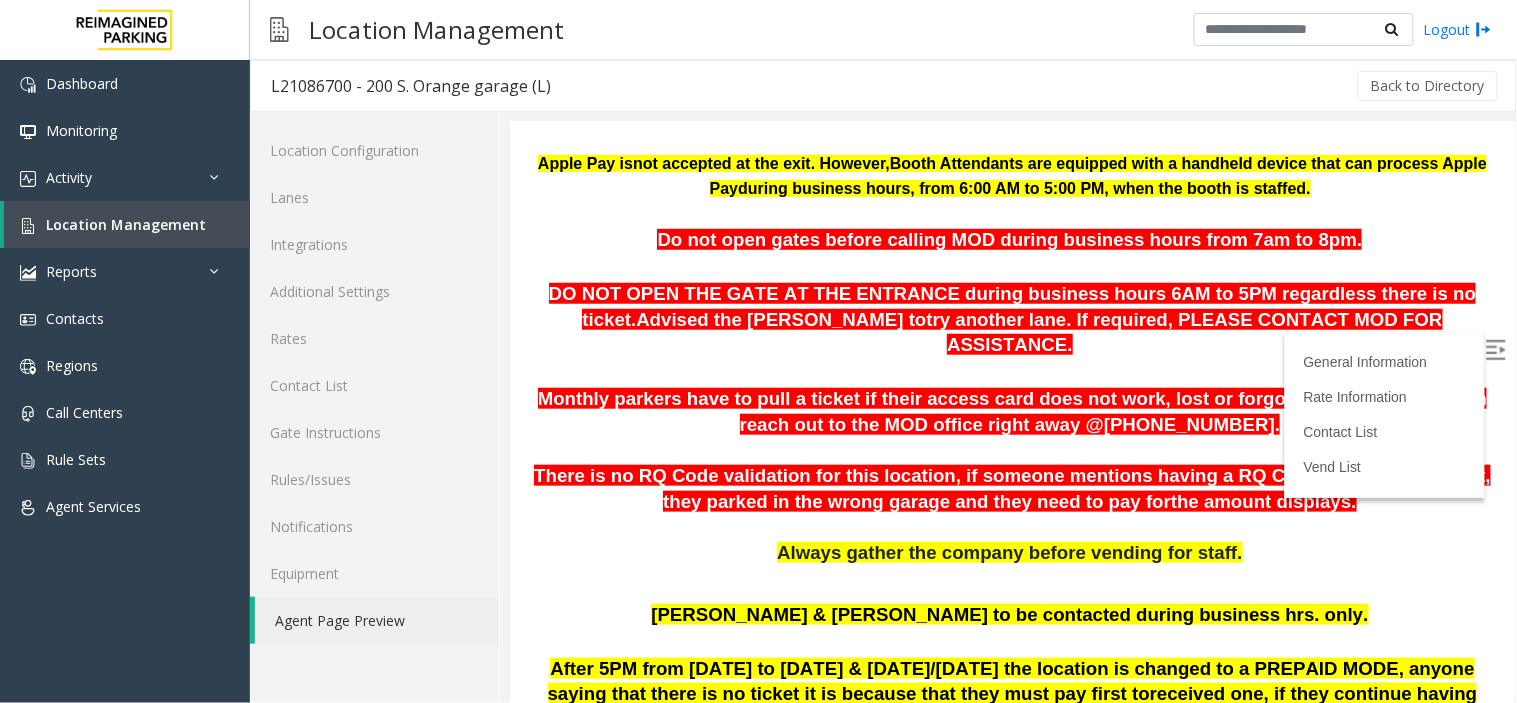 scroll, scrollTop: 225, scrollLeft: 0, axis: vertical 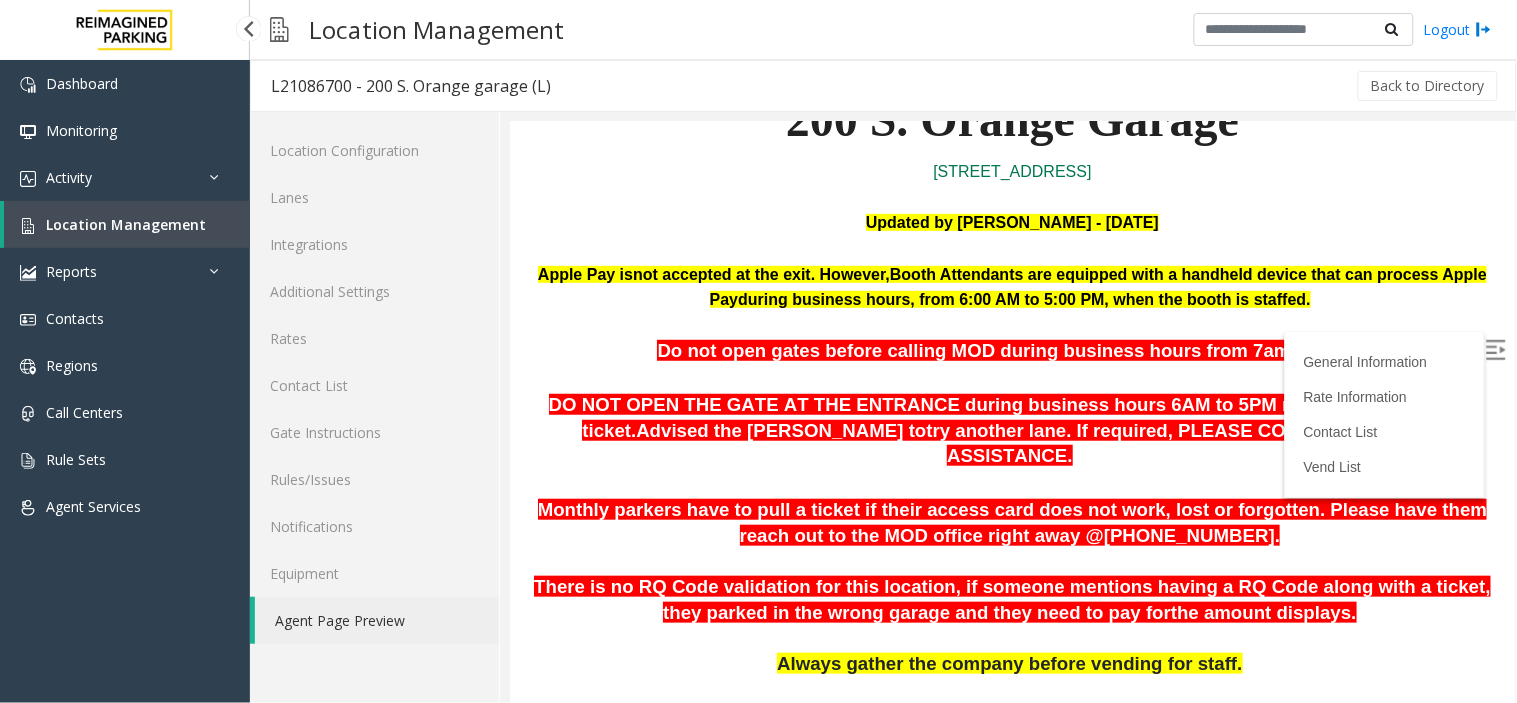 click on "Location Management" at bounding box center (126, 224) 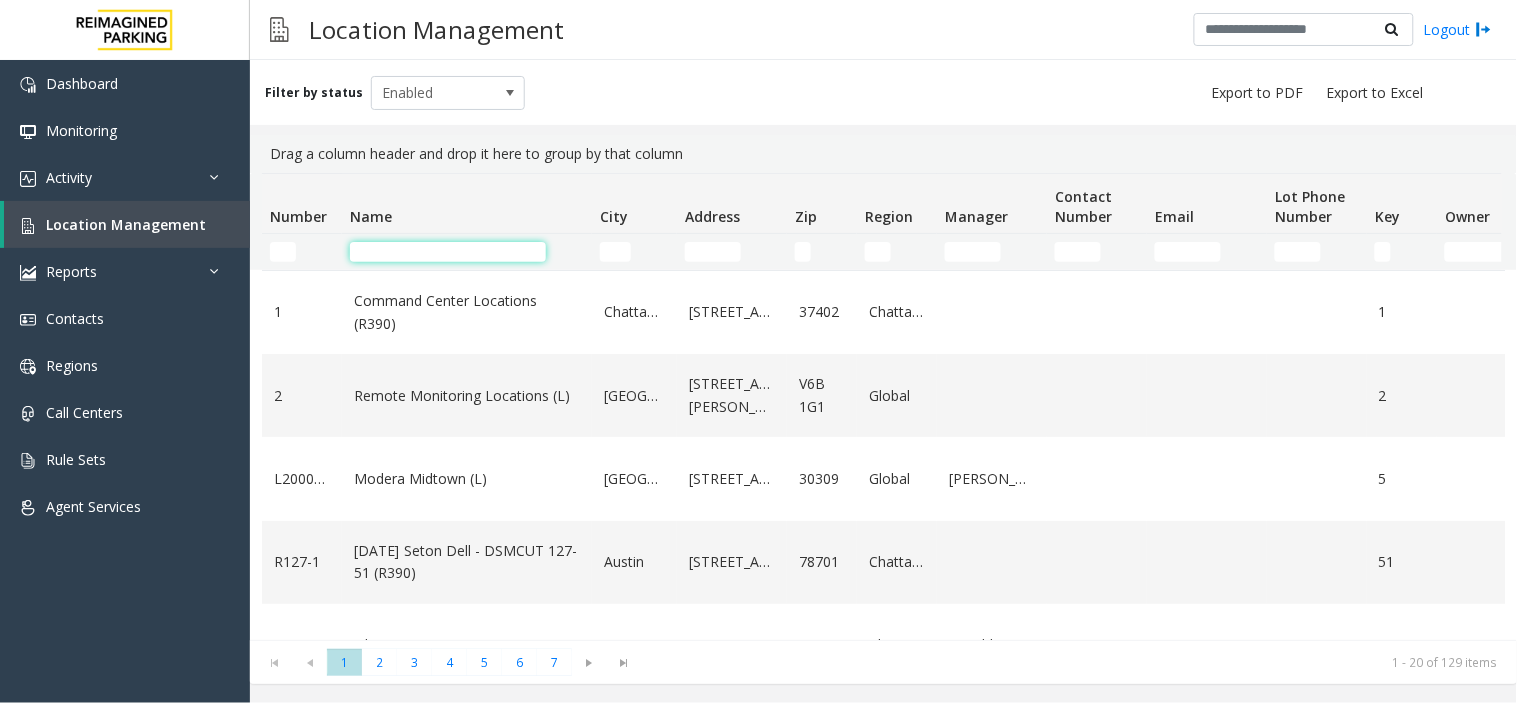 click 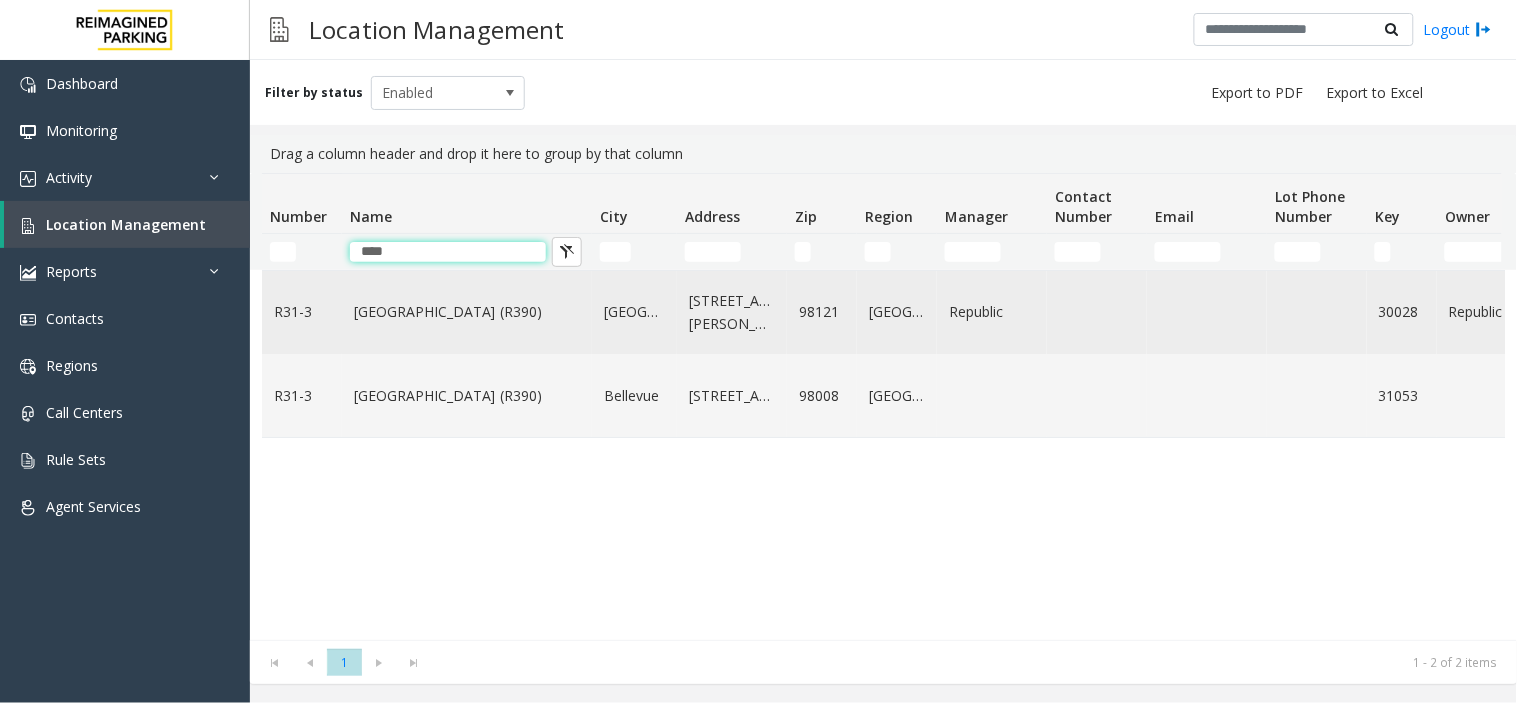 type on "****" 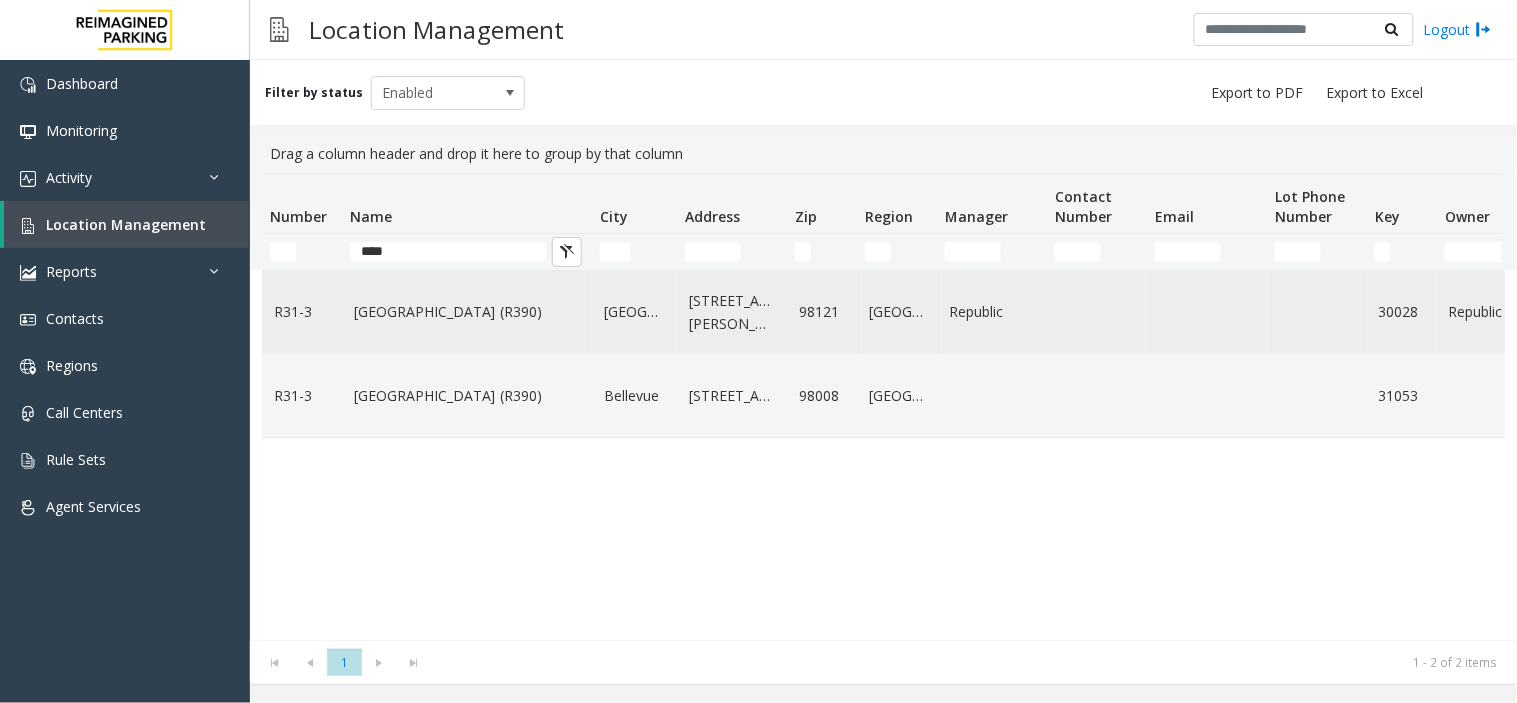 click on "[GEOGRAPHIC_DATA] (R390)" 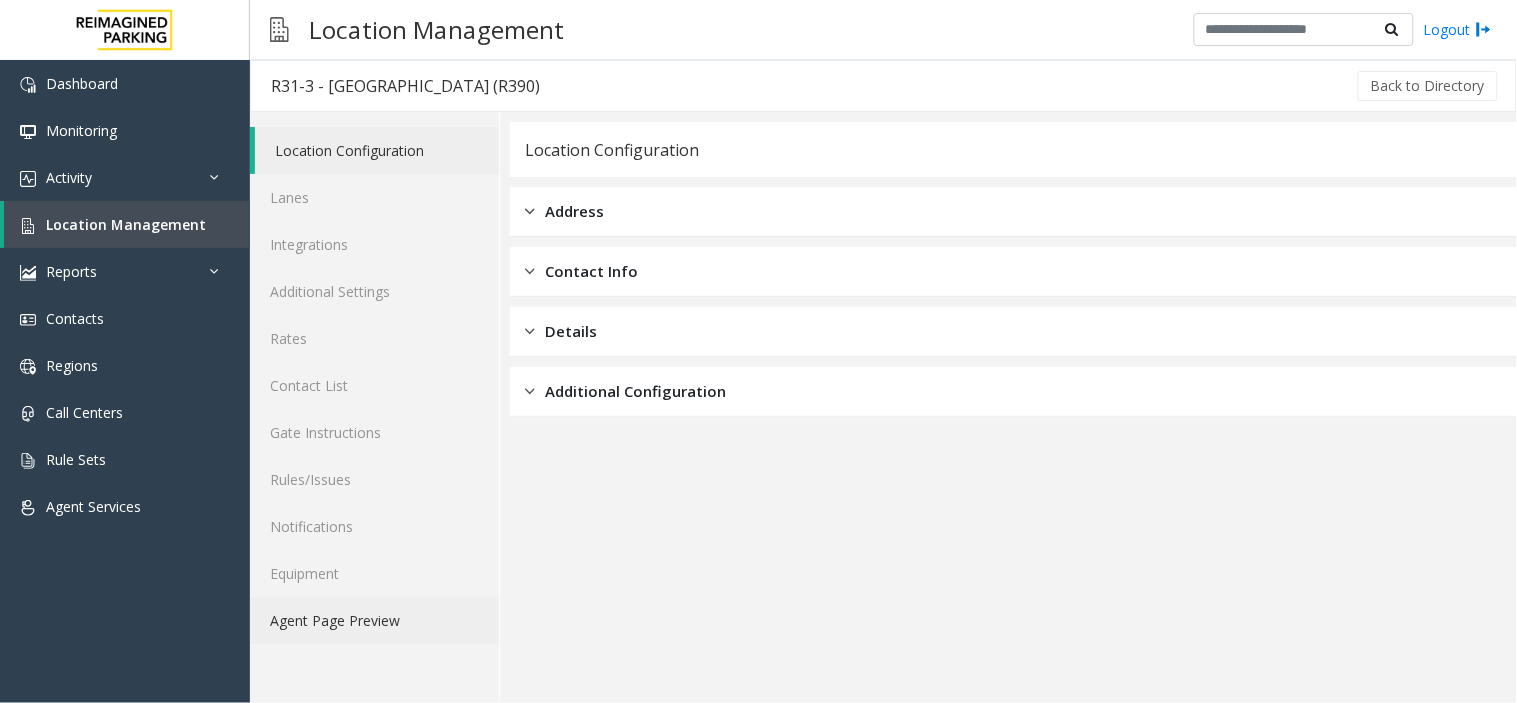 click on "Agent Page Preview" 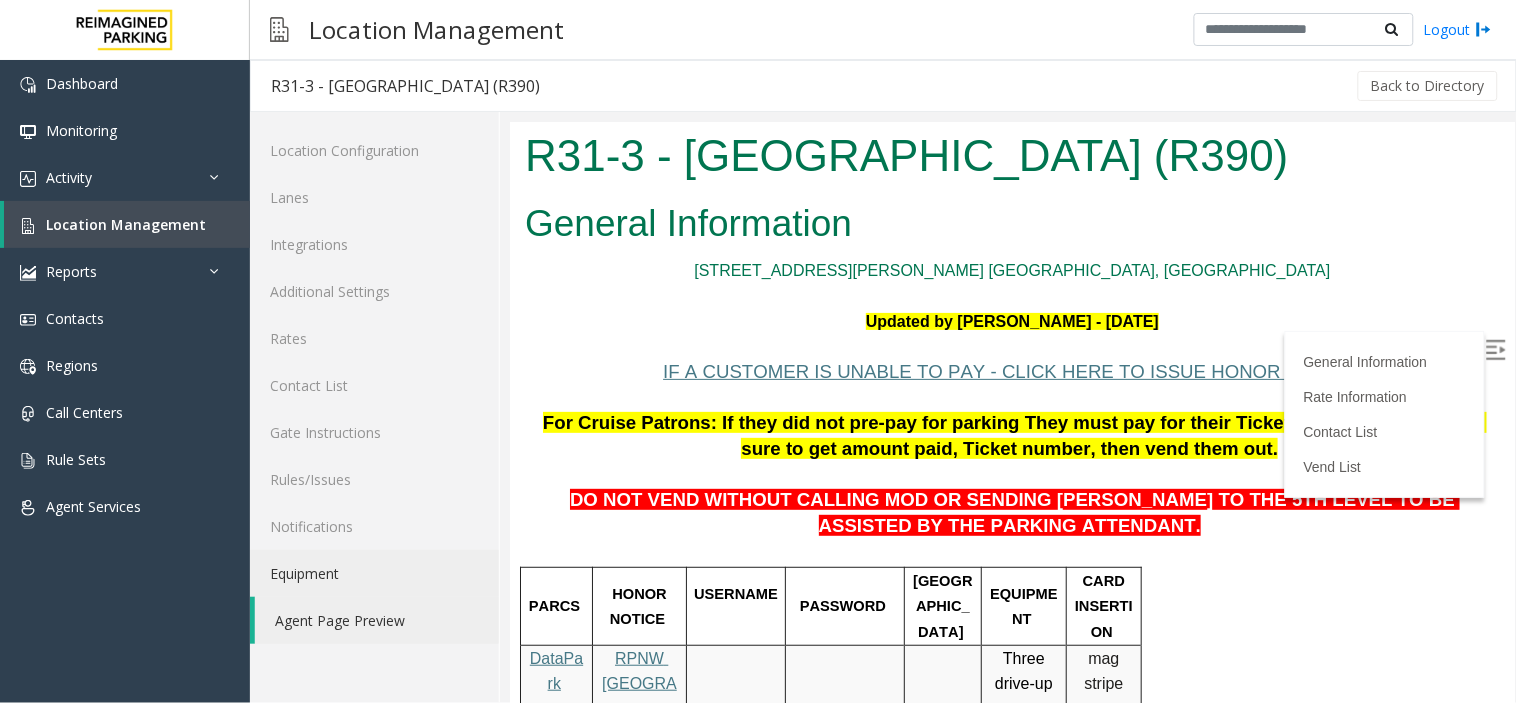 scroll, scrollTop: 0, scrollLeft: 0, axis: both 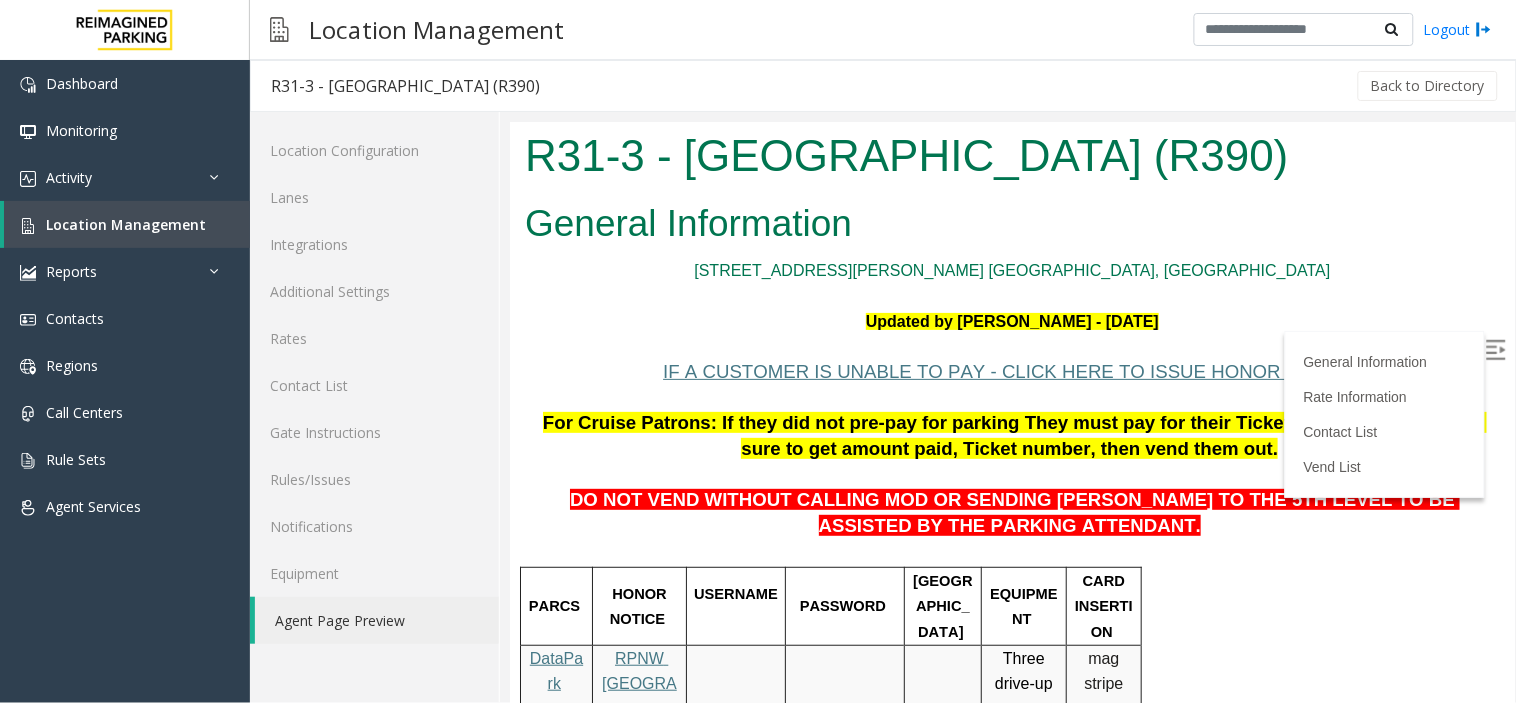 click at bounding box center (1495, 349) 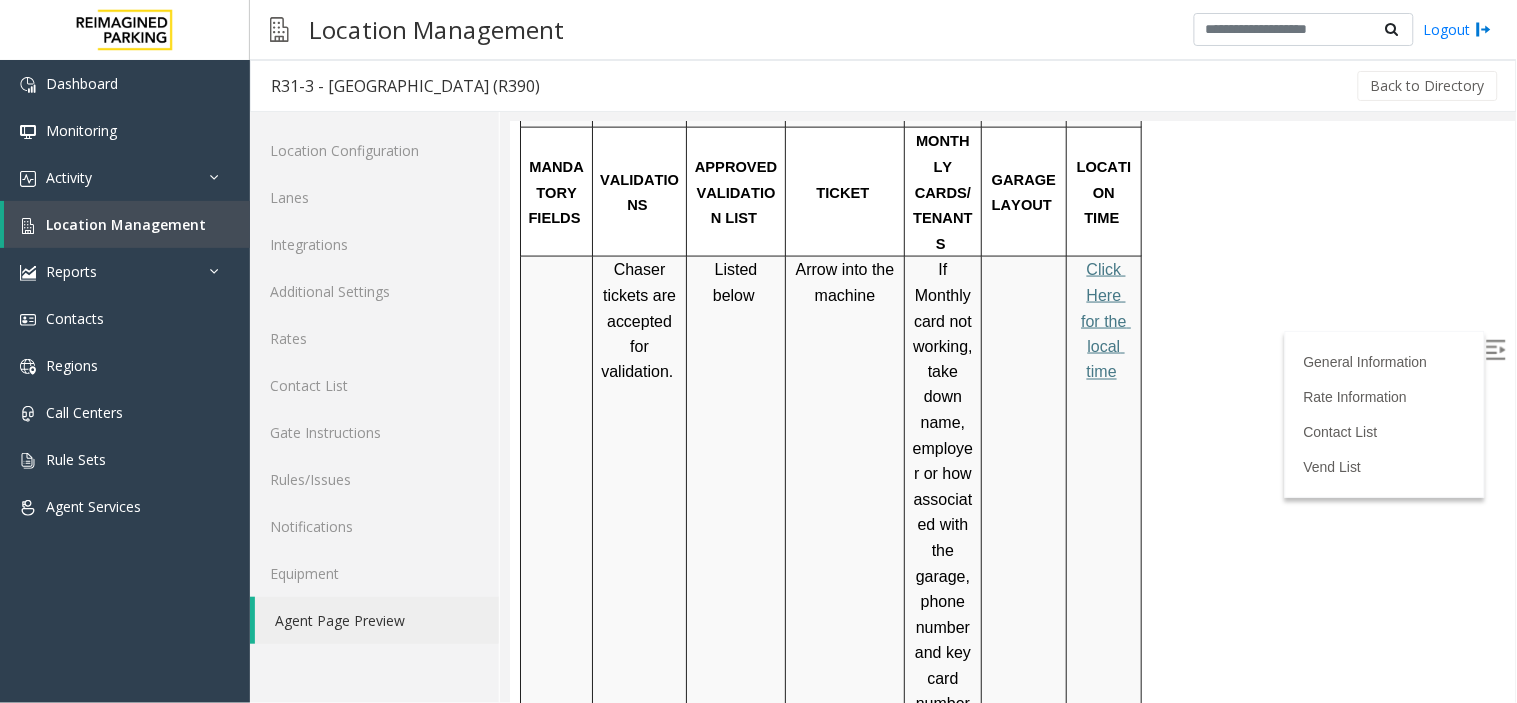 scroll, scrollTop: 777, scrollLeft: 0, axis: vertical 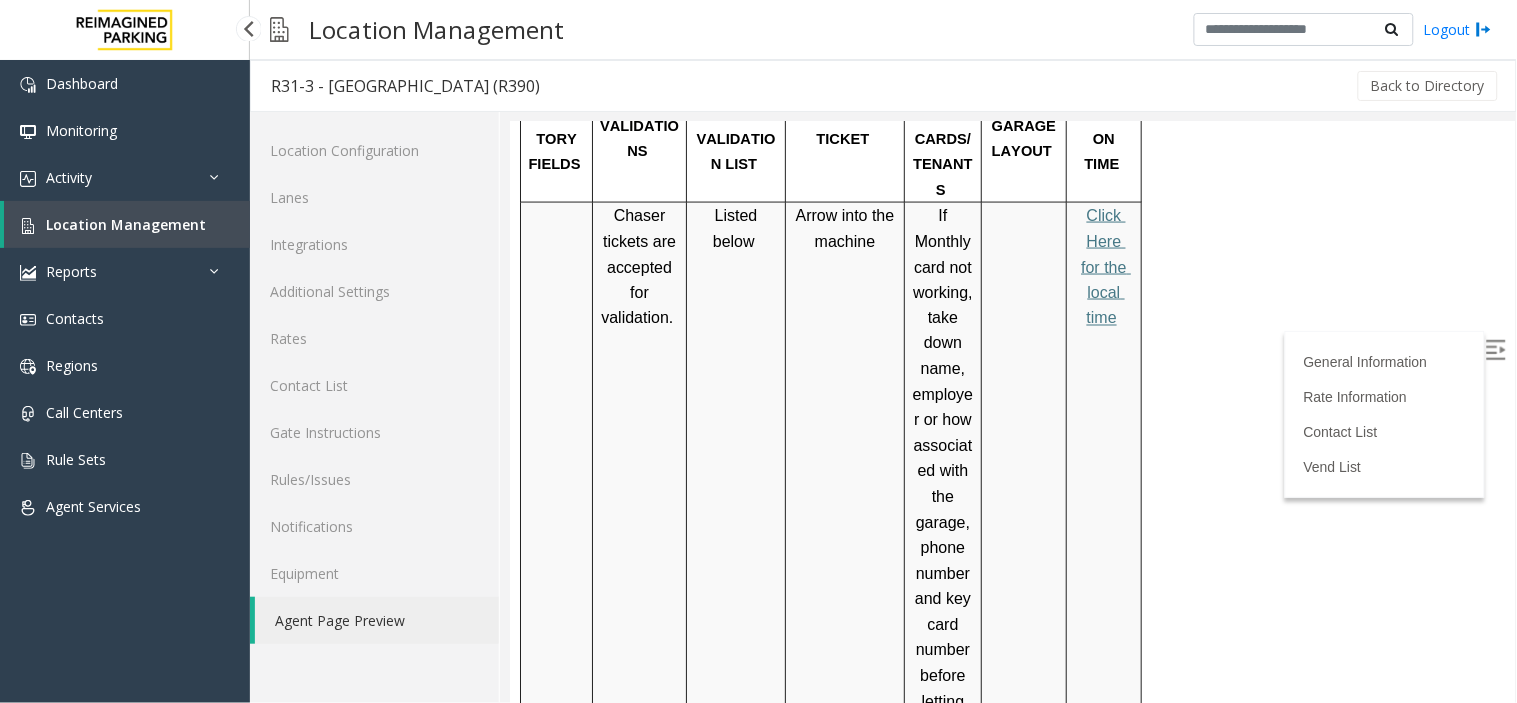 click on "Location Management" at bounding box center [127, 224] 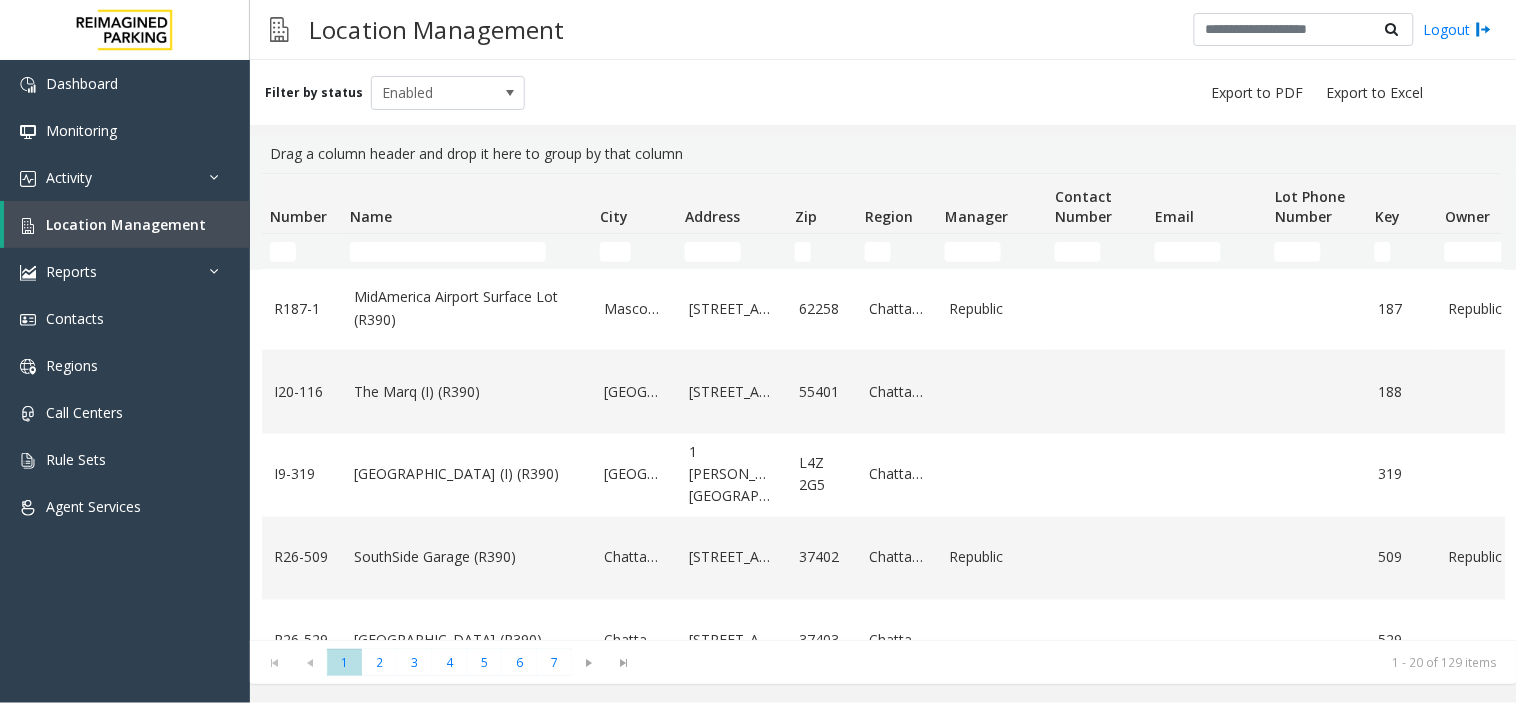 scroll, scrollTop: 888, scrollLeft: 0, axis: vertical 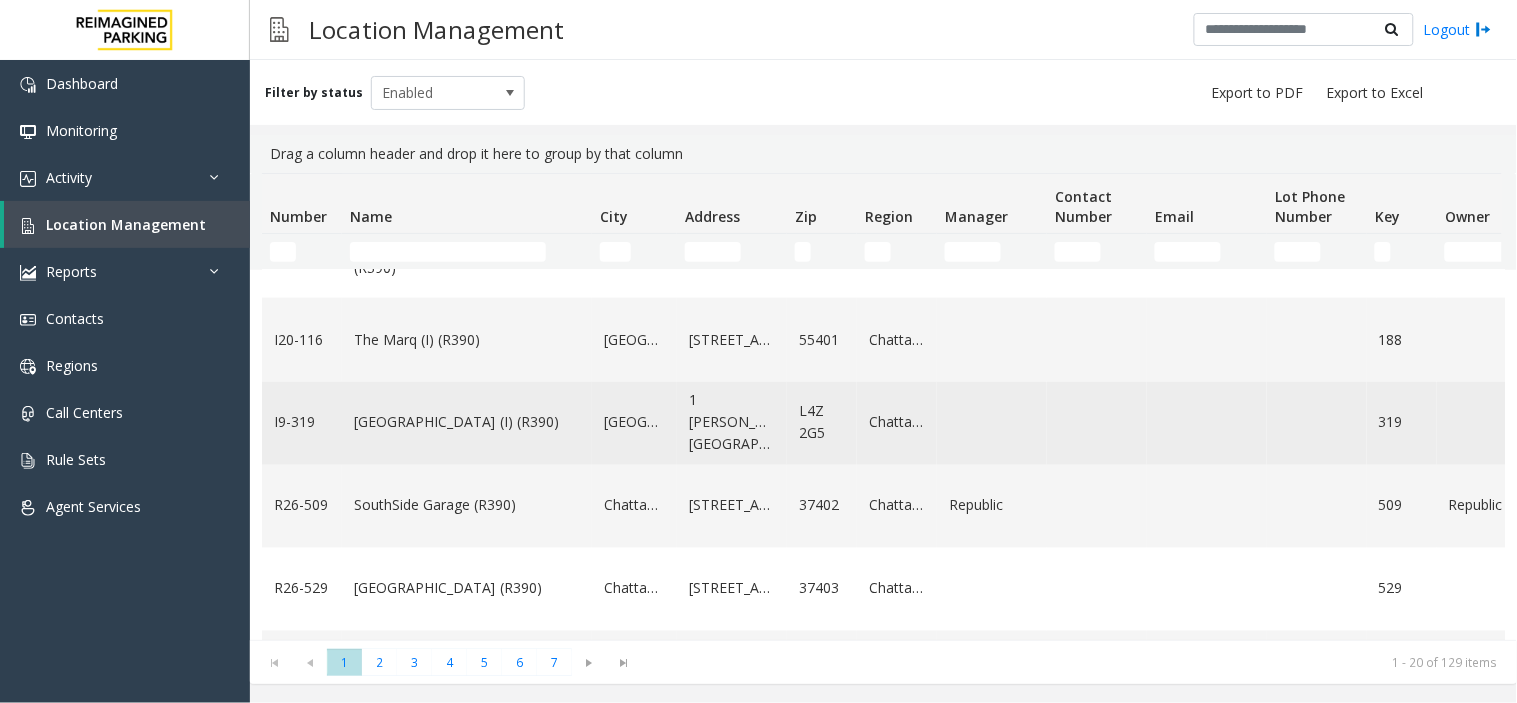 click on "[GEOGRAPHIC_DATA] (I) (R390)" 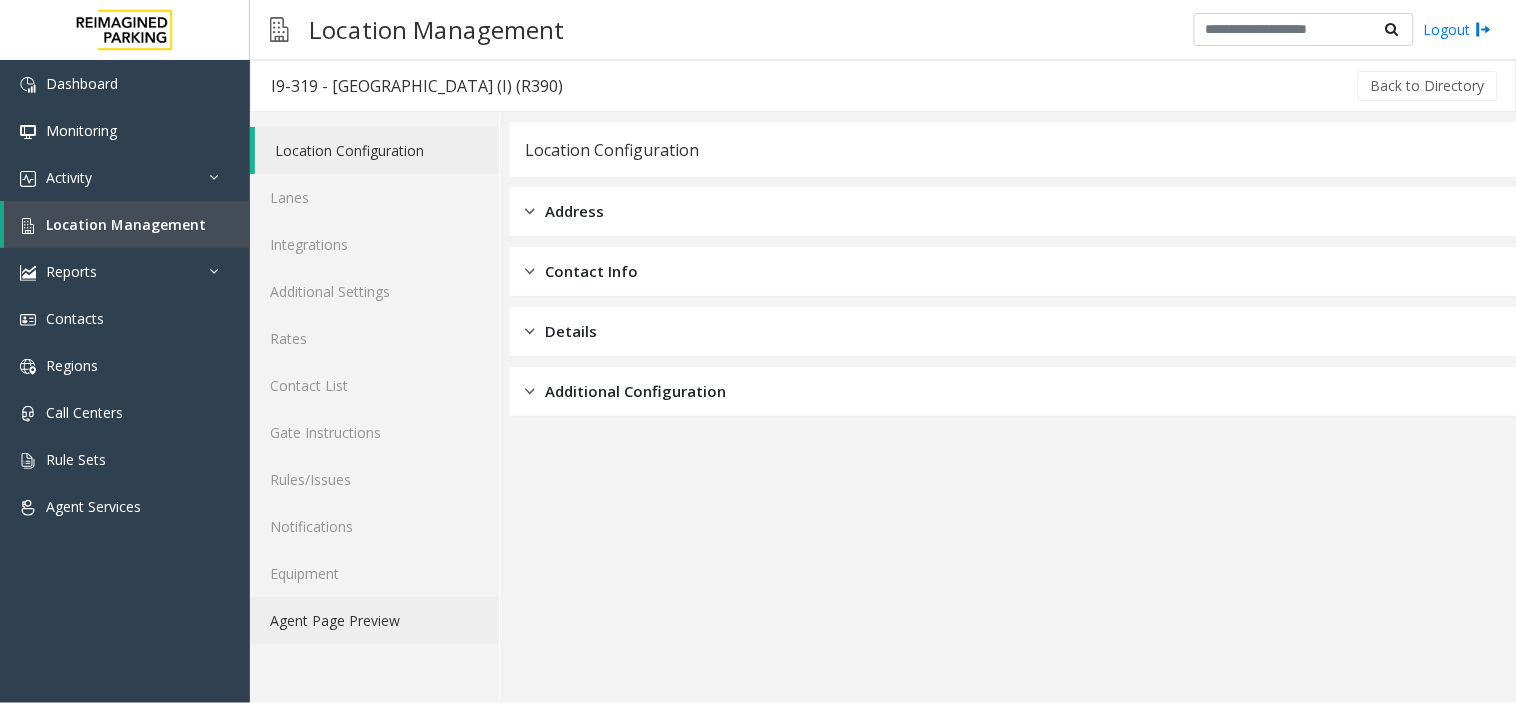 click on "Agent Page Preview" 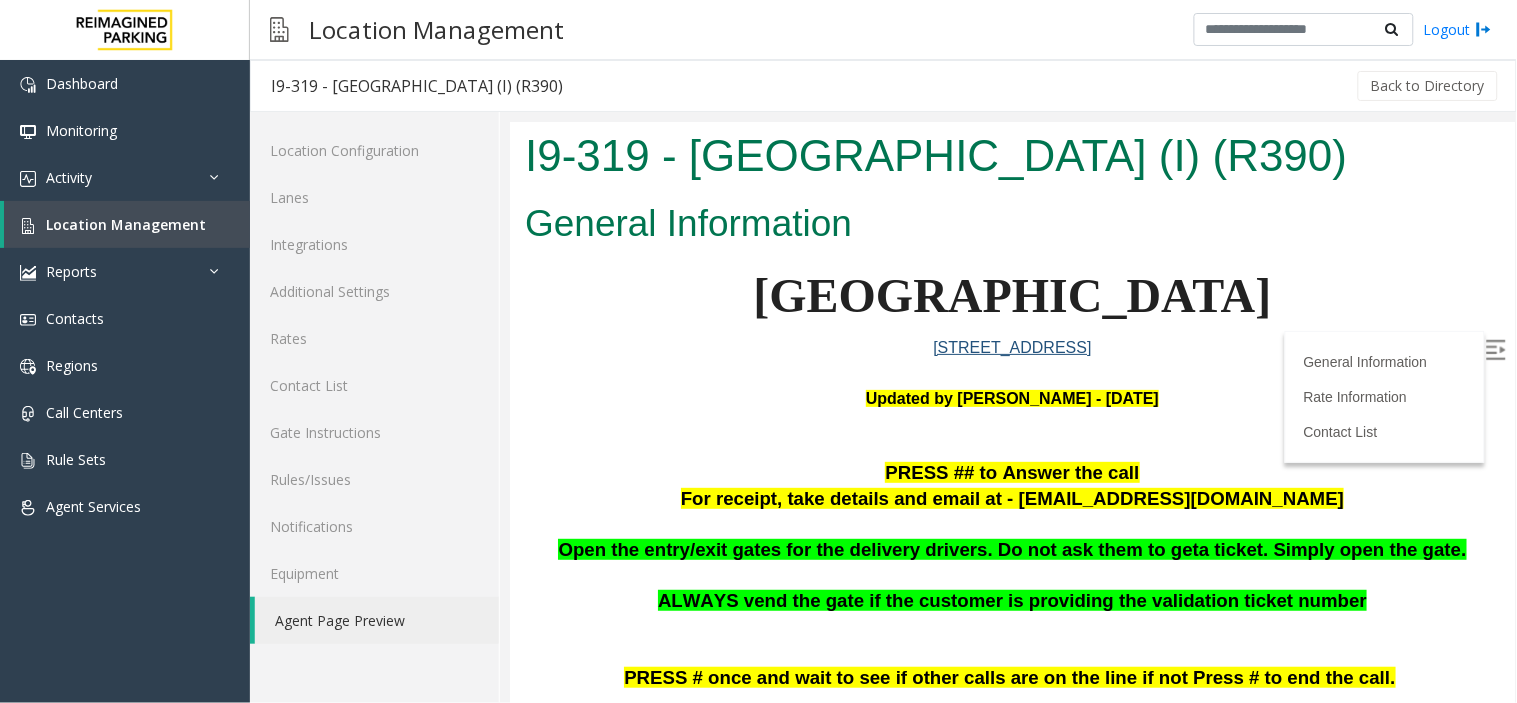 scroll, scrollTop: 0, scrollLeft: 0, axis: both 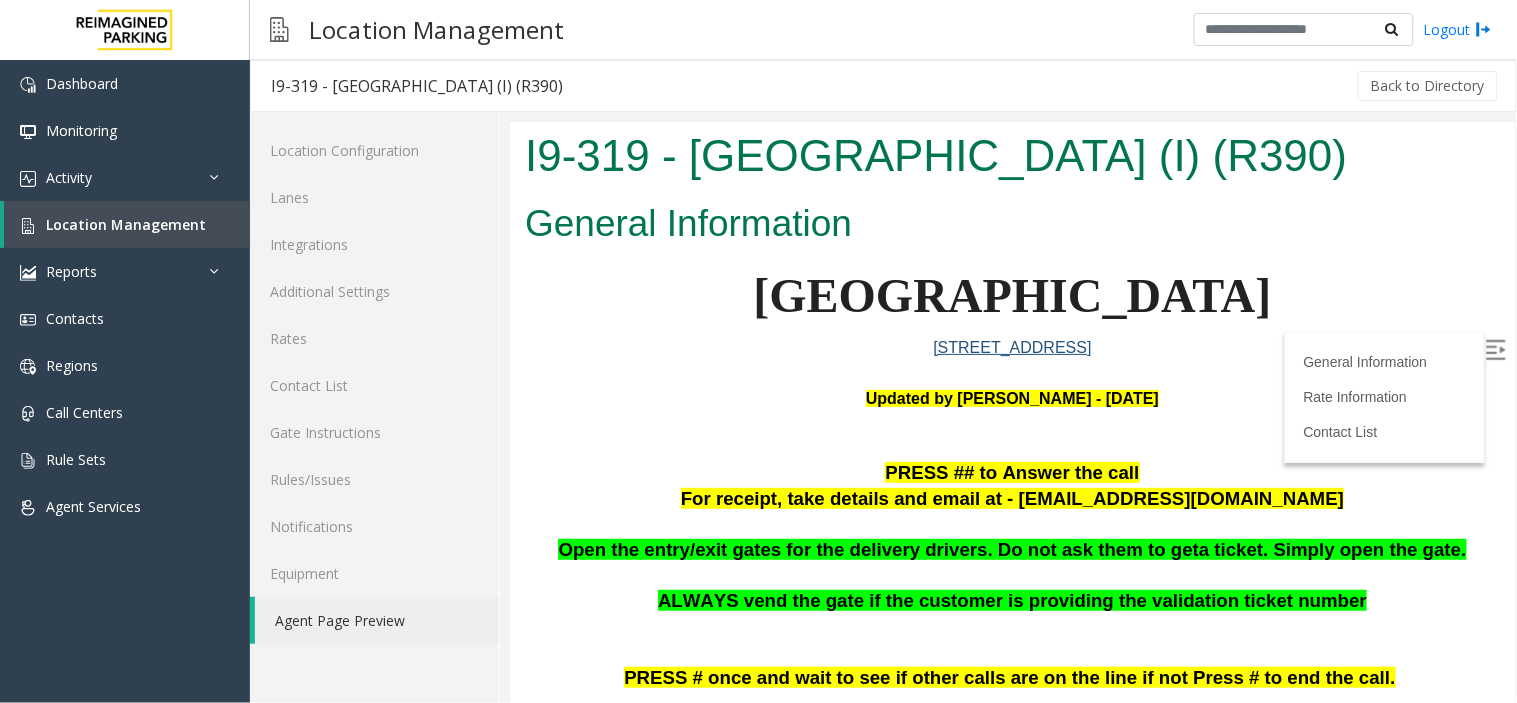 click at bounding box center [1495, 349] 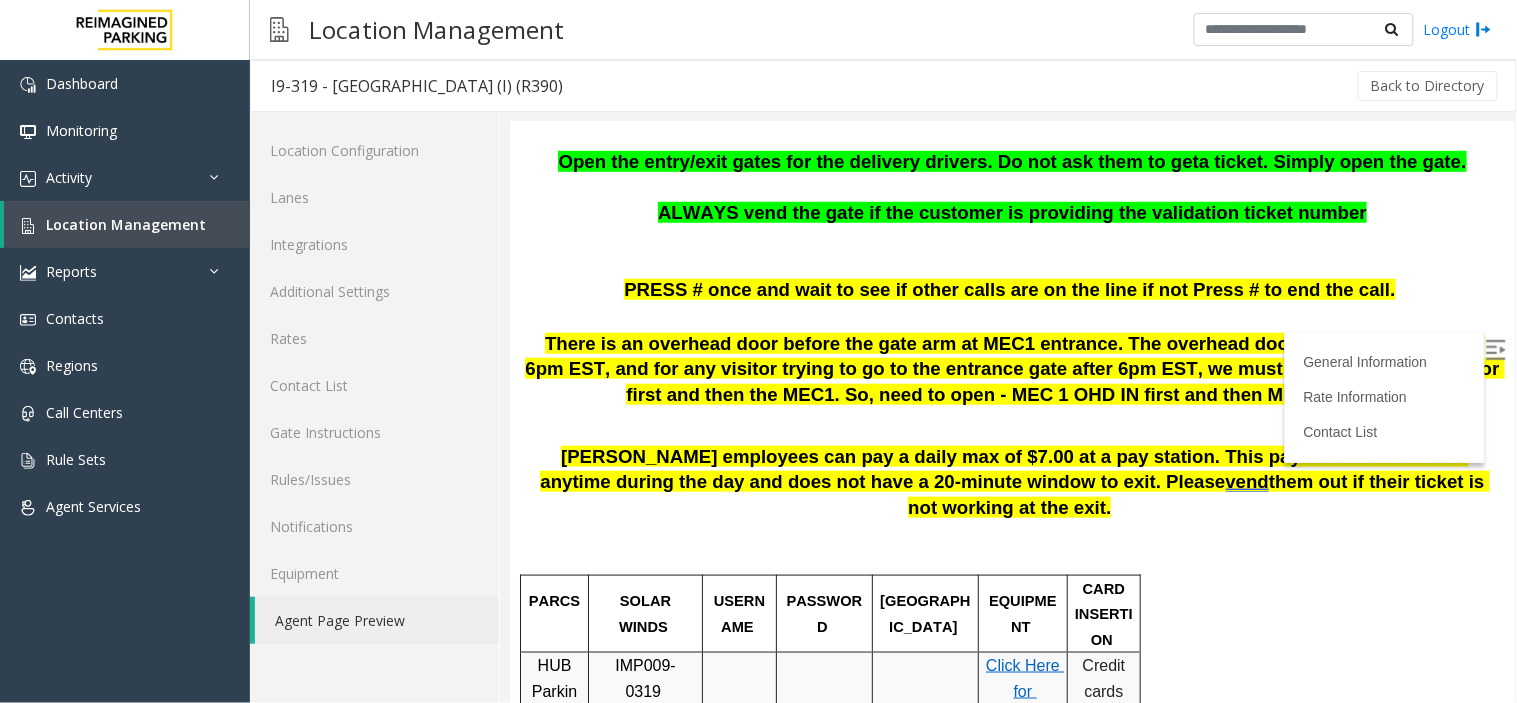 scroll, scrollTop: 444, scrollLeft: 0, axis: vertical 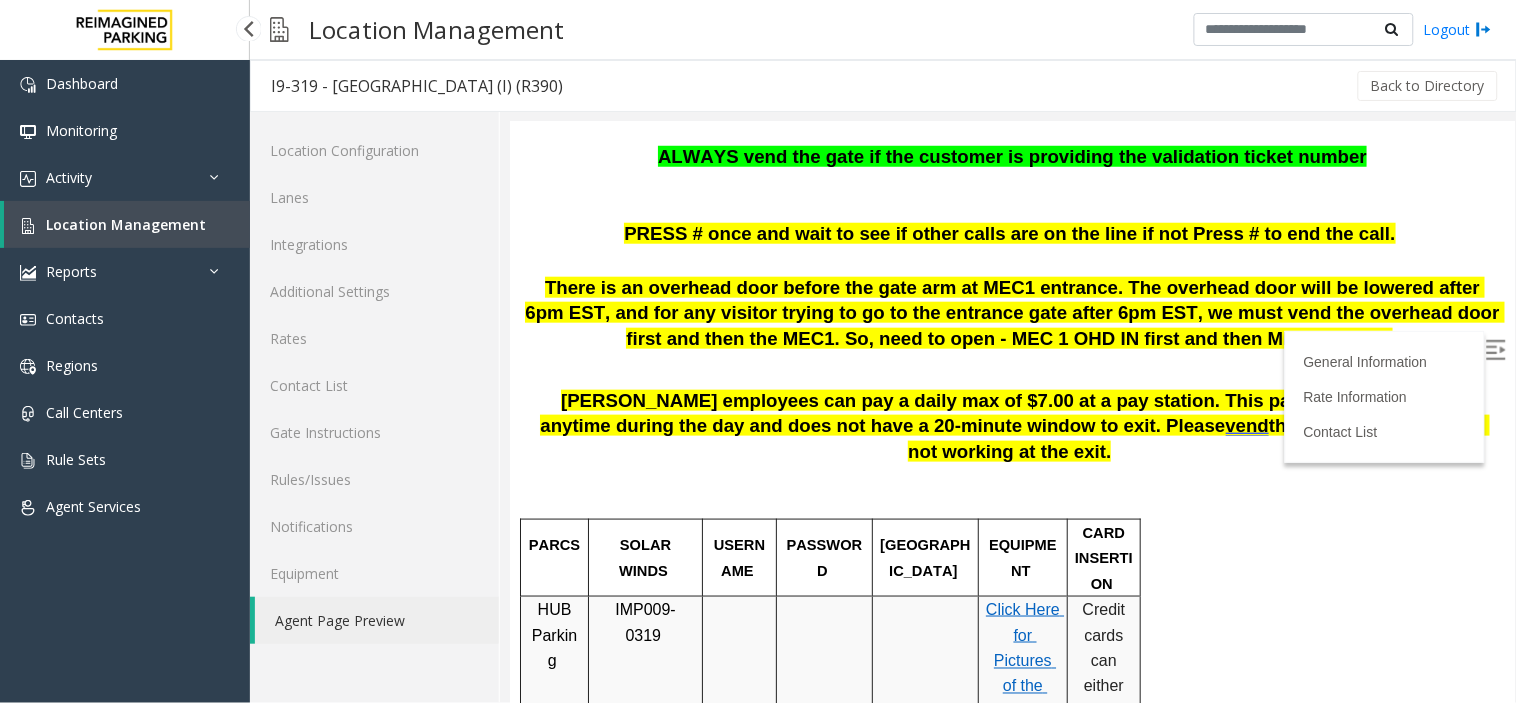 click on "Location Management" at bounding box center [126, 224] 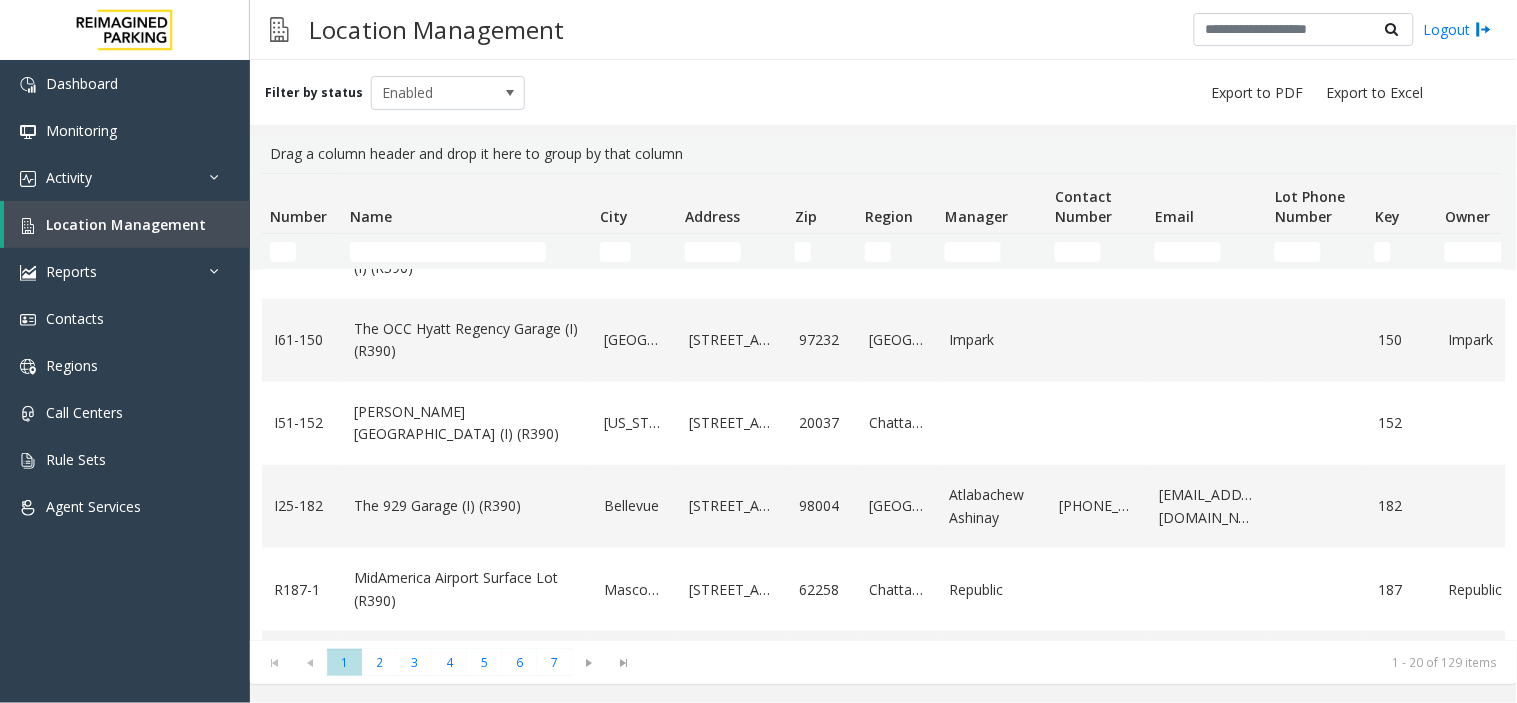 scroll, scrollTop: 666, scrollLeft: 0, axis: vertical 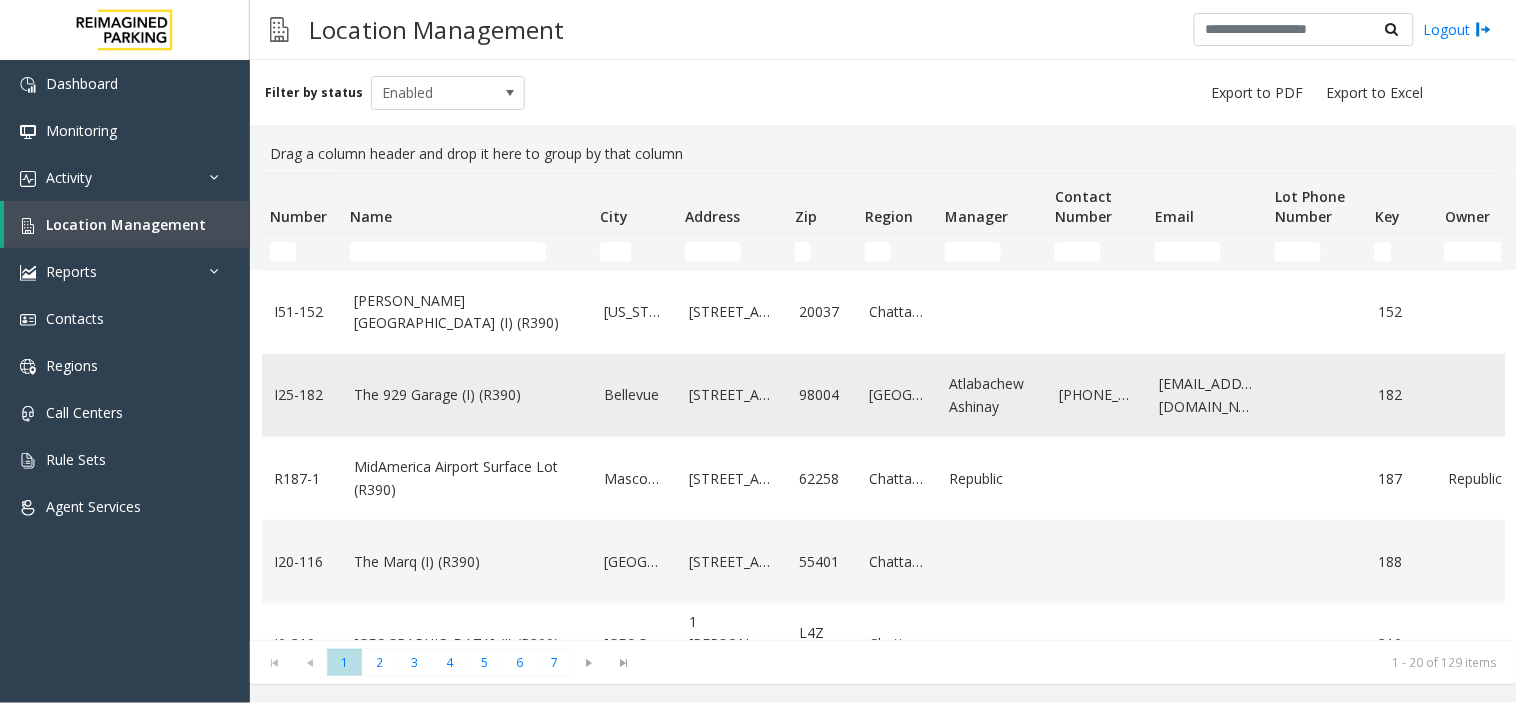 click on "The 929 Garage (I) (R390)" 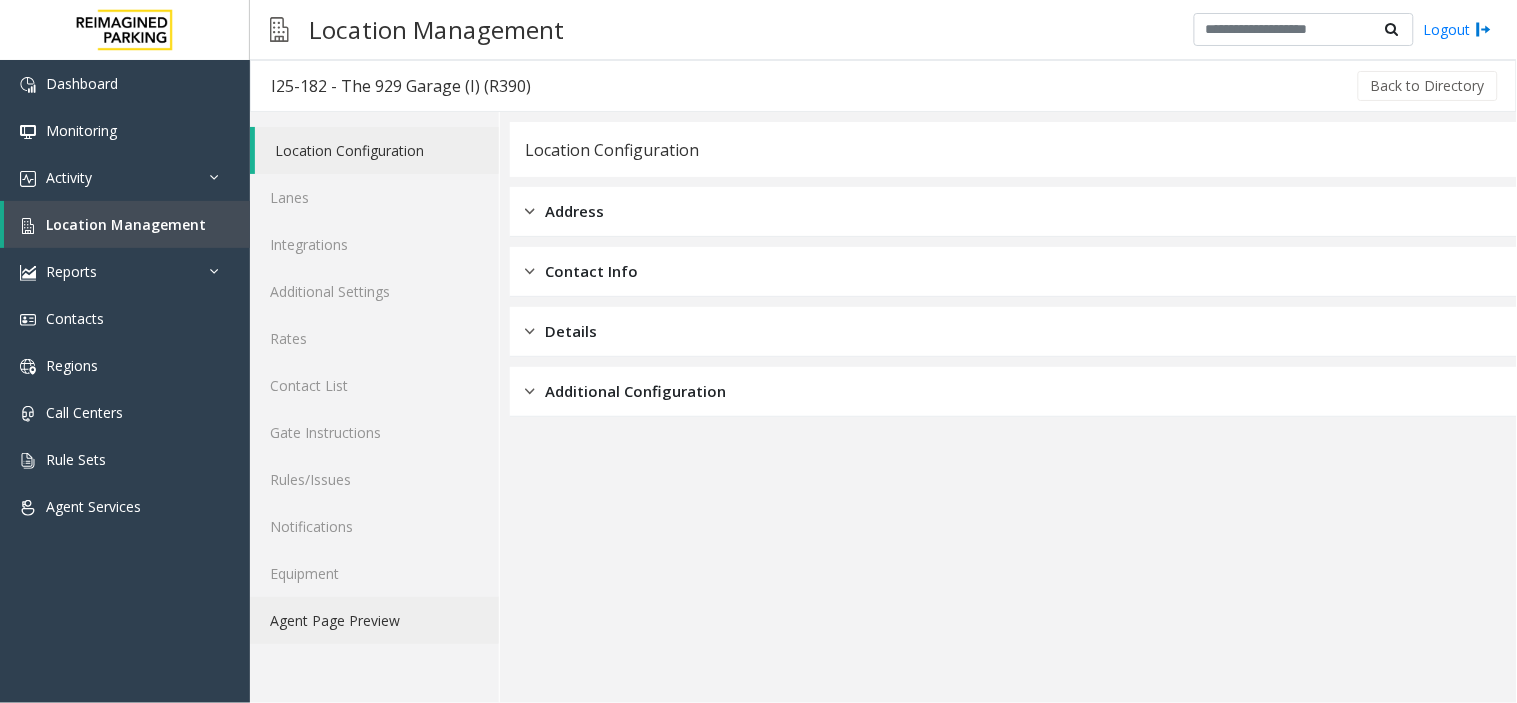 click on "Agent Page Preview" 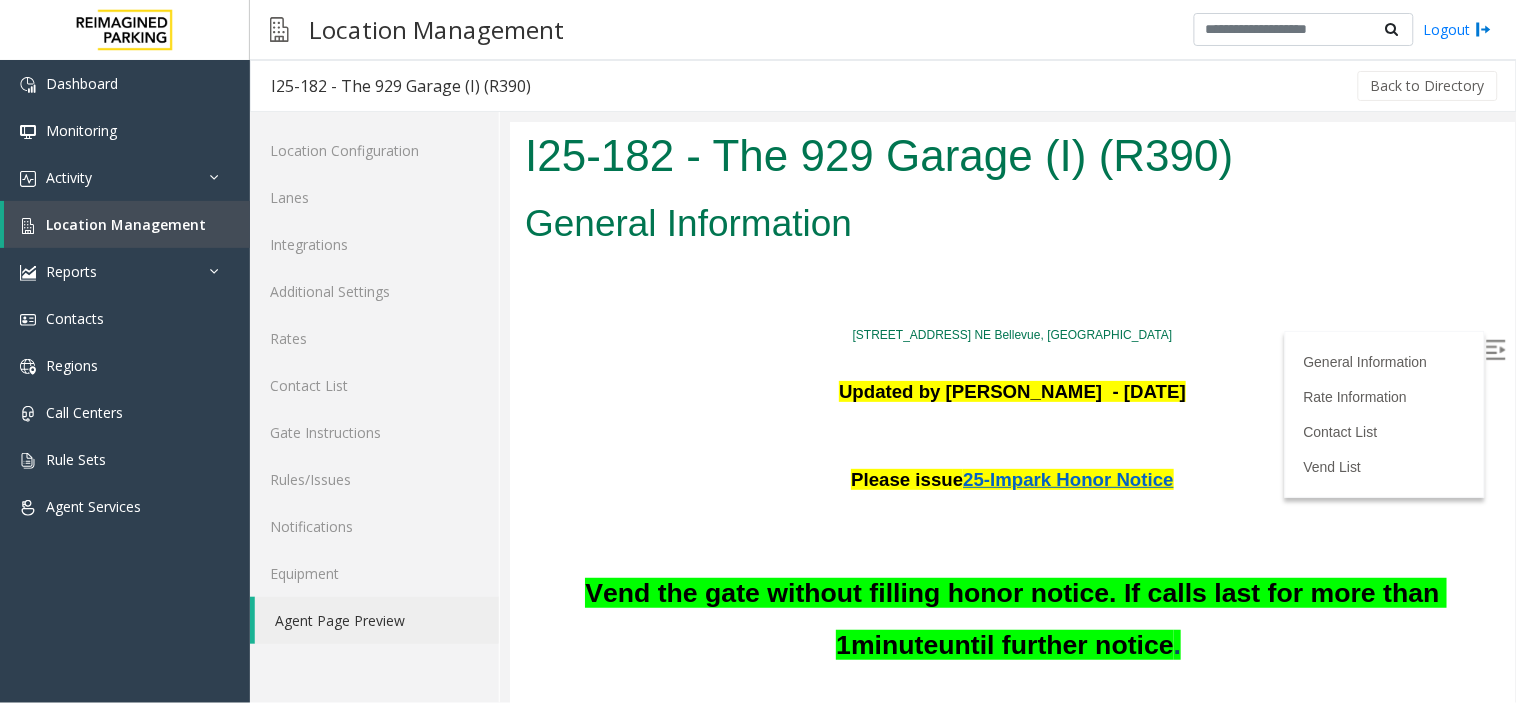scroll, scrollTop: 0, scrollLeft: 0, axis: both 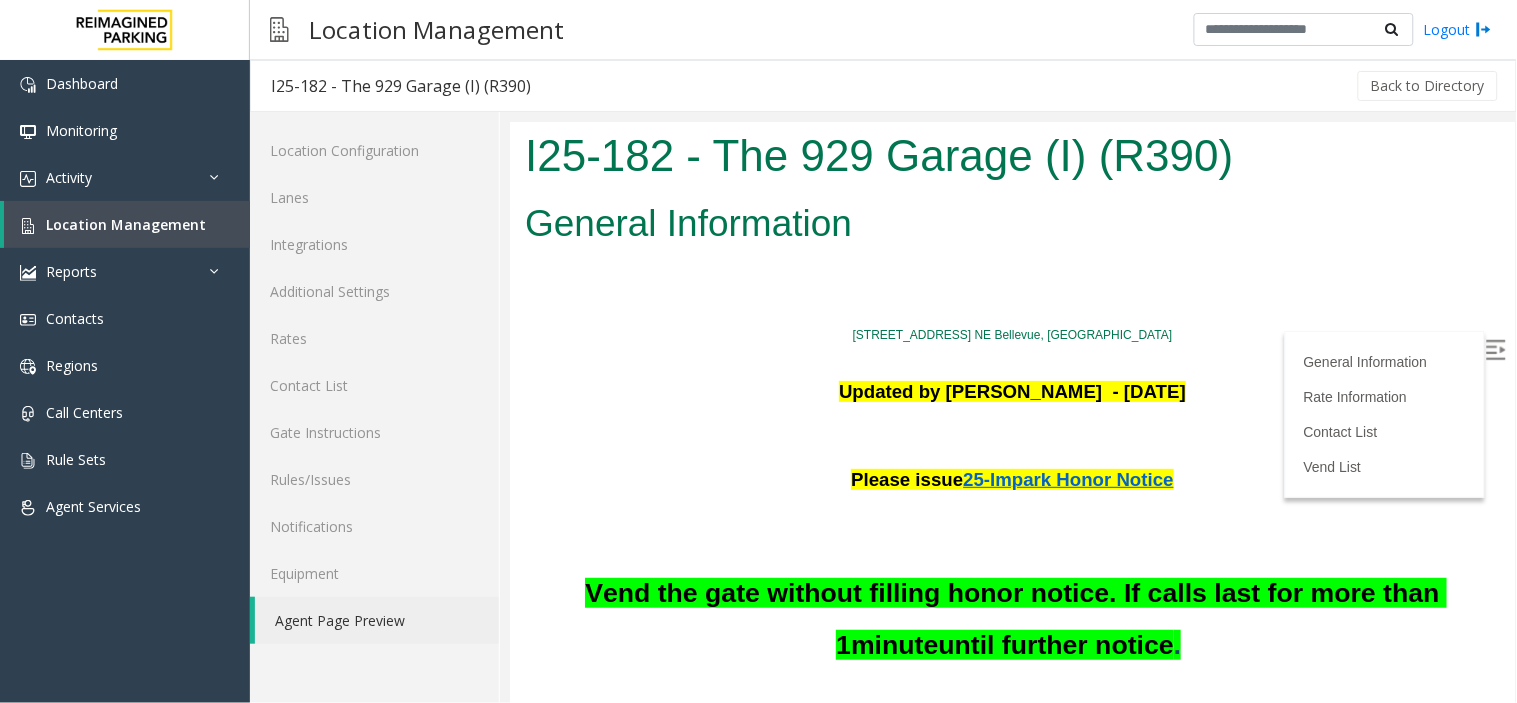 click at bounding box center [1495, 349] 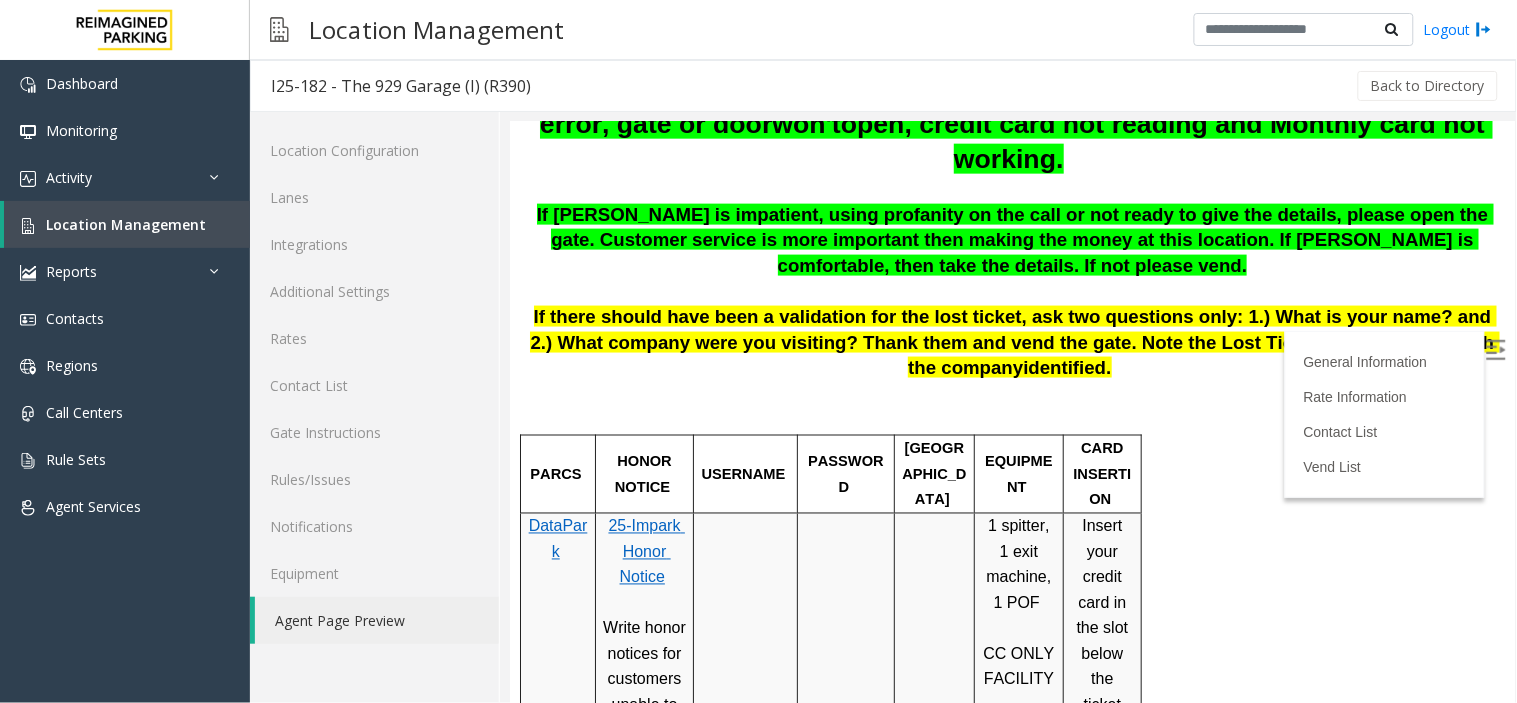scroll, scrollTop: 666, scrollLeft: 0, axis: vertical 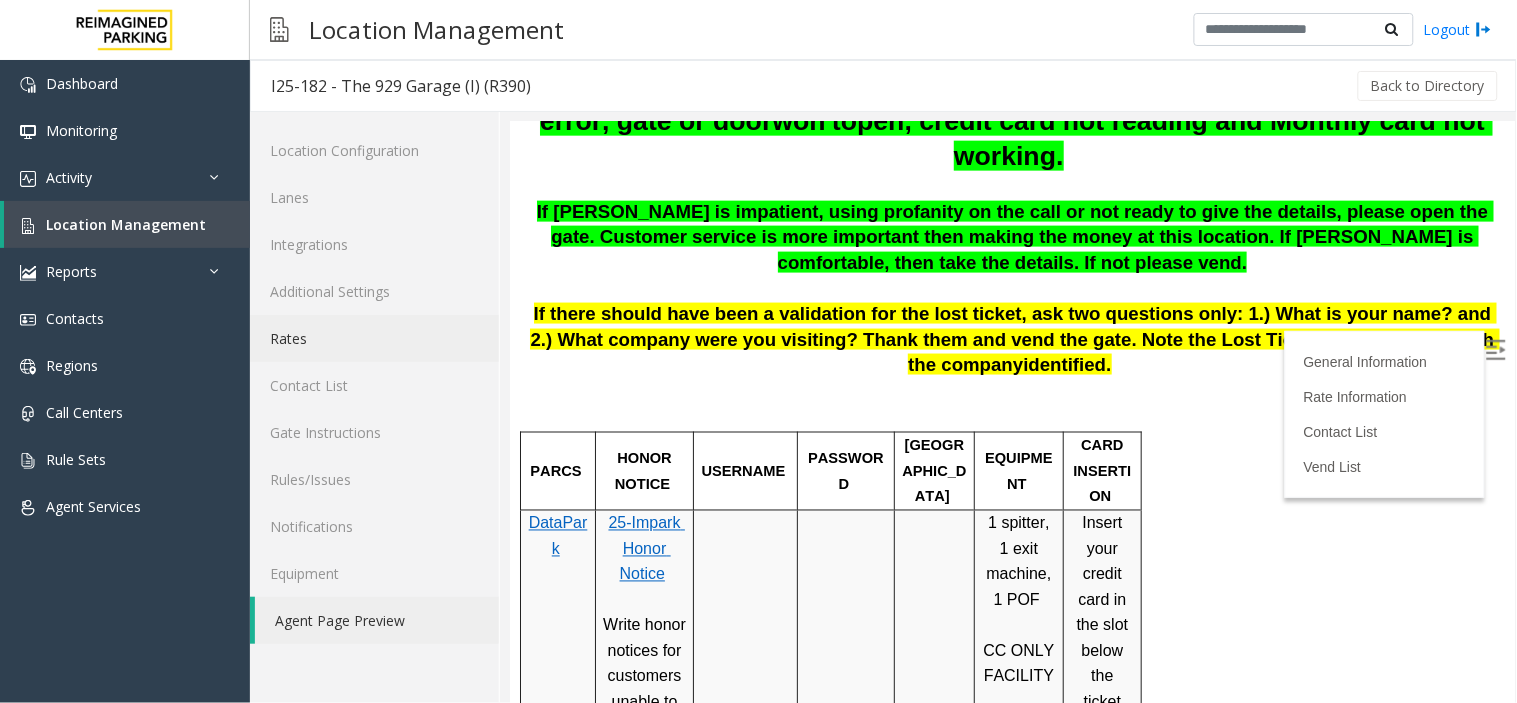 click on "Rates" 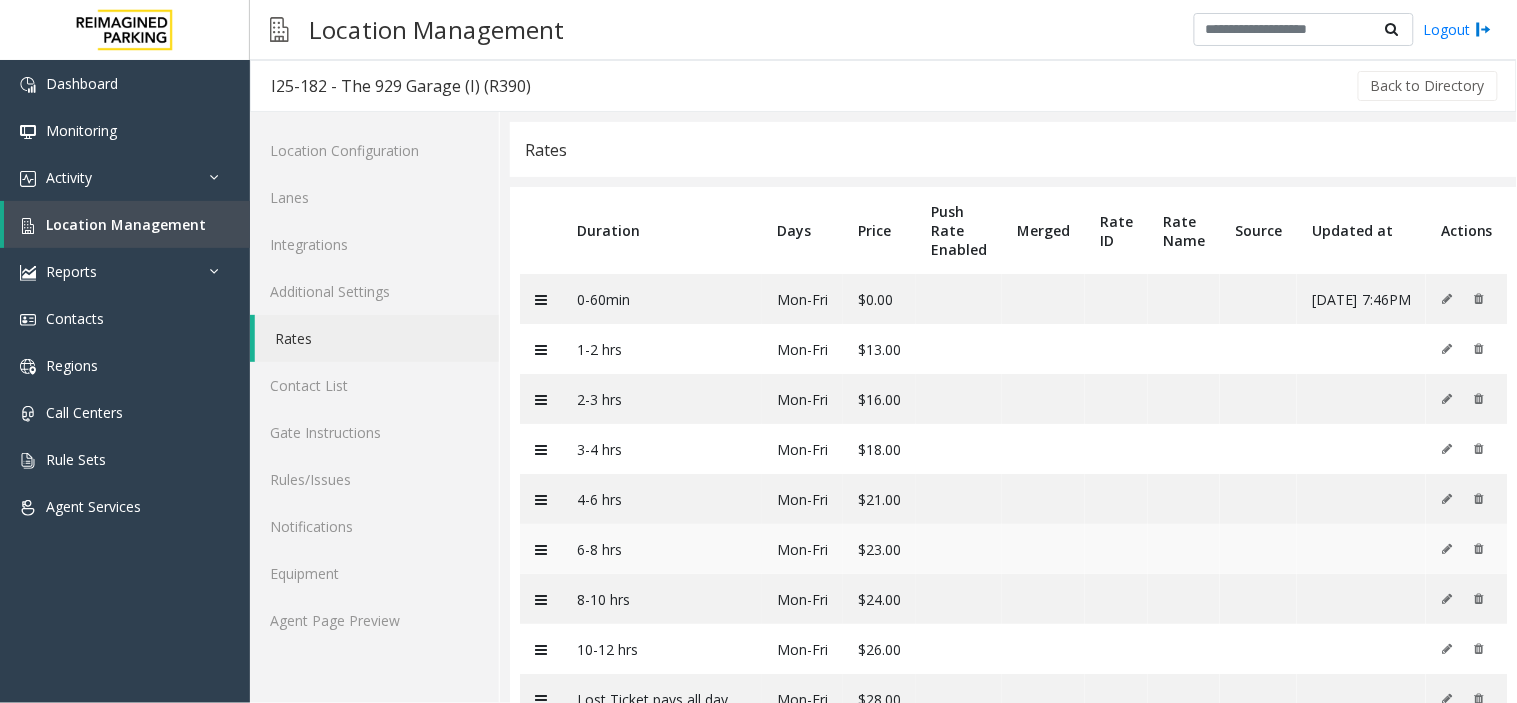scroll, scrollTop: 111, scrollLeft: 0, axis: vertical 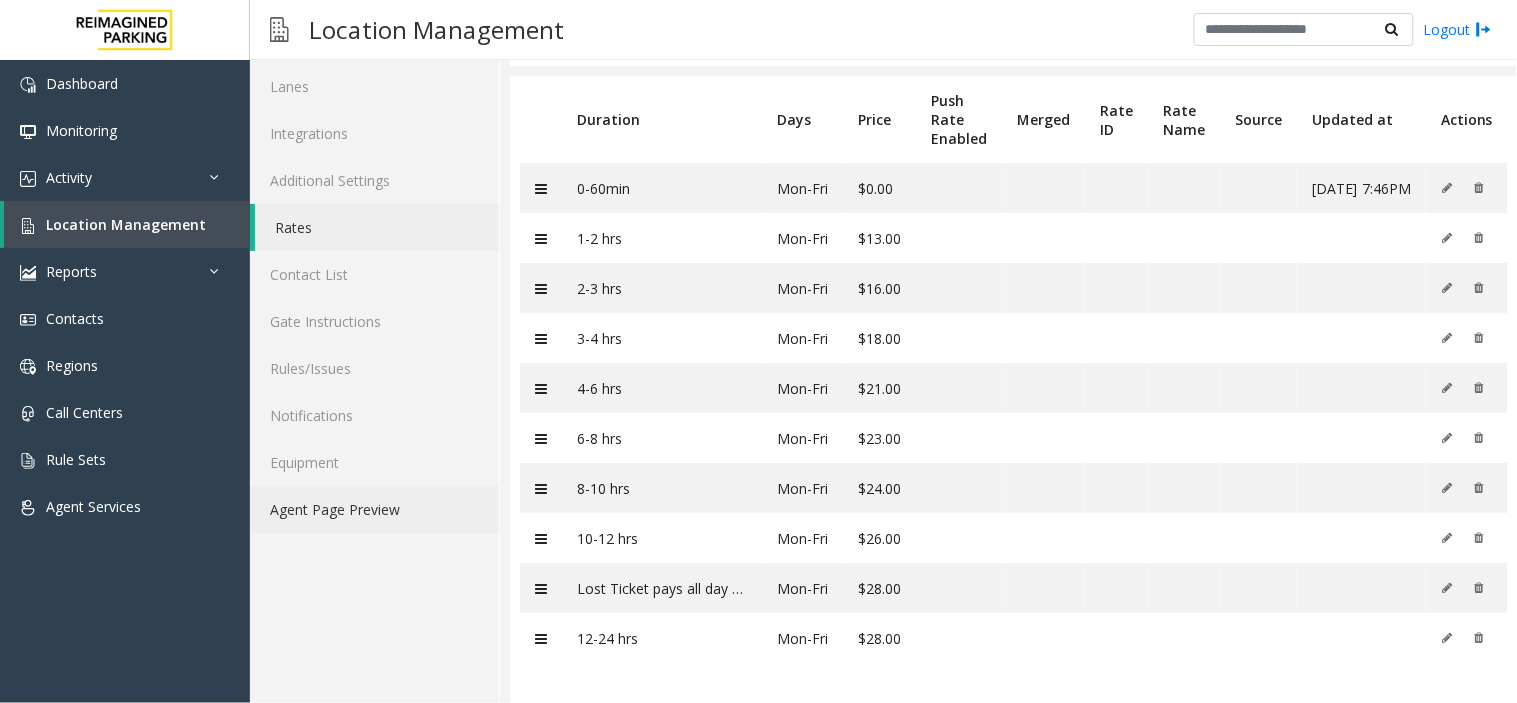 click on "Agent Page Preview" 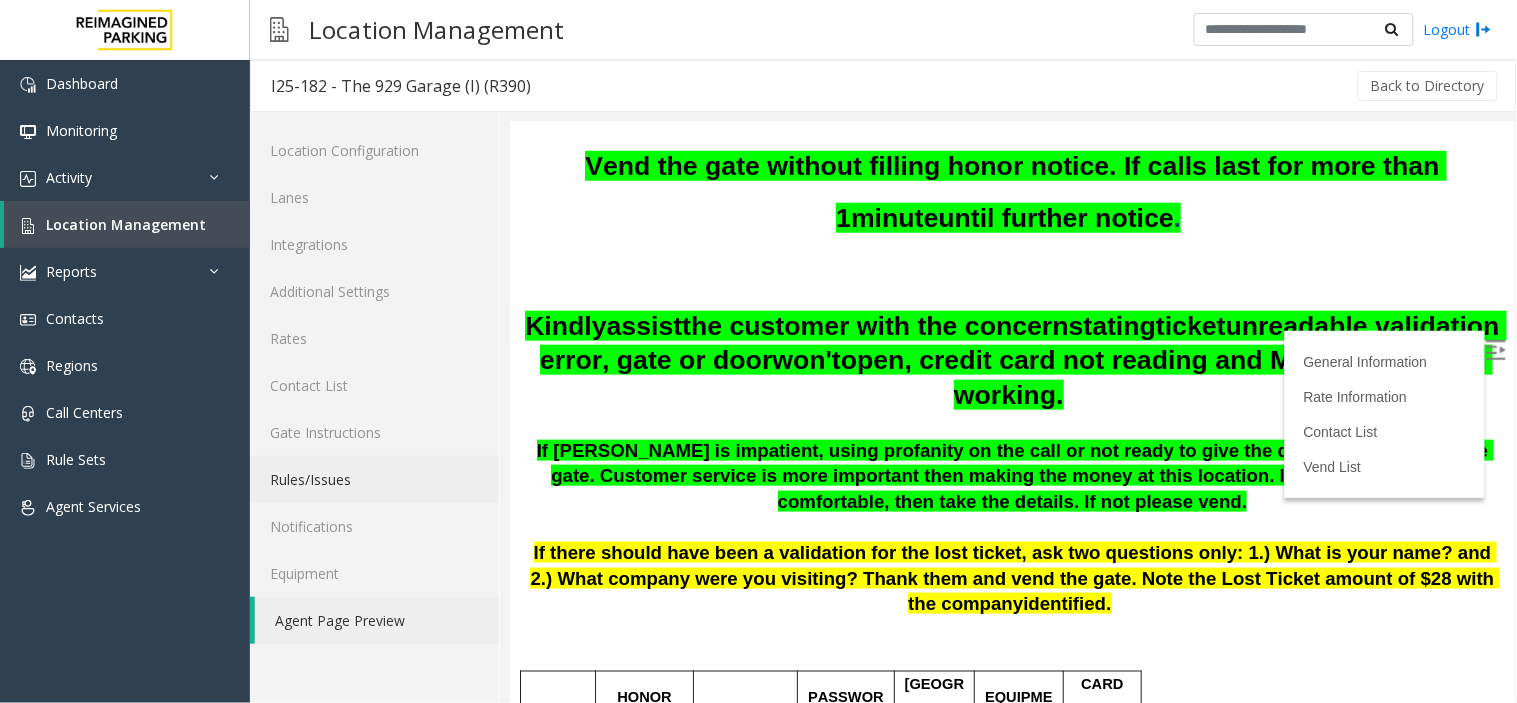 scroll, scrollTop: 444, scrollLeft: 0, axis: vertical 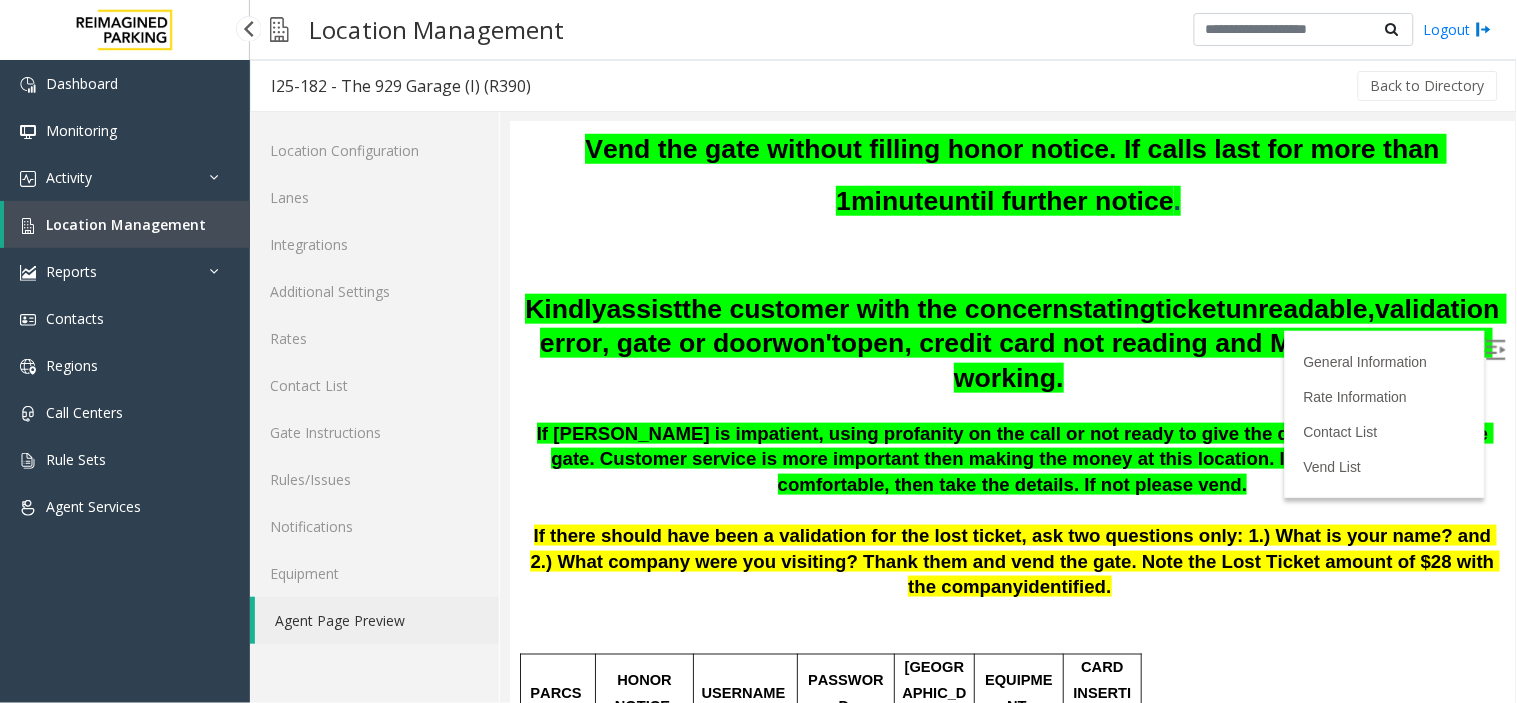 click on "Location Management" at bounding box center [126, 224] 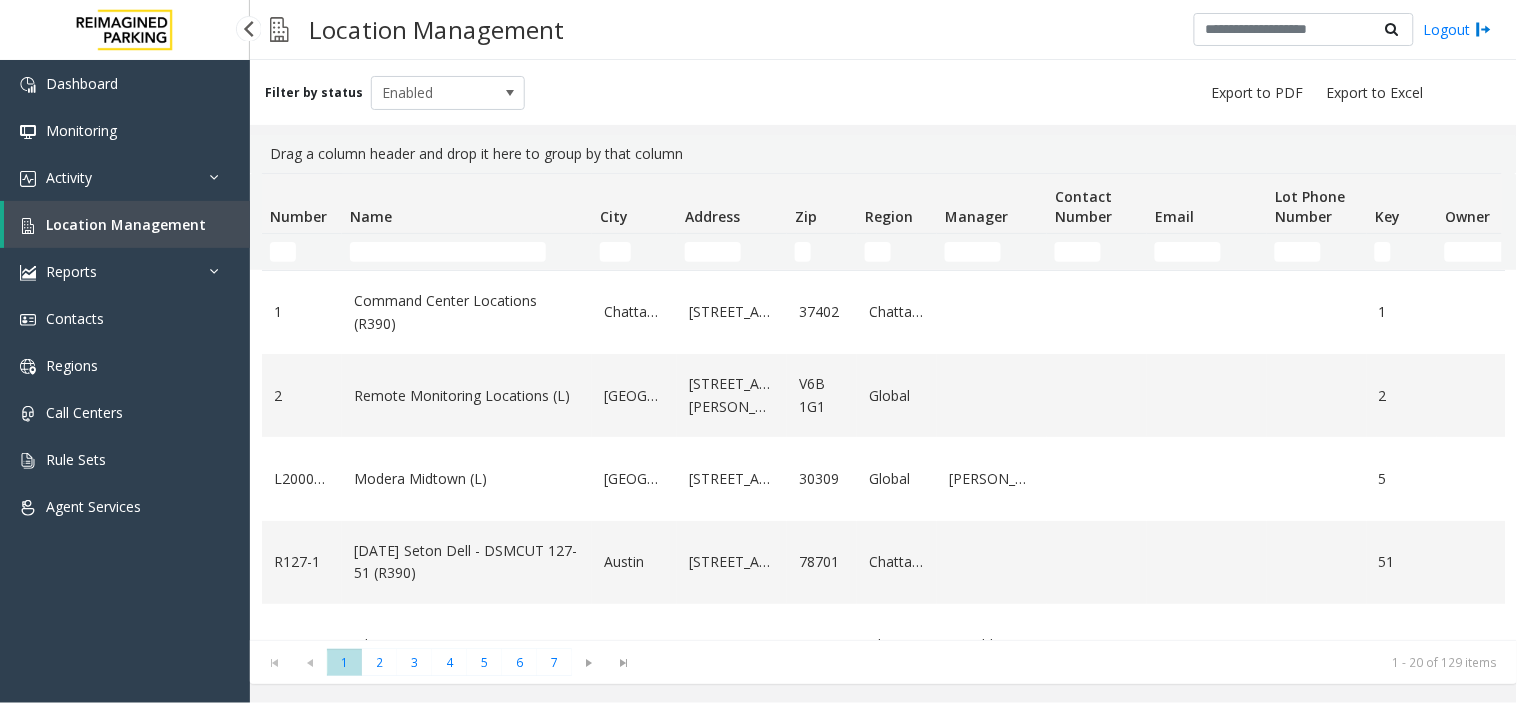 click on "Location Management" at bounding box center (127, 224) 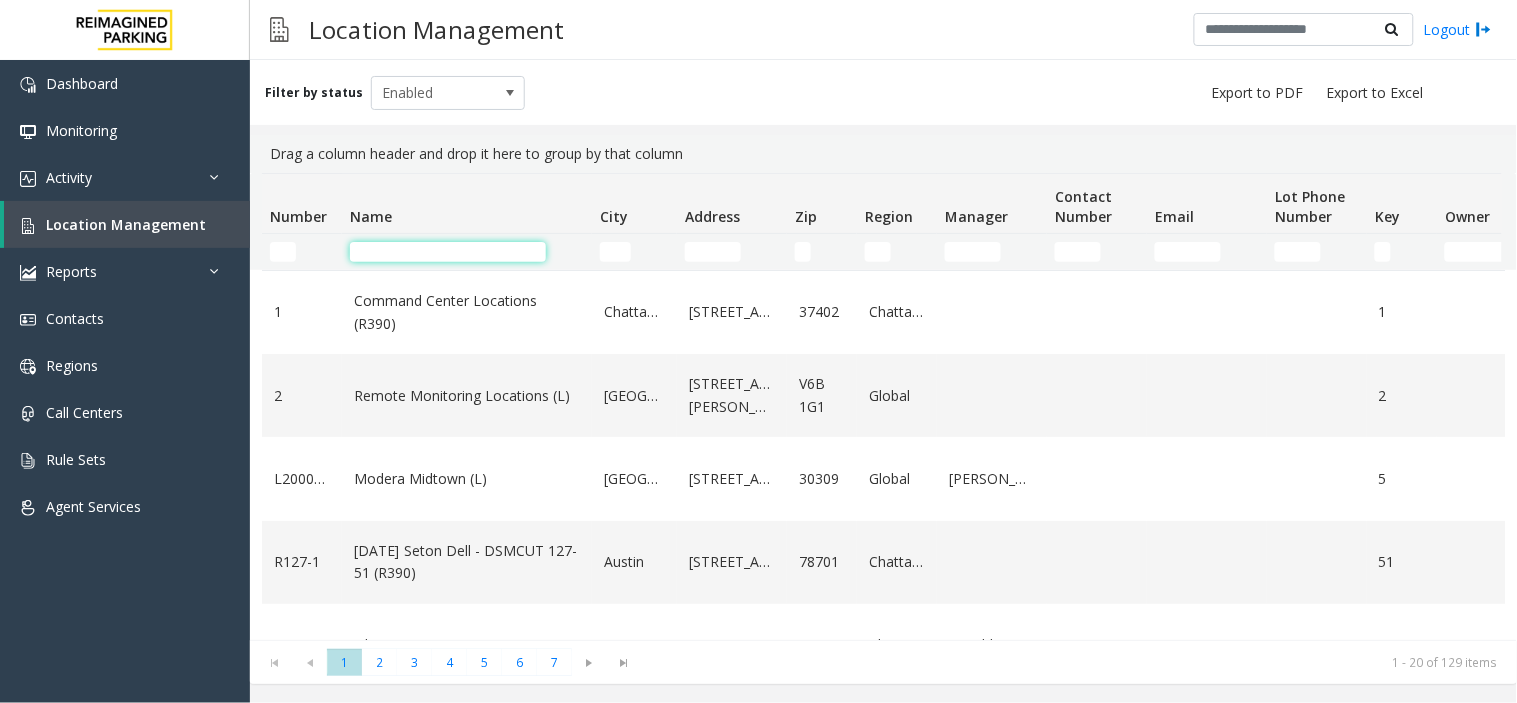 click 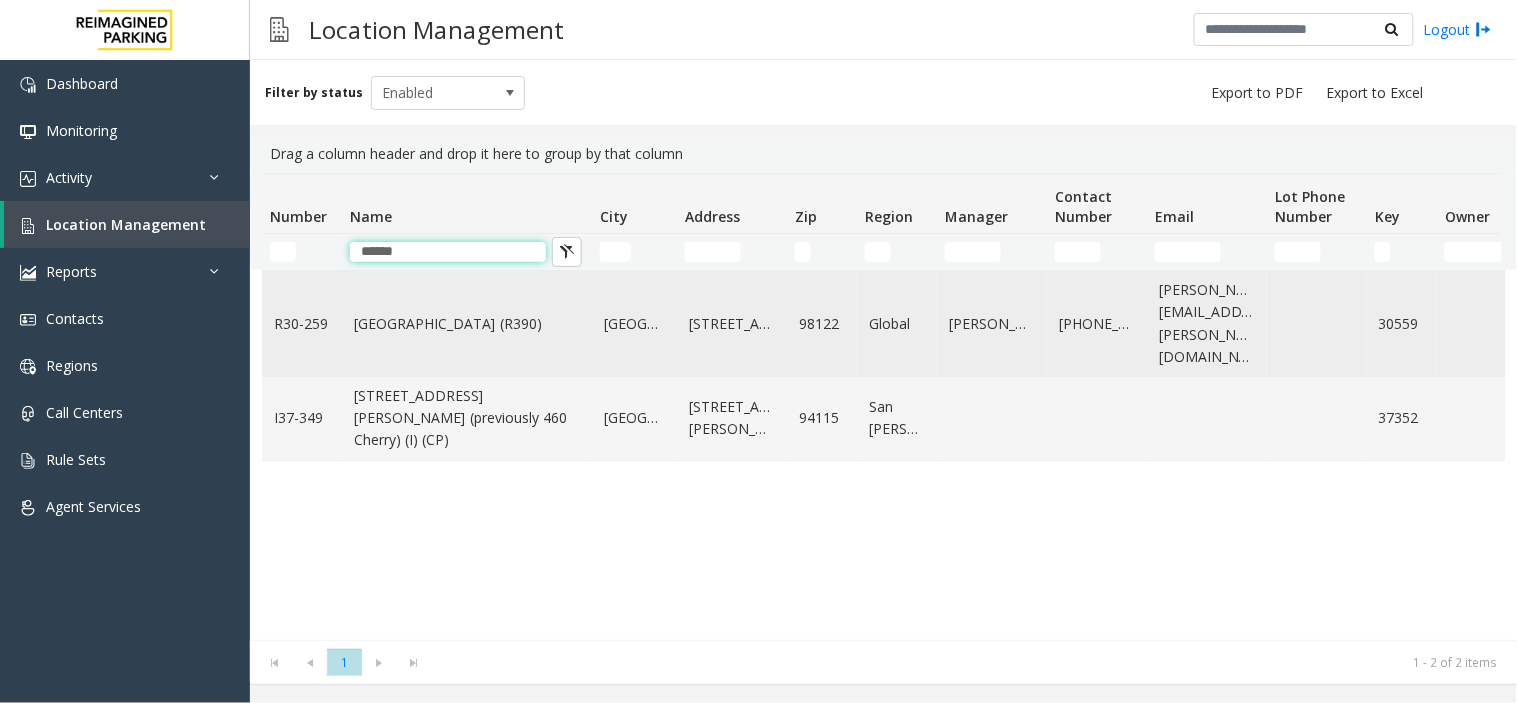 type on "******" 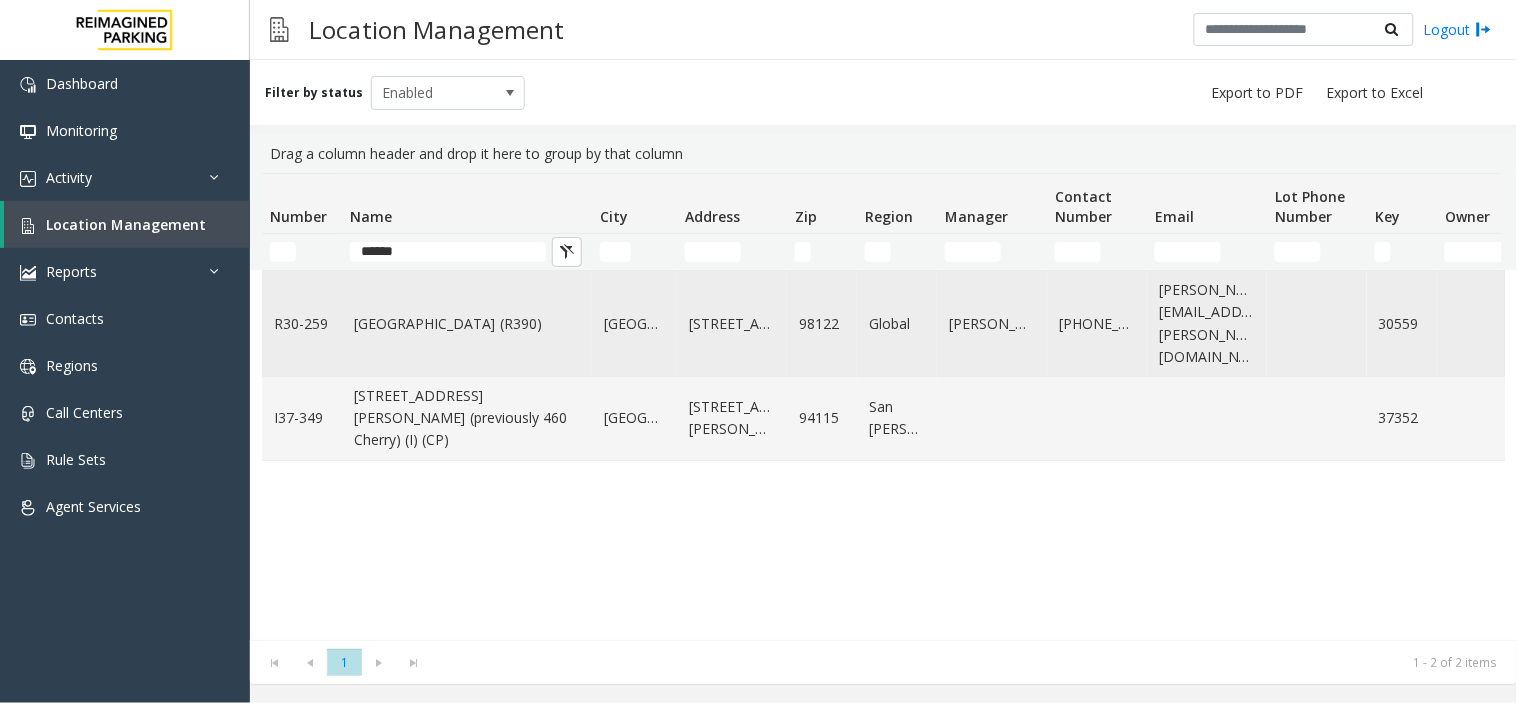 click on "[GEOGRAPHIC_DATA] (R390)" 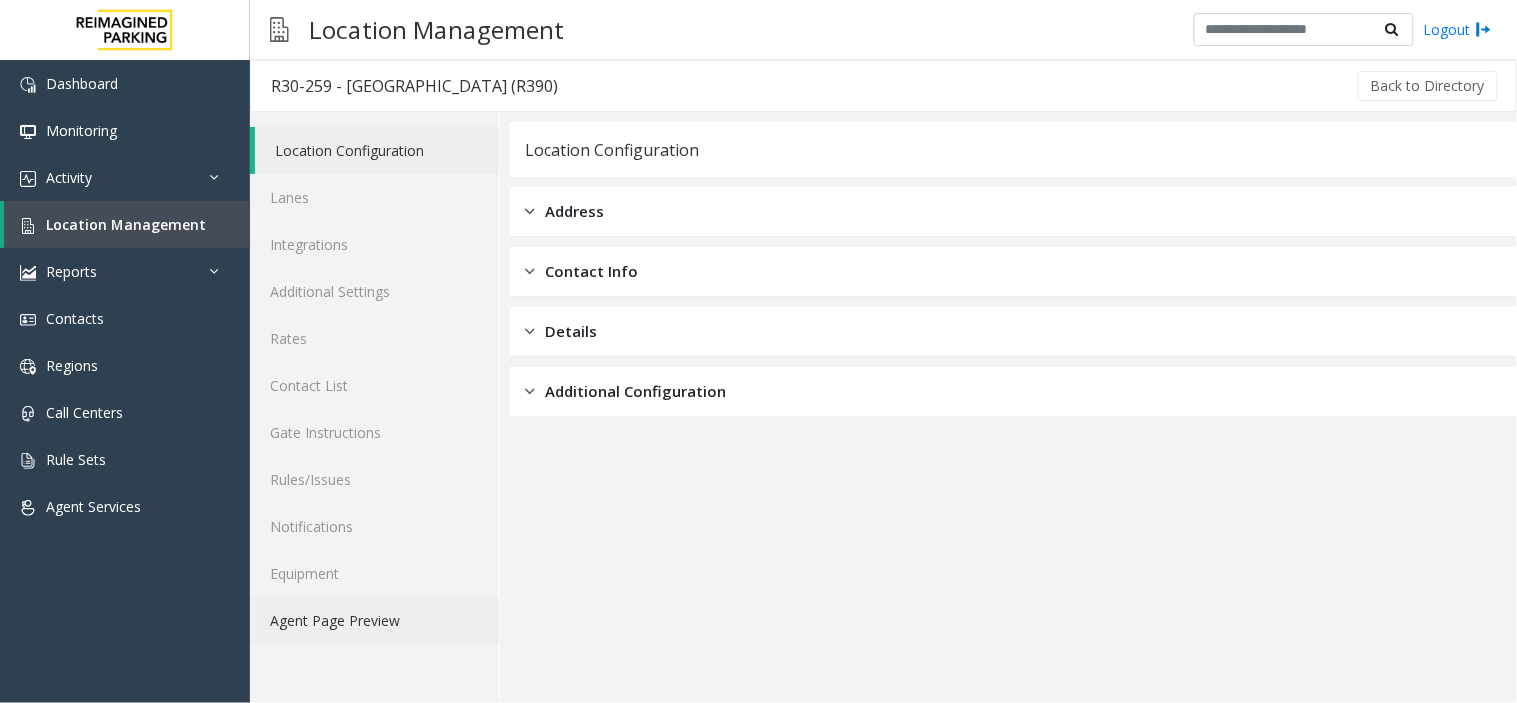 click on "Agent Page Preview" 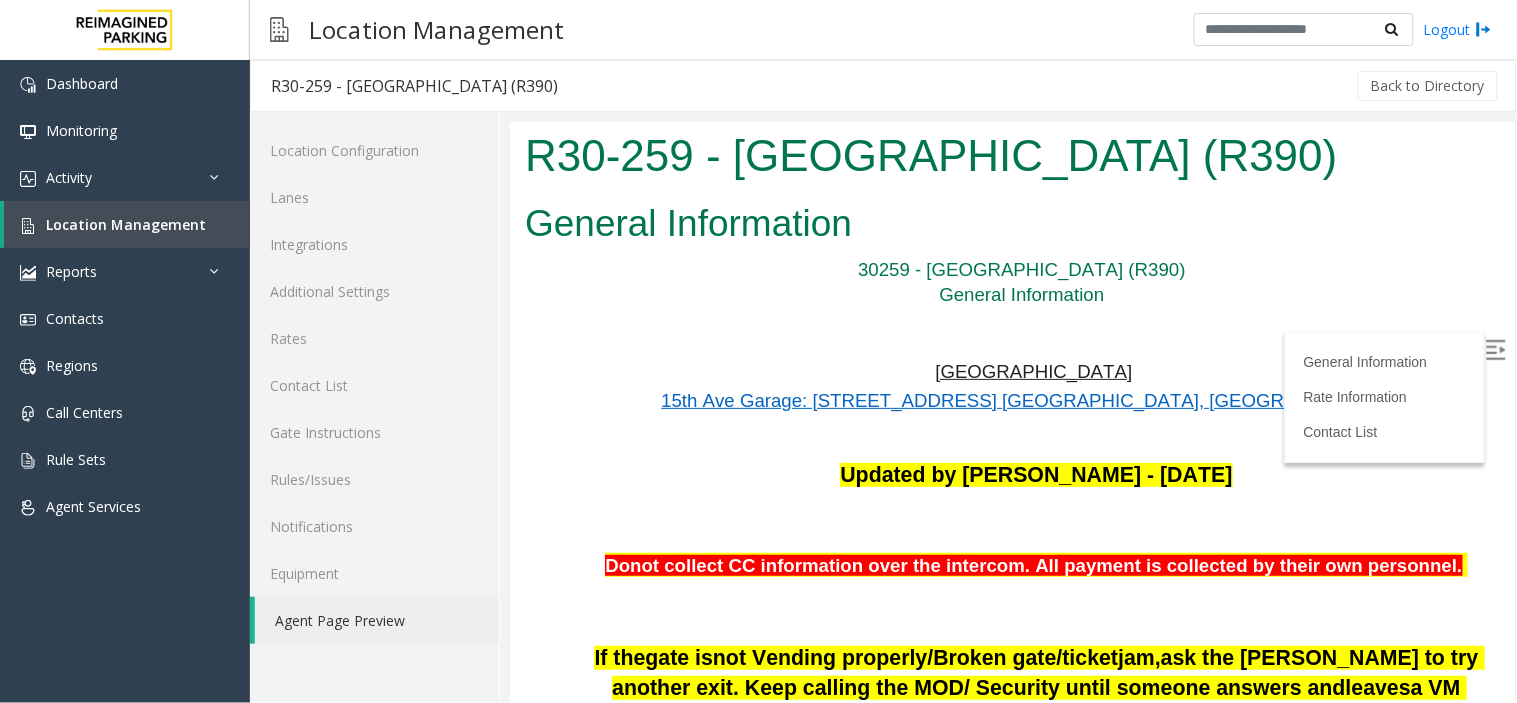 scroll, scrollTop: 0, scrollLeft: 0, axis: both 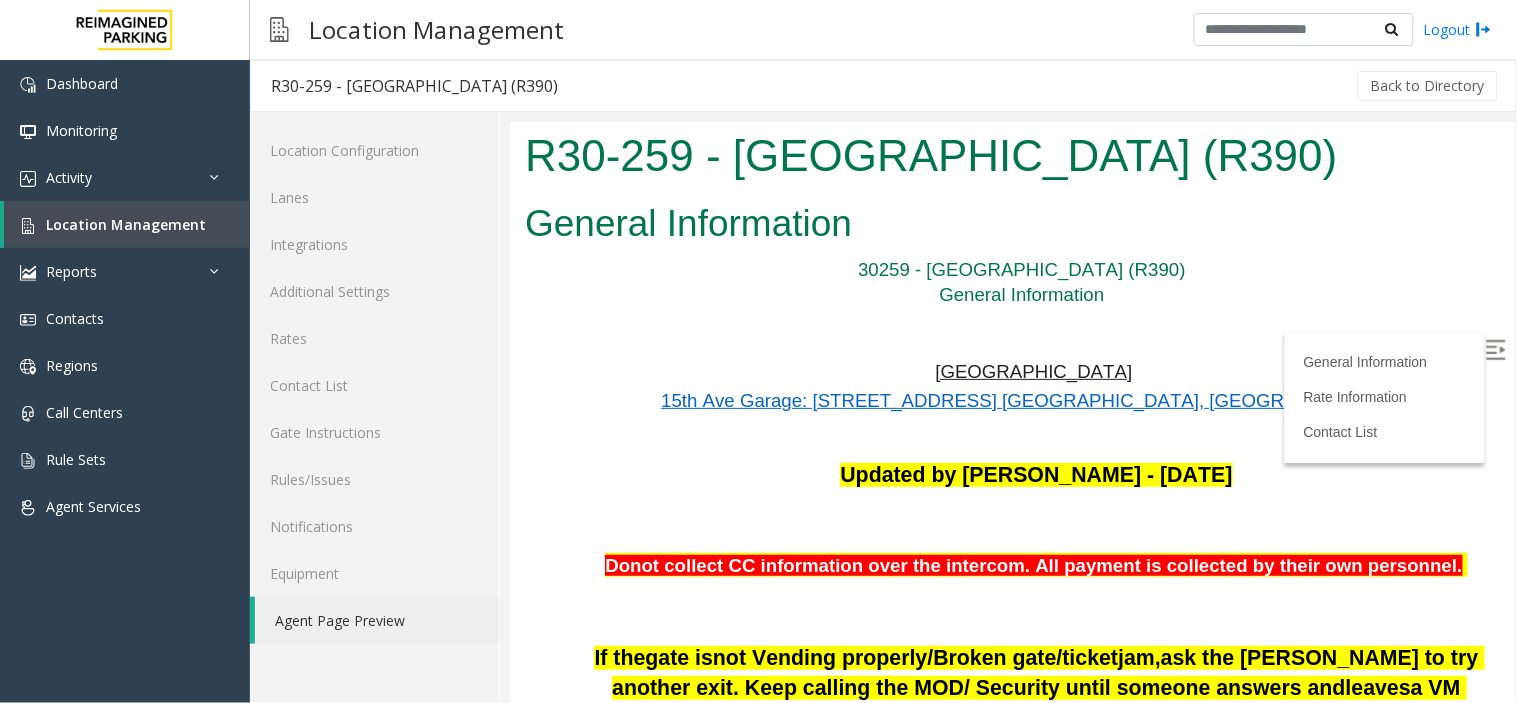 click at bounding box center (1497, 351) 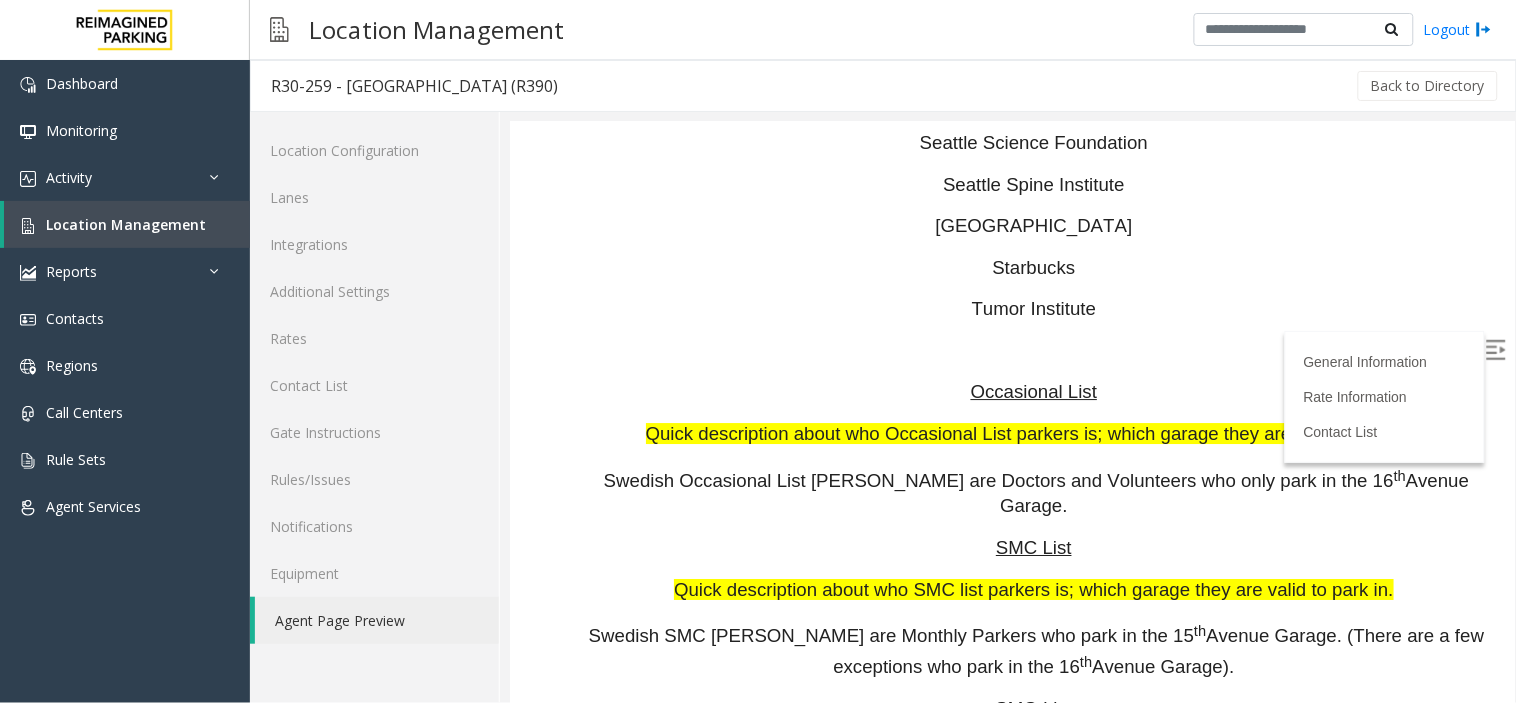 scroll, scrollTop: 465, scrollLeft: 0, axis: vertical 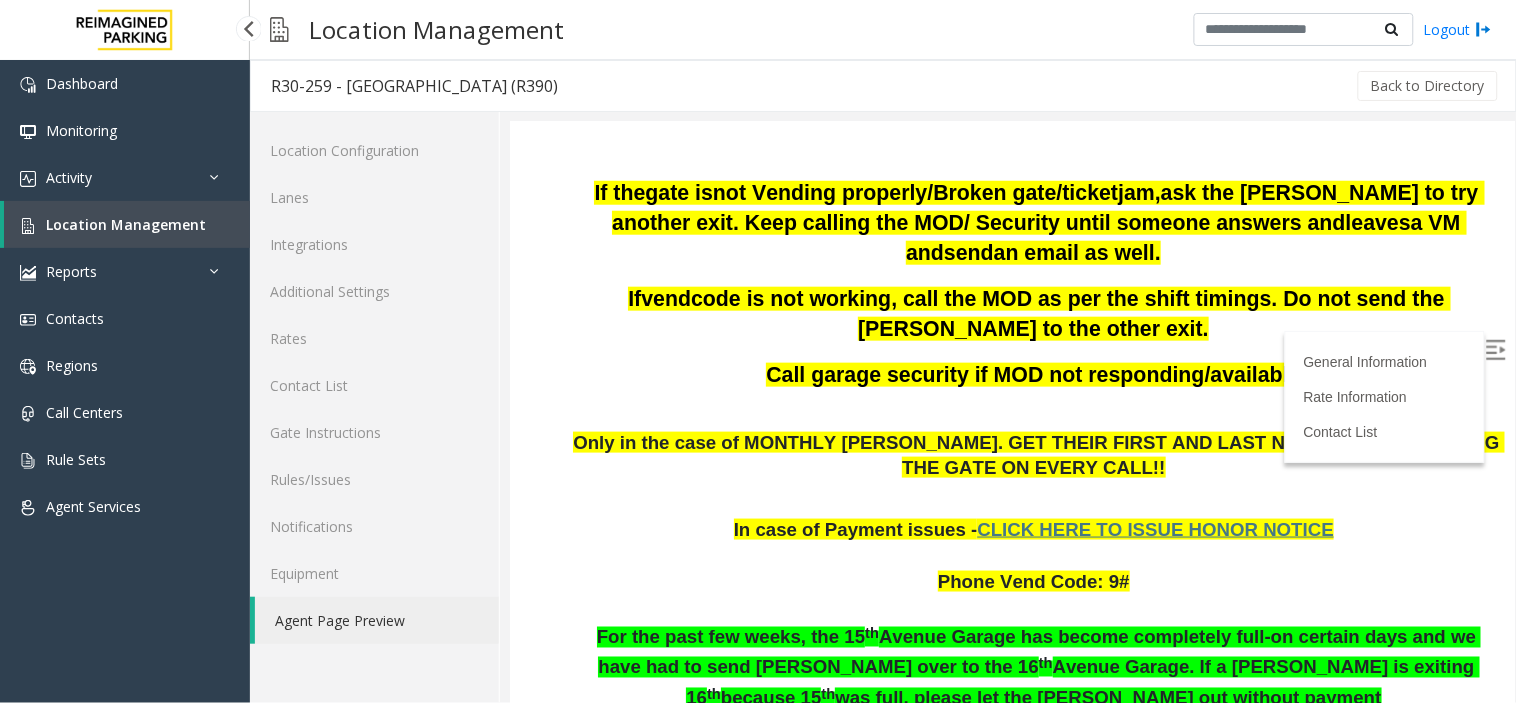 click on "Location Management" at bounding box center [126, 224] 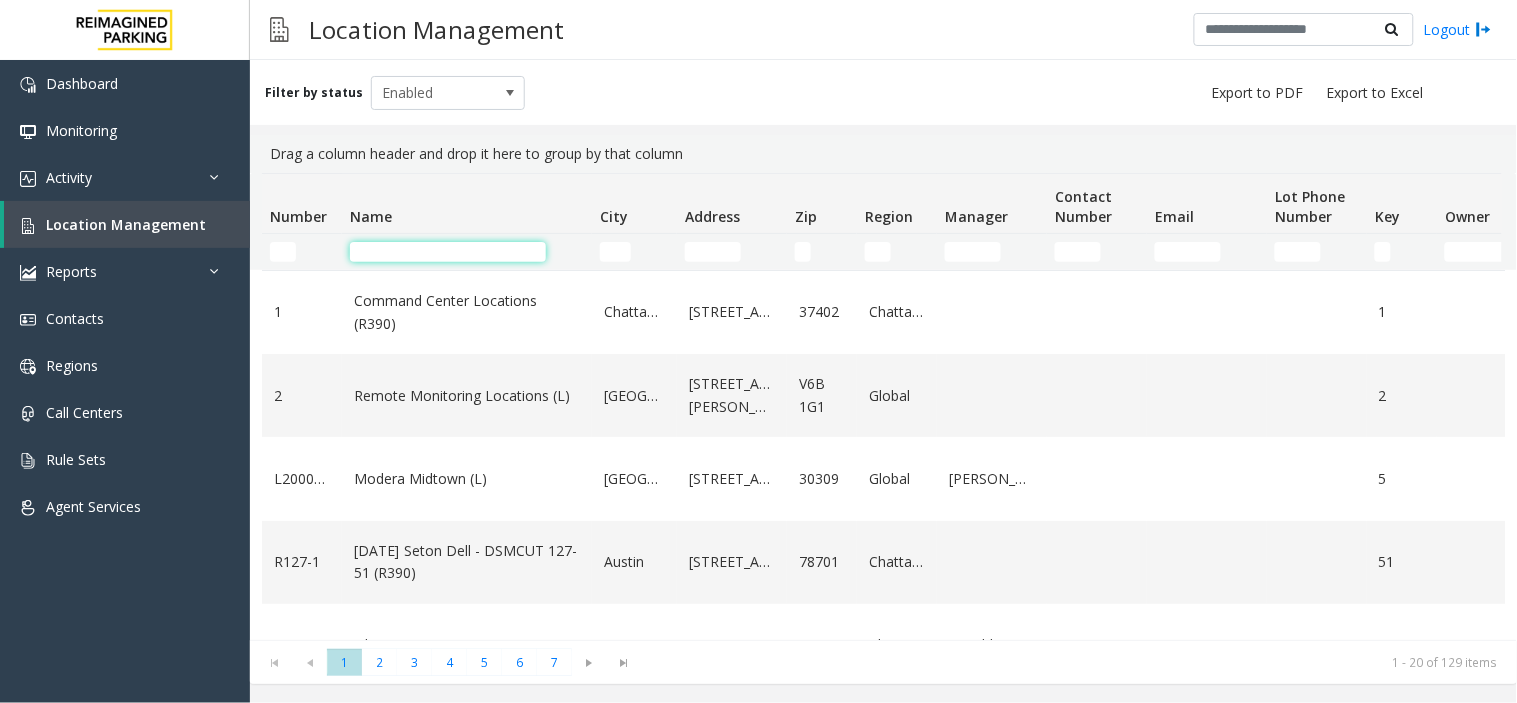 click 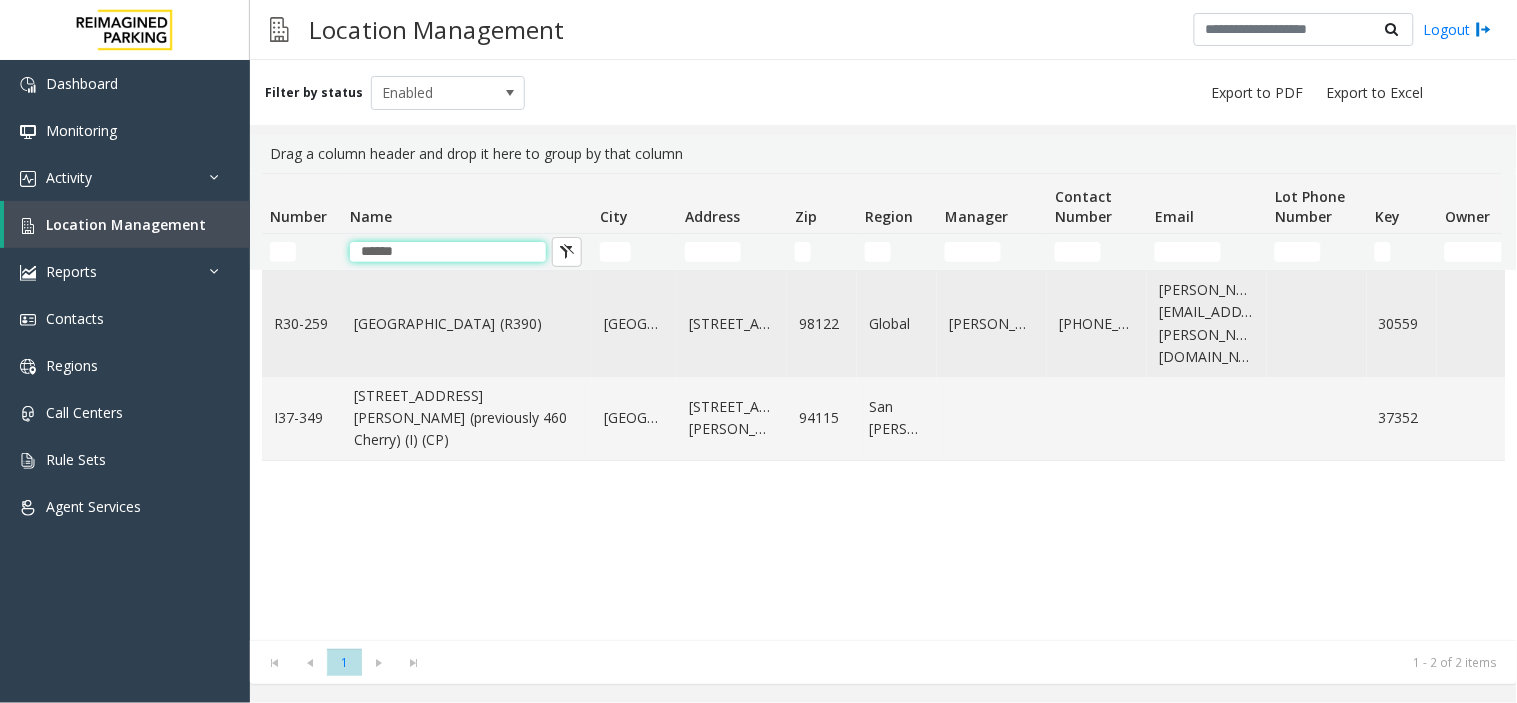 type on "******" 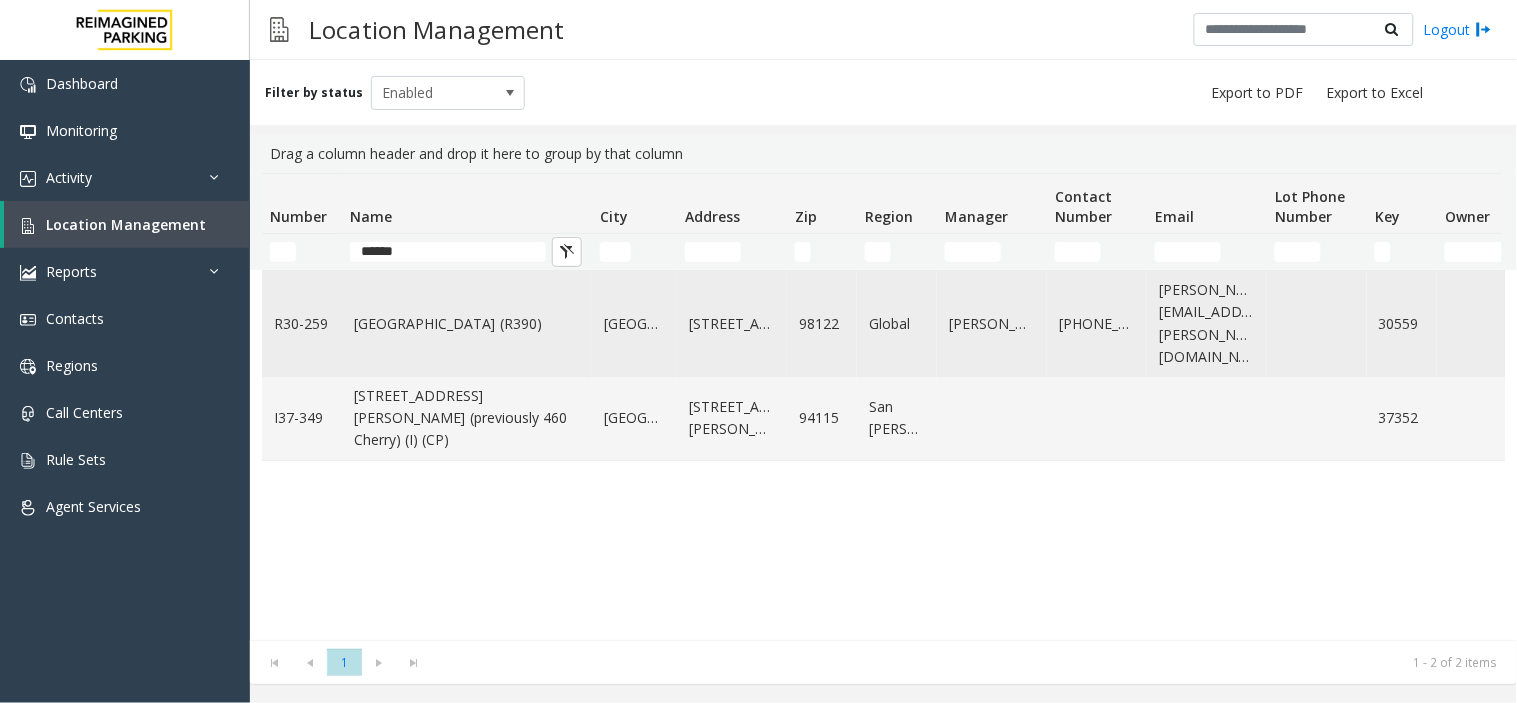 click on "[GEOGRAPHIC_DATA] (R390)" 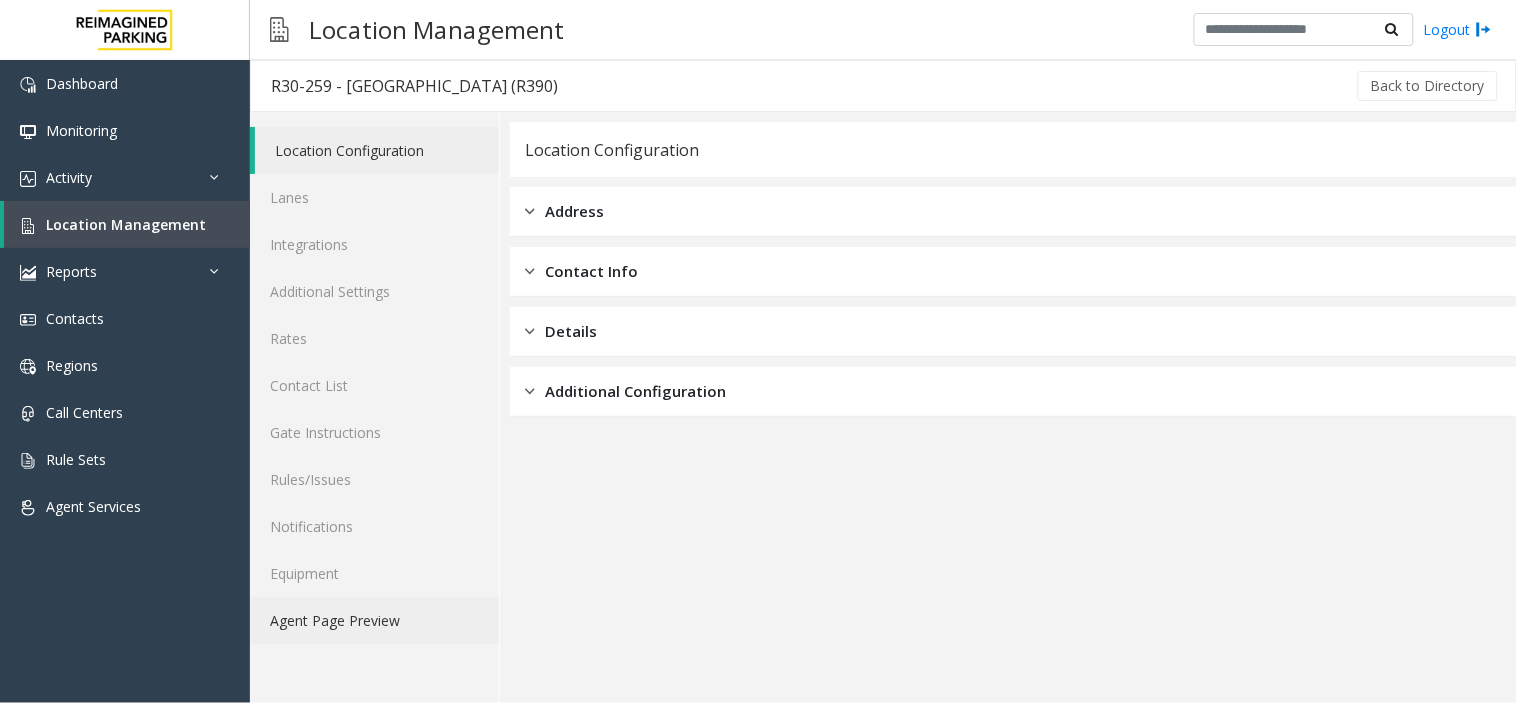 click on "Agent Page Preview" 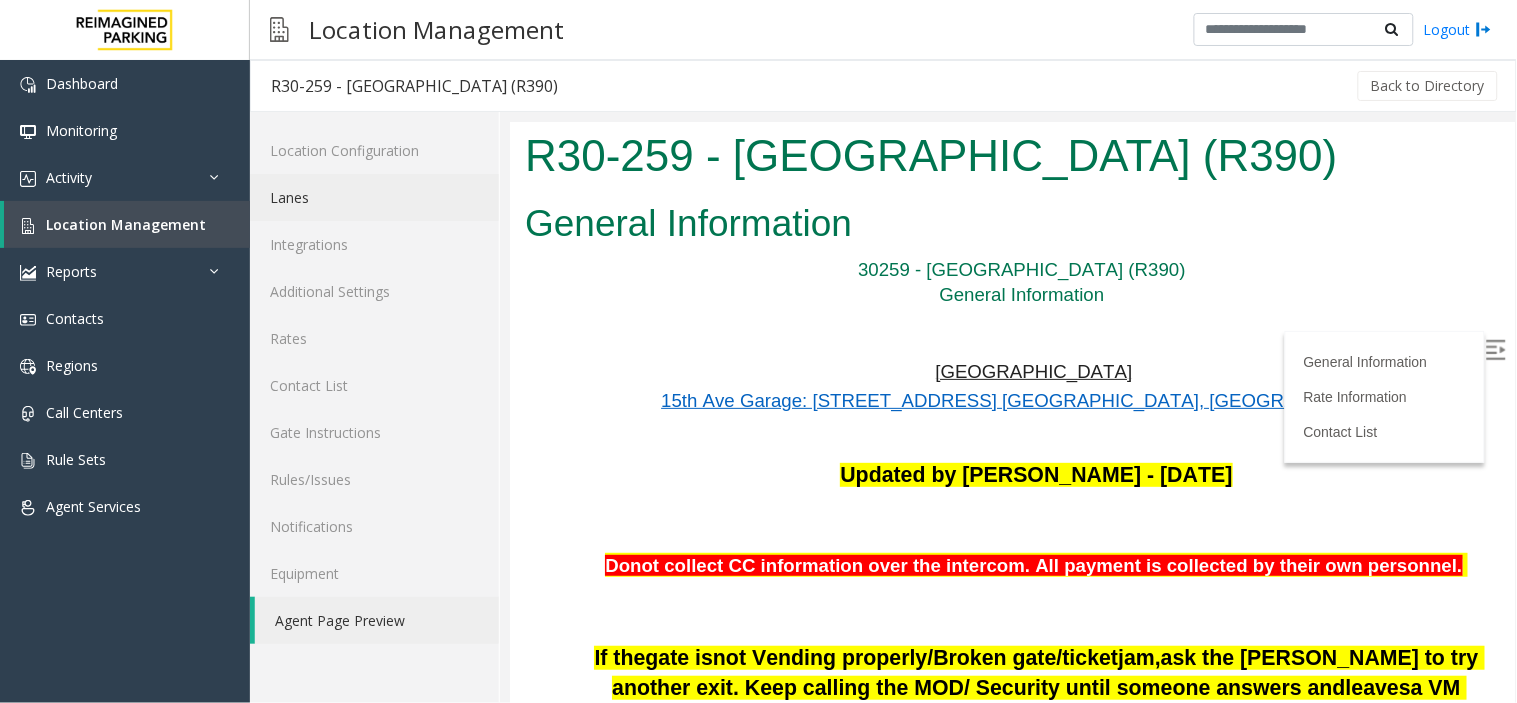 scroll, scrollTop: 465, scrollLeft: 0, axis: vertical 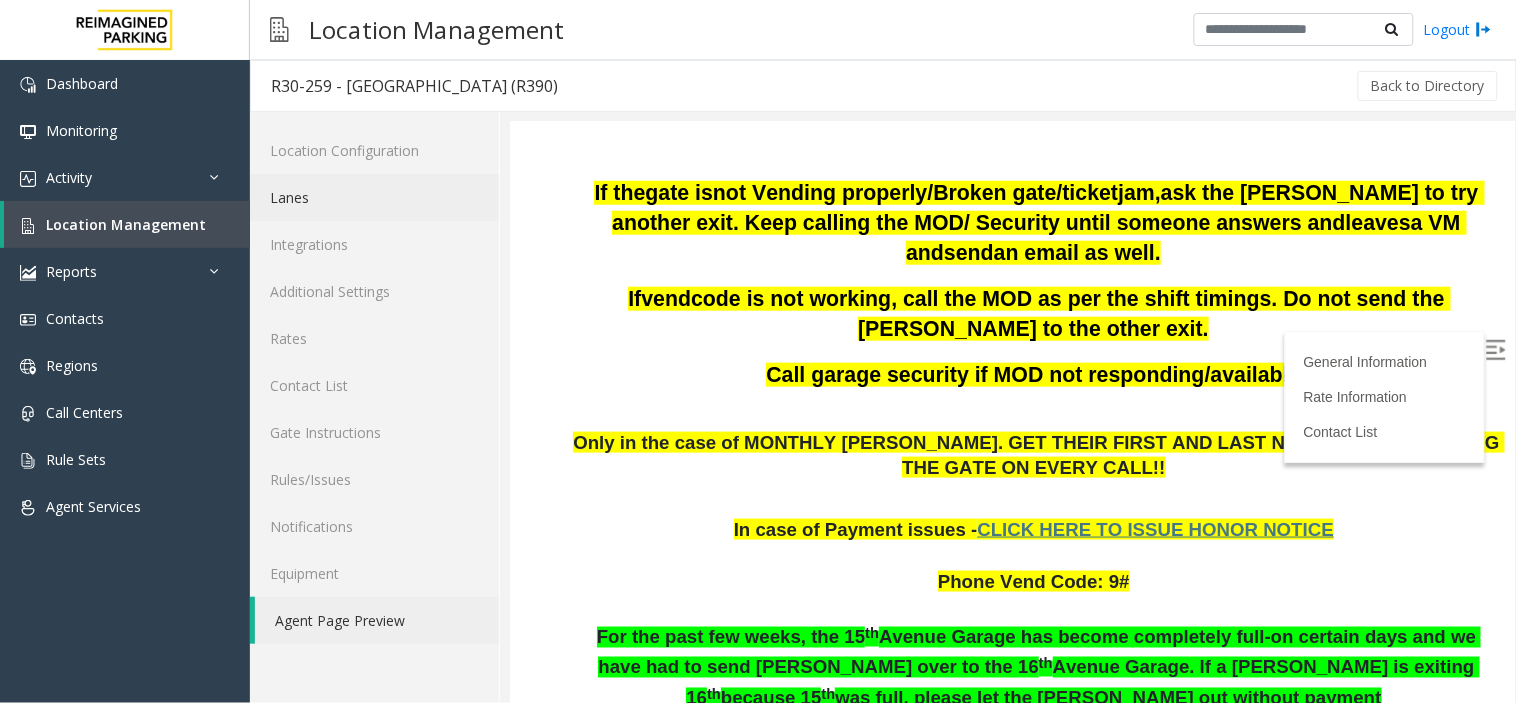 click on "Lanes" 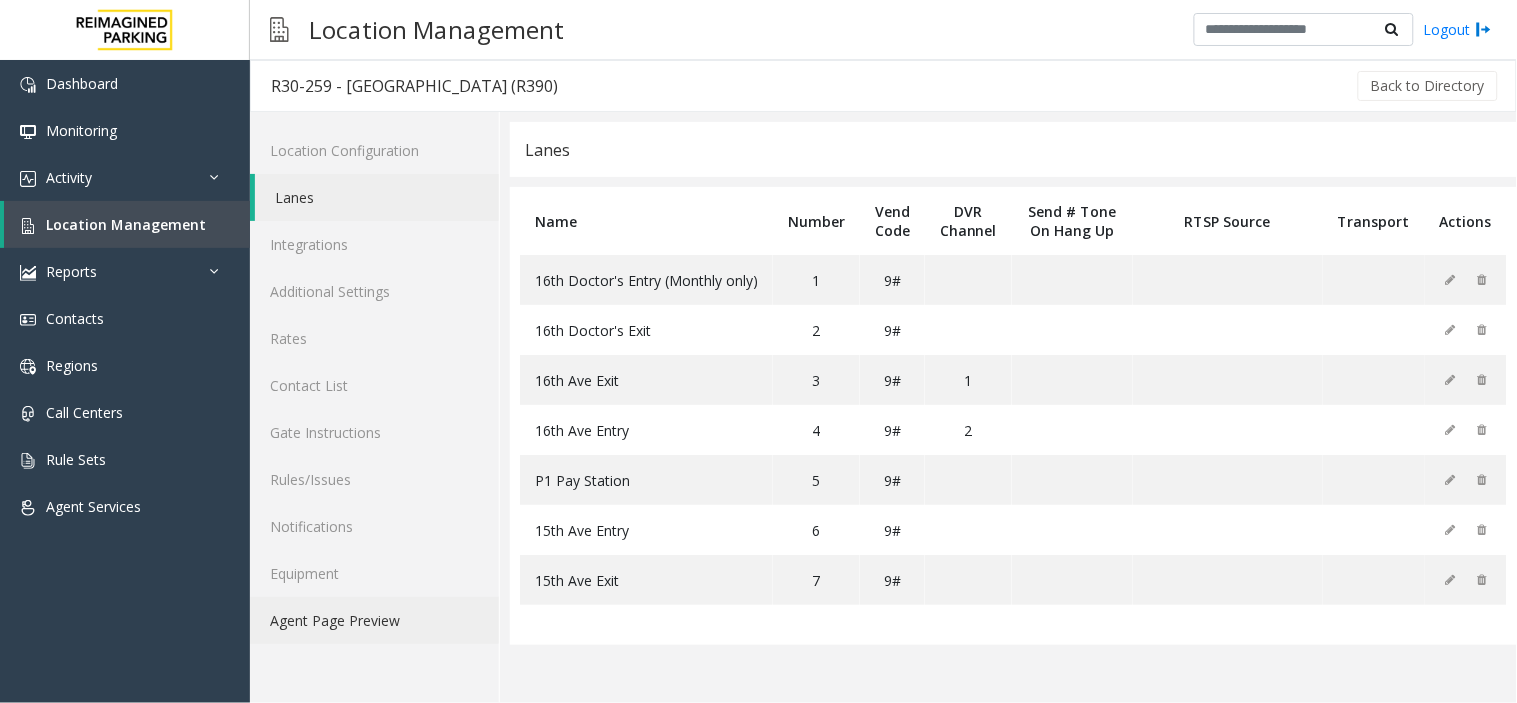 click on "Agent Page Preview" 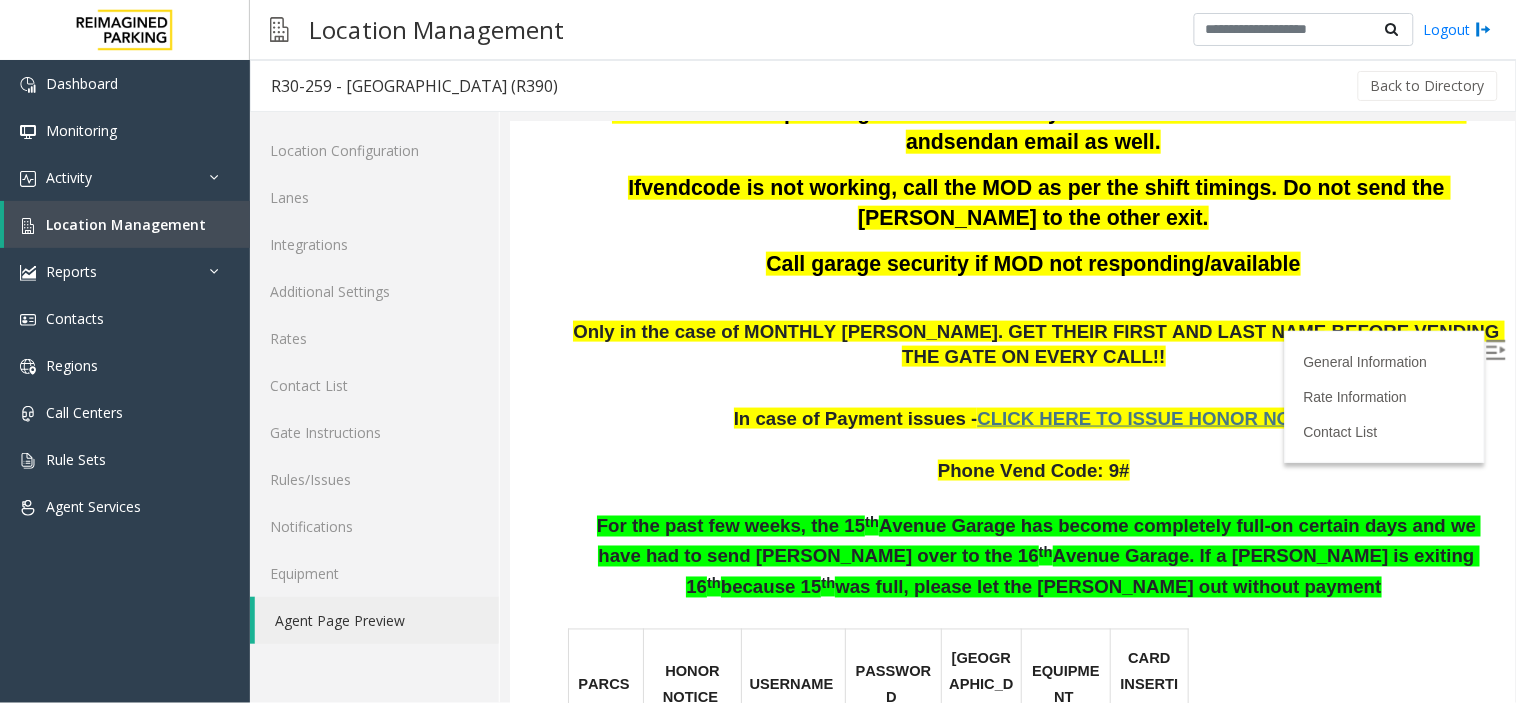 scroll, scrollTop: 687, scrollLeft: 0, axis: vertical 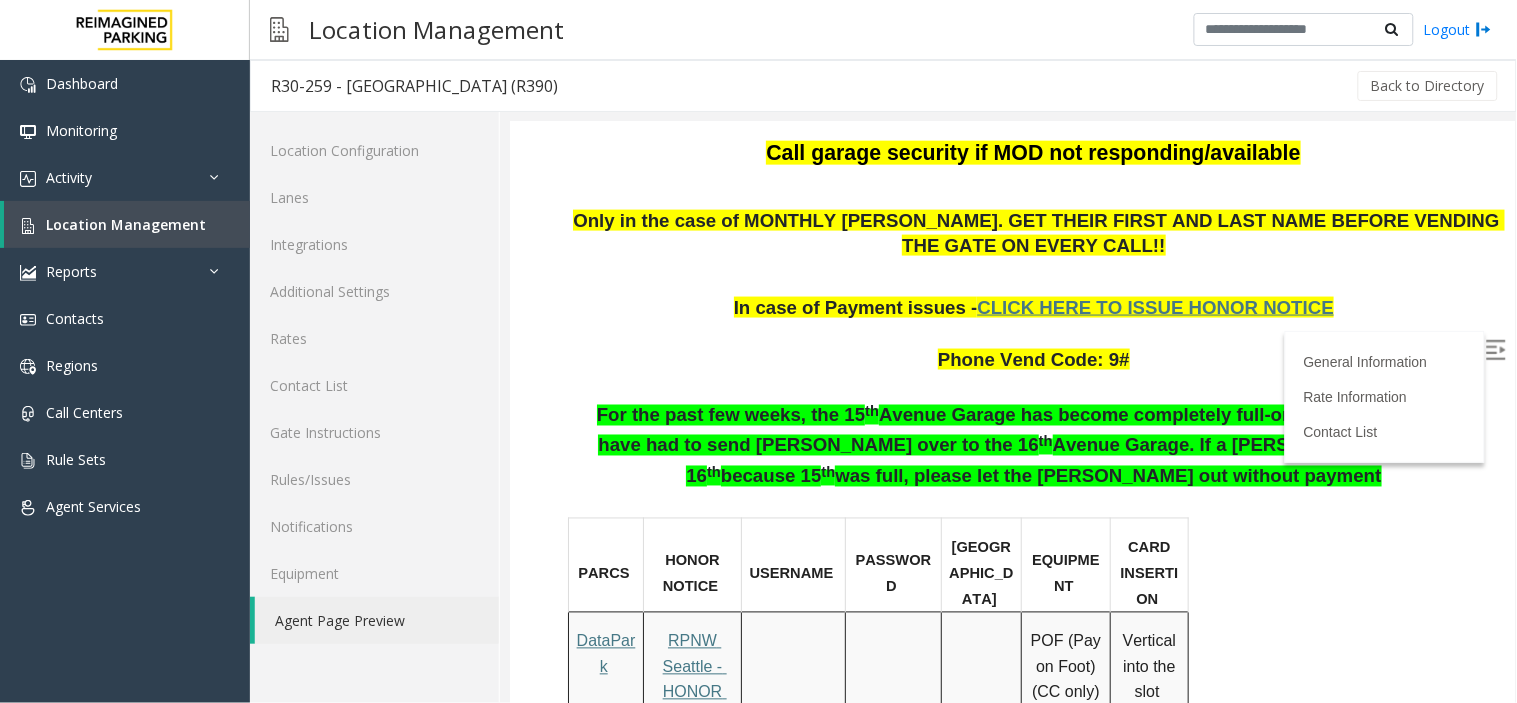 click at bounding box center (1495, 349) 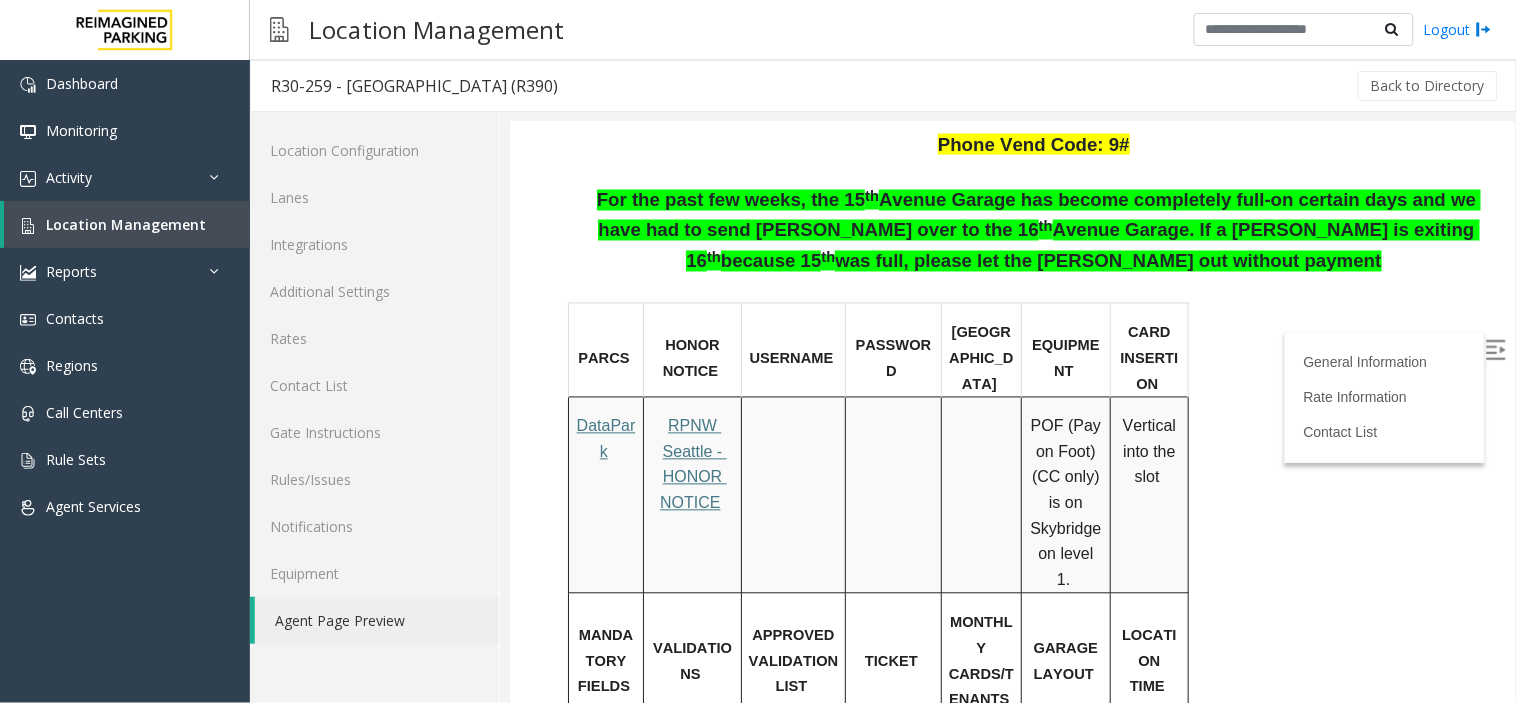 scroll, scrollTop: 1132, scrollLeft: 0, axis: vertical 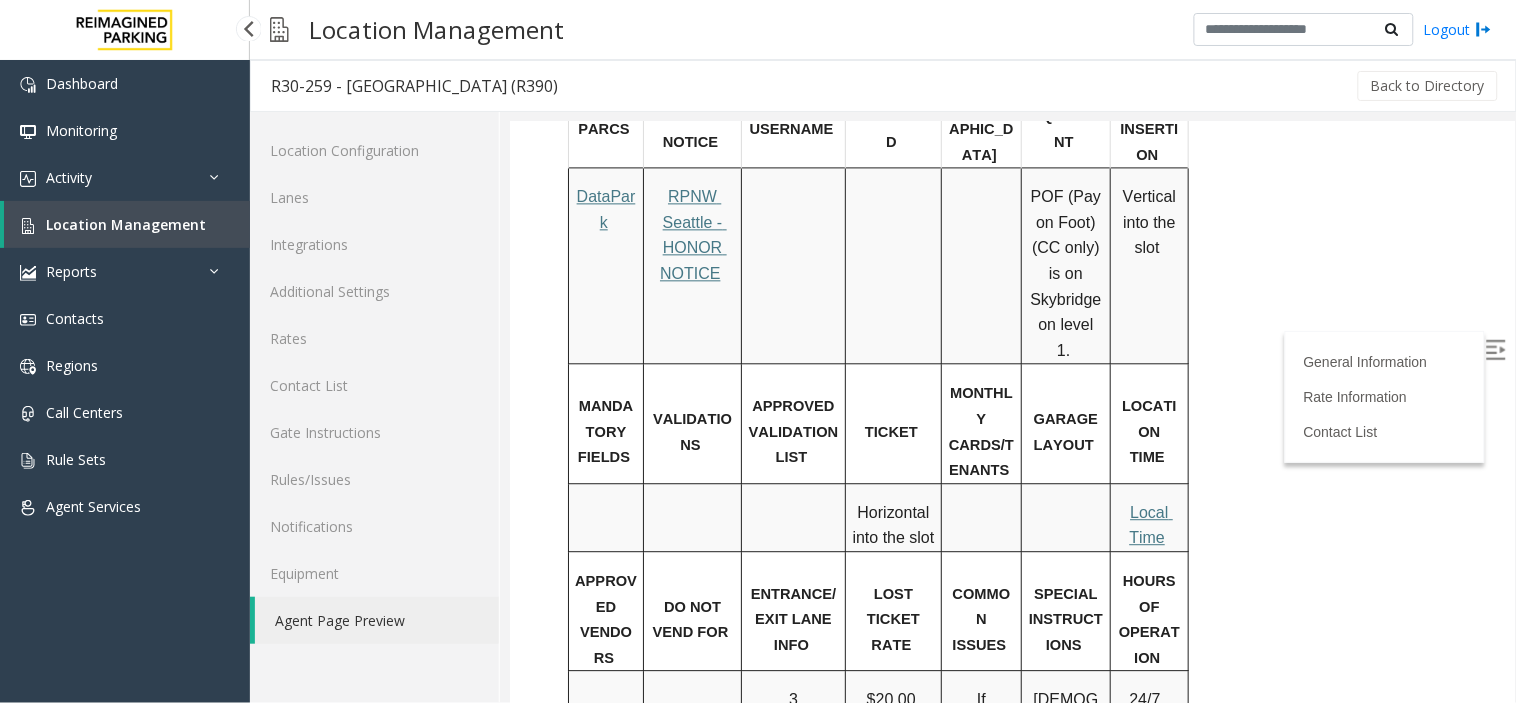 click on "Location Management" at bounding box center [127, 224] 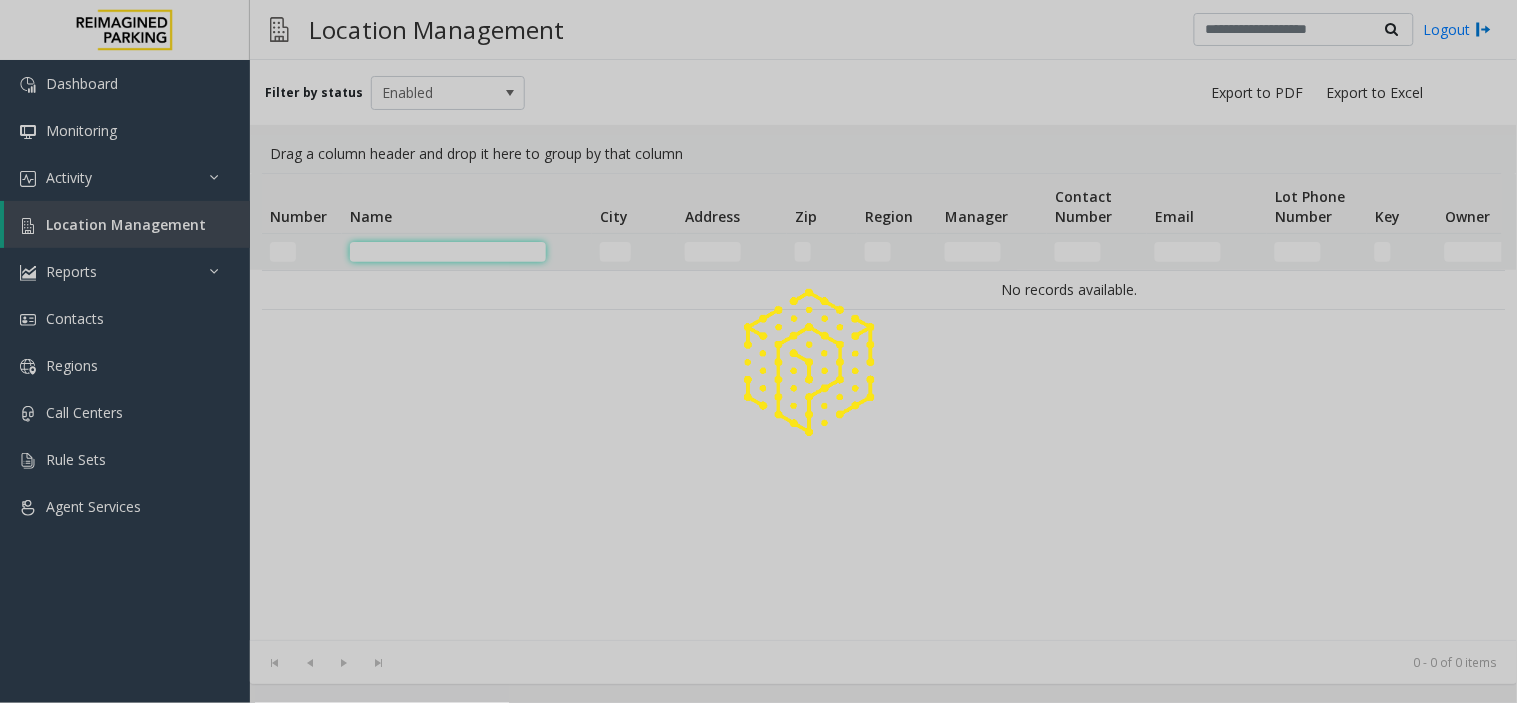 click 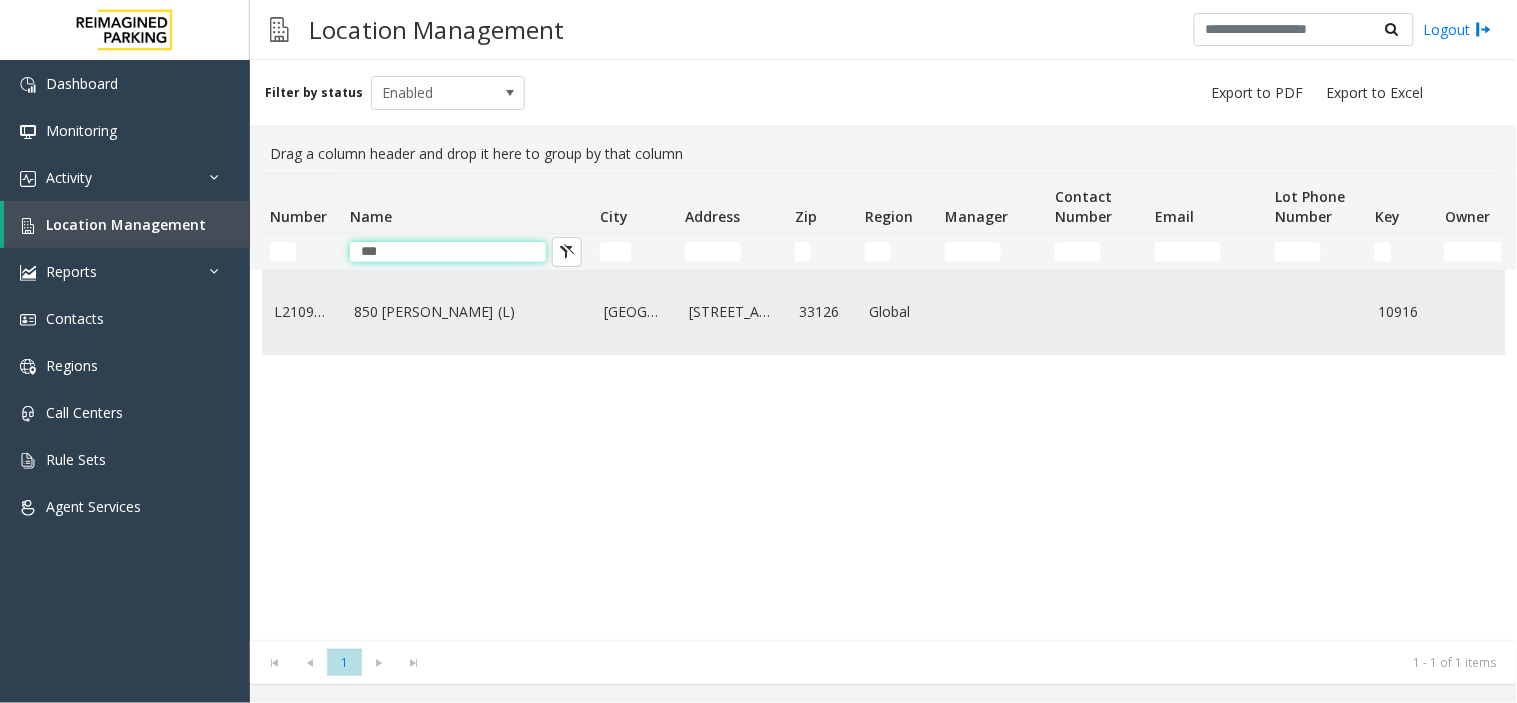 type on "***" 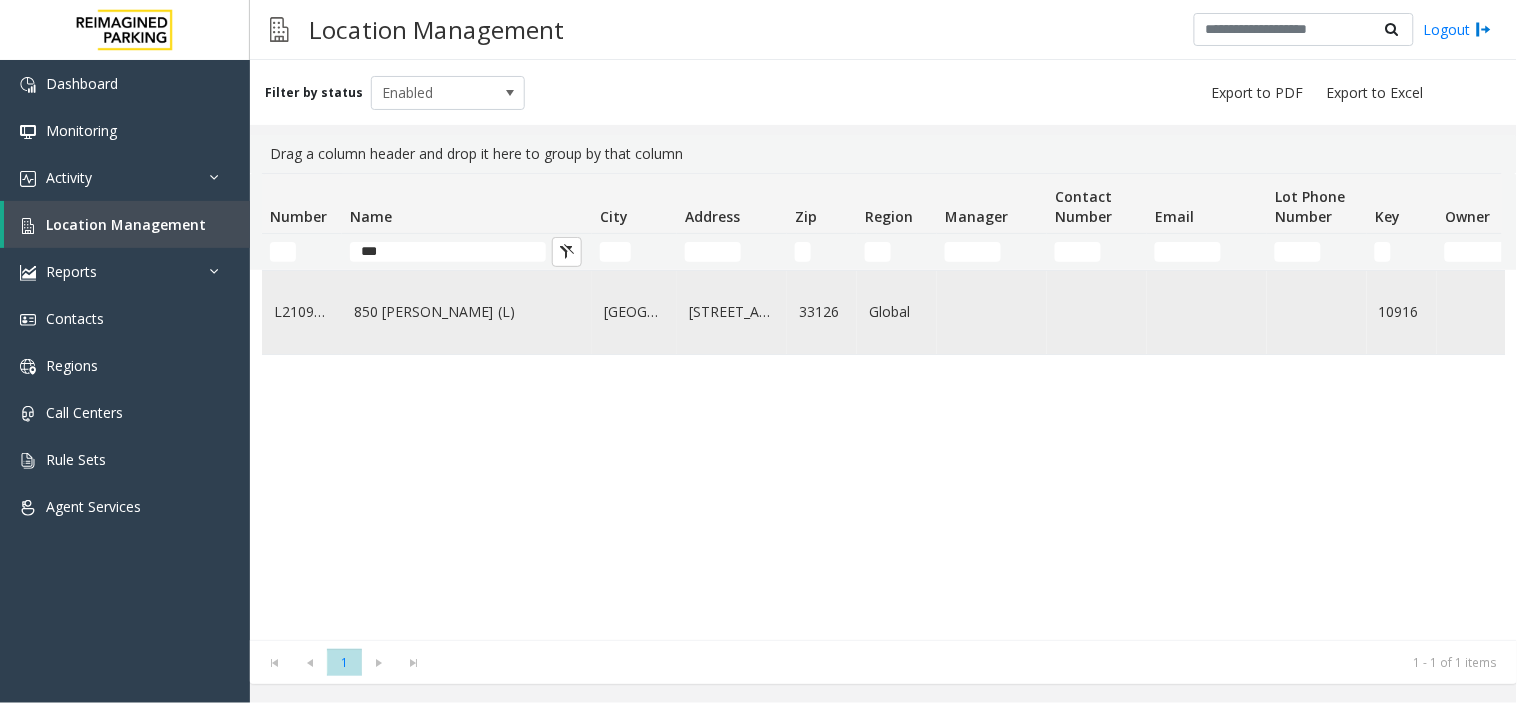 click on "850 [PERSON_NAME] (L)" 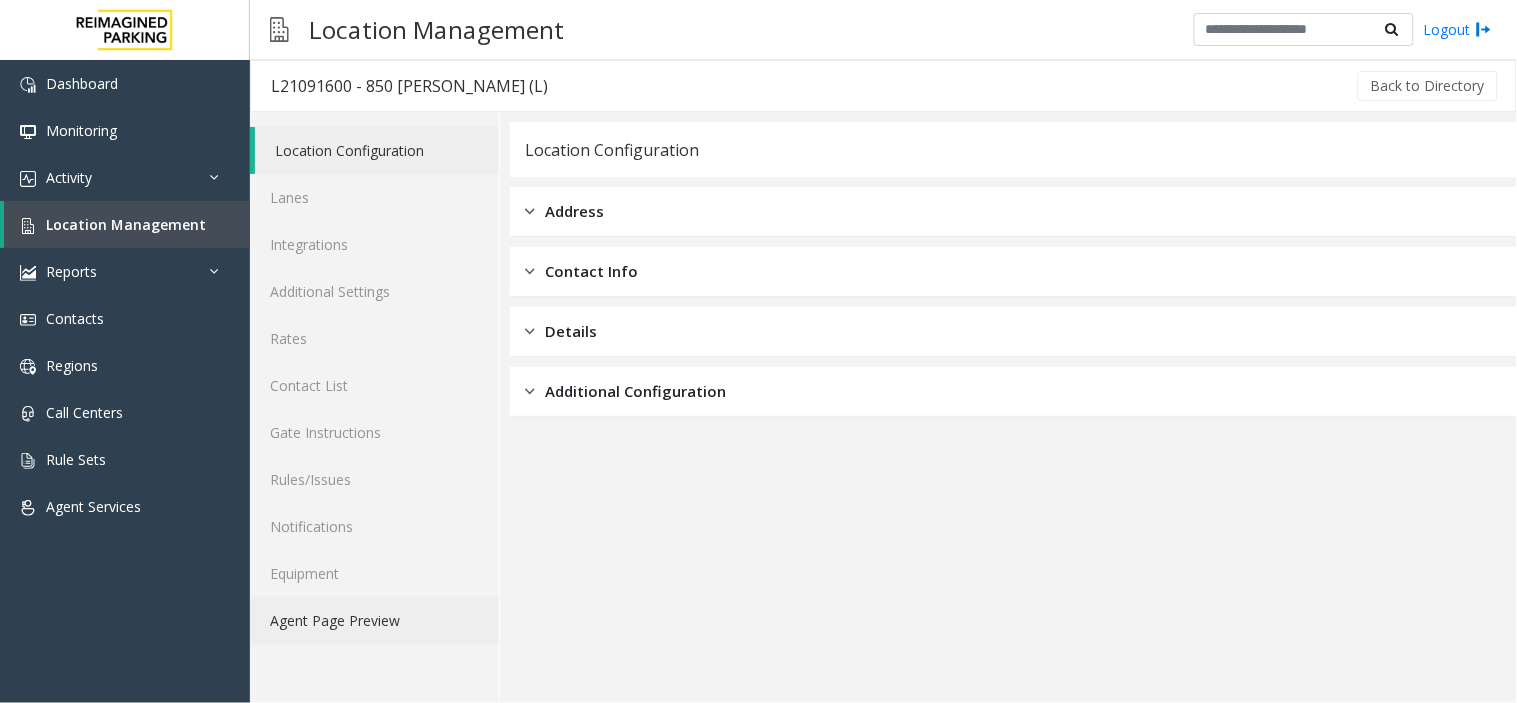 click on "Agent Page Preview" 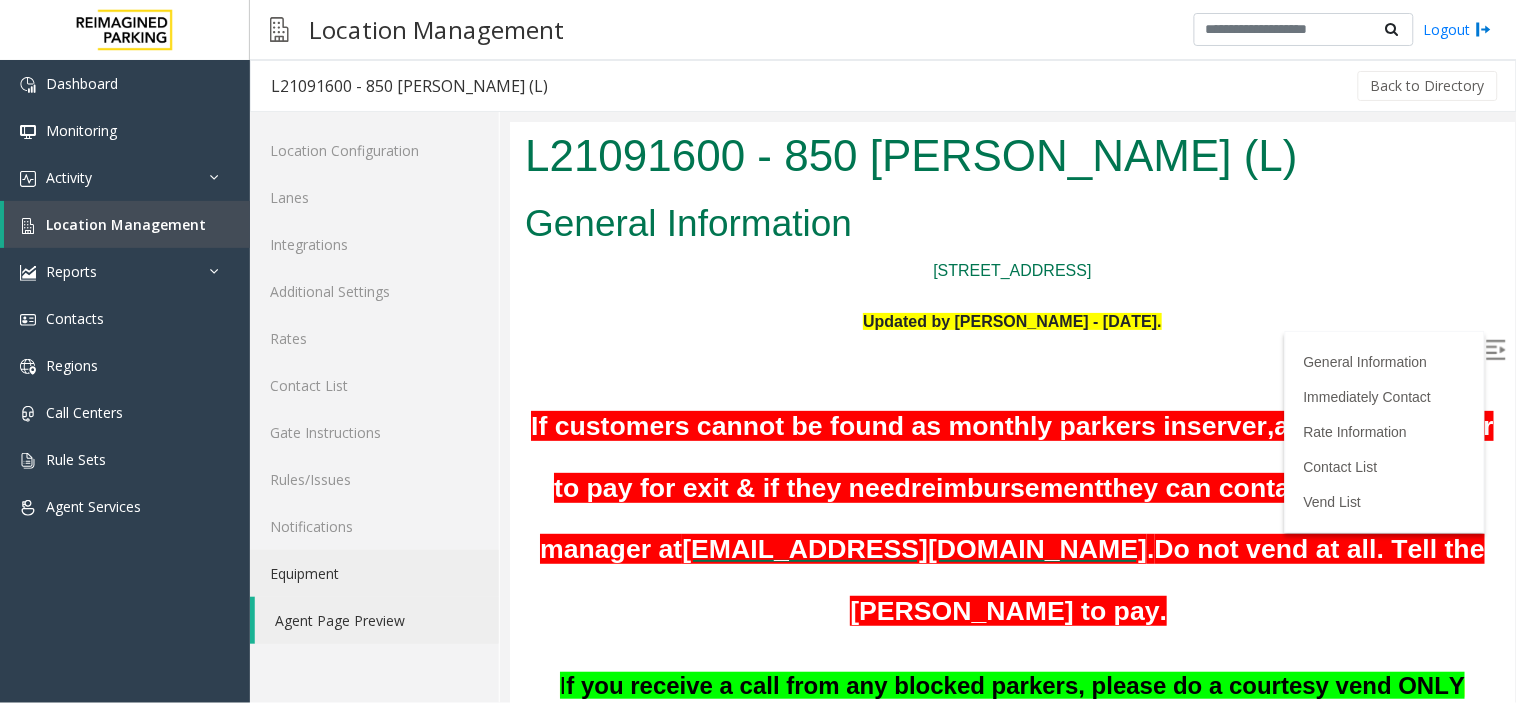 scroll, scrollTop: 0, scrollLeft: 0, axis: both 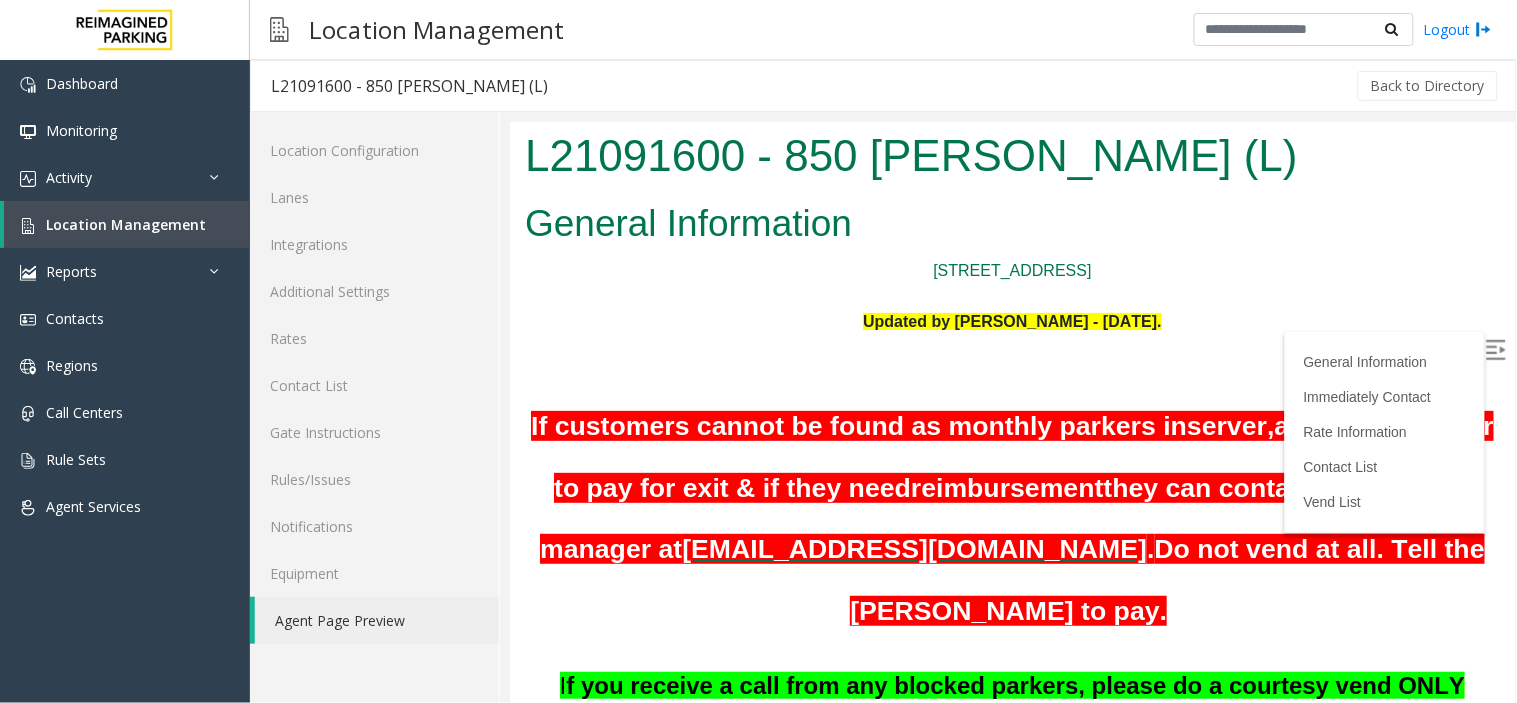 click at bounding box center [1495, 349] 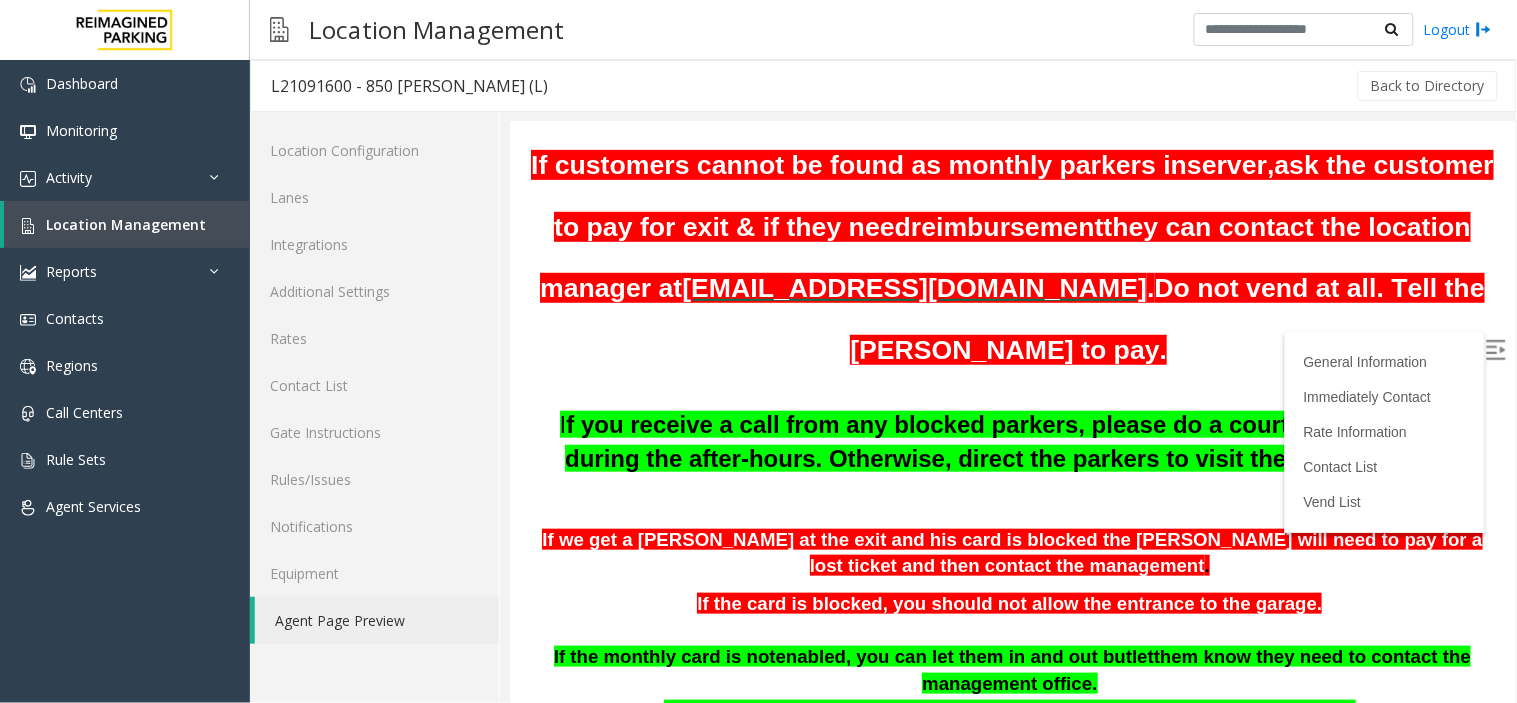 scroll, scrollTop: 222, scrollLeft: 0, axis: vertical 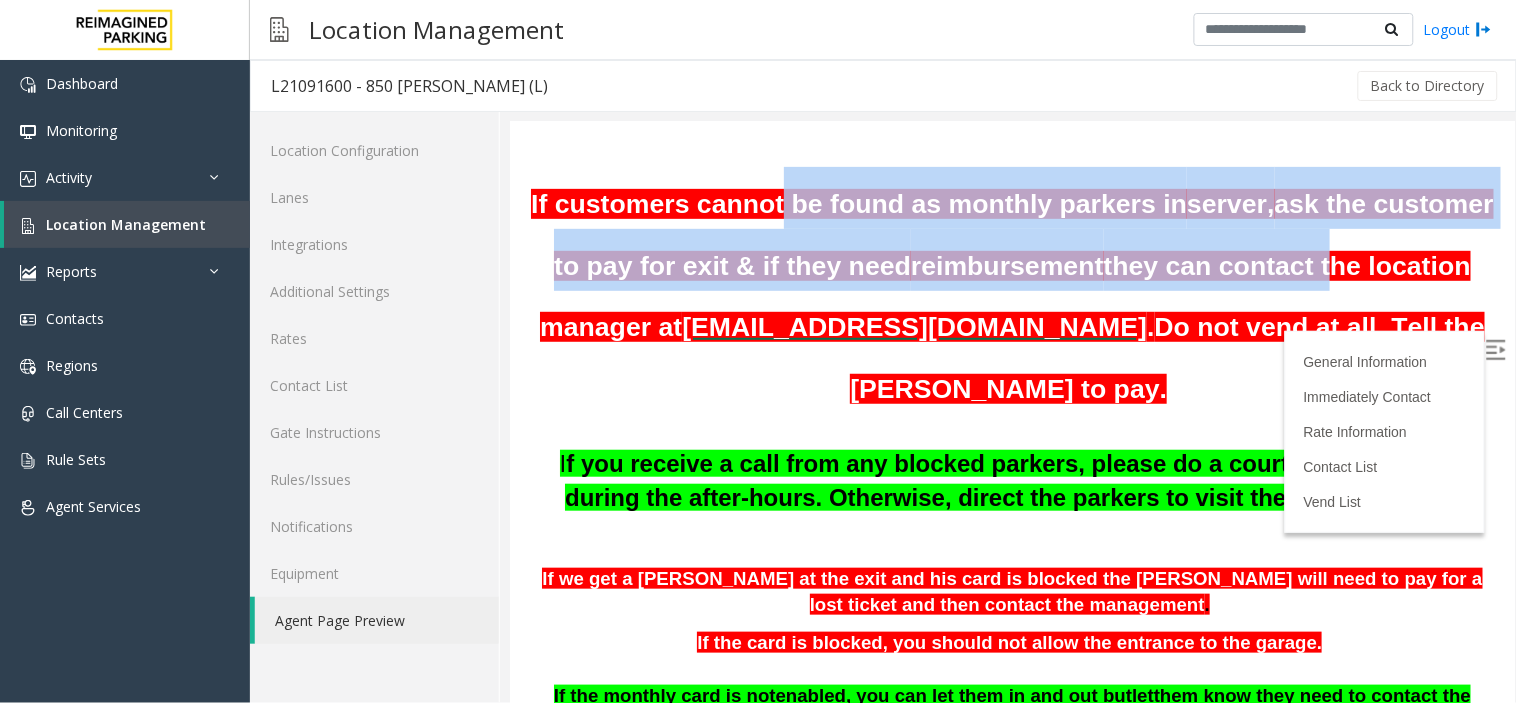 drag, startPoint x: 827, startPoint y: 204, endPoint x: 1442, endPoint y: 251, distance: 616.79333 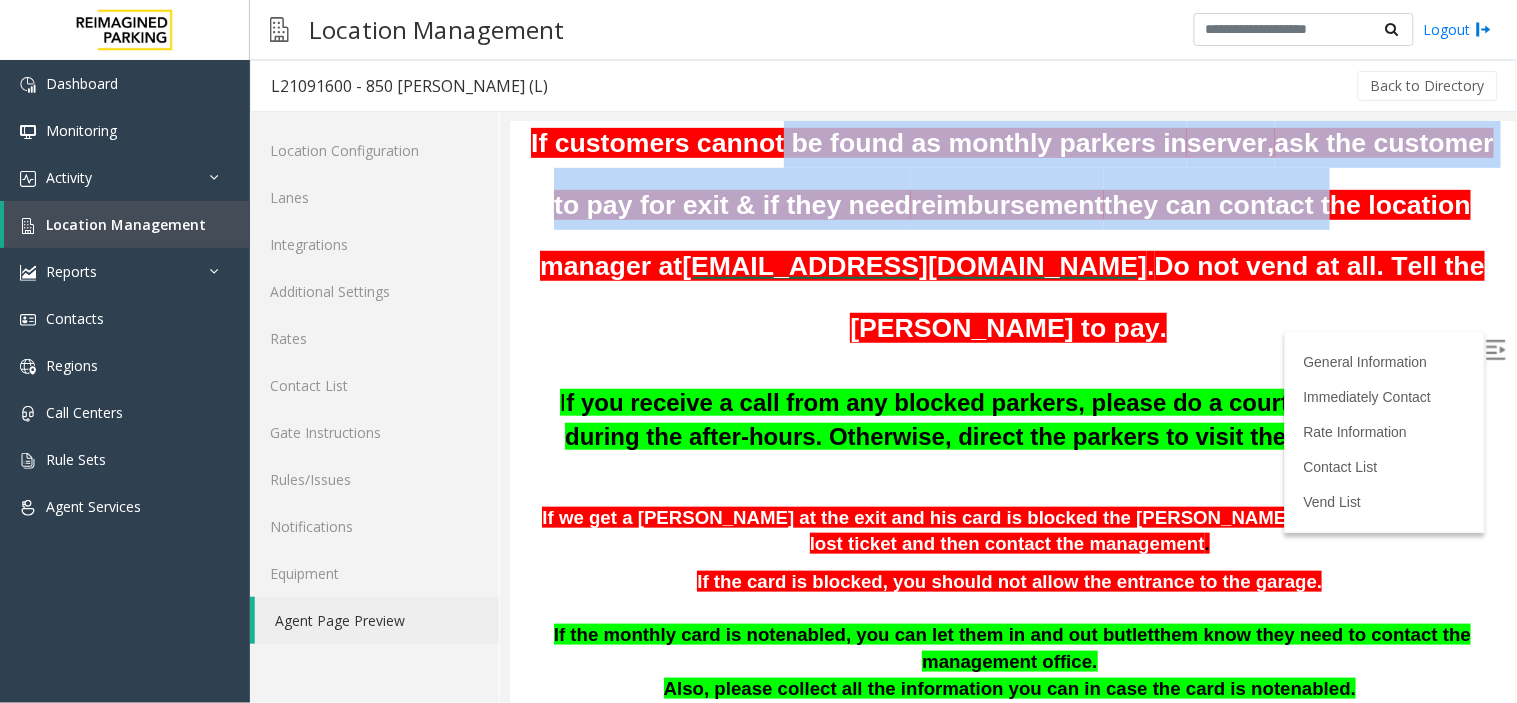 scroll, scrollTop: 333, scrollLeft: 0, axis: vertical 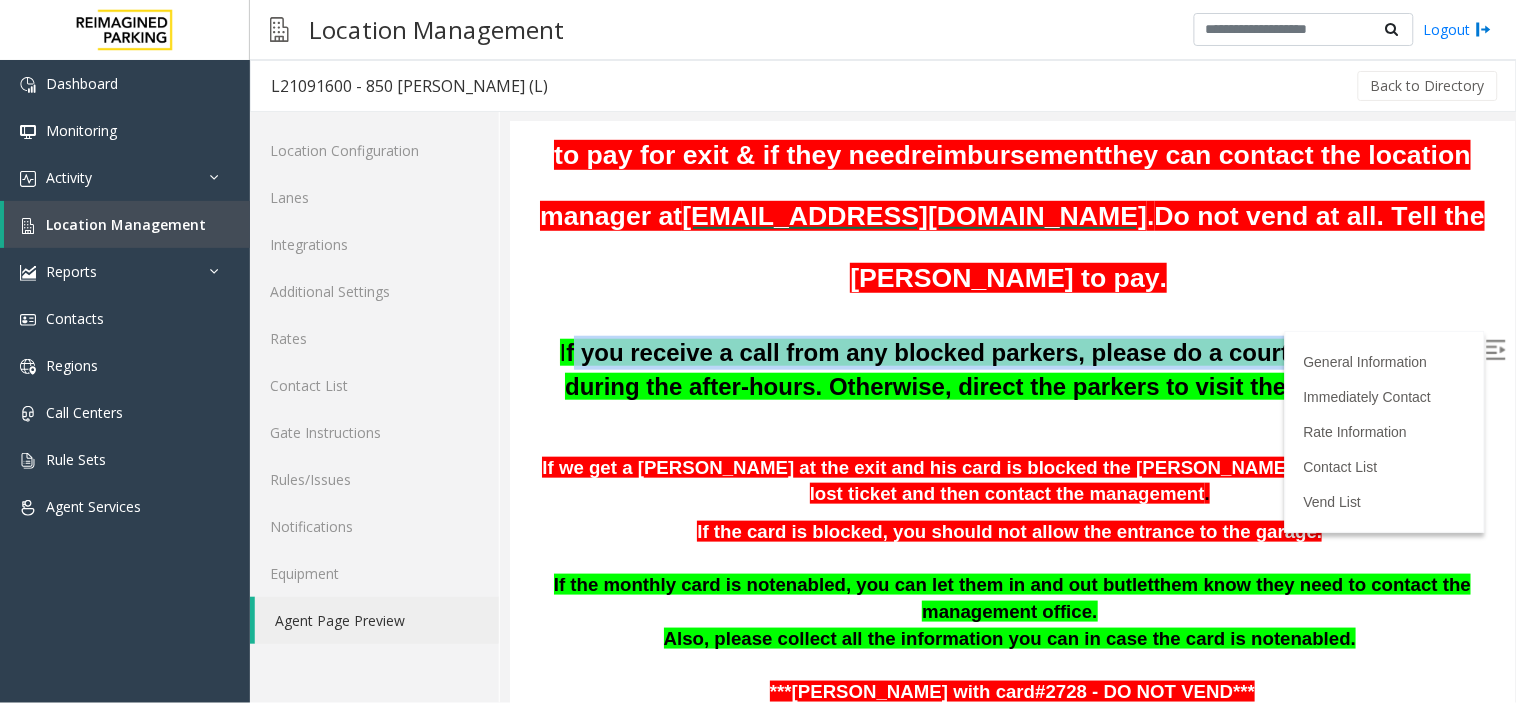 drag, startPoint x: 542, startPoint y: 351, endPoint x: 1255, endPoint y: 354, distance: 713.0063 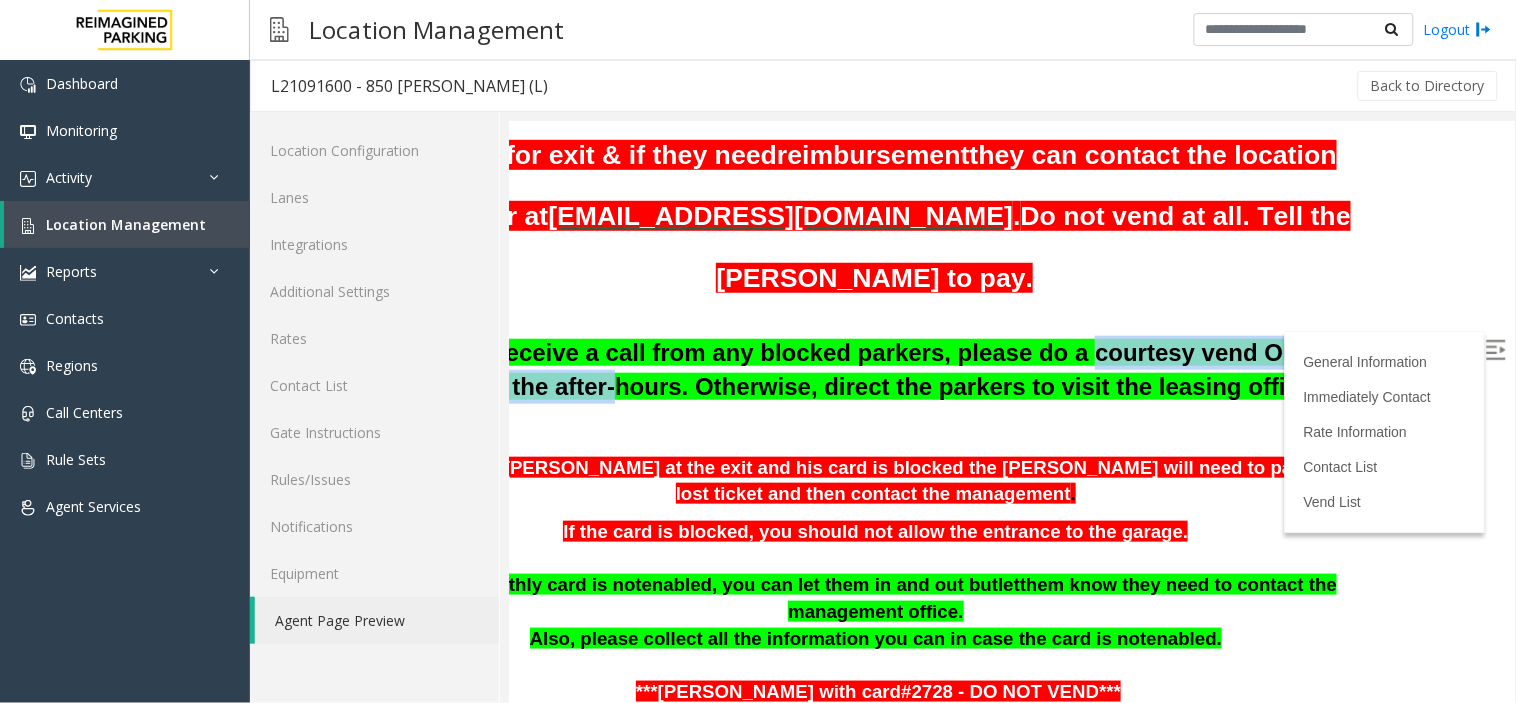 scroll, scrollTop: 333, scrollLeft: 0, axis: vertical 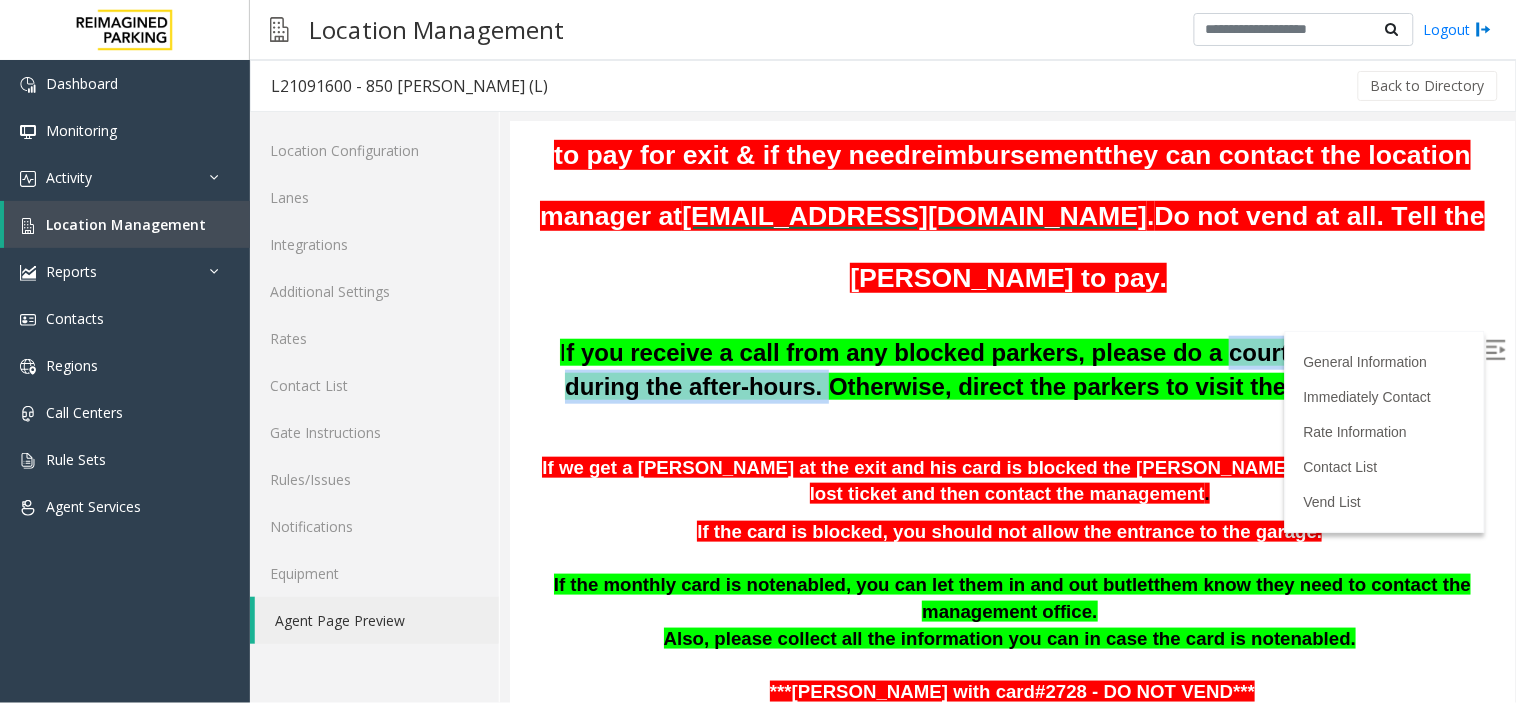 drag, startPoint x: 1109, startPoint y: 358, endPoint x: 762, endPoint y: 382, distance: 347.82898 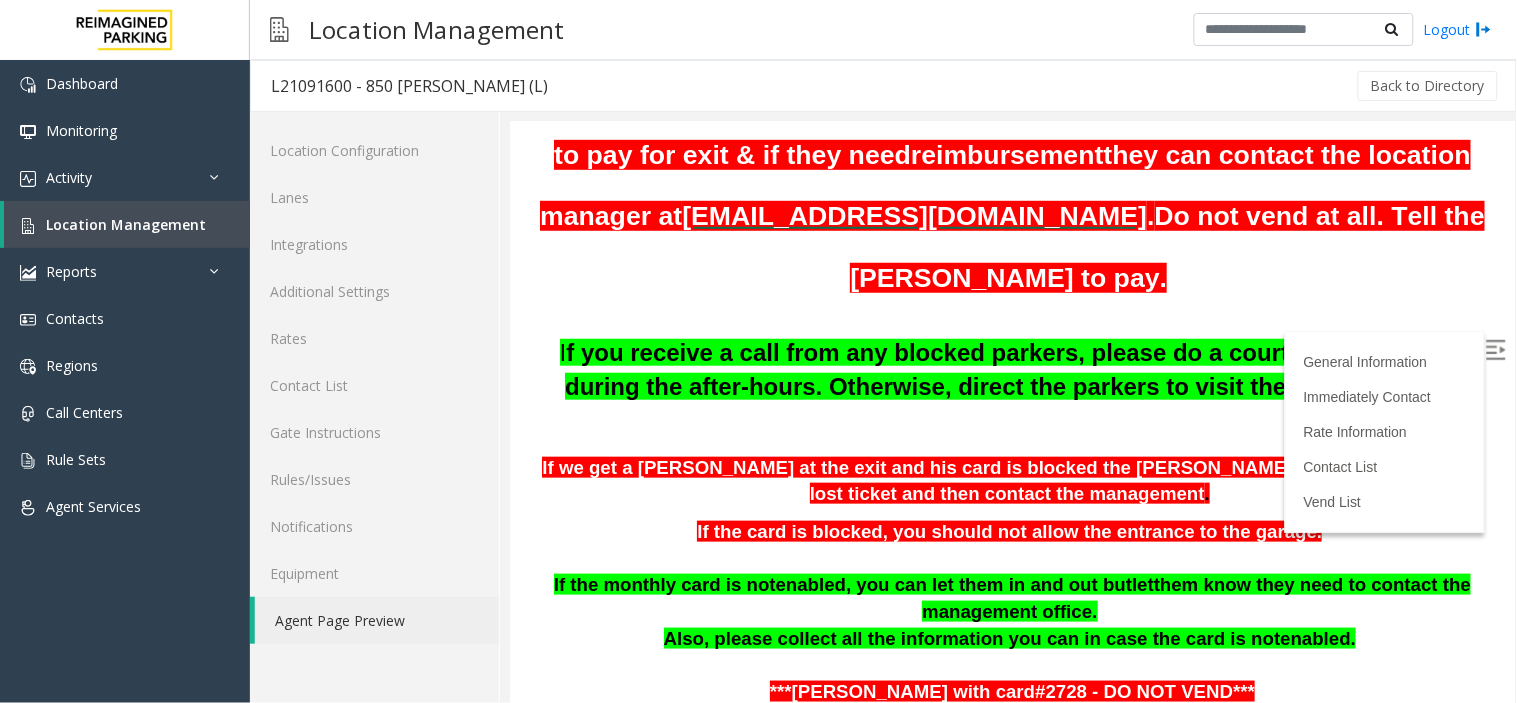 click on "f you receive a call from any blocked parkers, please do a courtesy vend ONLY during the after-hours. Otherwise, direct the parkers to visit the leasing office." at bounding box center (1014, 368) 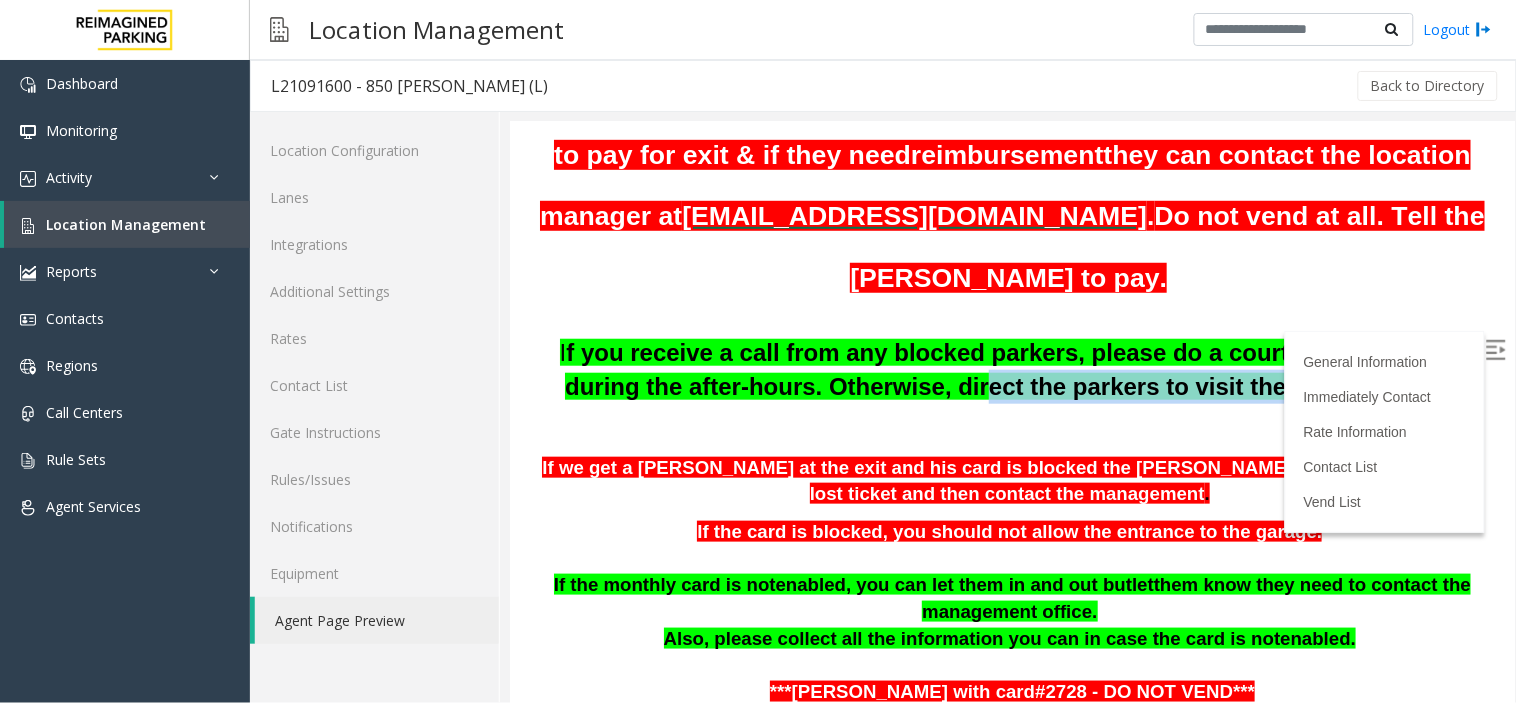 drag, startPoint x: 906, startPoint y: 383, endPoint x: 1311, endPoint y: 386, distance: 405.0111 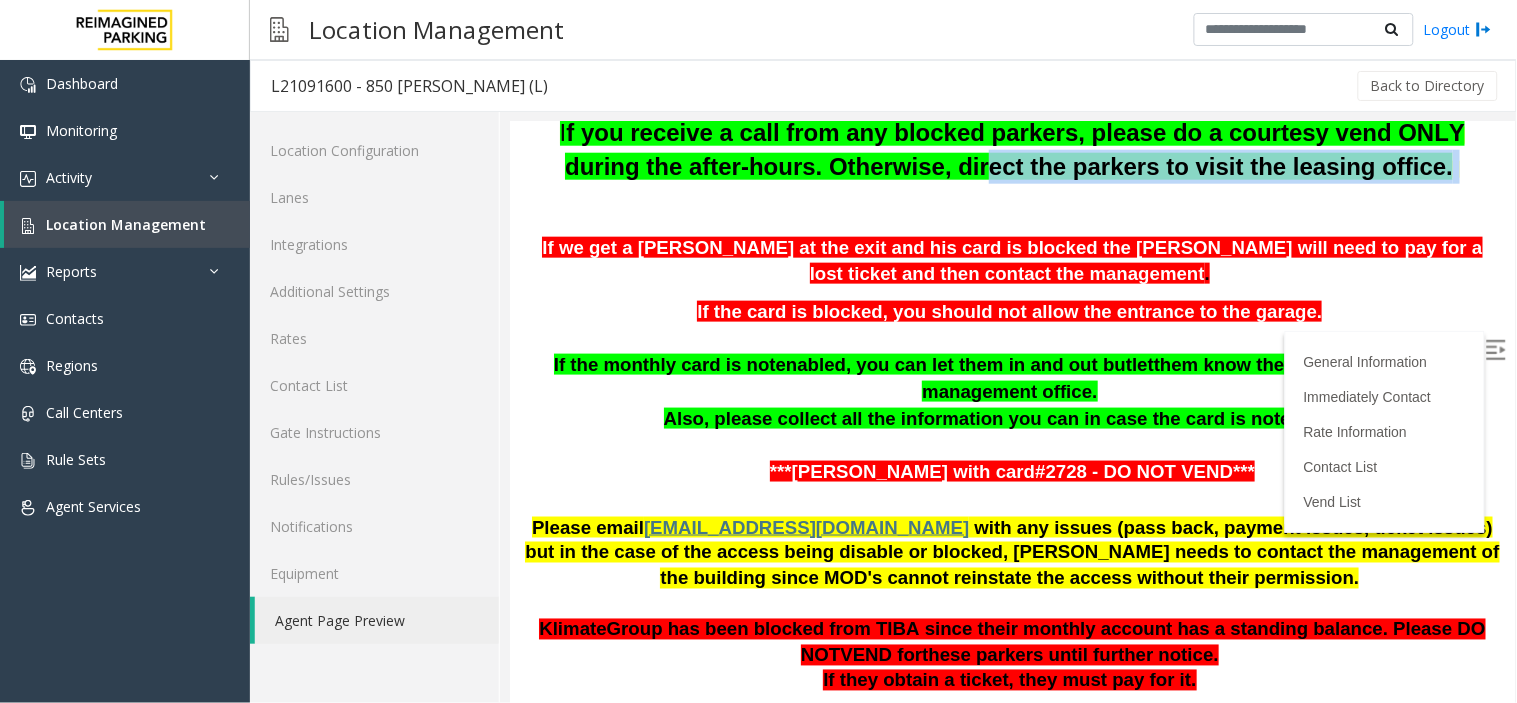 scroll, scrollTop: 555, scrollLeft: 0, axis: vertical 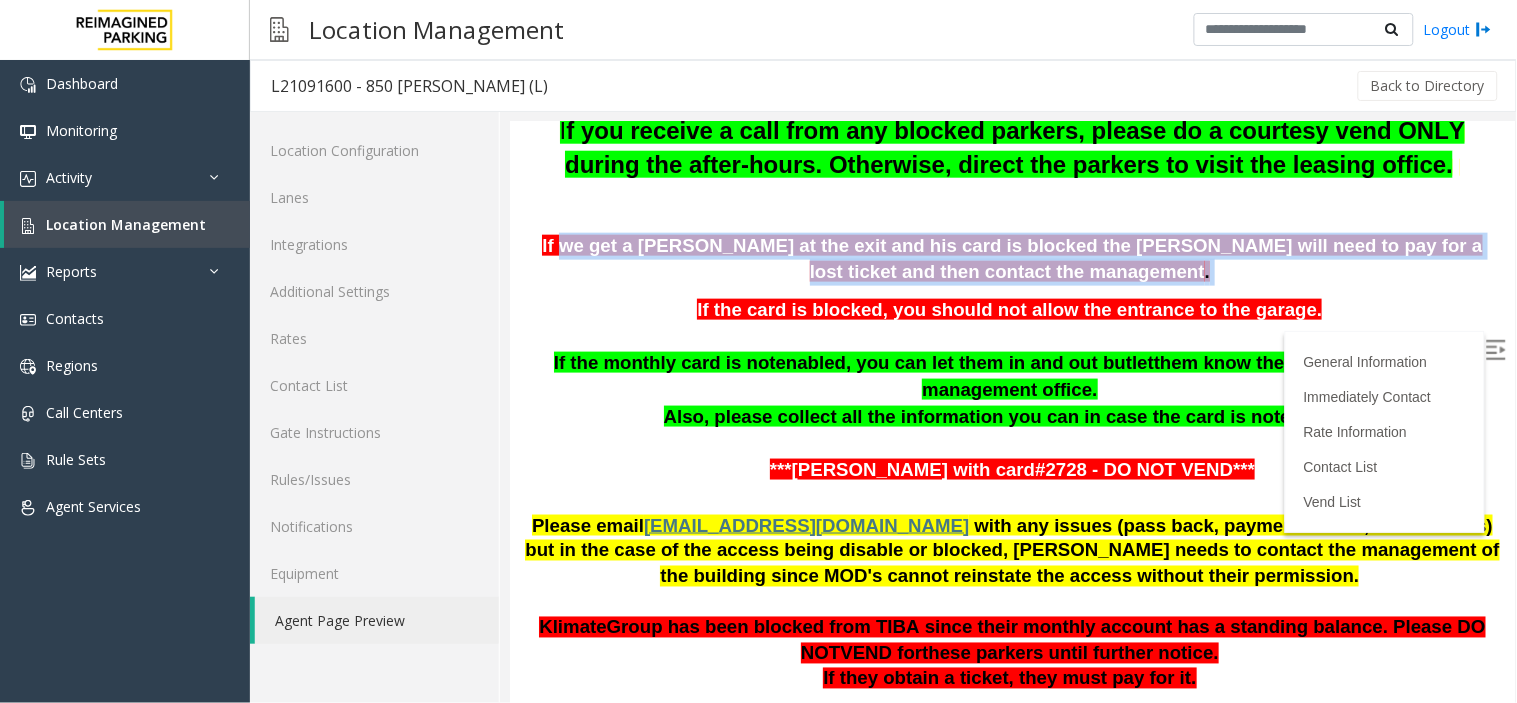 drag, startPoint x: 573, startPoint y: 245, endPoint x: 1427, endPoint y: 274, distance: 854.49225 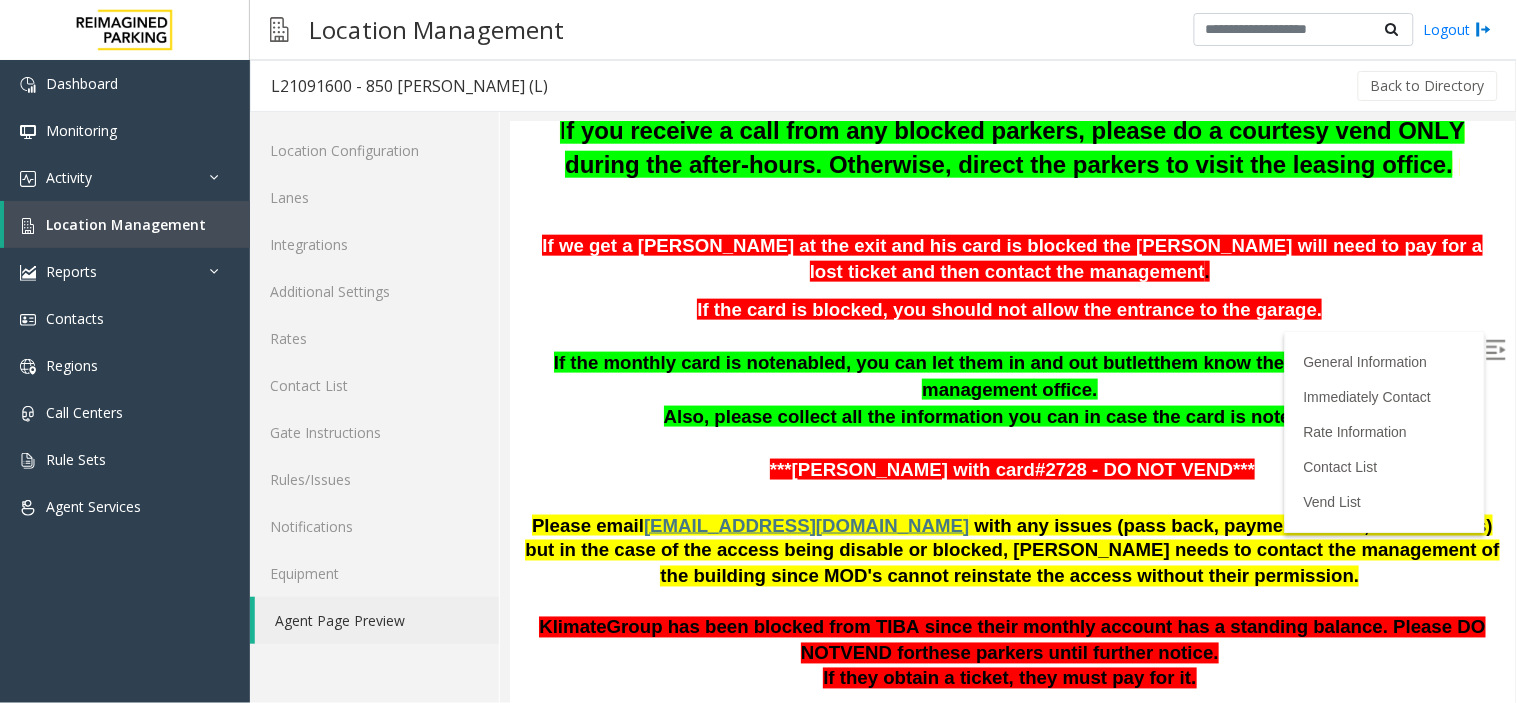 drag, startPoint x: 1289, startPoint y: 307, endPoint x: 1234, endPoint y: 323, distance: 57.280014 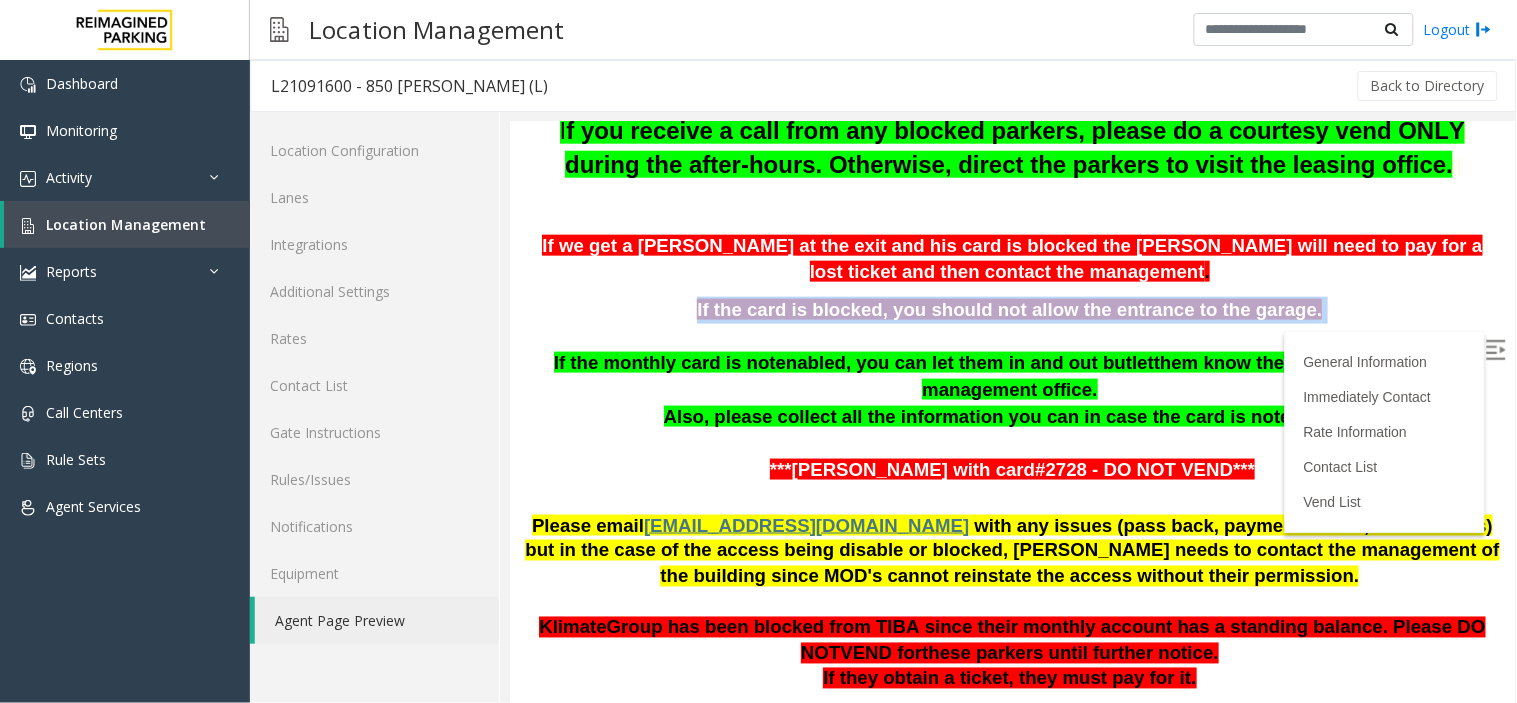 drag, startPoint x: 706, startPoint y: 301, endPoint x: 1307, endPoint y: 315, distance: 601.163 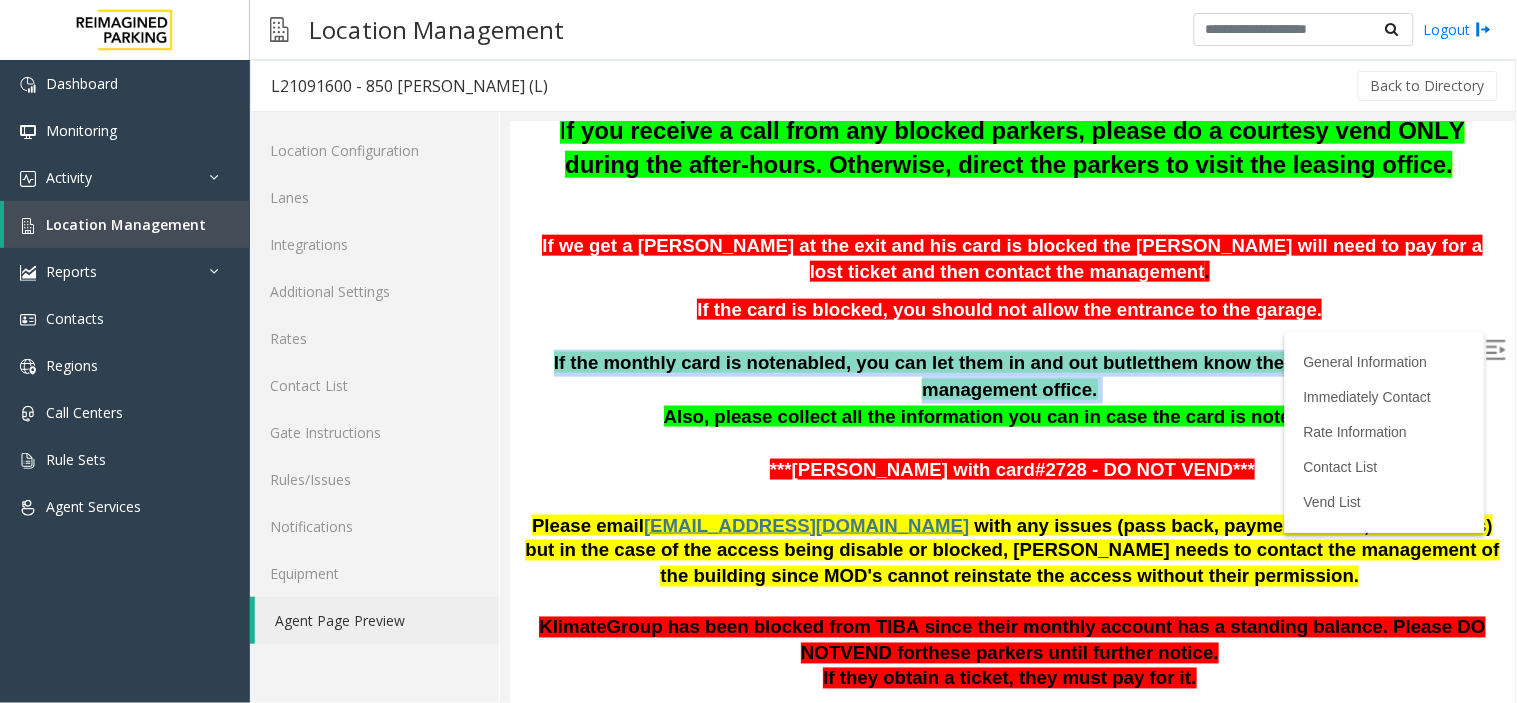 drag, startPoint x: 534, startPoint y: 368, endPoint x: 1430, endPoint y: 376, distance: 896.0357 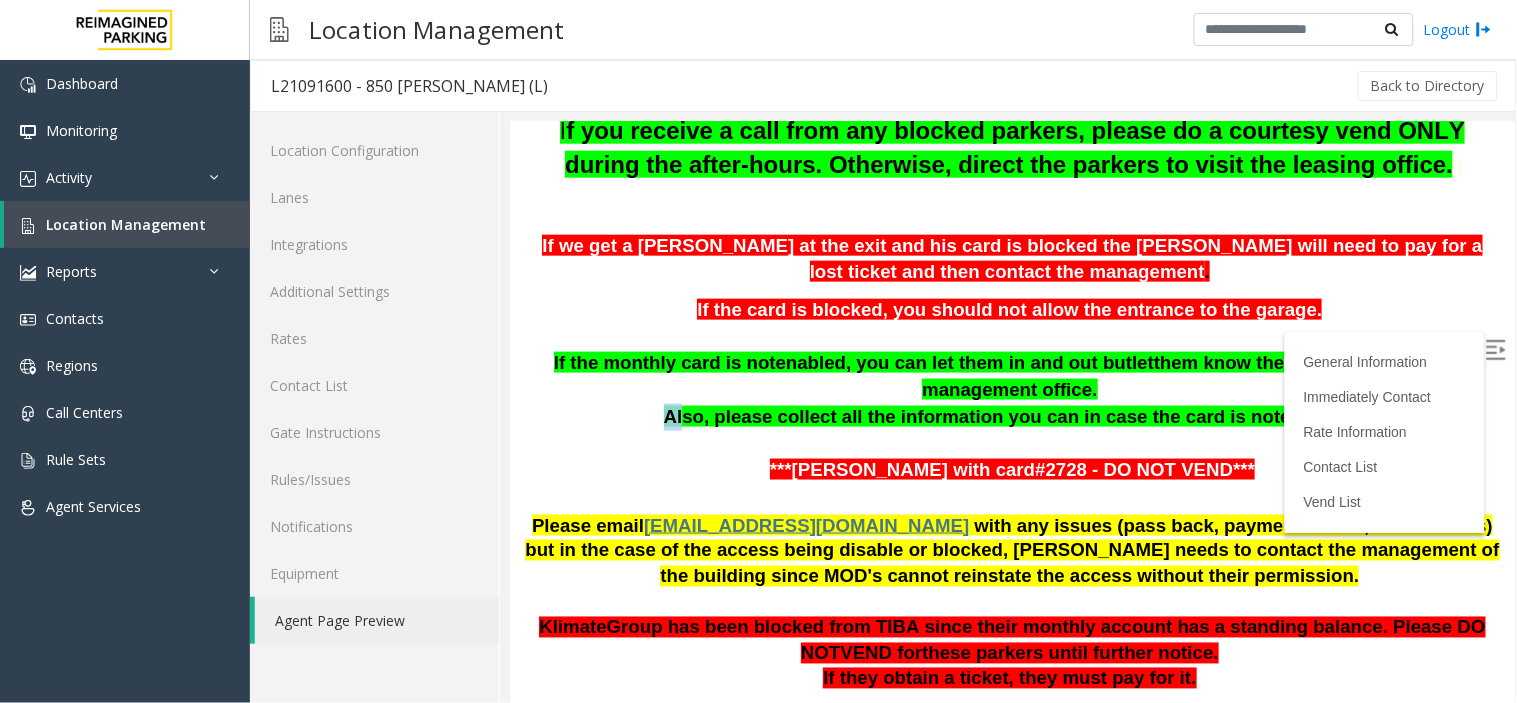 drag, startPoint x: 719, startPoint y: 415, endPoint x: 1273, endPoint y: 387, distance: 554.70715 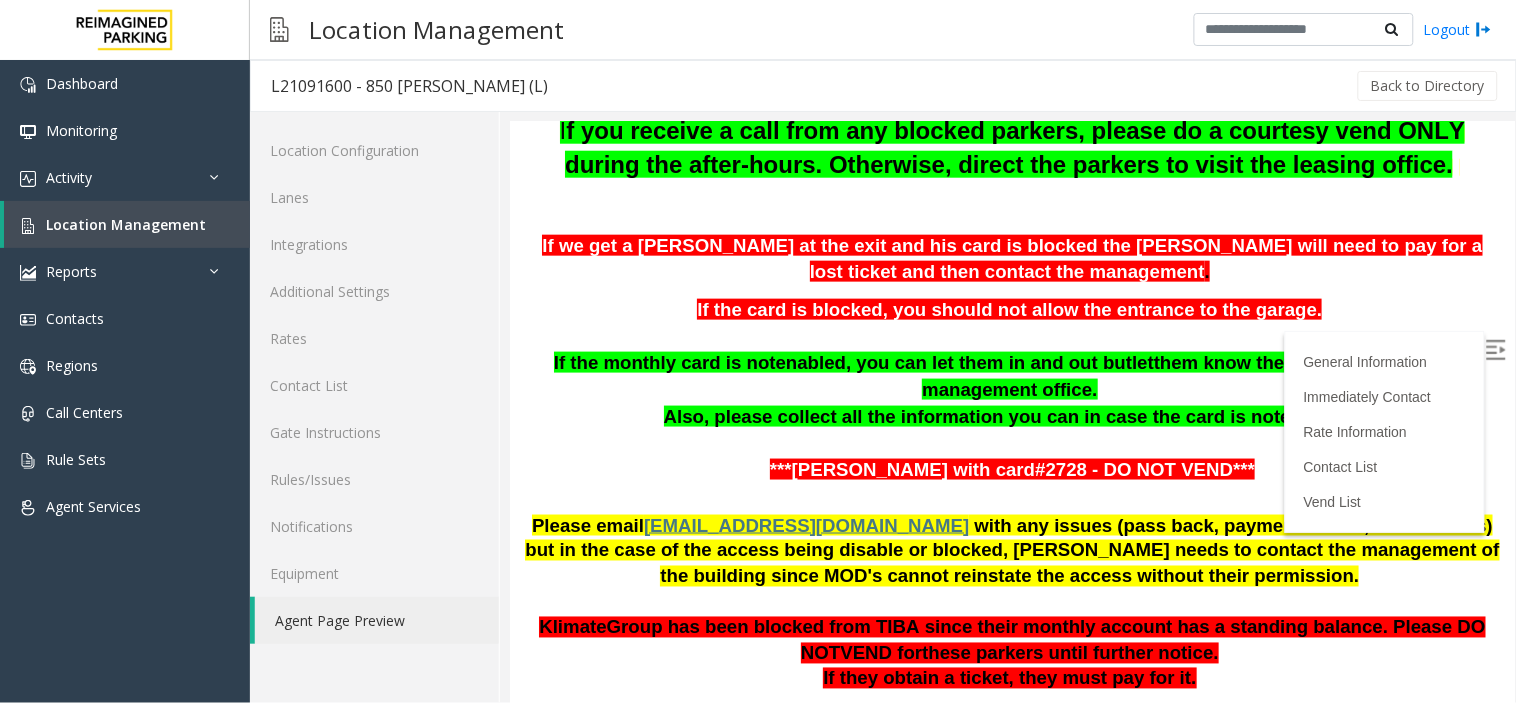 drag, startPoint x: 787, startPoint y: 476, endPoint x: 1217, endPoint y: 468, distance: 430.0744 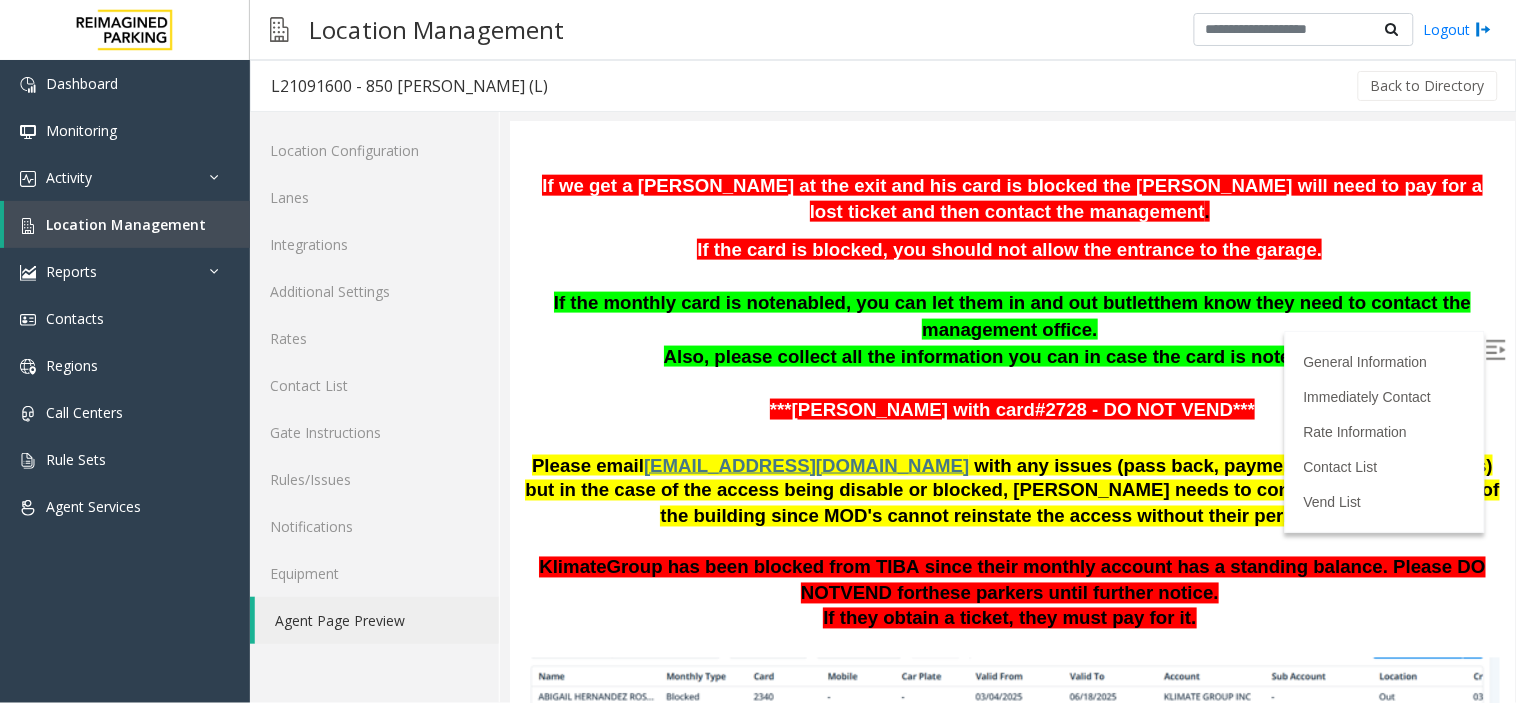 scroll, scrollTop: 666, scrollLeft: 0, axis: vertical 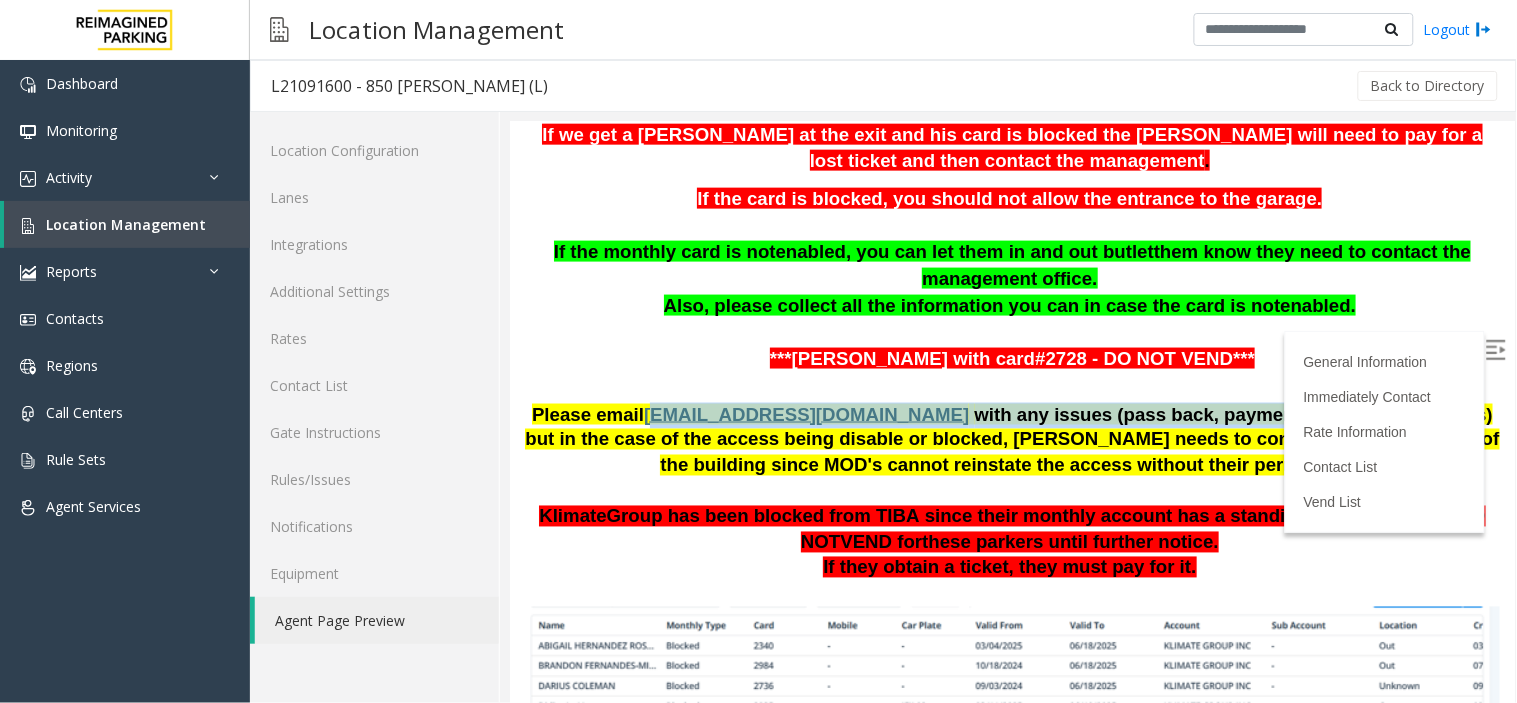 drag, startPoint x: 676, startPoint y: 397, endPoint x: 1290, endPoint y: 412, distance: 614.1832 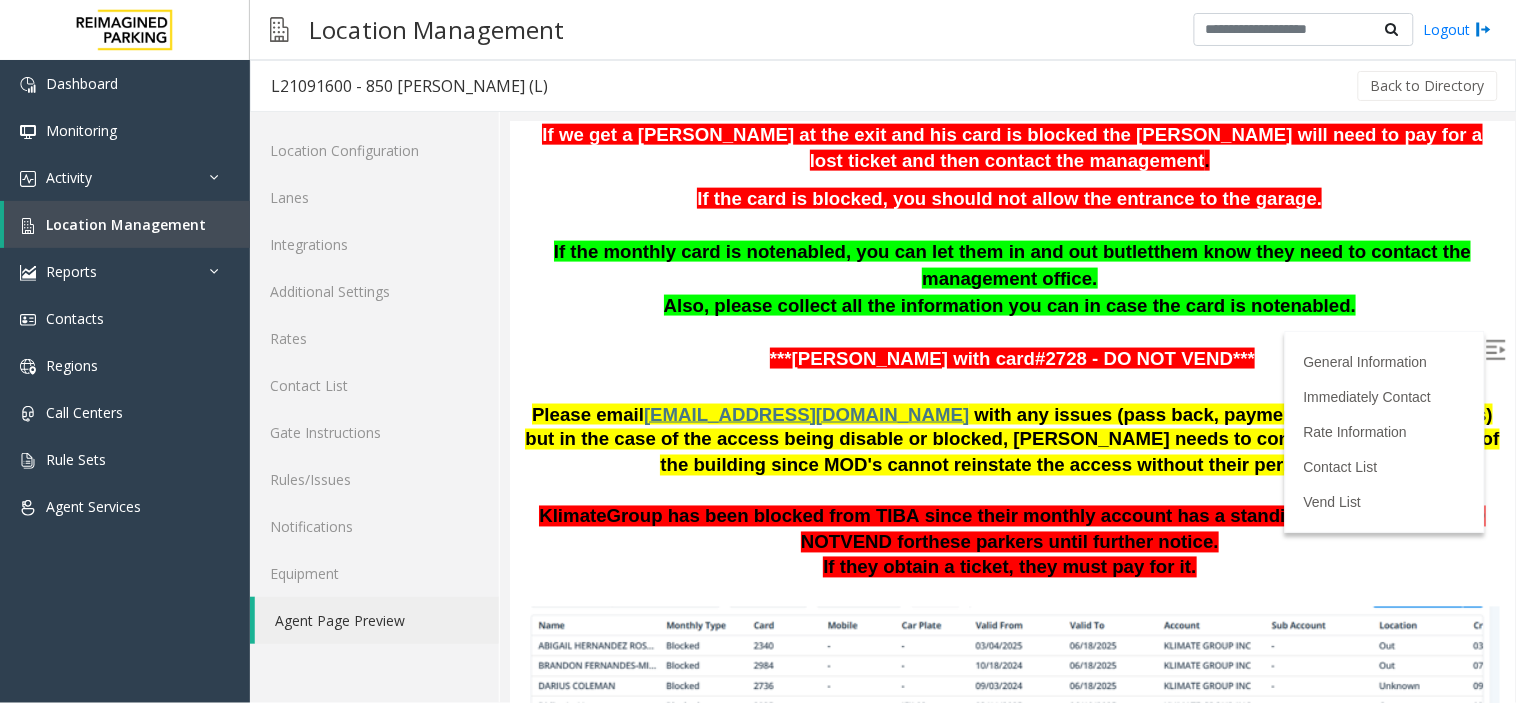 click on "with any issues (pass back, payment issues, ticket issues) but in the case of the access being disable or blocked, [PERSON_NAME] needs to contact the management of the building since MOD's cannot reinstate the access without their permission." at bounding box center [1011, 439] 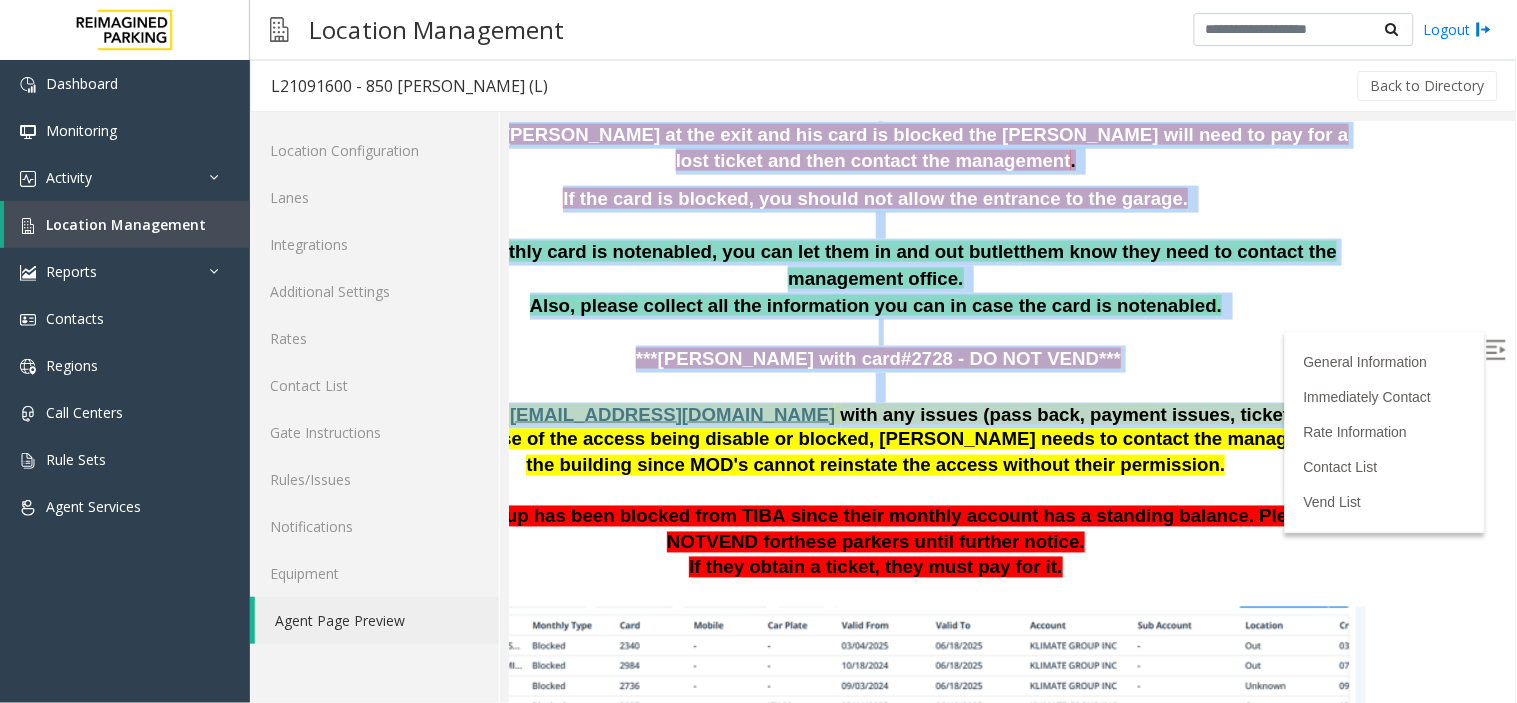 scroll, scrollTop: 666, scrollLeft: 0, axis: vertical 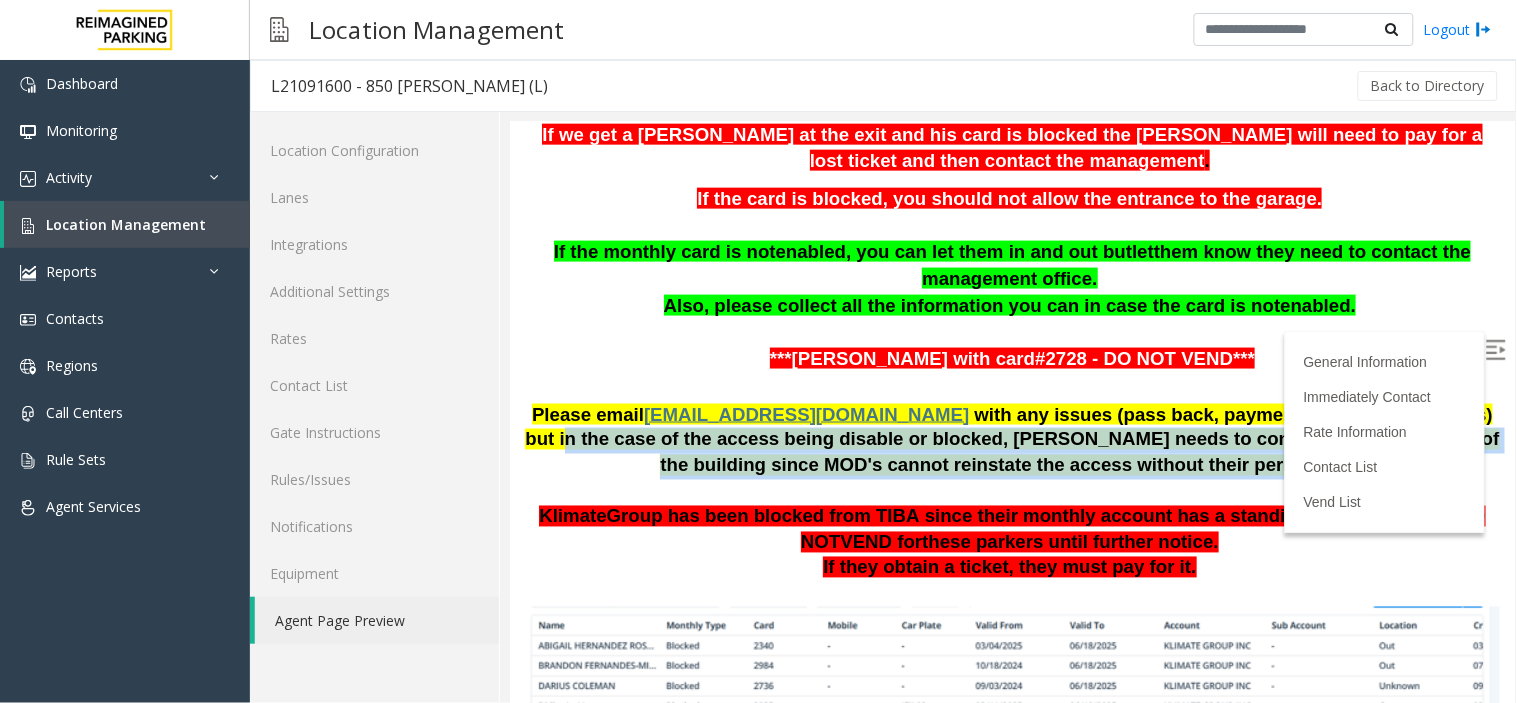 drag, startPoint x: 1346, startPoint y: 406, endPoint x: 1419, endPoint y: 467, distance: 95.131485 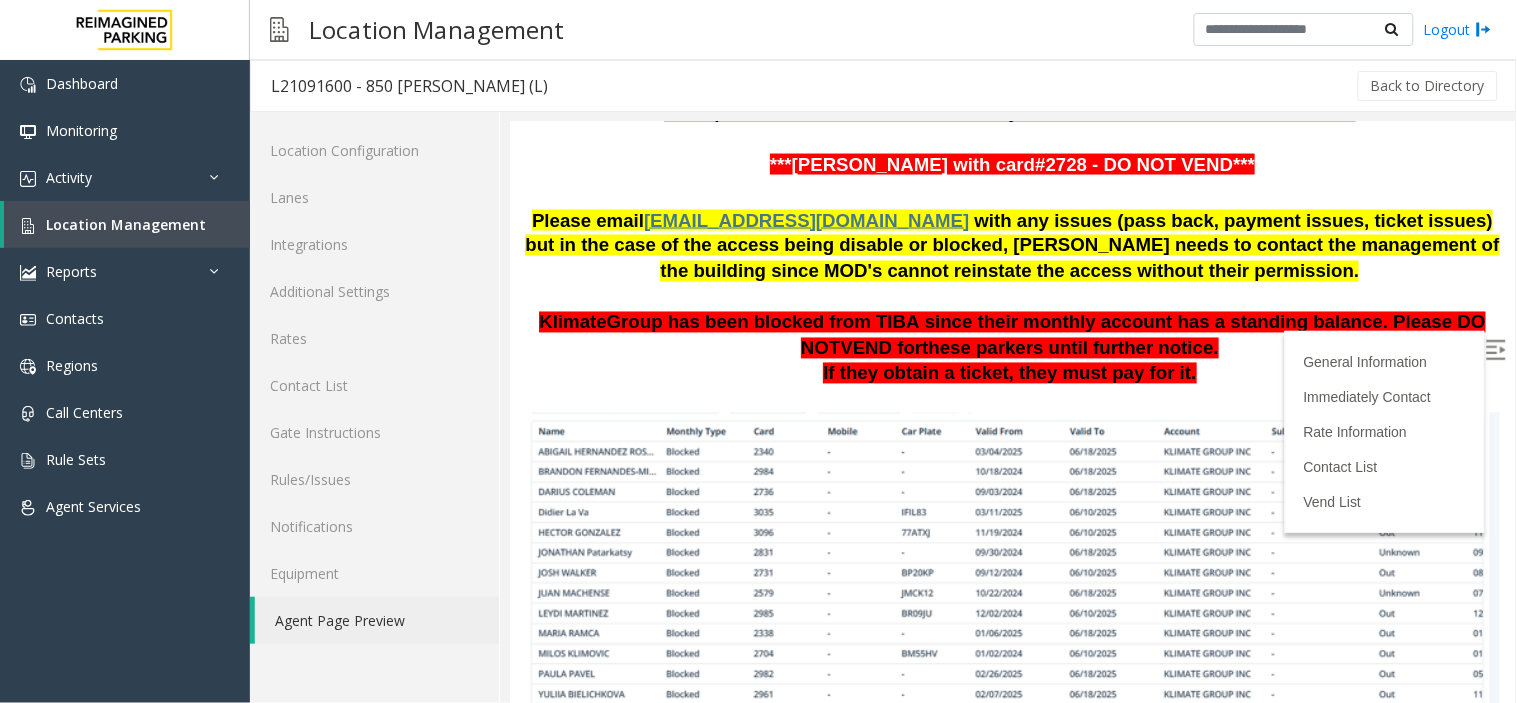 scroll, scrollTop: 888, scrollLeft: 0, axis: vertical 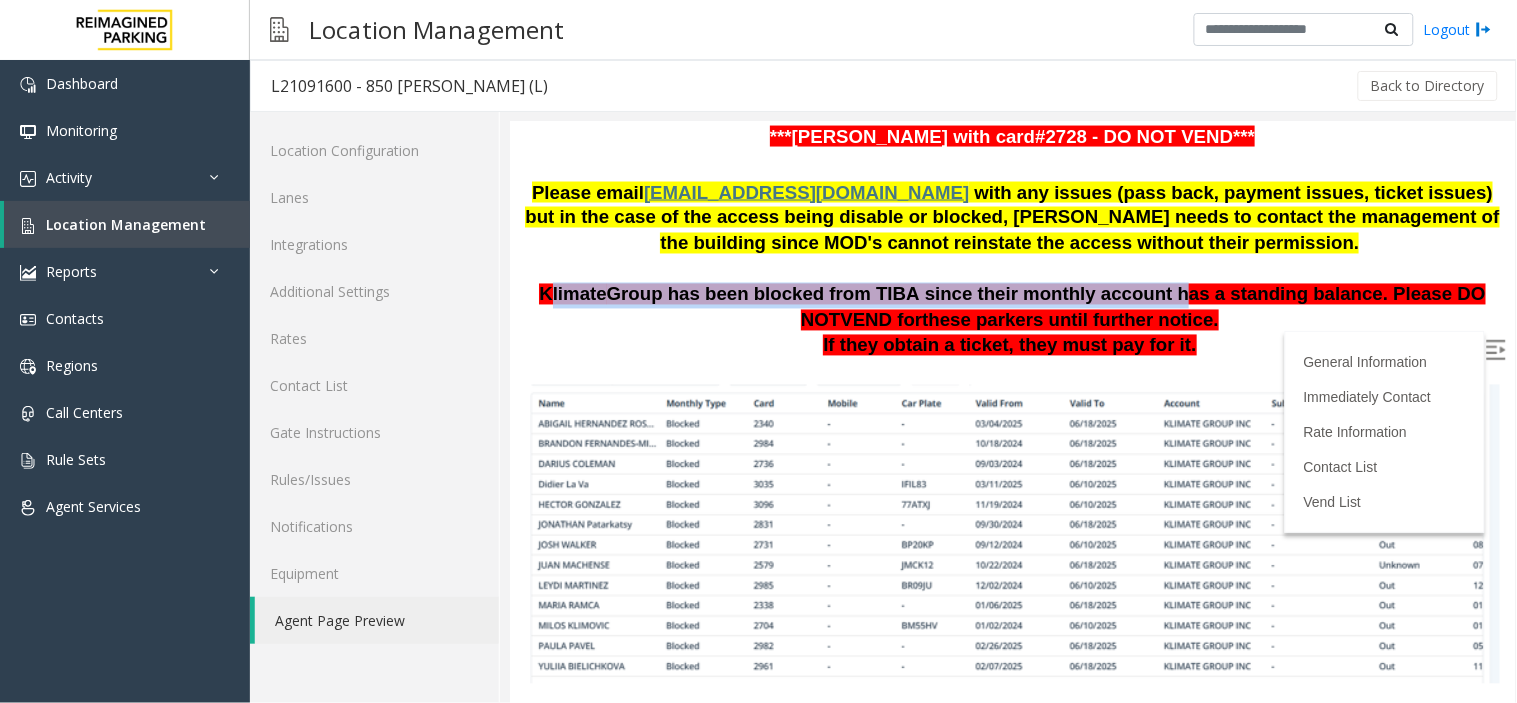 drag, startPoint x: 539, startPoint y: 287, endPoint x: 1176, endPoint y: 287, distance: 637 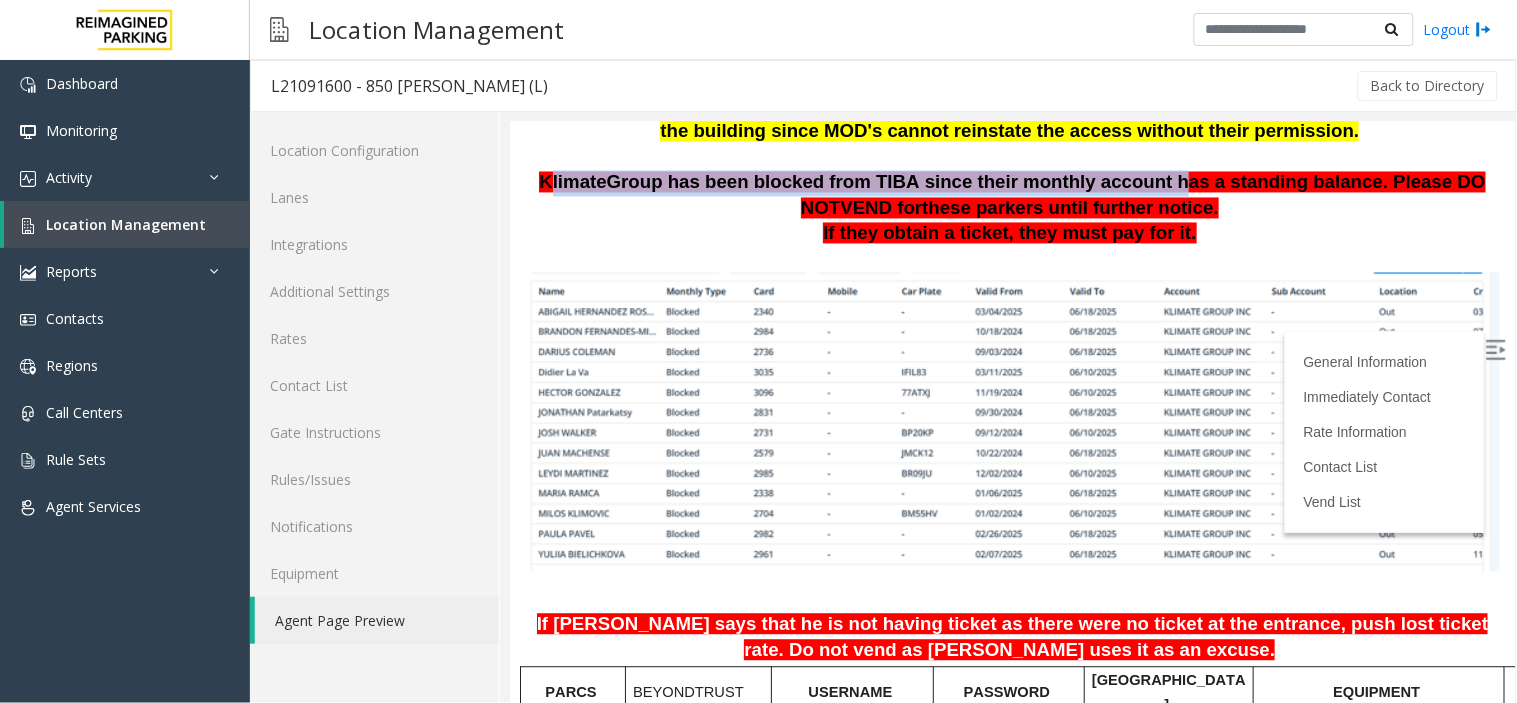 drag, startPoint x: 822, startPoint y: 201, endPoint x: 1213, endPoint y: 178, distance: 391.67587 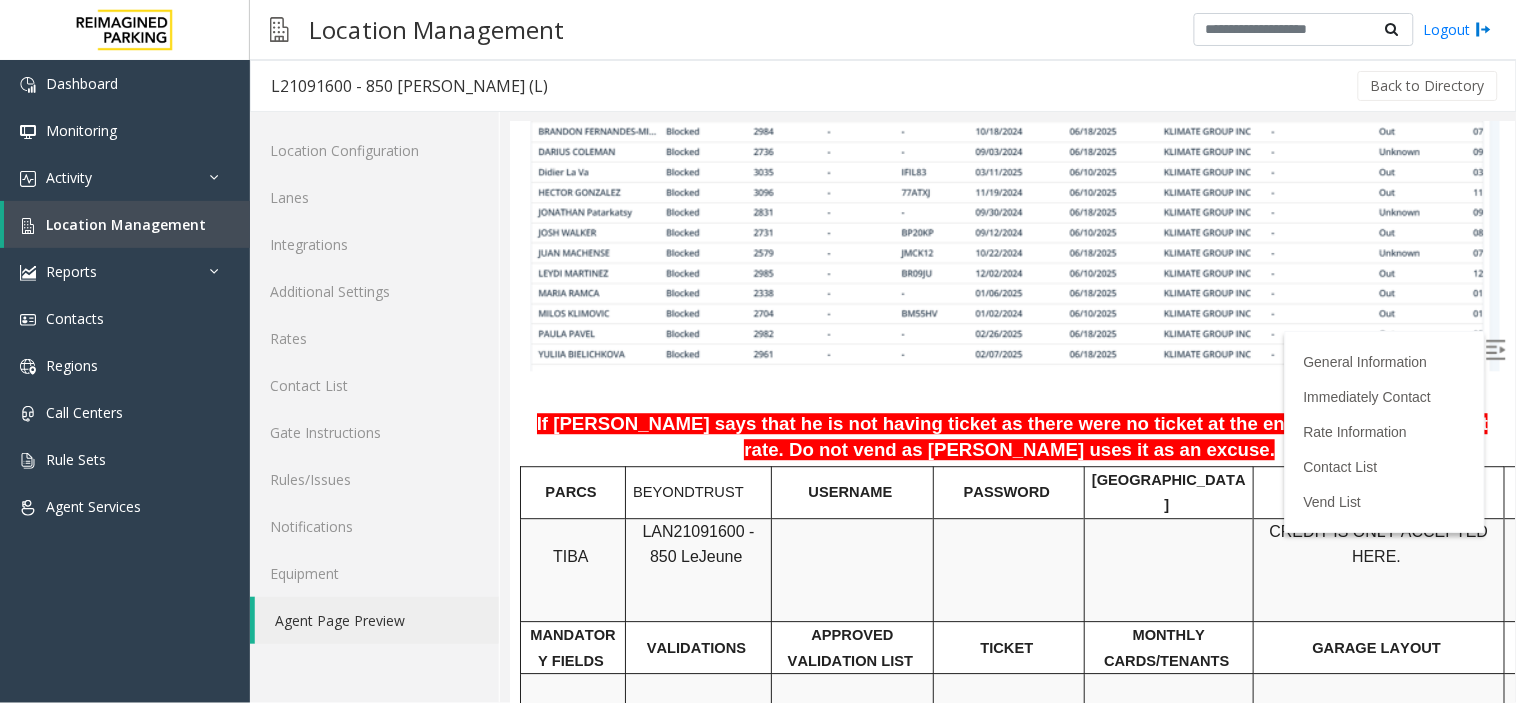 scroll, scrollTop: 1222, scrollLeft: 0, axis: vertical 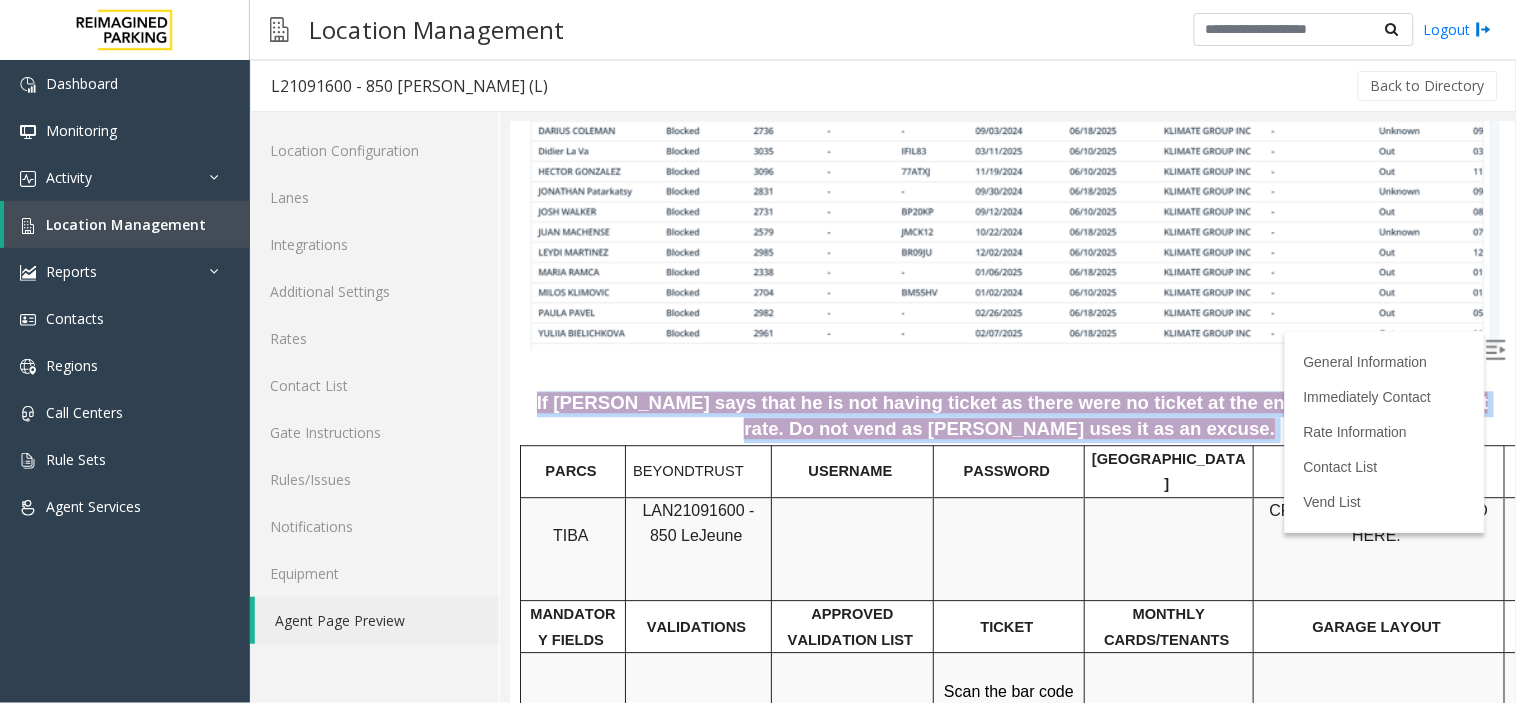 drag, startPoint x: 547, startPoint y: 407, endPoint x: 1141, endPoint y: 429, distance: 594.4073 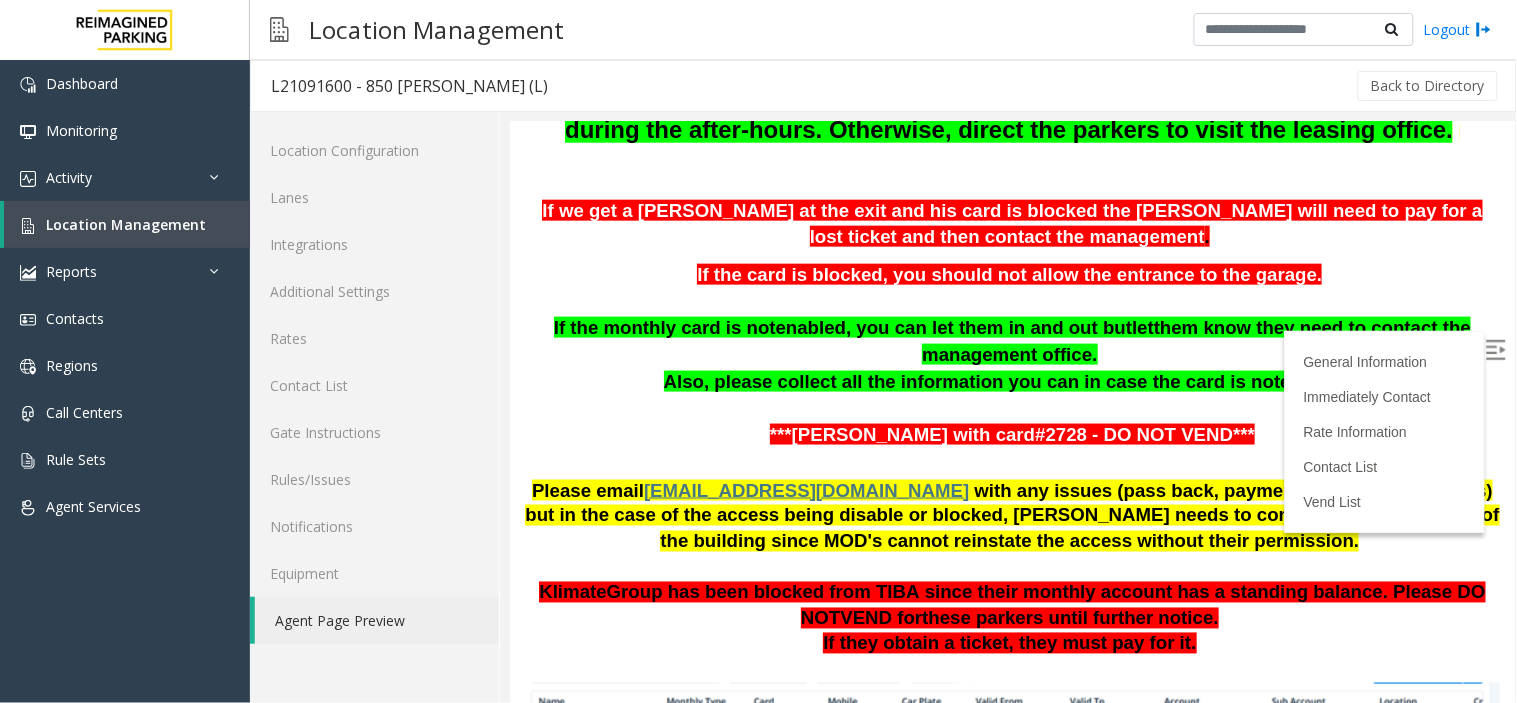 scroll, scrollTop: 628, scrollLeft: 0, axis: vertical 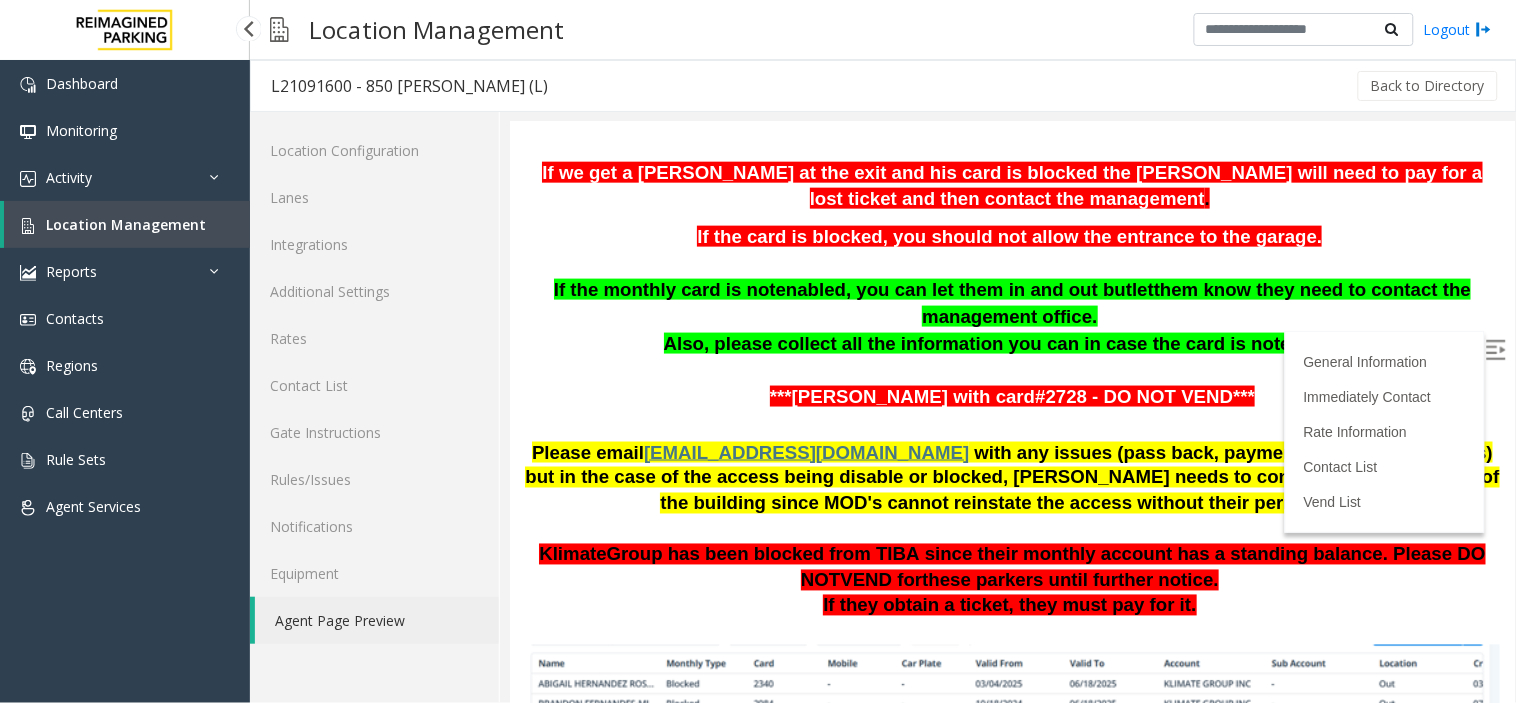 click on "Location Management" at bounding box center (126, 224) 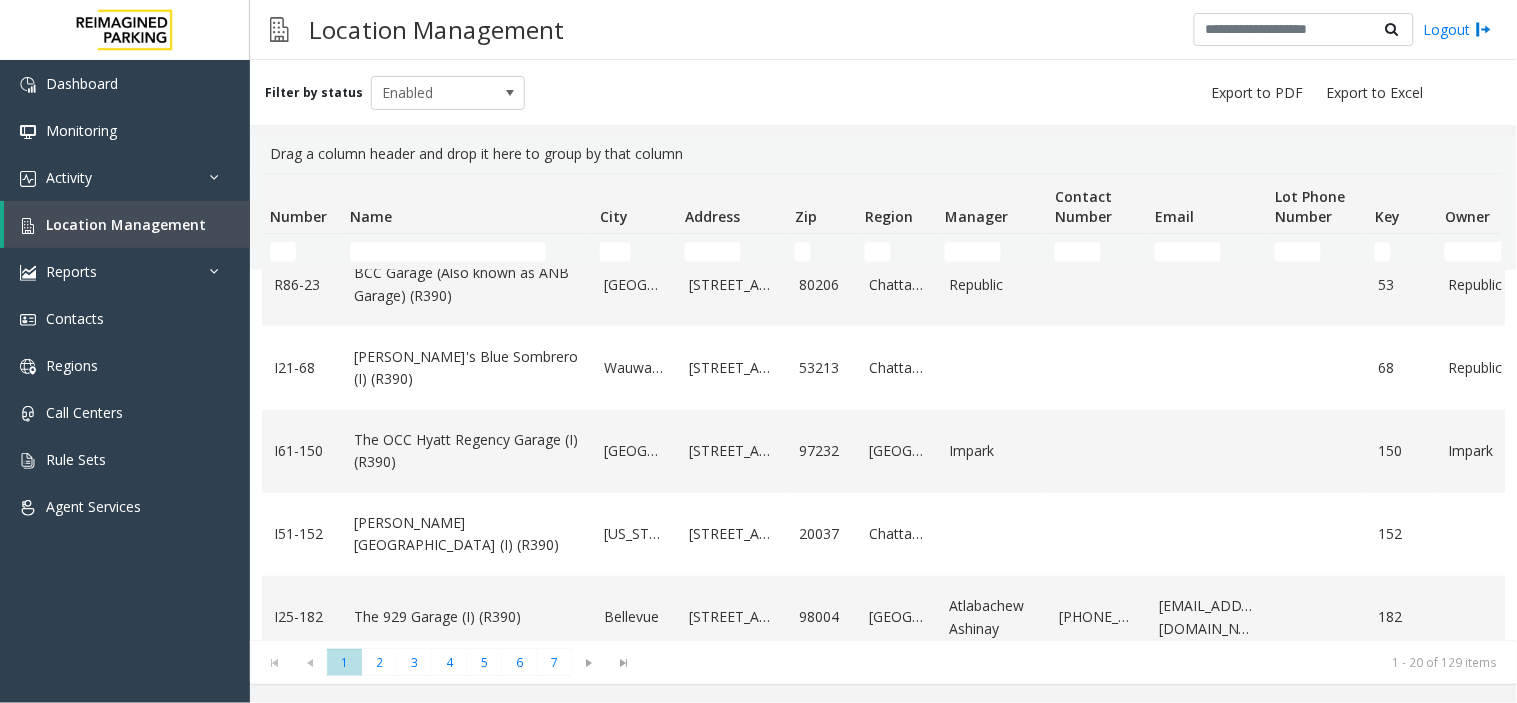 scroll, scrollTop: 333, scrollLeft: 0, axis: vertical 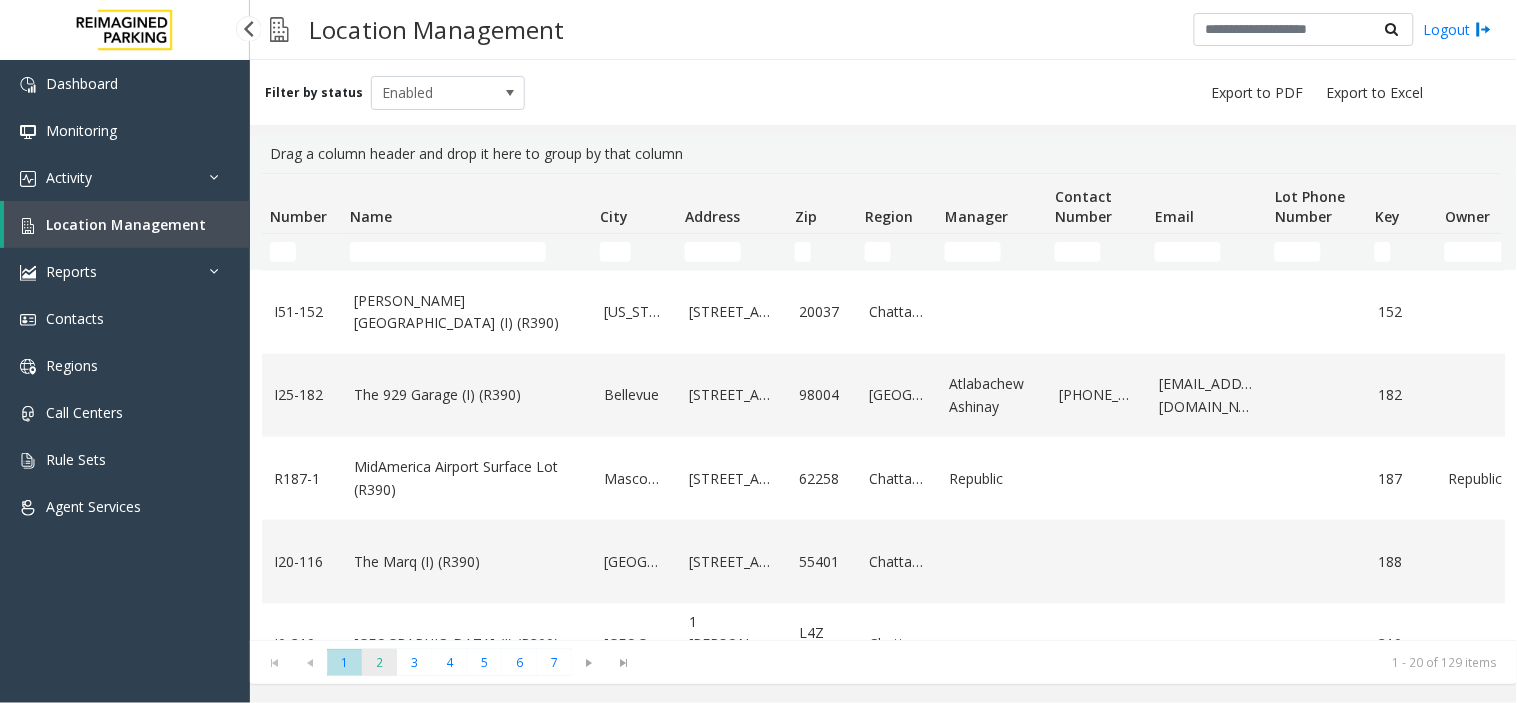 click on "2" 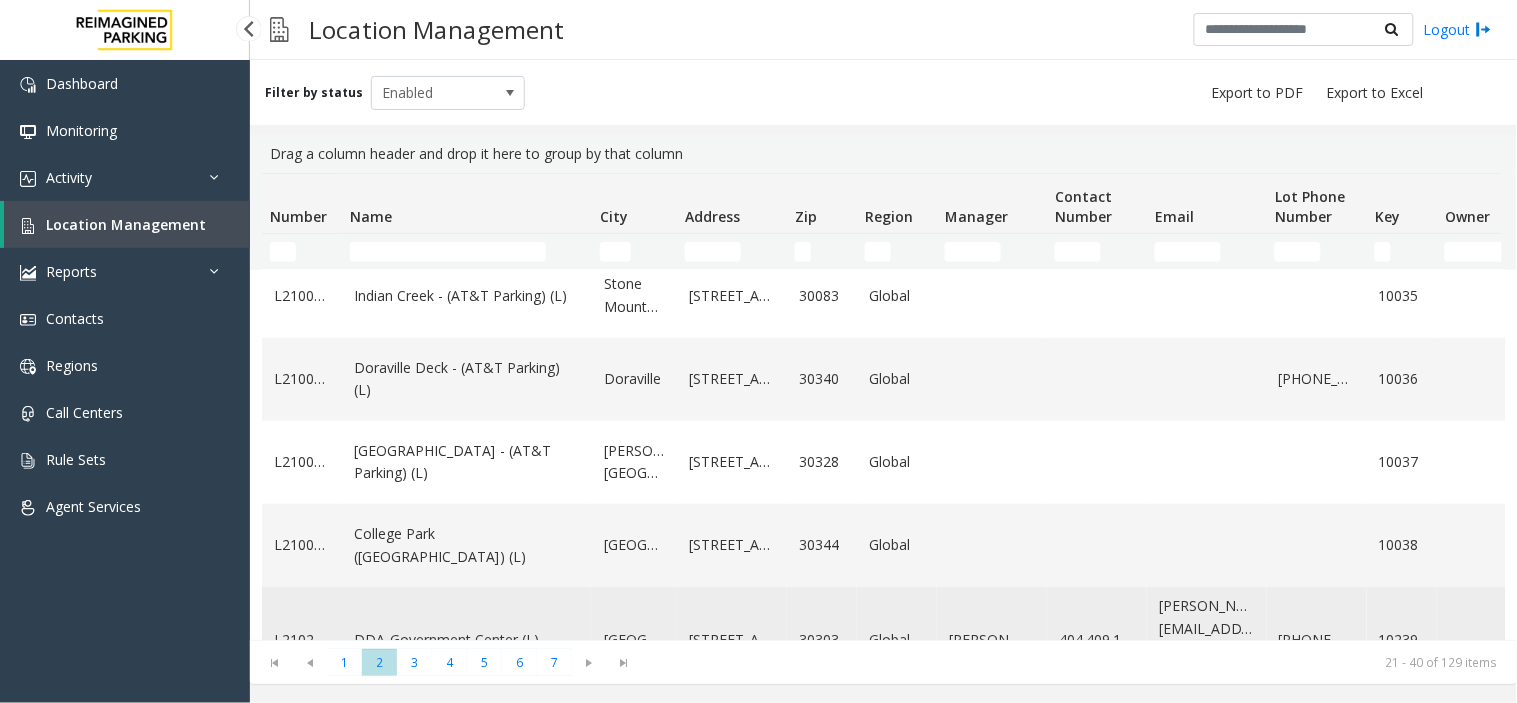 scroll, scrollTop: 333, scrollLeft: 0, axis: vertical 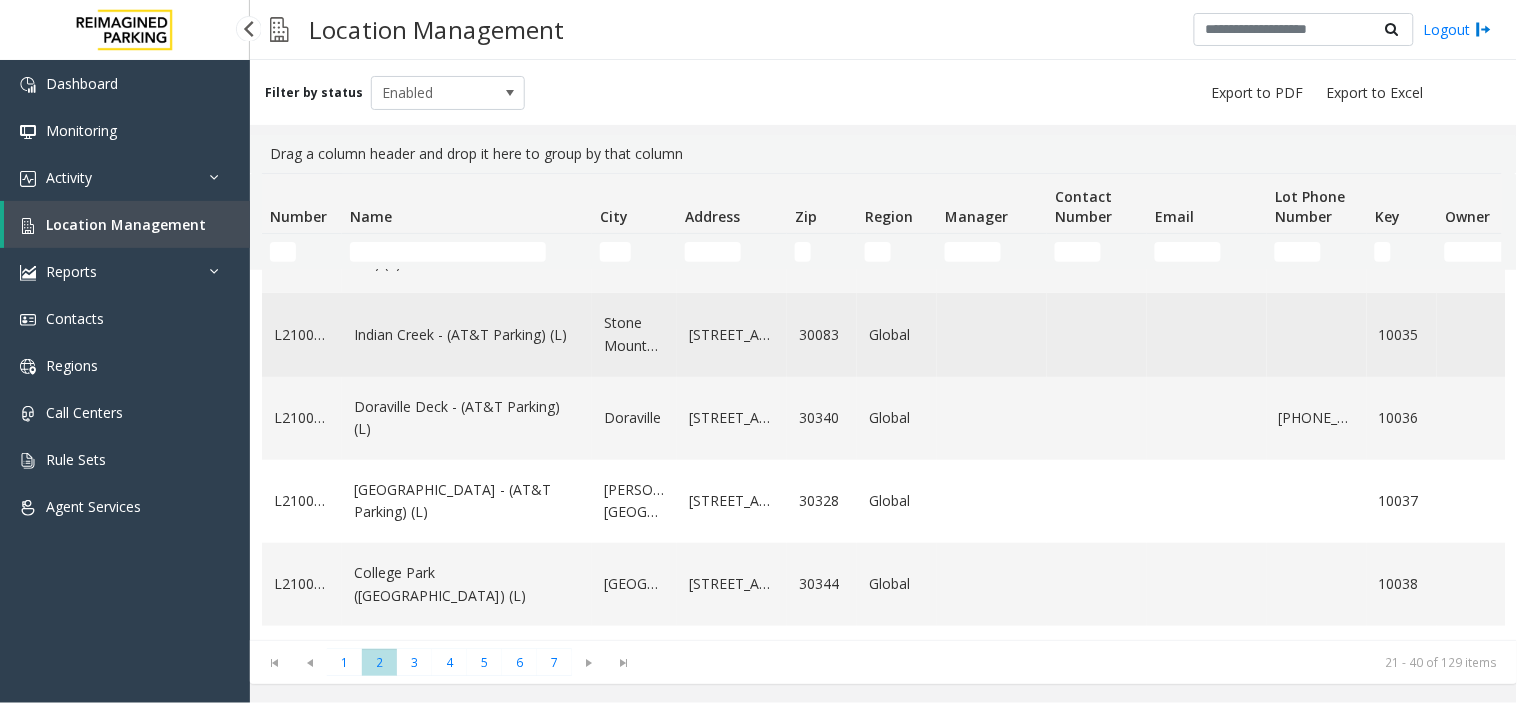 click on "Indian Creek - (AT&T Parking) (L)" 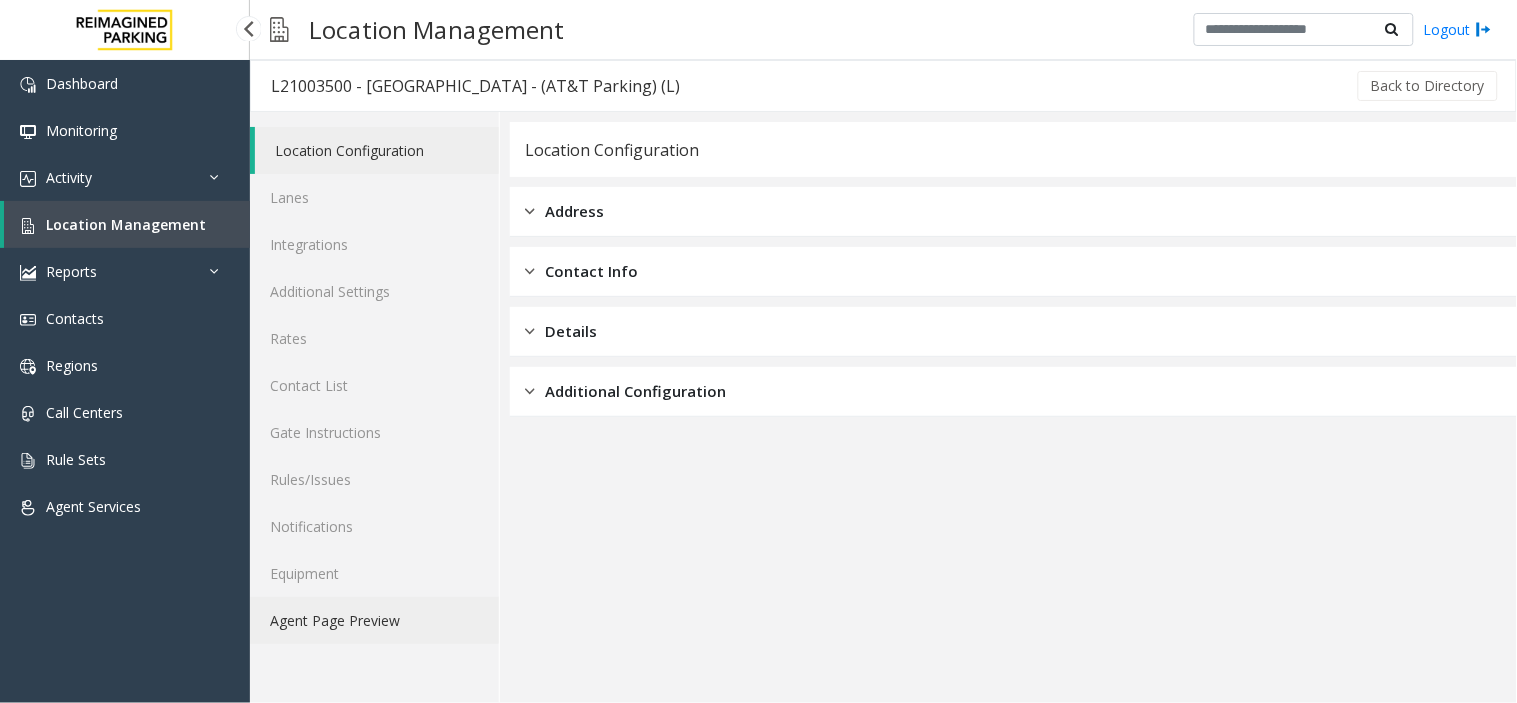 click on "Agent Page Preview" 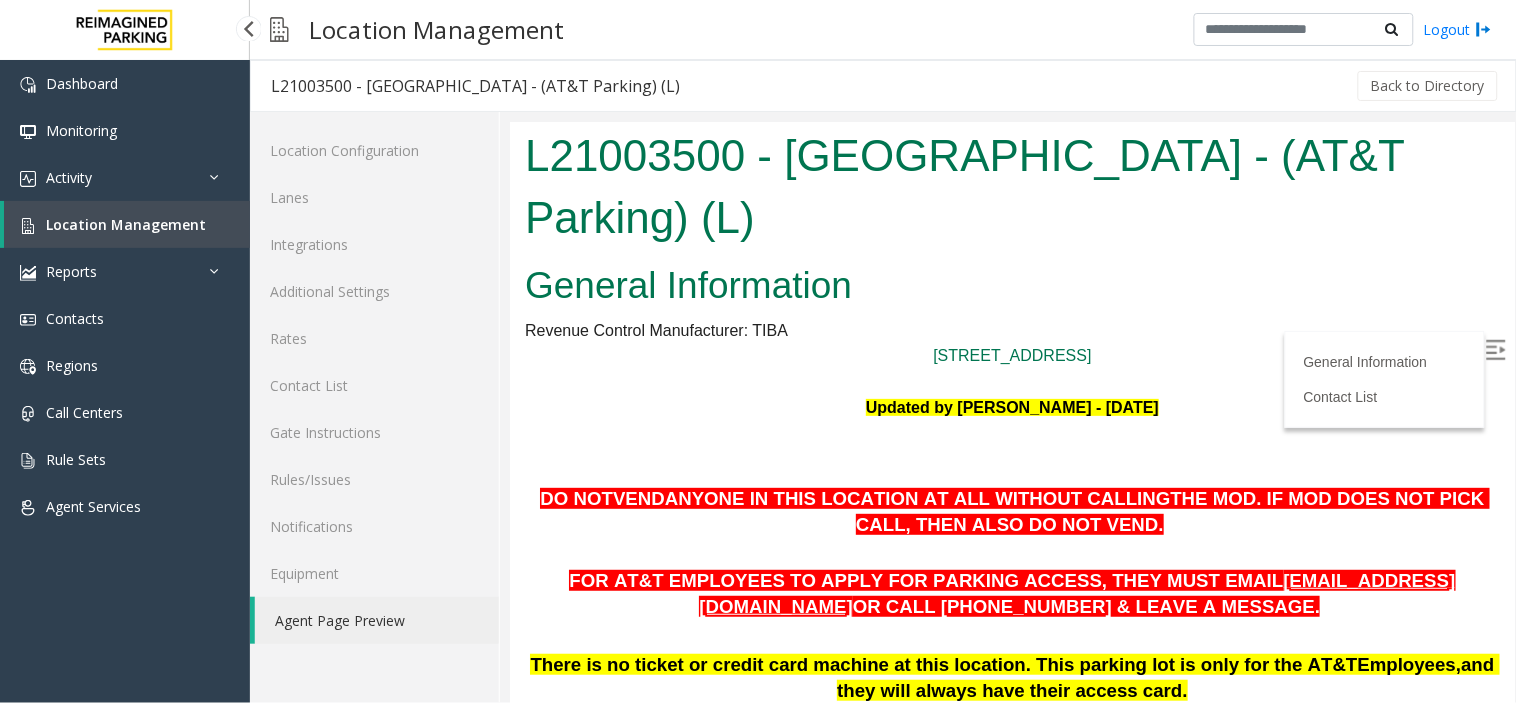 scroll, scrollTop: 0, scrollLeft: 0, axis: both 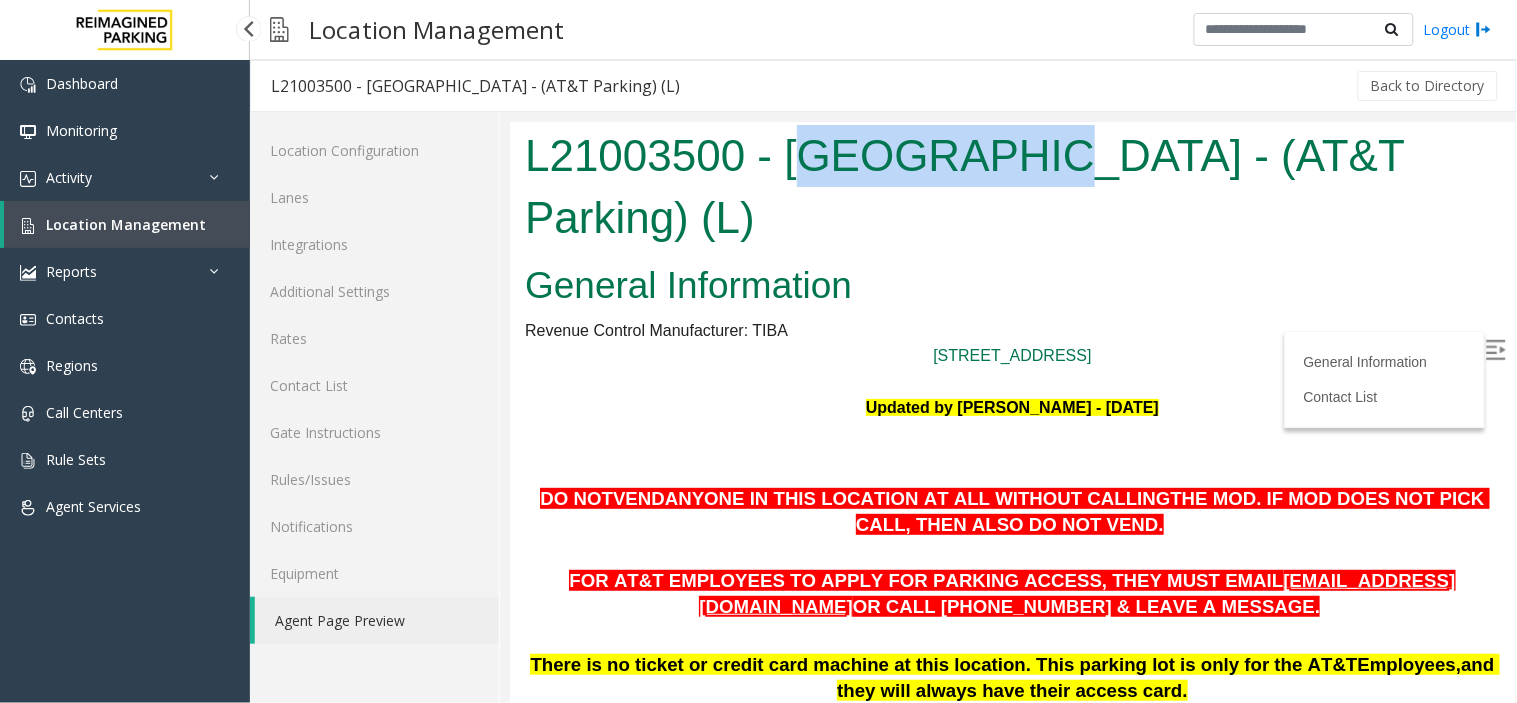 drag, startPoint x: 805, startPoint y: 149, endPoint x: 1015, endPoint y: 179, distance: 212.13203 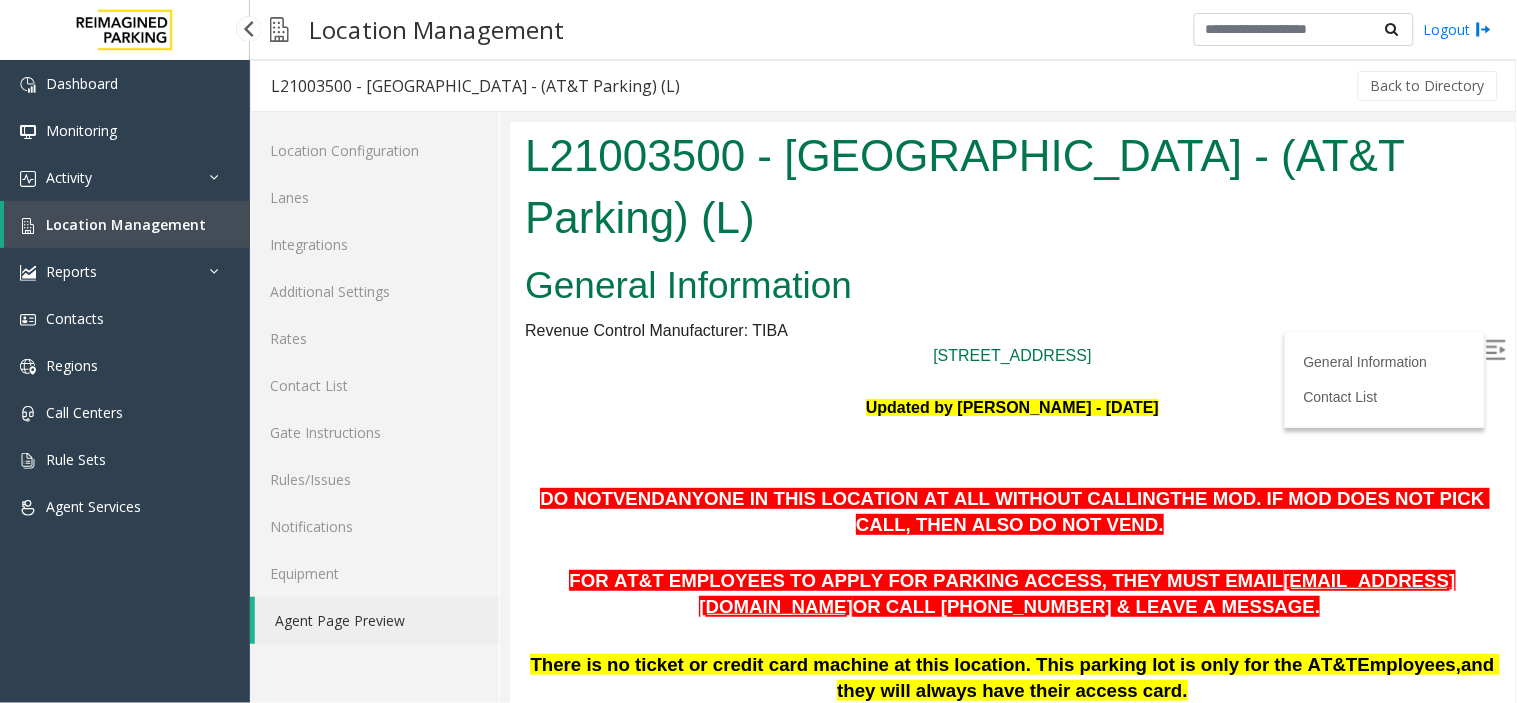click on "General Information" at bounding box center (1011, 285) 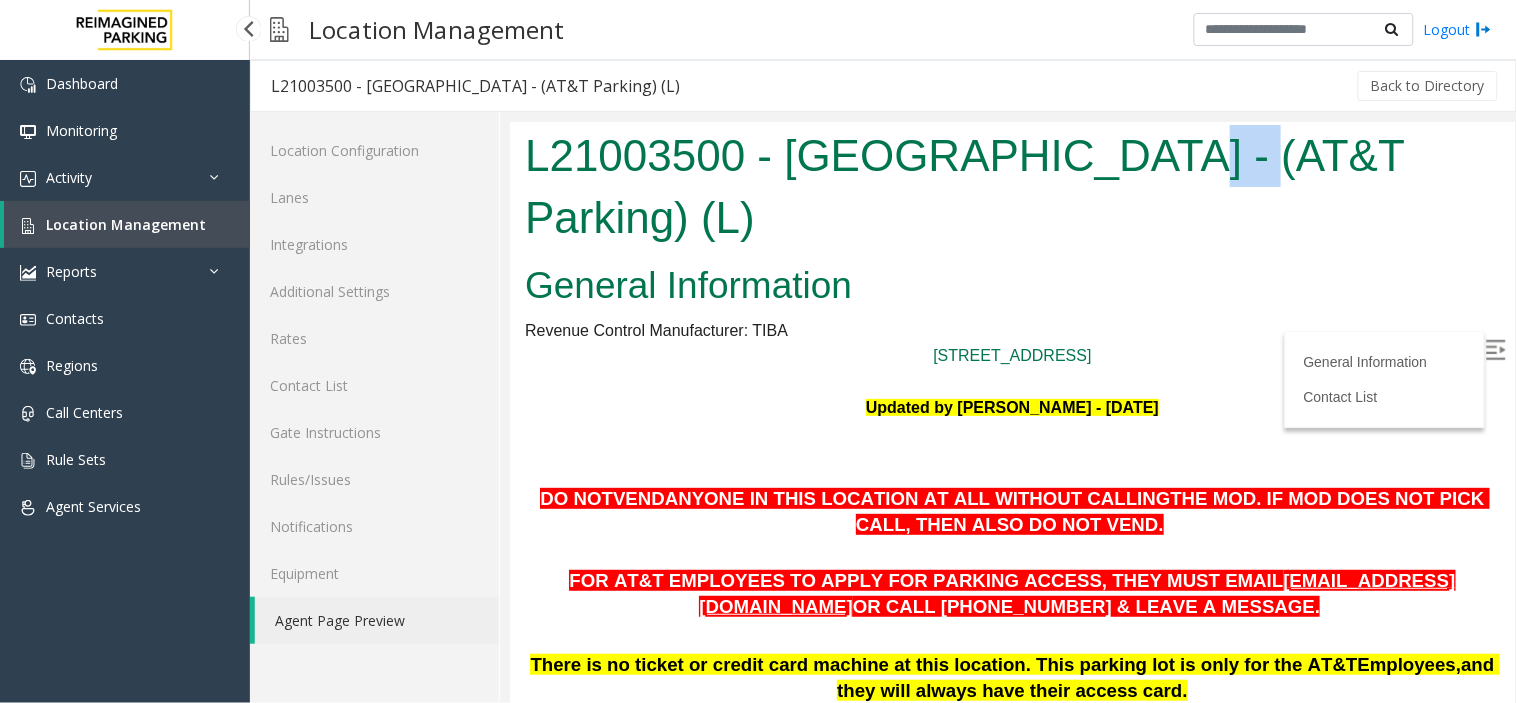 drag, startPoint x: 1097, startPoint y: 157, endPoint x: 1194, endPoint y: 158, distance: 97.00516 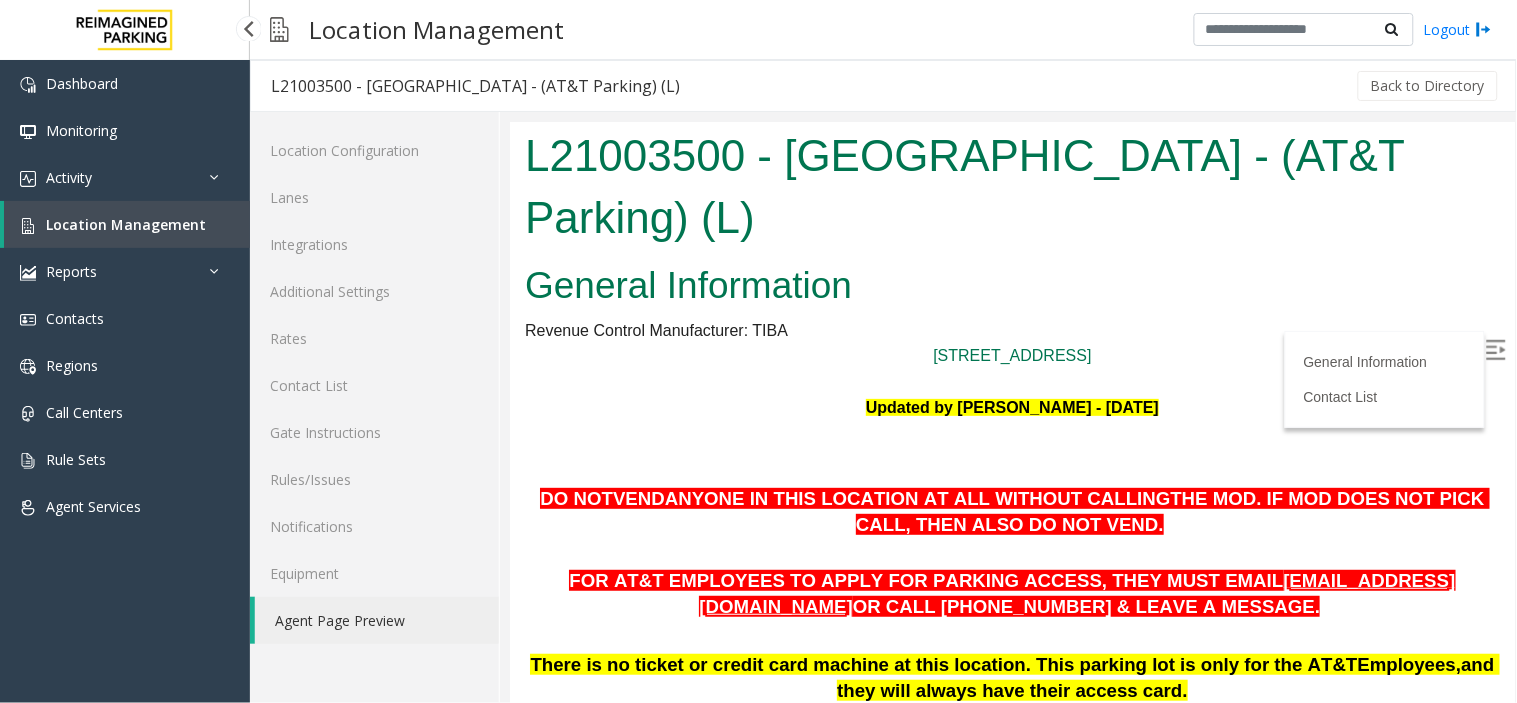 click at bounding box center (1011, 458) 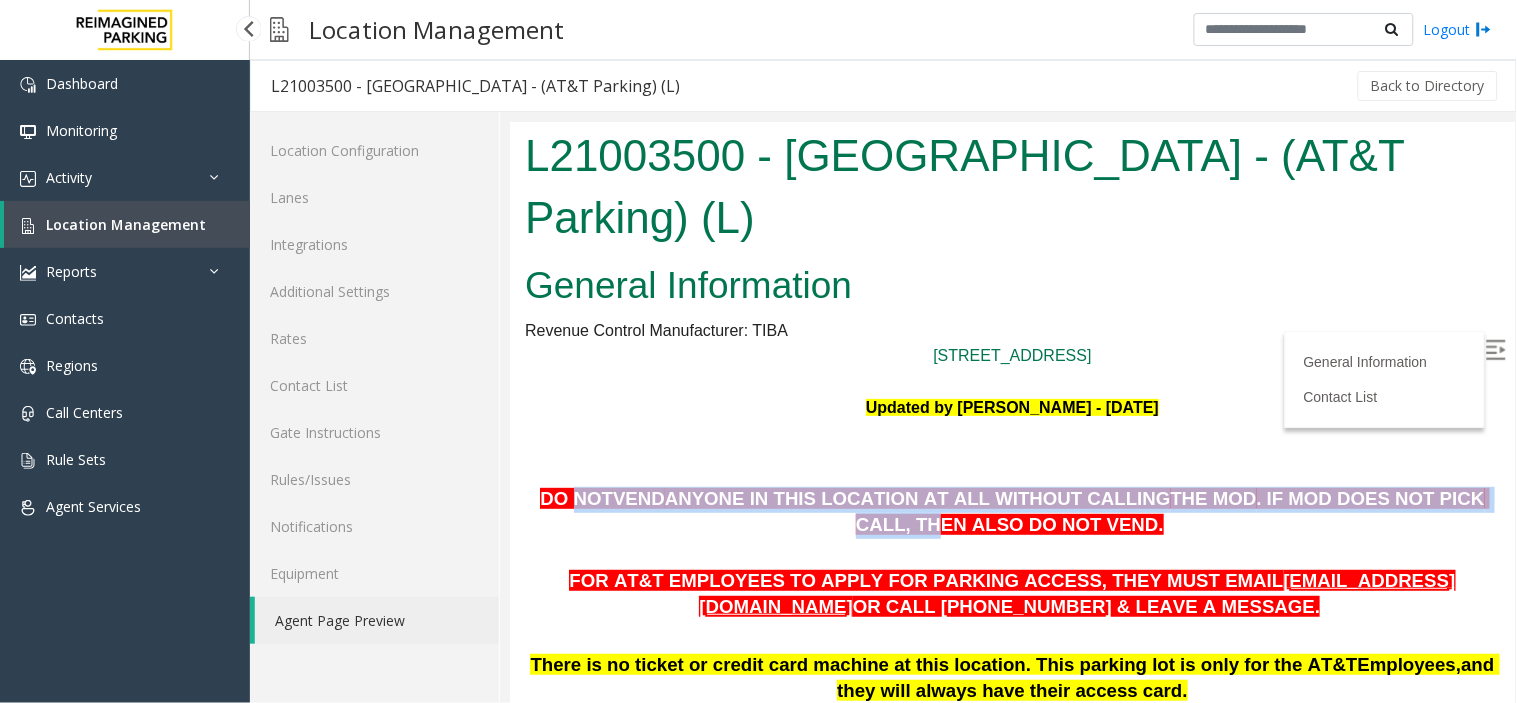 drag, startPoint x: 559, startPoint y: 437, endPoint x: 1409, endPoint y: 436, distance: 850.0006 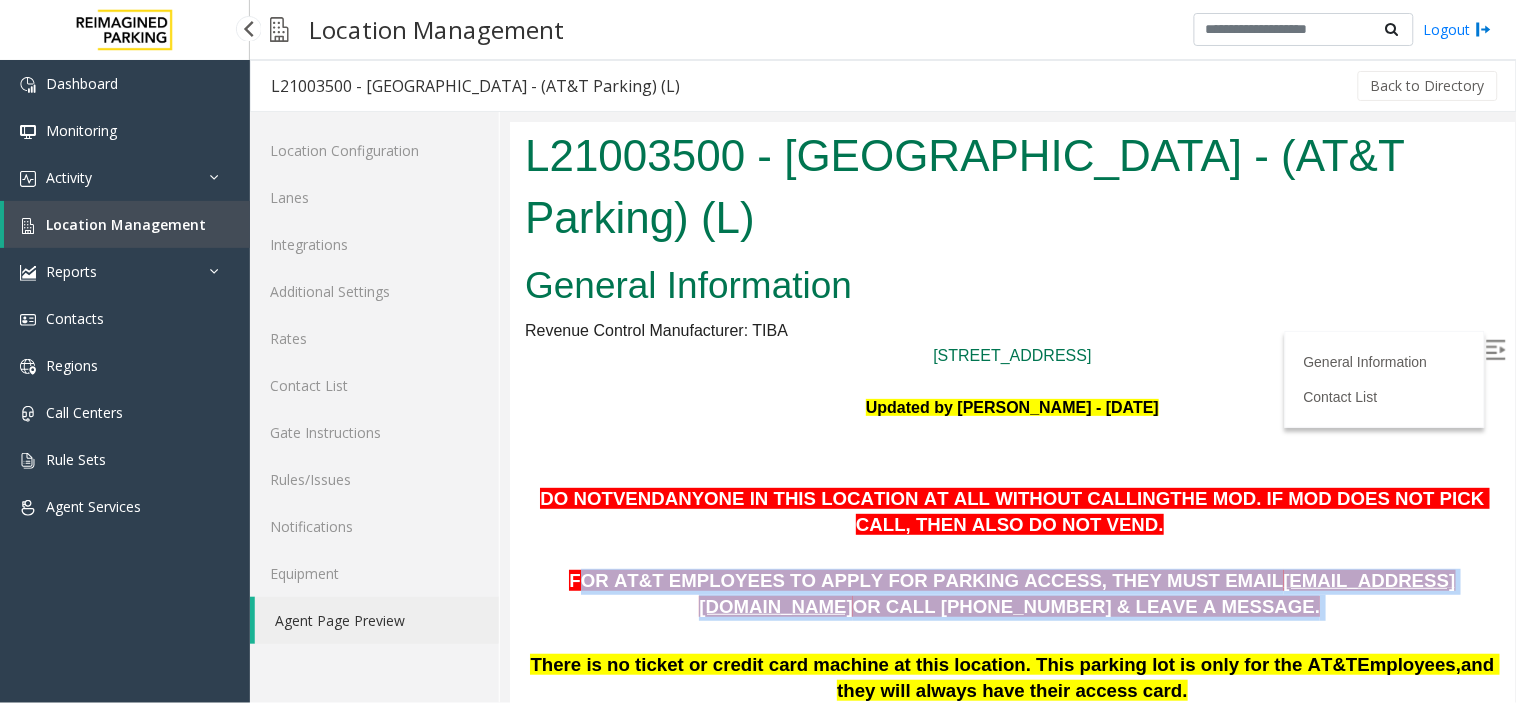 drag, startPoint x: 607, startPoint y: 525, endPoint x: 1273, endPoint y: 542, distance: 666.2169 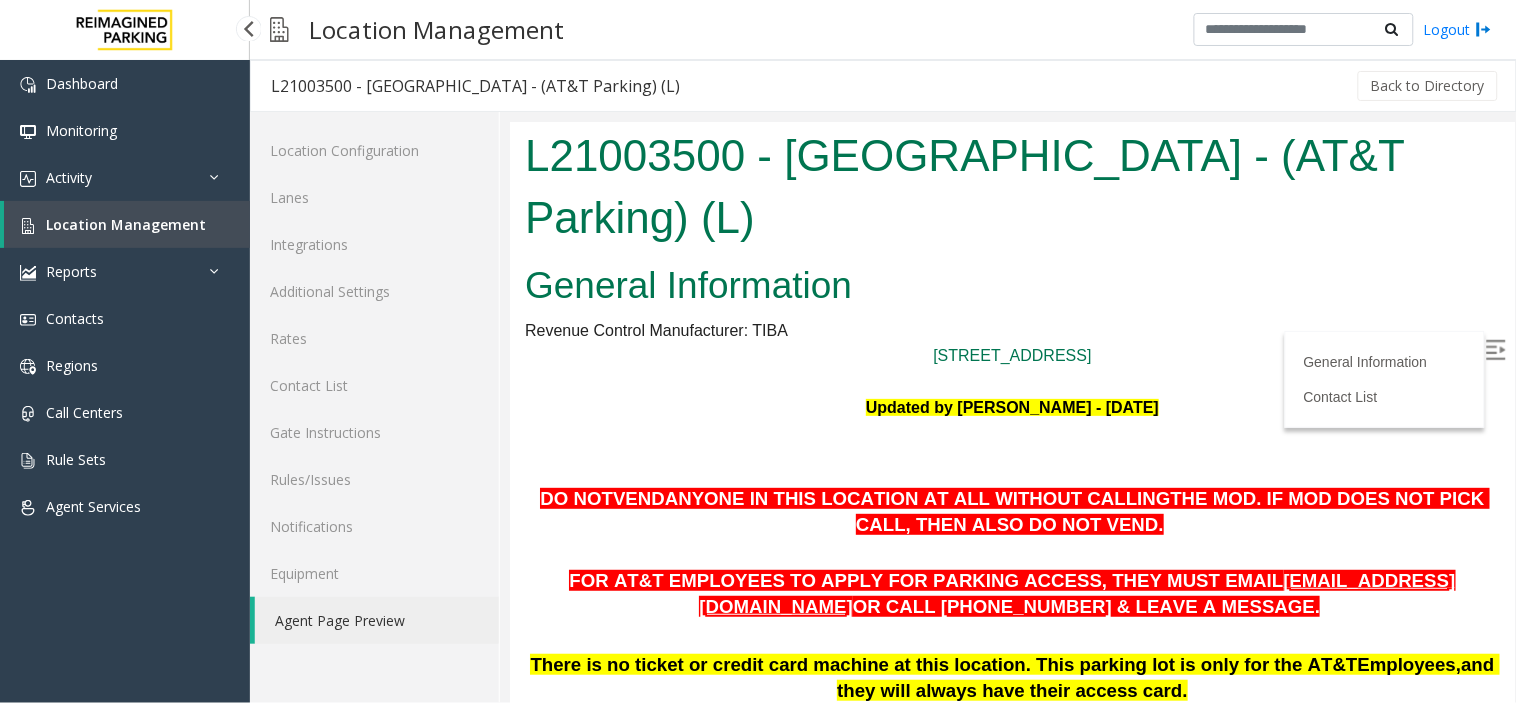 click at bounding box center [1011, 635] 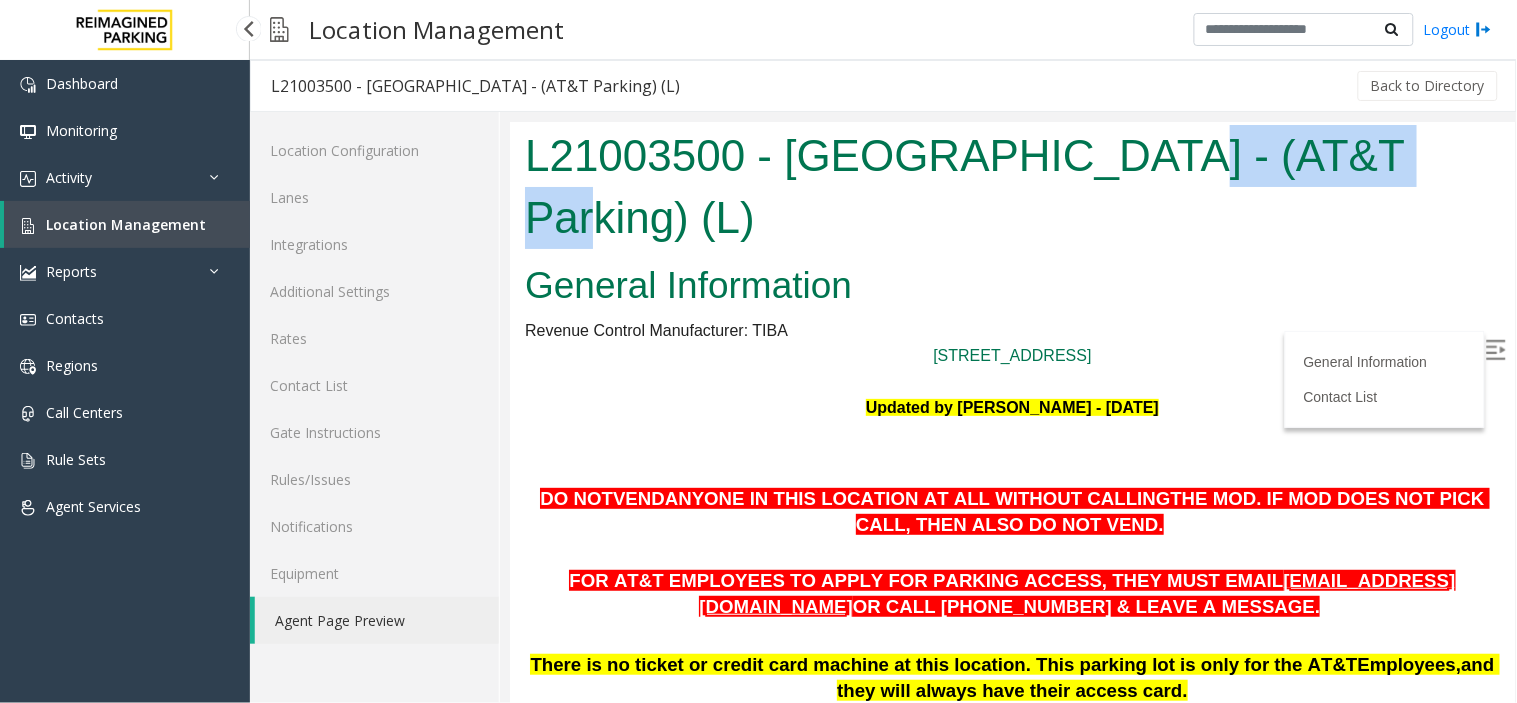 drag, startPoint x: 1091, startPoint y: 142, endPoint x: 1375, endPoint y: 151, distance: 284.14258 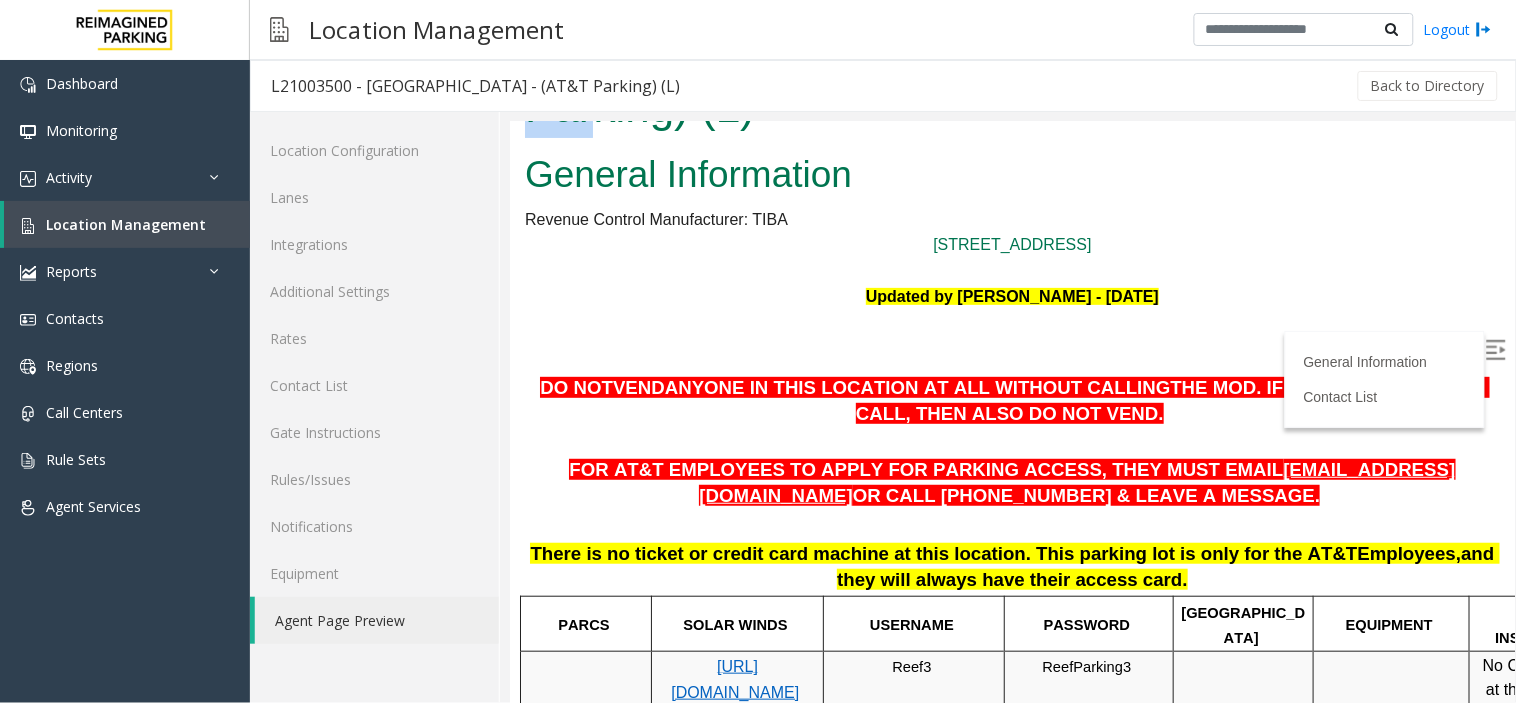scroll, scrollTop: 222, scrollLeft: 0, axis: vertical 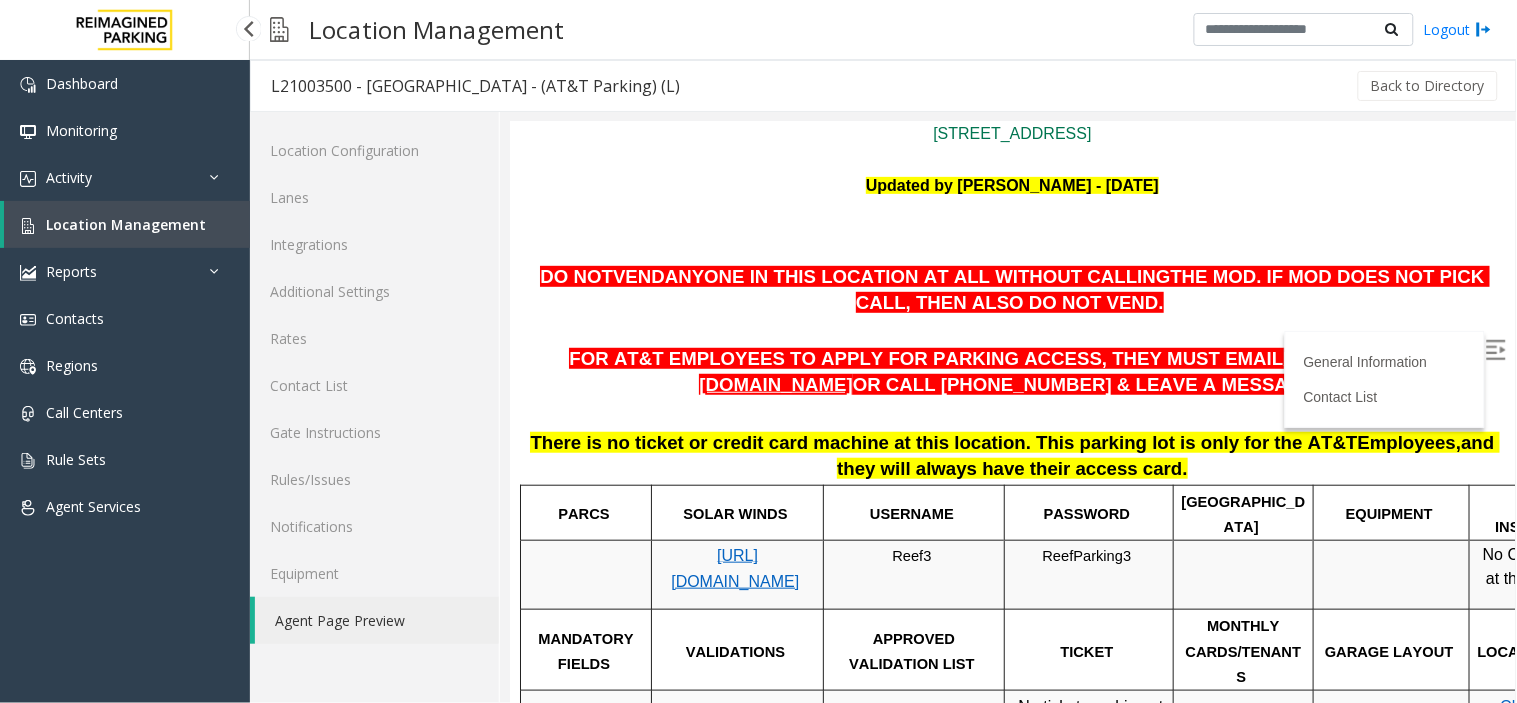 click on "Location Management" at bounding box center (126, 224) 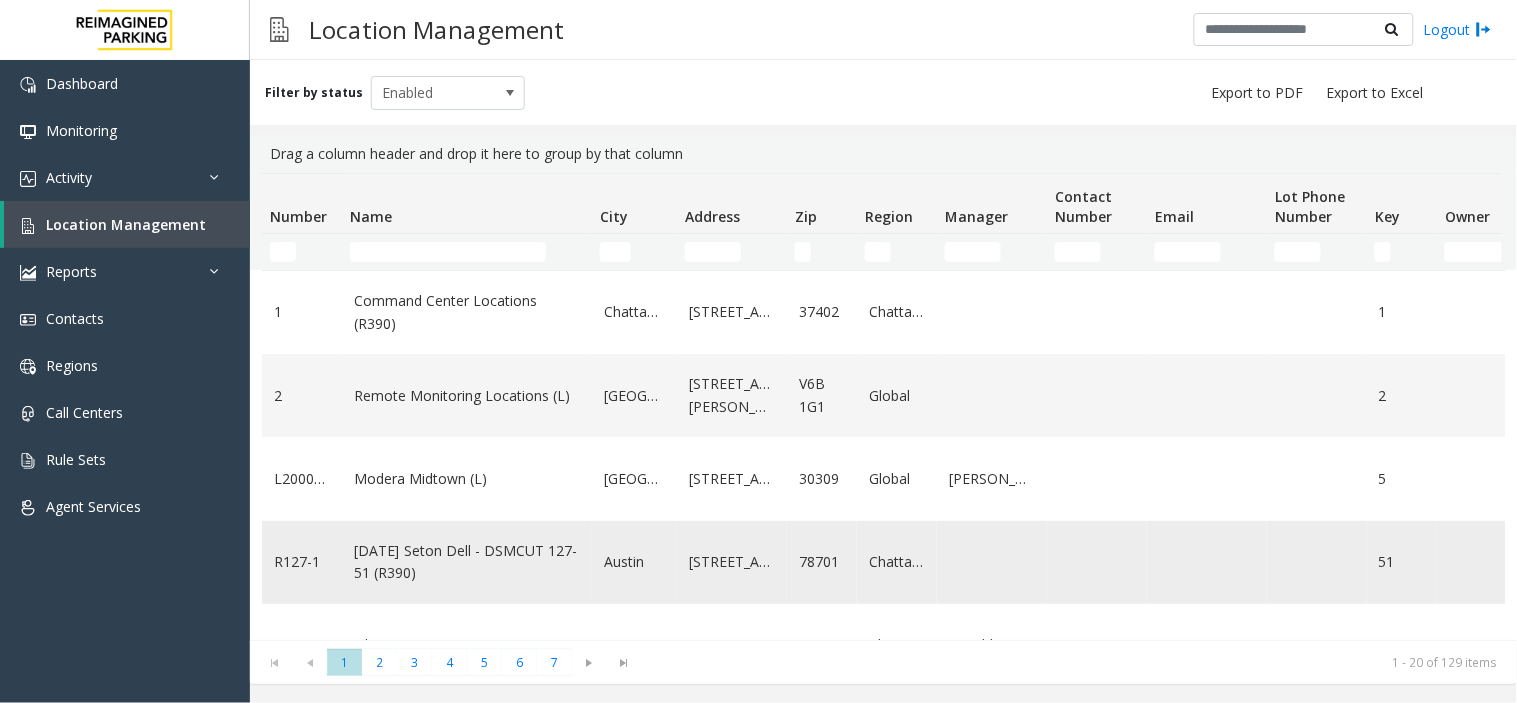 scroll, scrollTop: 111, scrollLeft: 0, axis: vertical 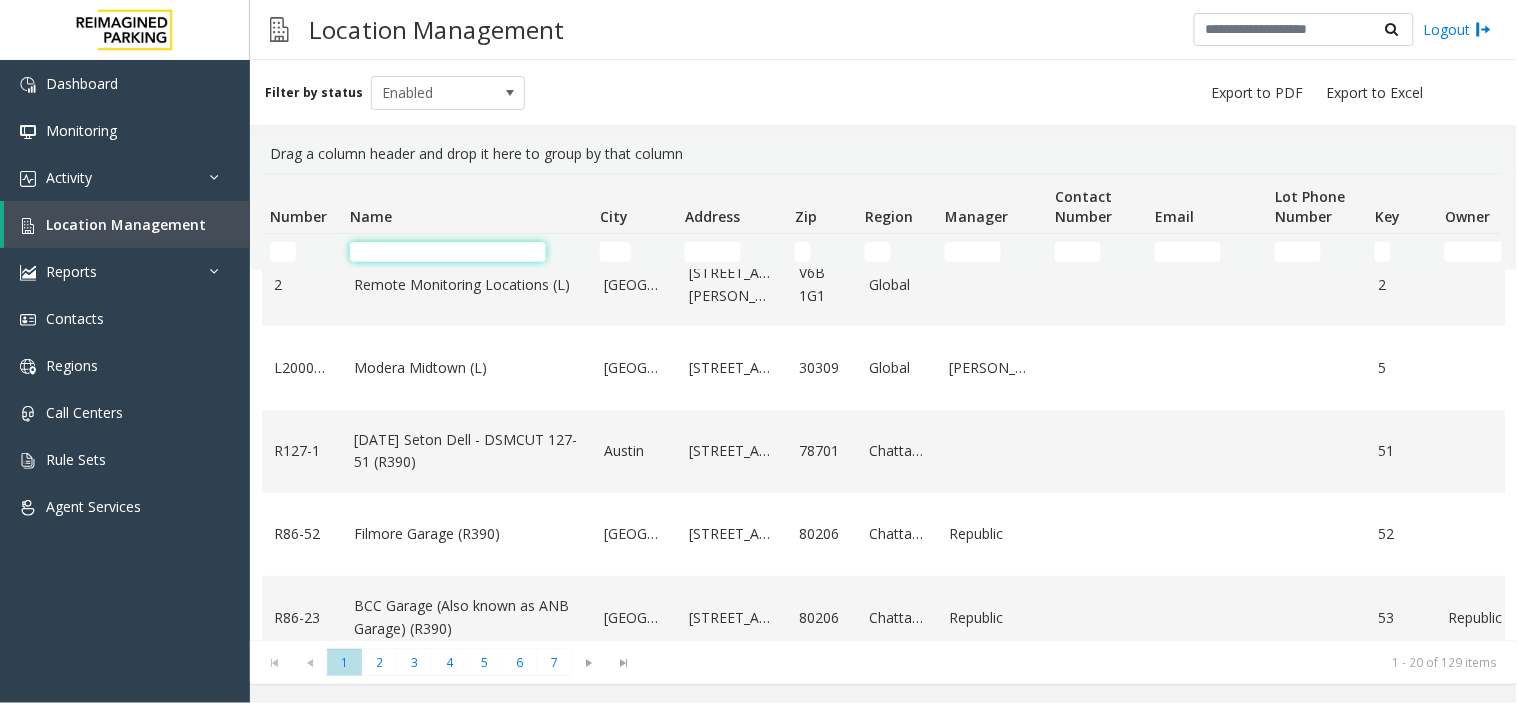 click 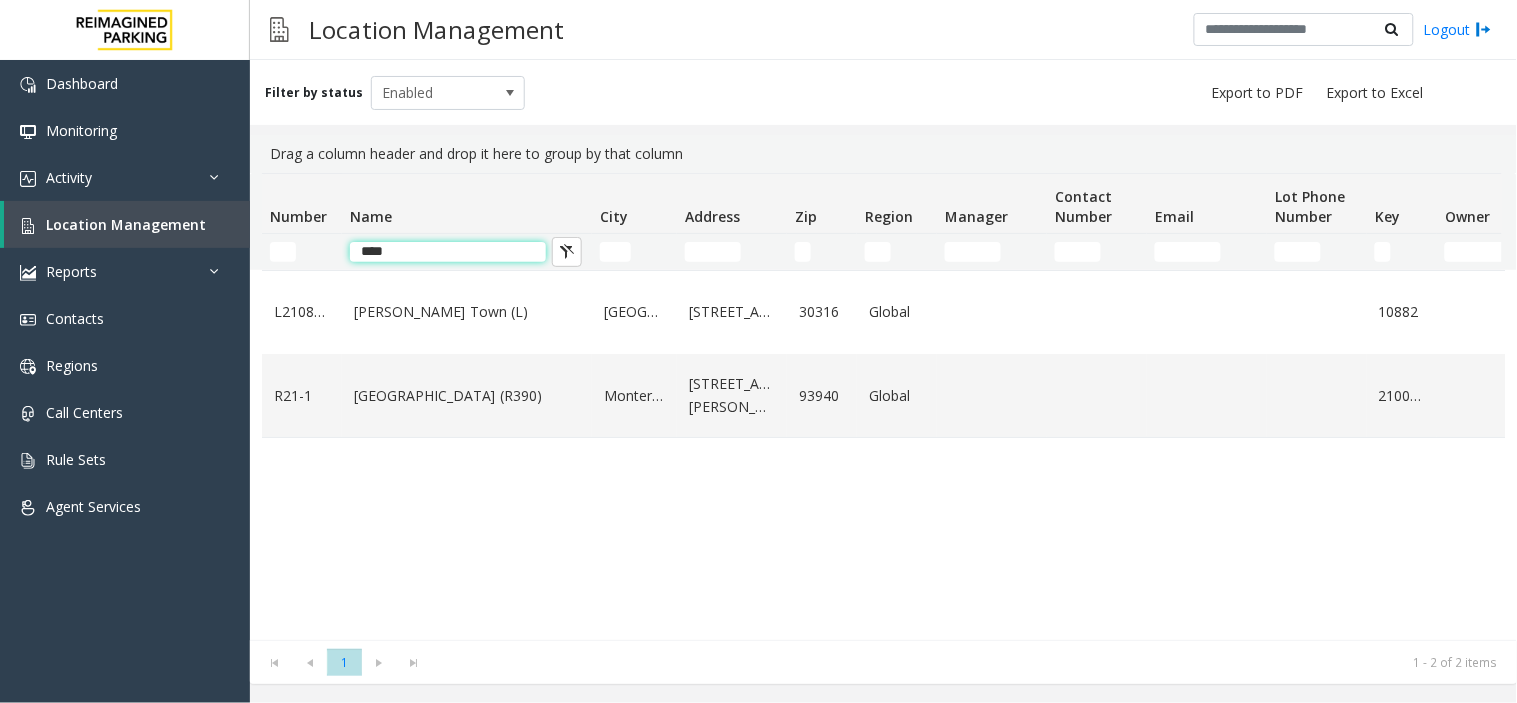 scroll, scrollTop: 0, scrollLeft: 0, axis: both 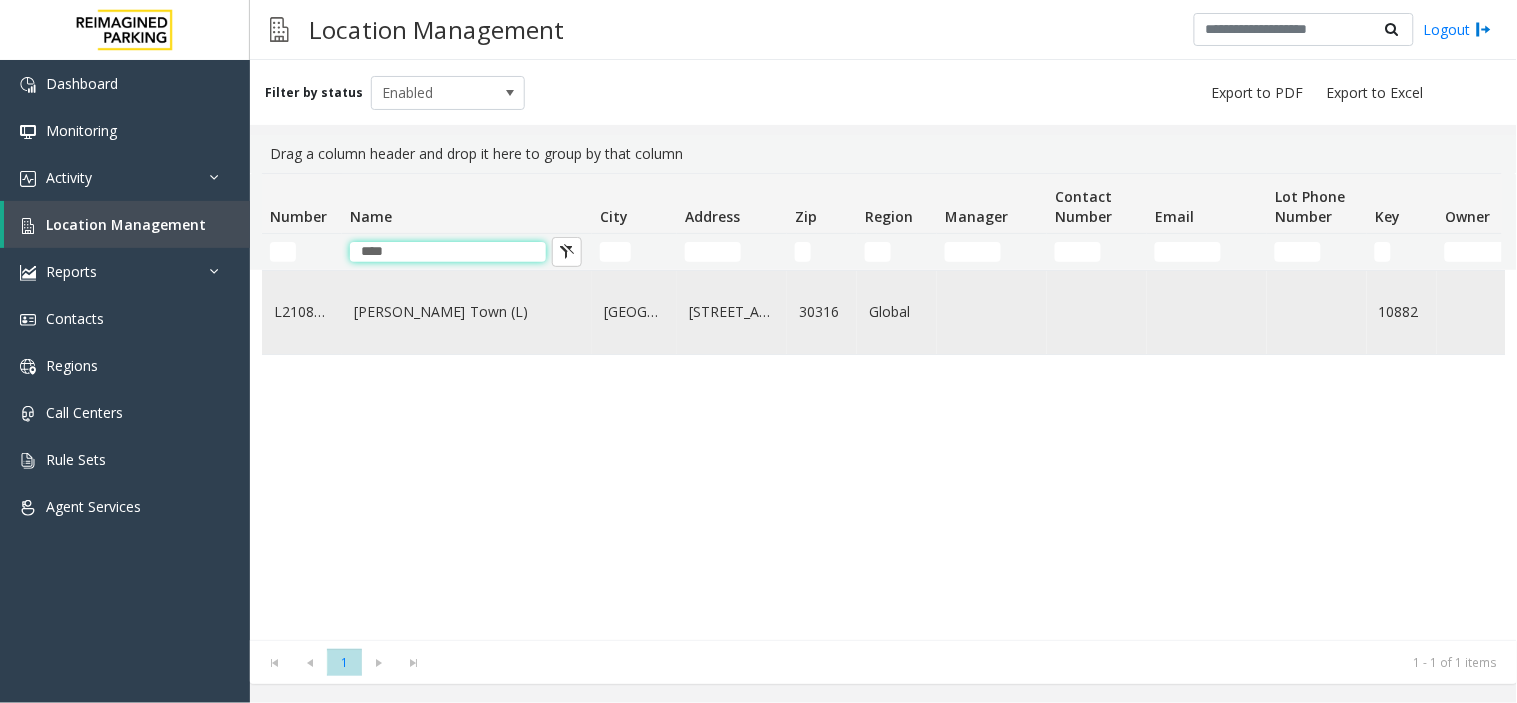 type on "****" 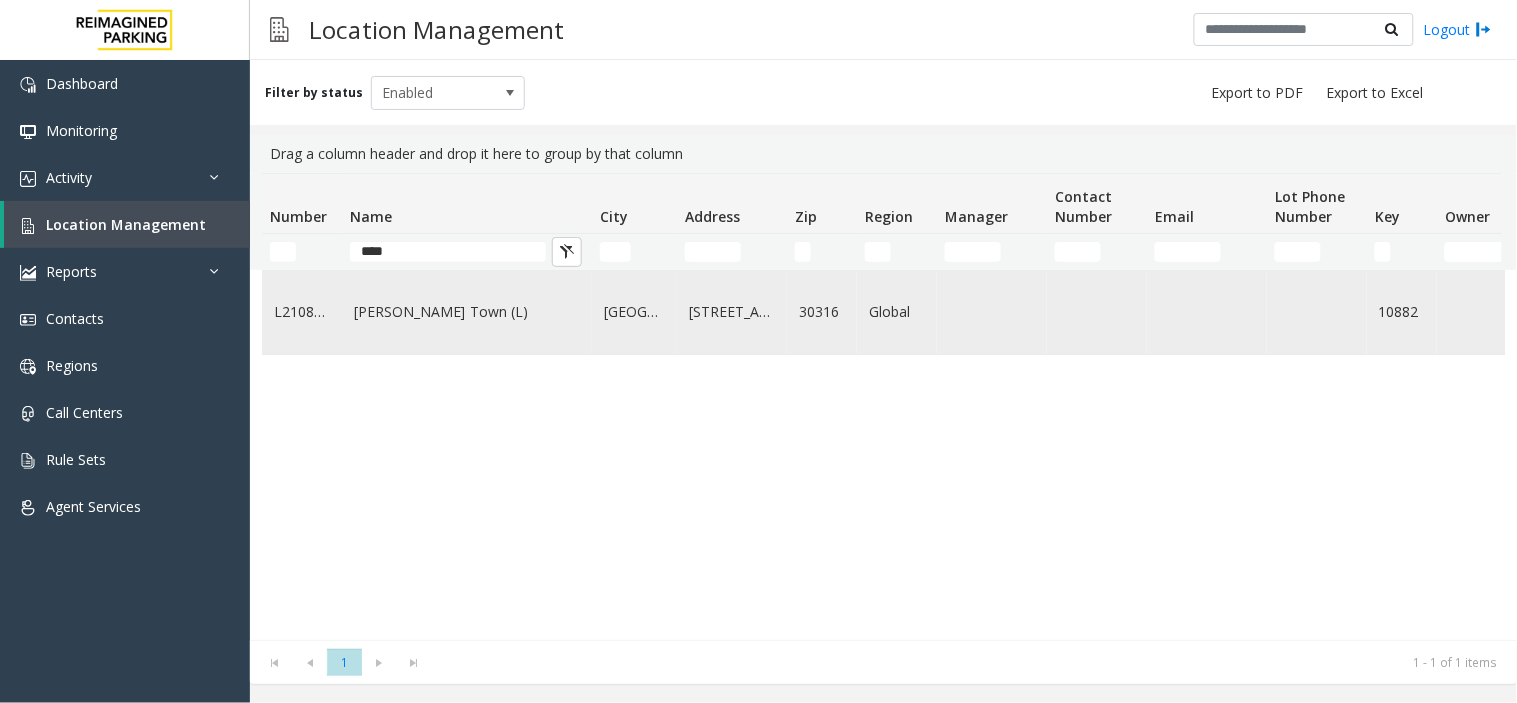 click on "[PERSON_NAME] Town (L)" 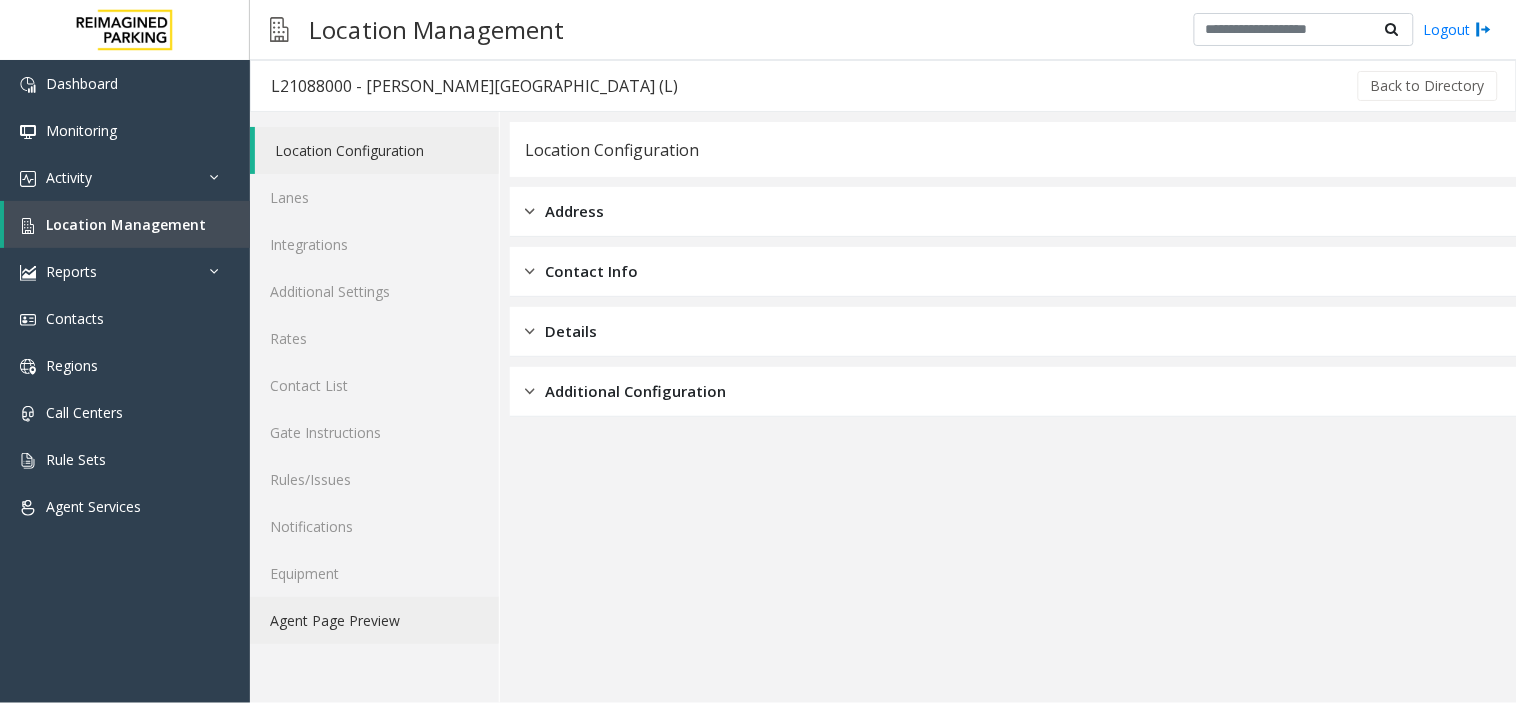 click on "Agent Page Preview" 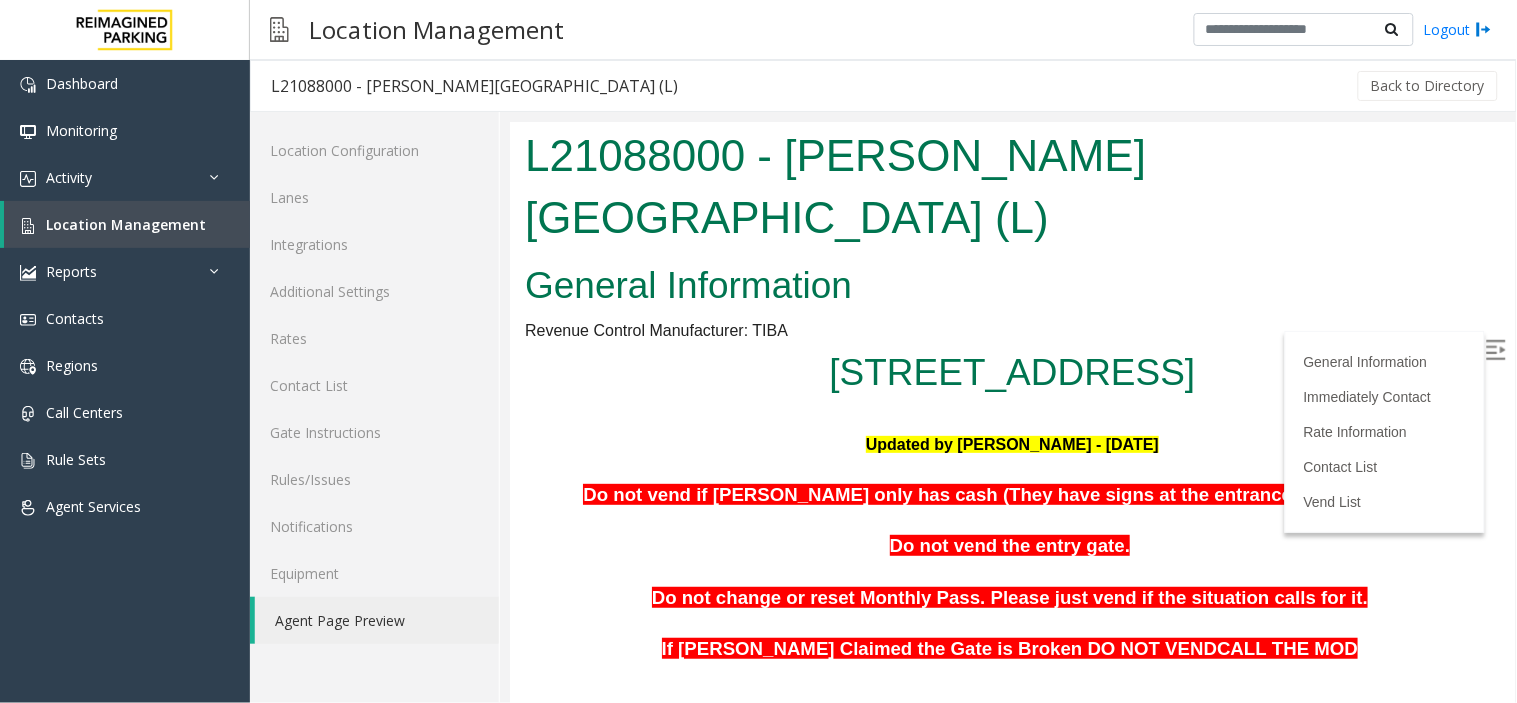 scroll, scrollTop: 0, scrollLeft: 0, axis: both 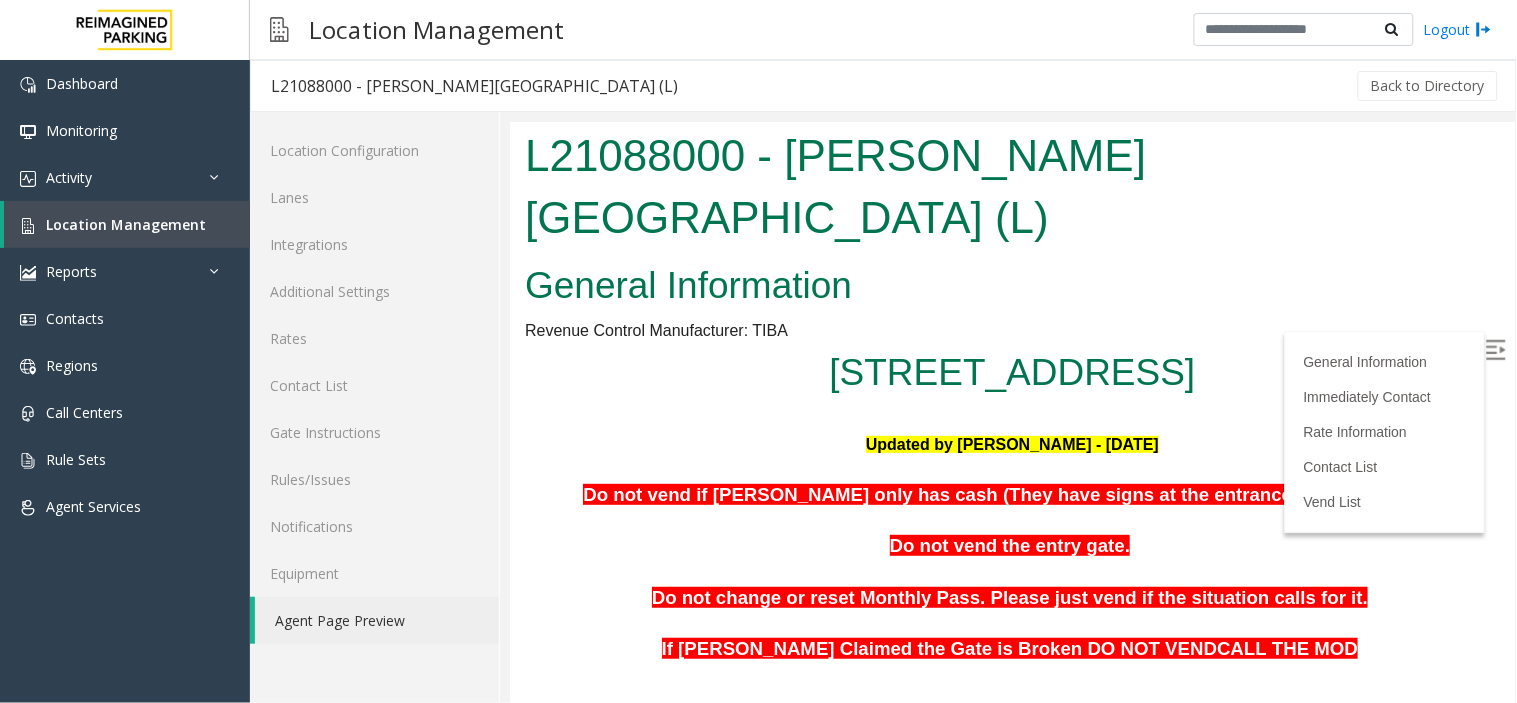 click at bounding box center [1495, 349] 